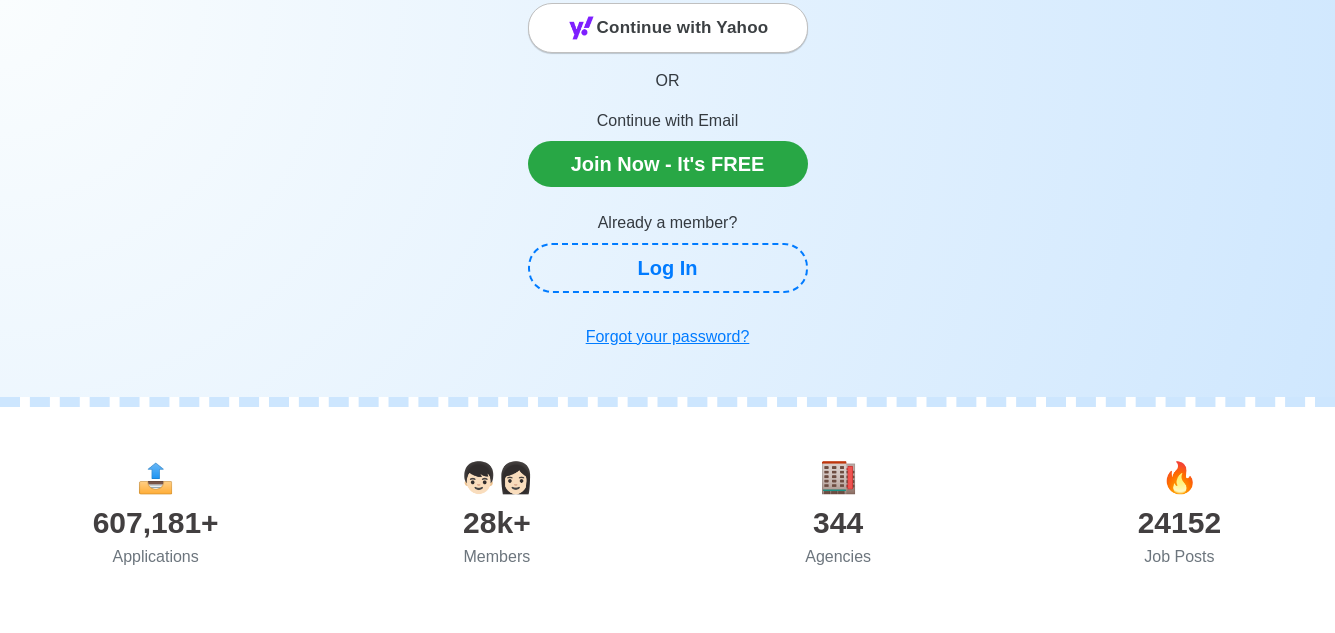 scroll, scrollTop: 100, scrollLeft: 0, axis: vertical 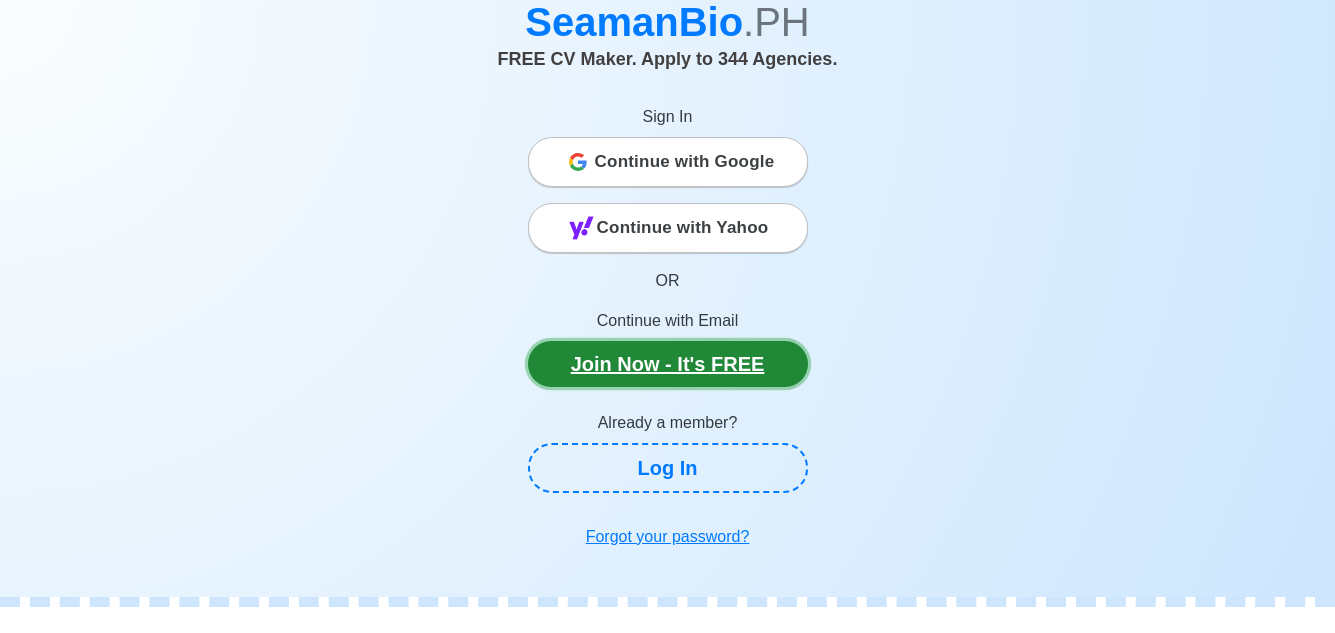 click on "Join Now - It's FREE" at bounding box center (668, 364) 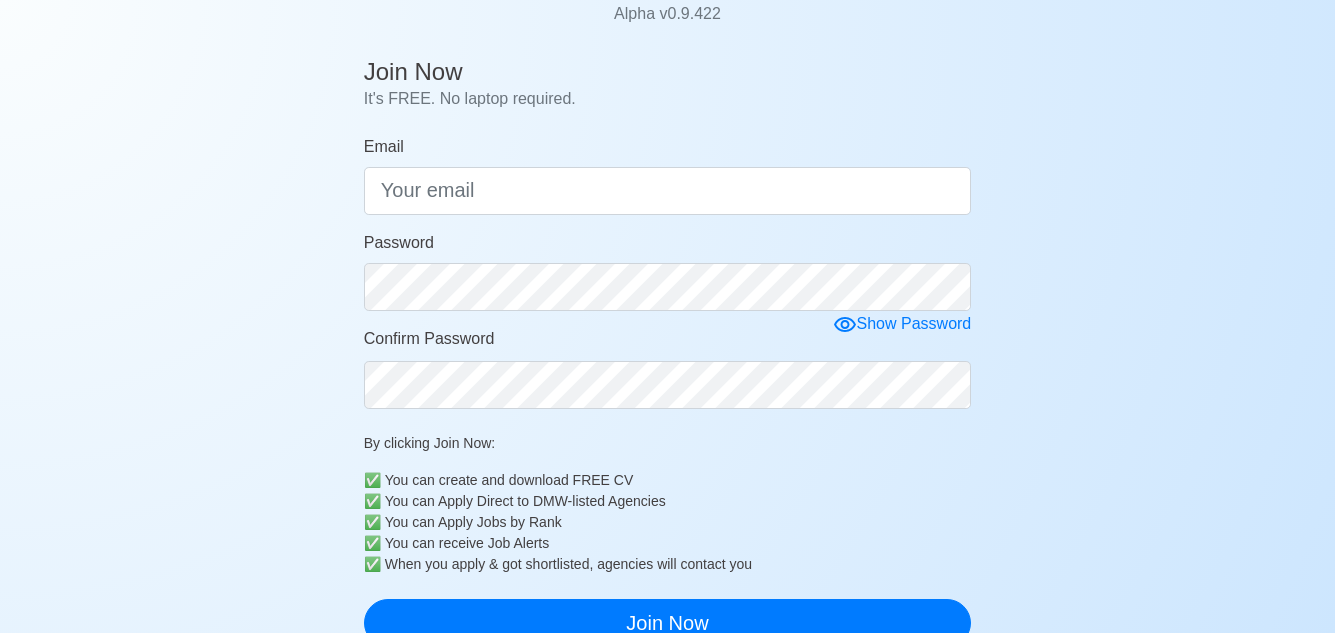 scroll, scrollTop: 175, scrollLeft: 0, axis: vertical 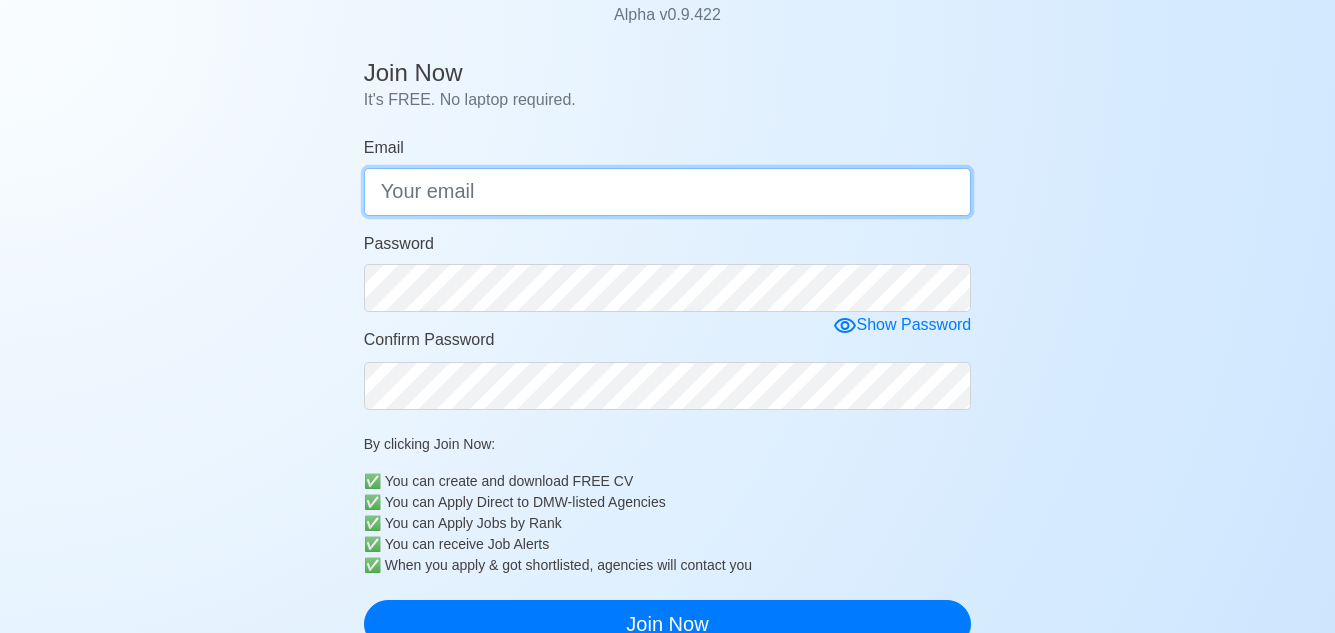 click on "Email" at bounding box center [668, 192] 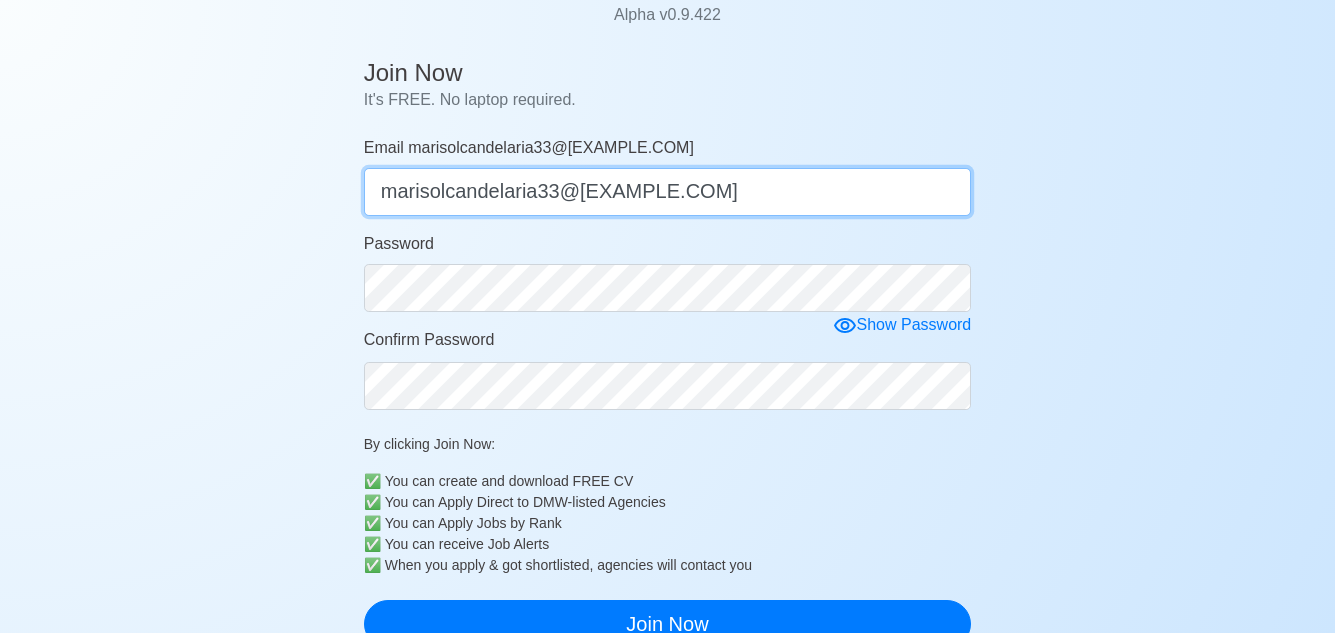 type on "marisolcandelaria33@[EXAMPLE.COM]" 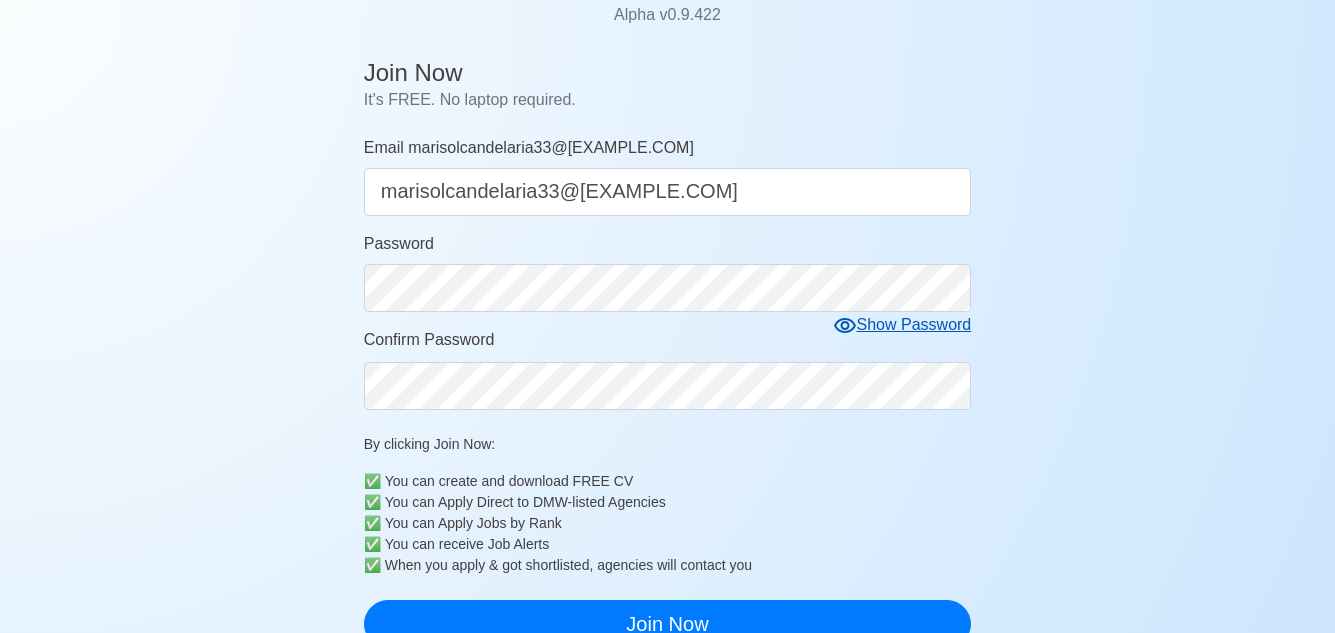click 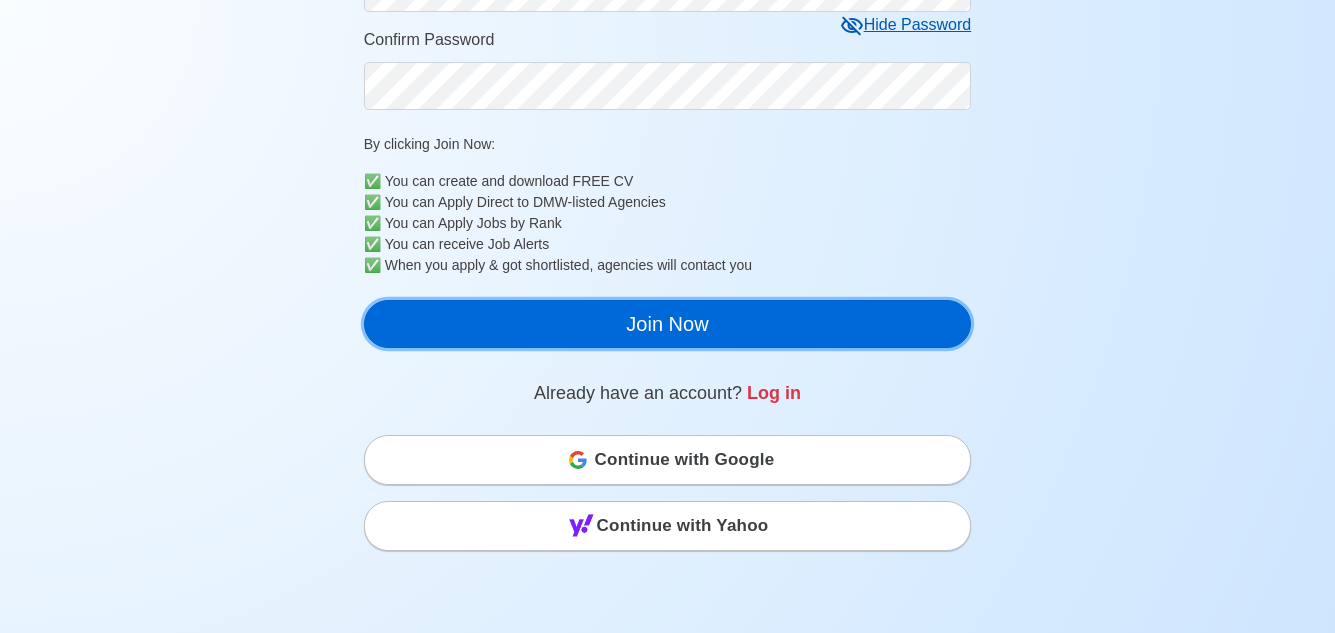 click on "Join Now" at bounding box center [668, 324] 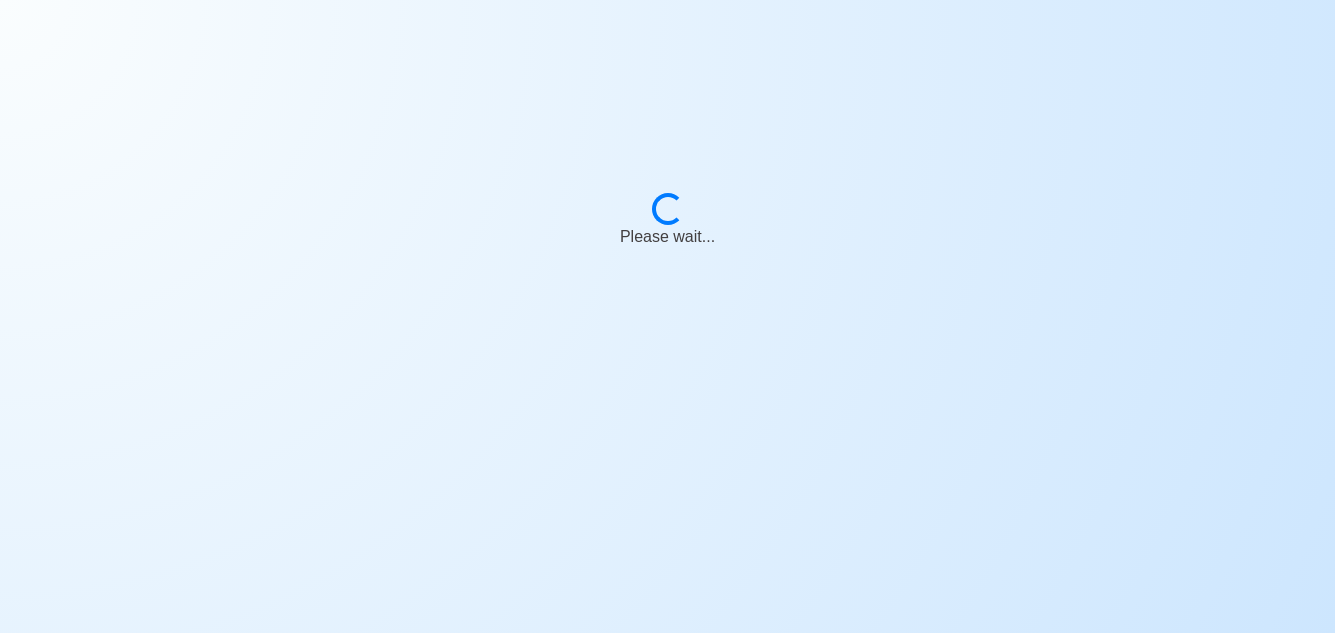 scroll, scrollTop: 24, scrollLeft: 0, axis: vertical 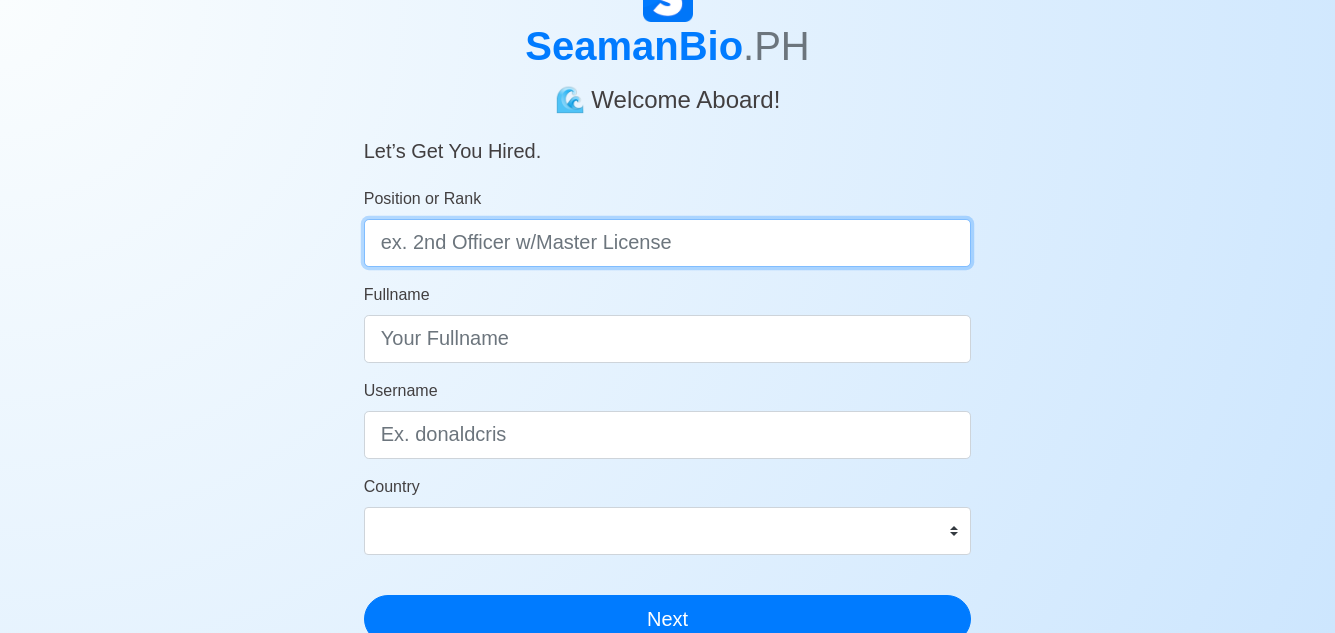 click on "Position or Rank" at bounding box center (668, 243) 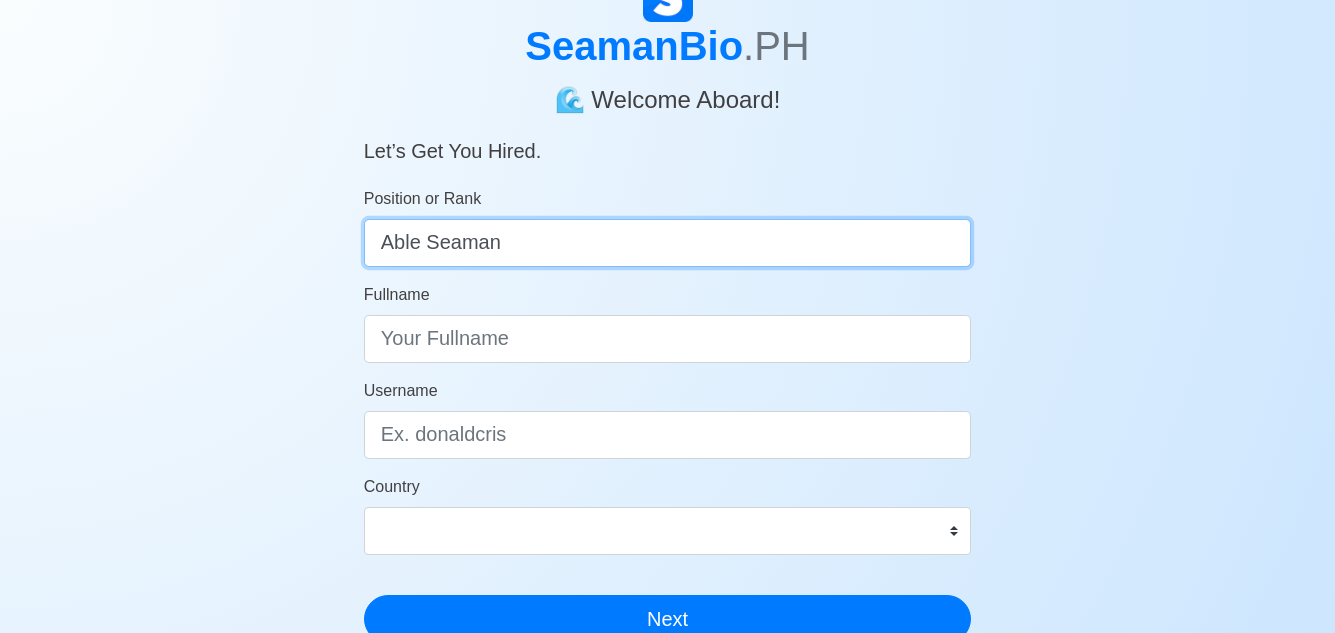type on "Able Seaman" 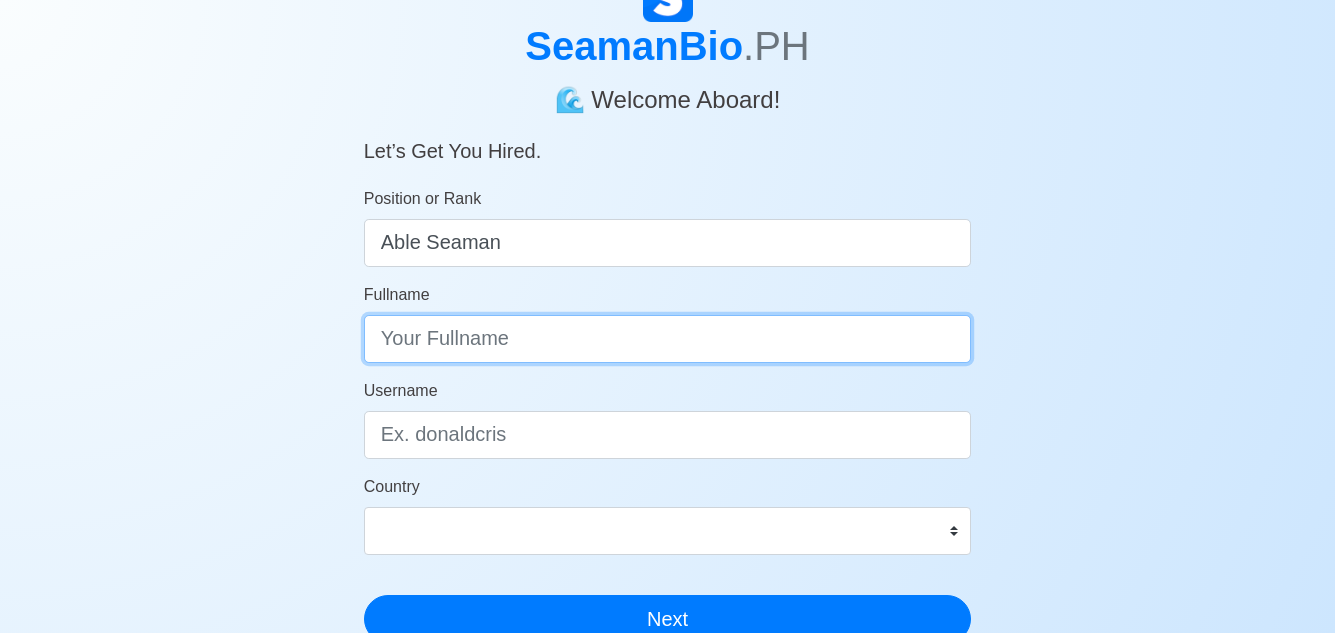 click on "Fullname" at bounding box center (668, 339) 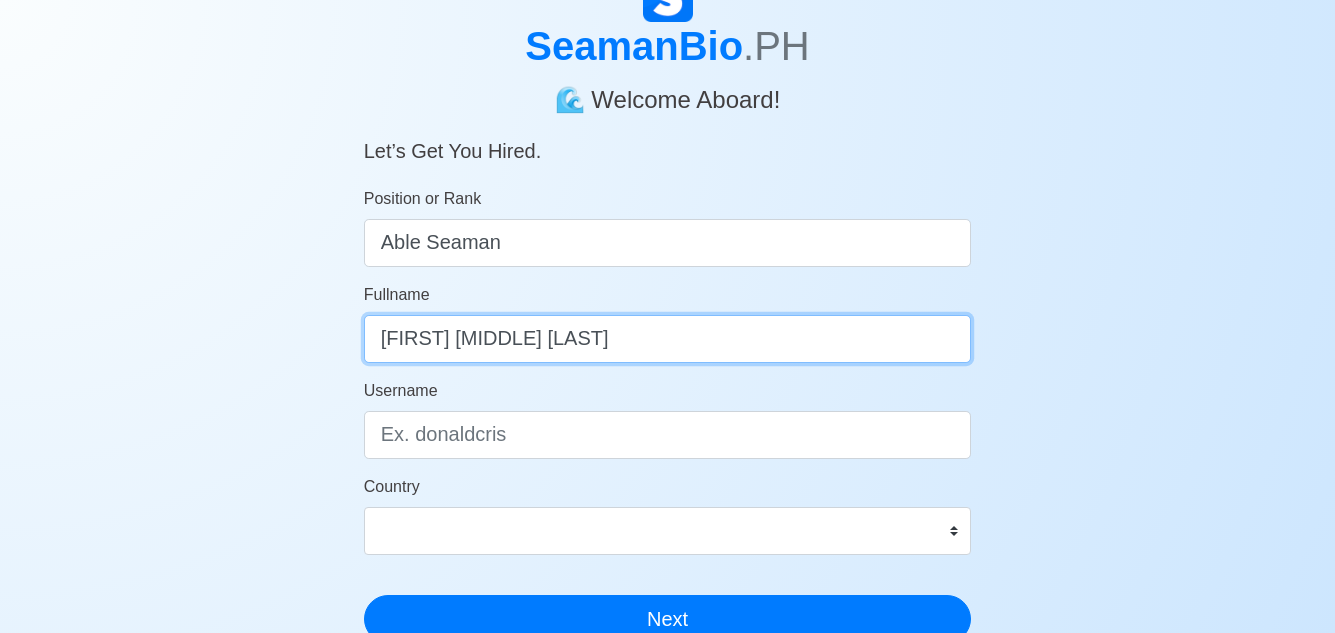 type on "[FIRST] [MIDDLE] [LAST]" 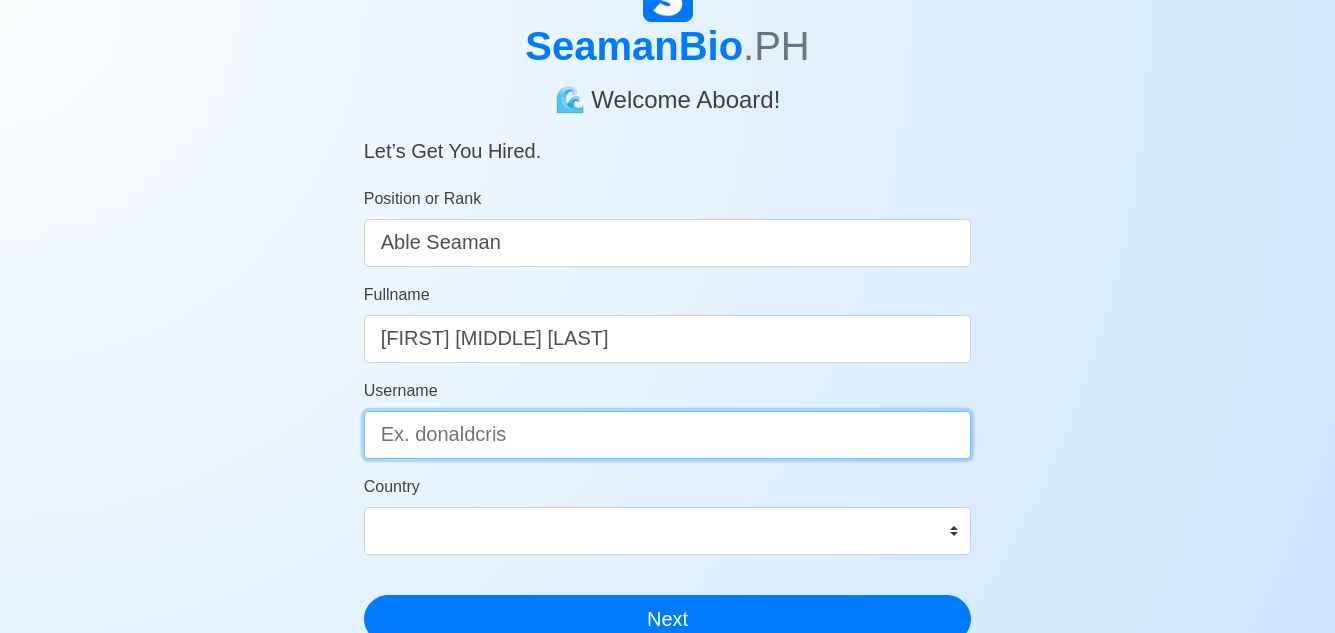 click on "Username" at bounding box center [668, 435] 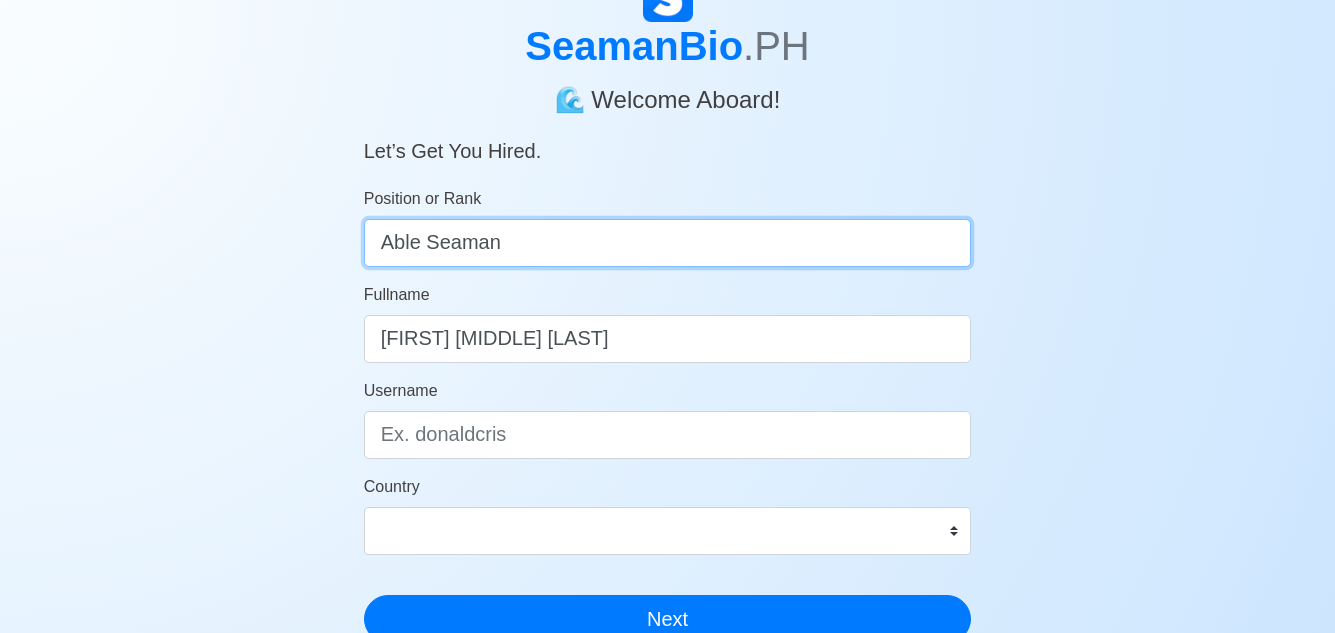 drag, startPoint x: 504, startPoint y: 249, endPoint x: 353, endPoint y: 239, distance: 151.33076 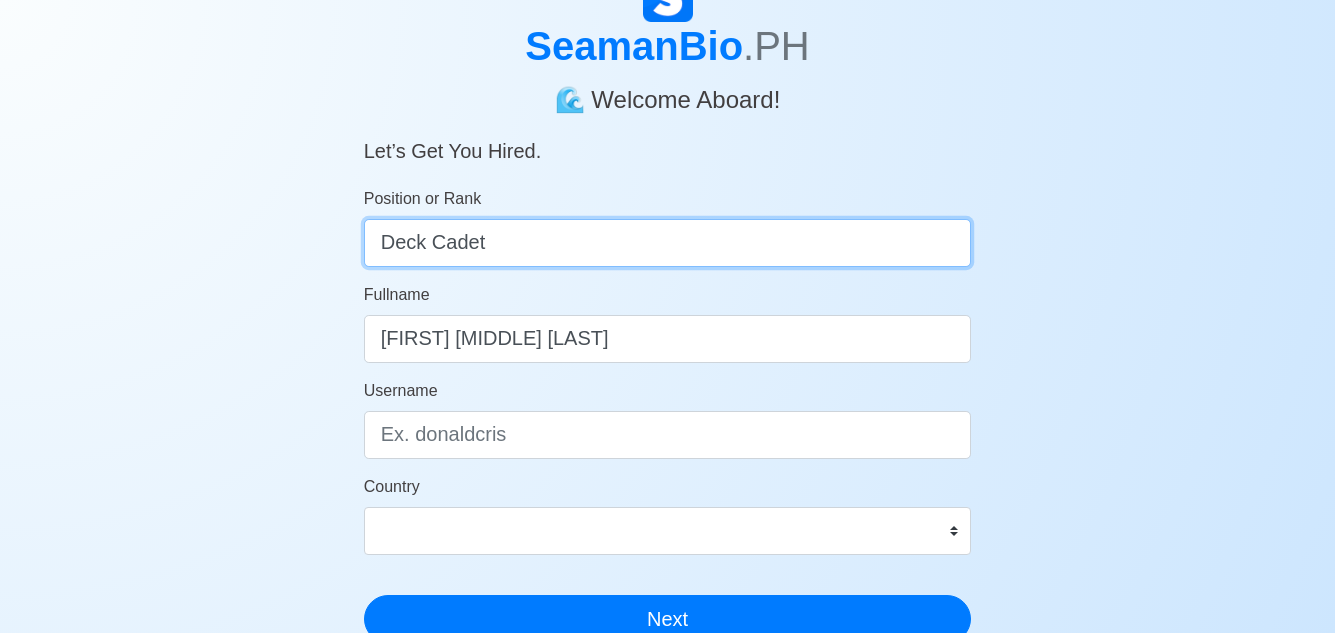 type on "Deck Cadet" 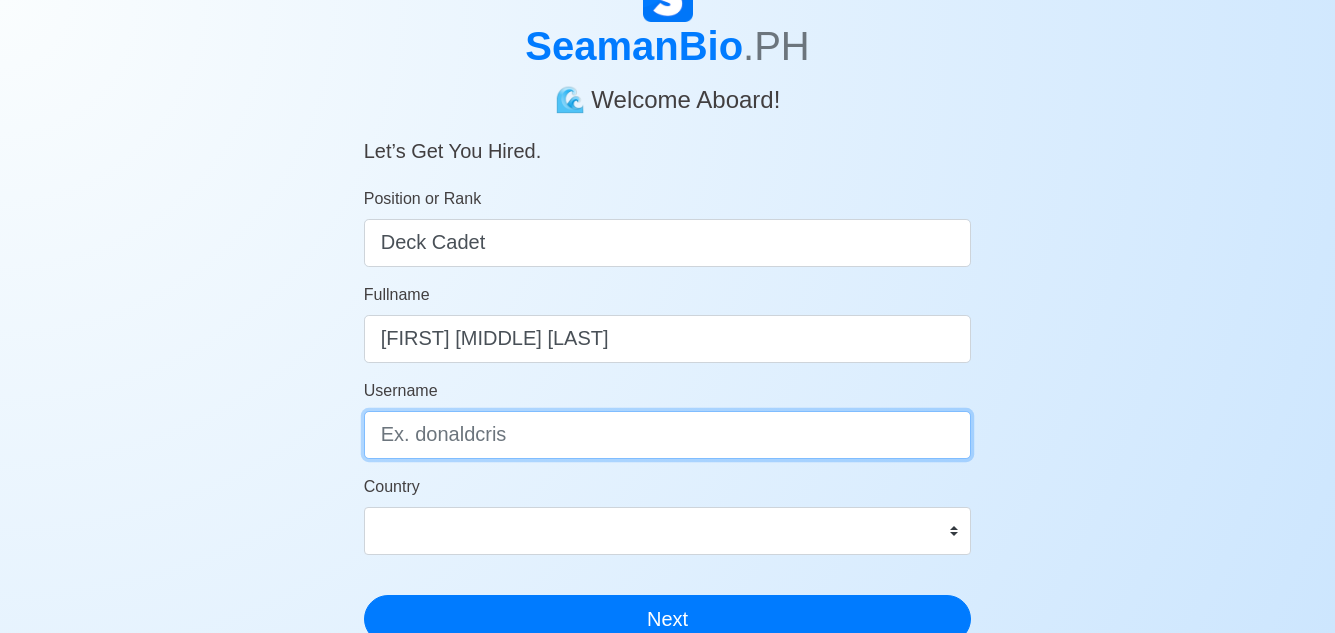 click on "Username" at bounding box center [668, 435] 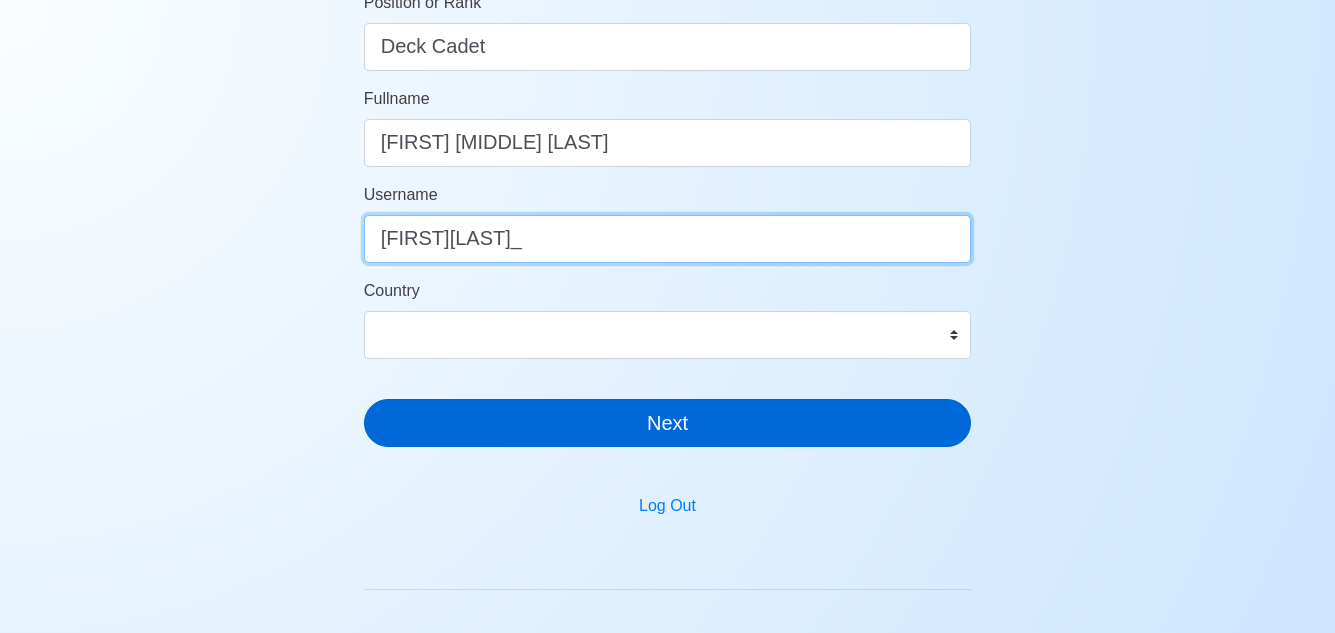 scroll, scrollTop: 300, scrollLeft: 0, axis: vertical 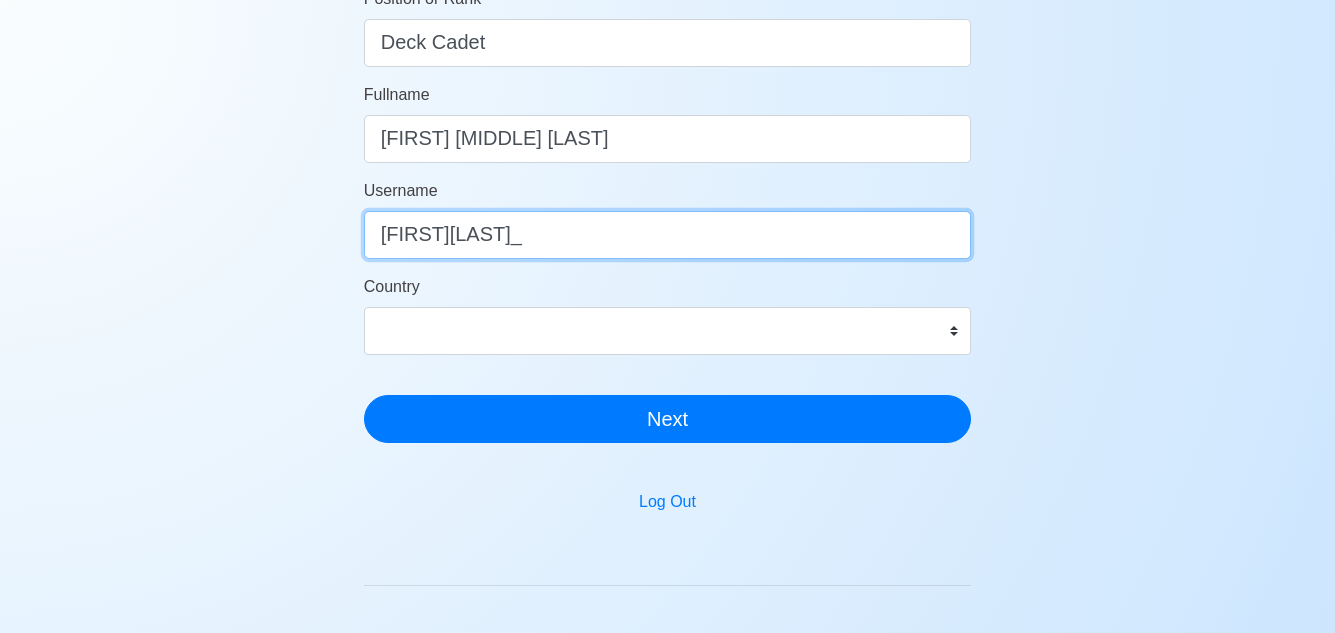 type on "[FIRST][LAST]_" 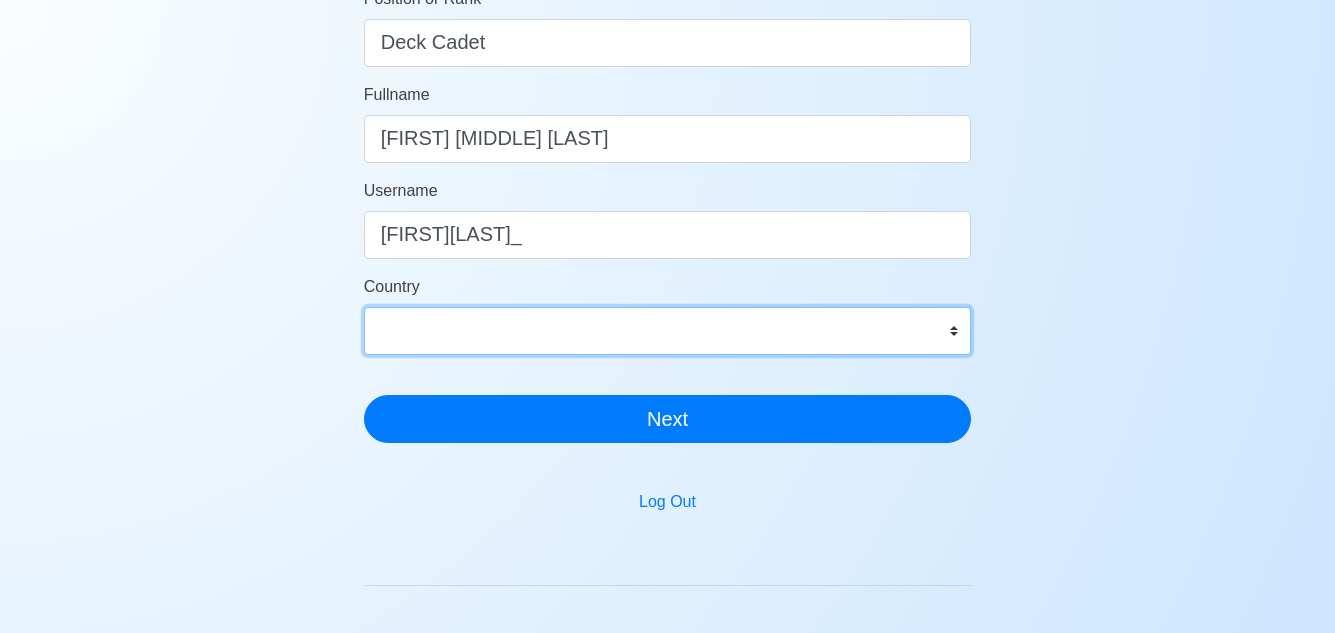 click on "Afghanistan Åland Islands Albania Algeria American Samoa Andorra Angola Anguilla Antarctica Antigua and Barbuda Argentina Armenia Aruba Australia Austria Azerbaijan Bahamas Bahrain Bangladesh Barbados Belarus Belgium Belize Benin Bermuda Bhutan Bolivia, Plurinational State of Bonaire, Sint Eustatius and Saba Bosnia and Herzegovina Botswana Bouvet Island Brazil British Indian Ocean Territory Brunei Darussalam Bulgaria Burkina Faso Burundi Cabo Verde Cambodia Cameroon Canada Cayman Islands Central African Republic Chad Chile China Christmas Island Cocos (Keeling) Islands Colombia Comoros Congo Congo, Democratic Republic of the Cook Islands Costa Rica Croatia Cuba Curaçao Cyprus Czechia Côte d'Ivoire Denmark Djibouti Dominica Dominican Republic Ecuador Egypt El Salvador Equatorial Guinea Eritrea Estonia Eswatini Ethiopia Falkland Islands (Malvinas) Faroe Islands Fiji Finland France French Guiana French Polynesia French Southern Territories Gabon Gambia Georgia Germany Ghana Gibraltar Greece Greenland Grenada" at bounding box center (668, 331) 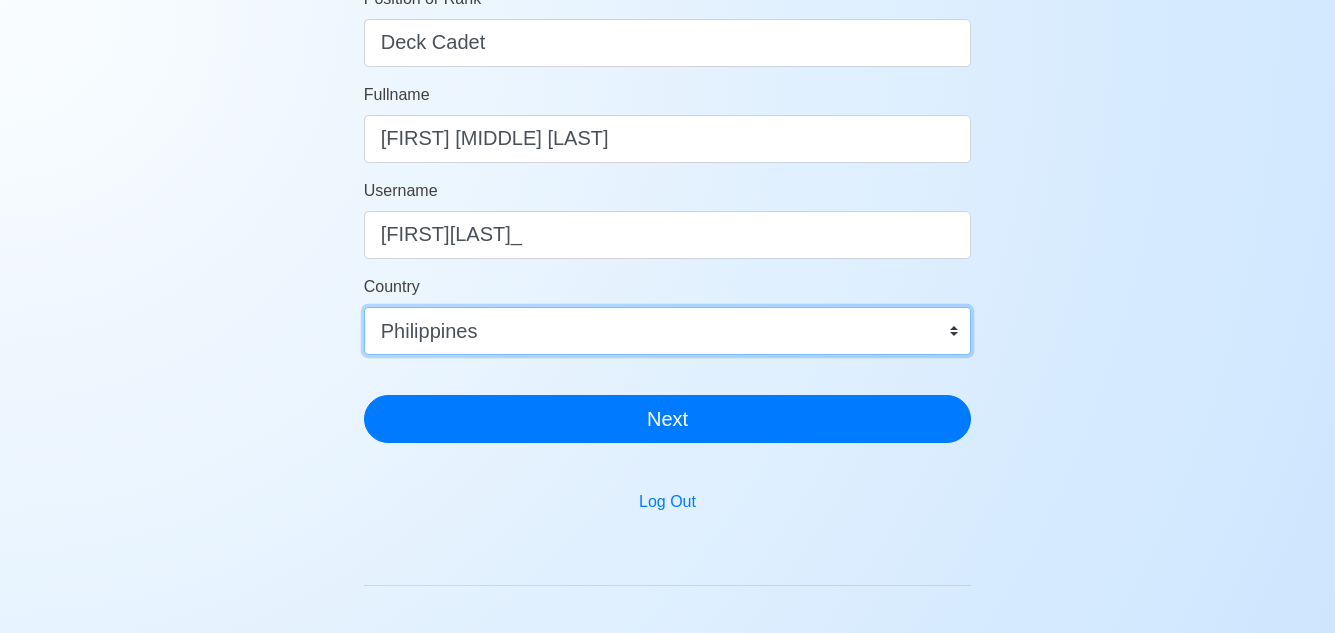click on "Afghanistan Åland Islands Albania Algeria American Samoa Andorra Angola Anguilla Antarctica Antigua and Barbuda Argentina Armenia Aruba Australia Austria Azerbaijan Bahamas Bahrain Bangladesh Barbados Belarus Belgium Belize Benin Bermuda Bhutan Bolivia, Plurinational State of Bonaire, Sint Eustatius and Saba Bosnia and Herzegovina Botswana Bouvet Island Brazil British Indian Ocean Territory Brunei Darussalam Bulgaria Burkina Faso Burundi Cabo Verde Cambodia Cameroon Canada Cayman Islands Central African Republic Chad Chile China Christmas Island Cocos (Keeling) Islands Colombia Comoros Congo Congo, Democratic Republic of the Cook Islands Costa Rica Croatia Cuba Curaçao Cyprus Czechia Côte d'Ivoire Denmark Djibouti Dominica Dominican Republic Ecuador Egypt El Salvador Equatorial Guinea Eritrea Estonia Eswatini Ethiopia Falkland Islands (Malvinas) Faroe Islands Fiji Finland France French Guiana French Polynesia French Southern Territories Gabon Gambia Georgia Germany Ghana Gibraltar Greece Greenland Grenada" at bounding box center (668, 331) 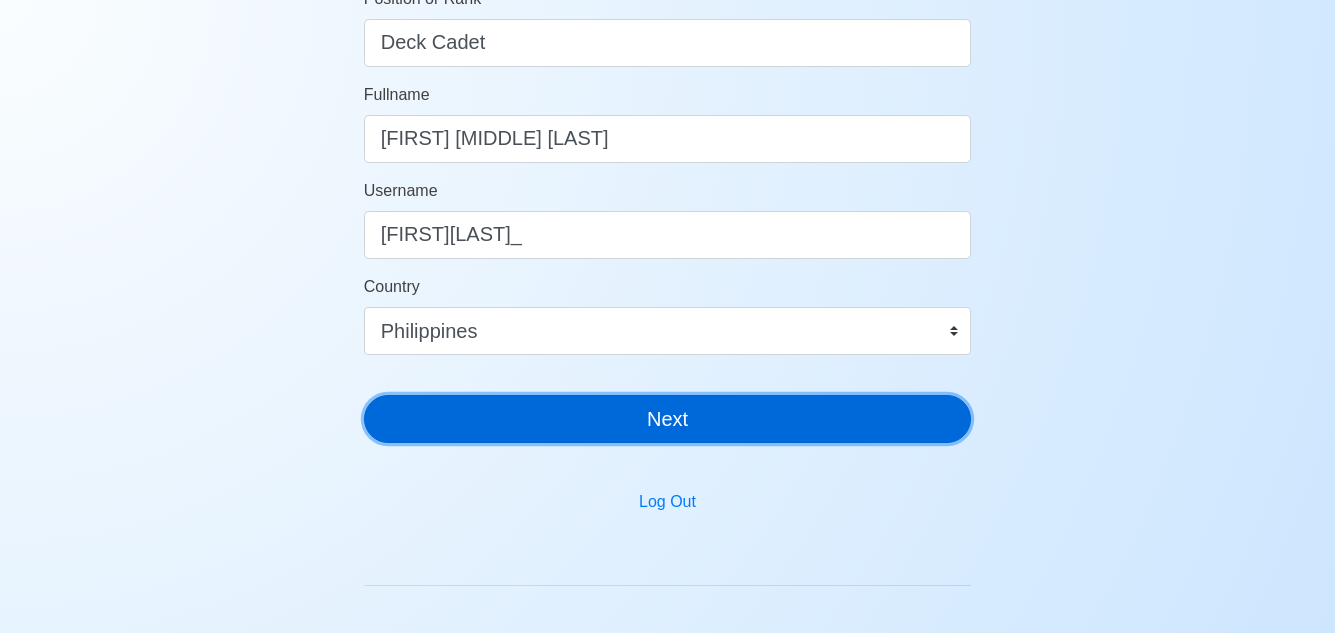 click on "Next" at bounding box center [668, 419] 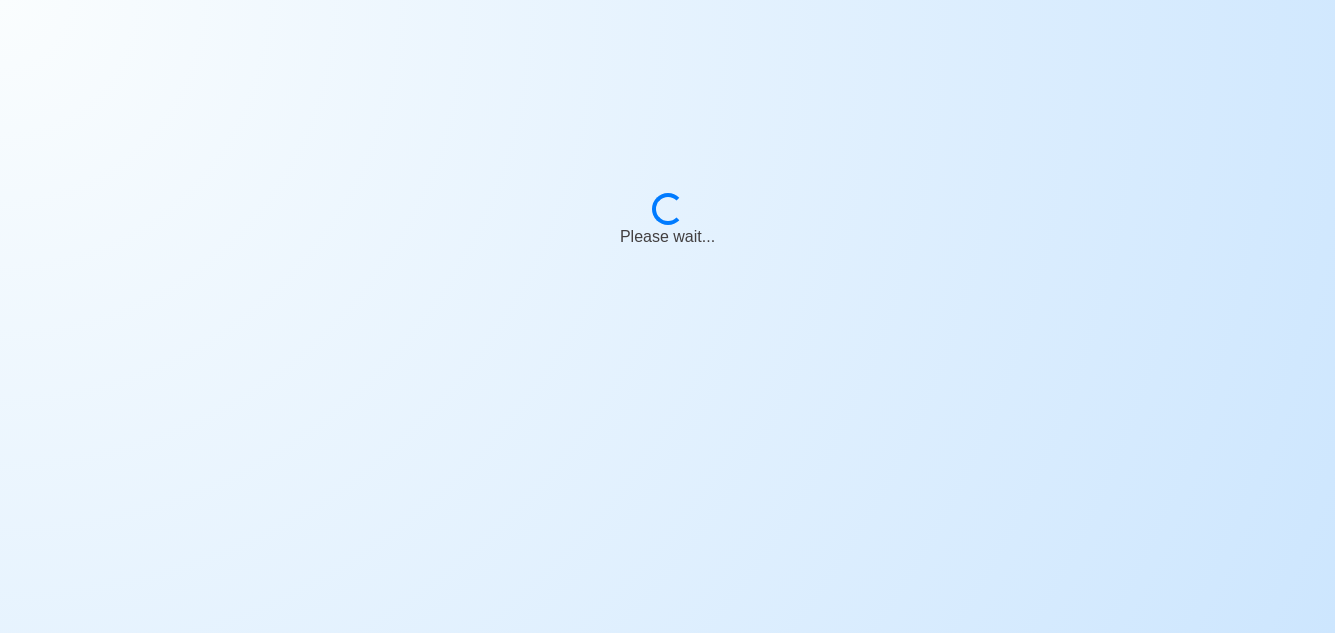 scroll, scrollTop: 24, scrollLeft: 0, axis: vertical 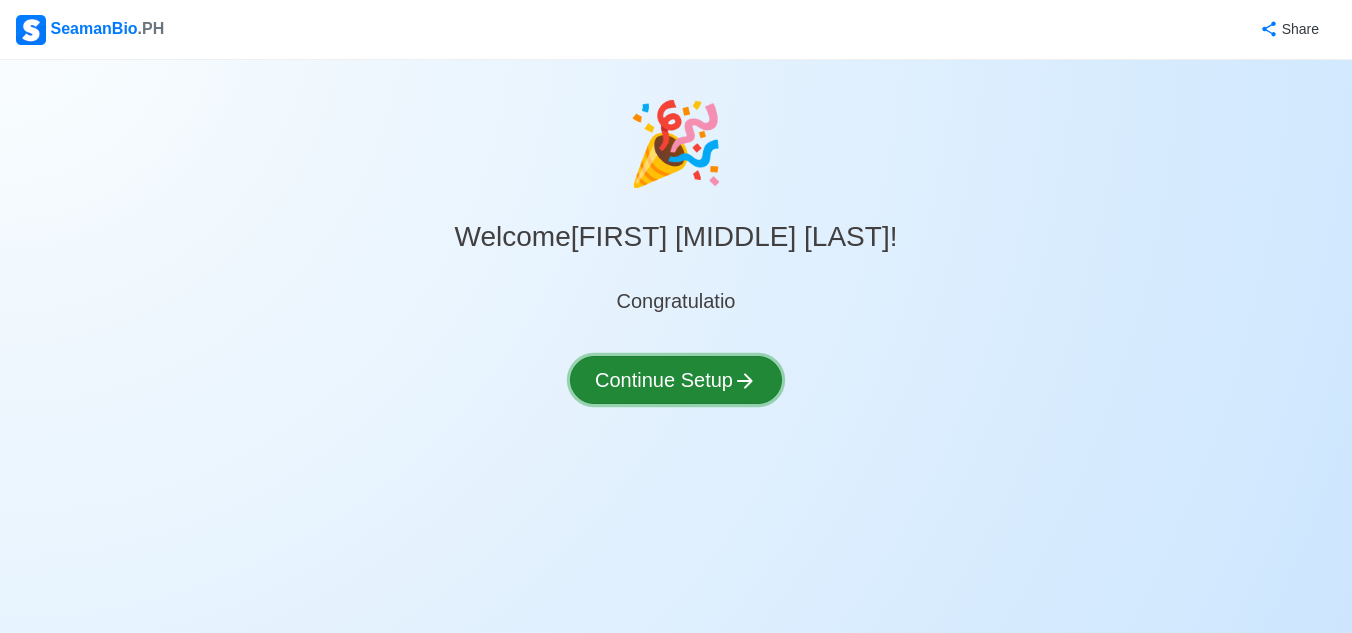 click on "Continue Setup" at bounding box center [676, 380] 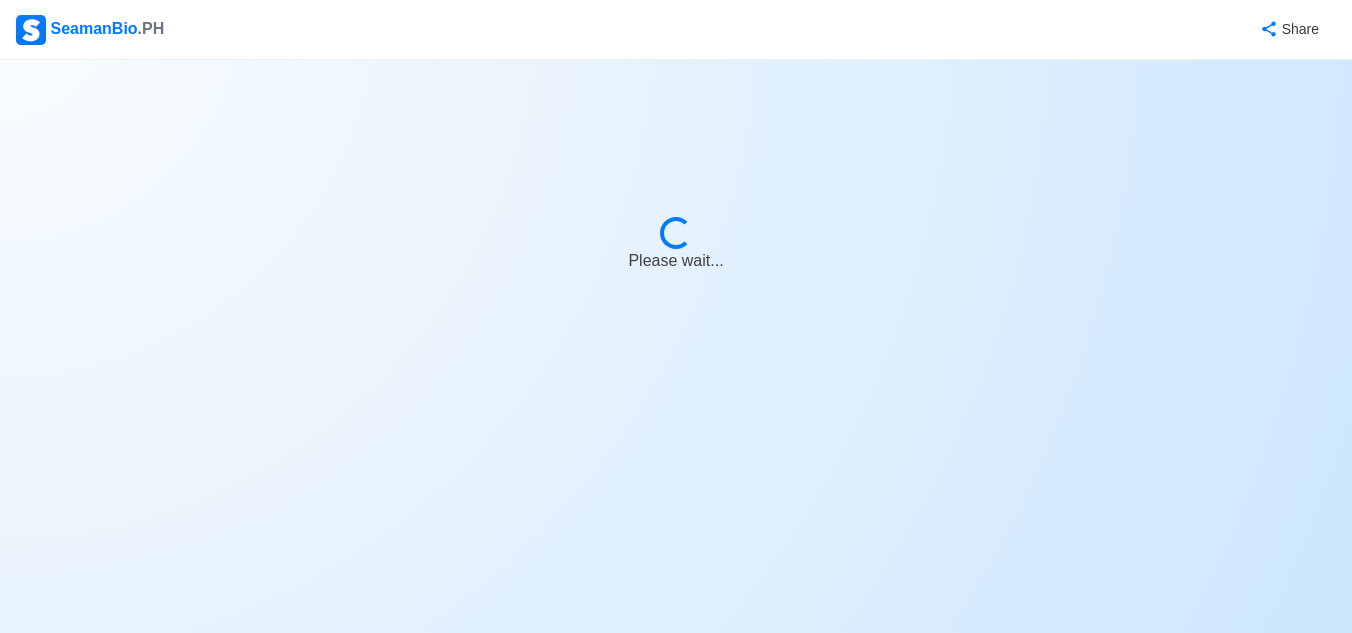 select on "Visible for Hiring" 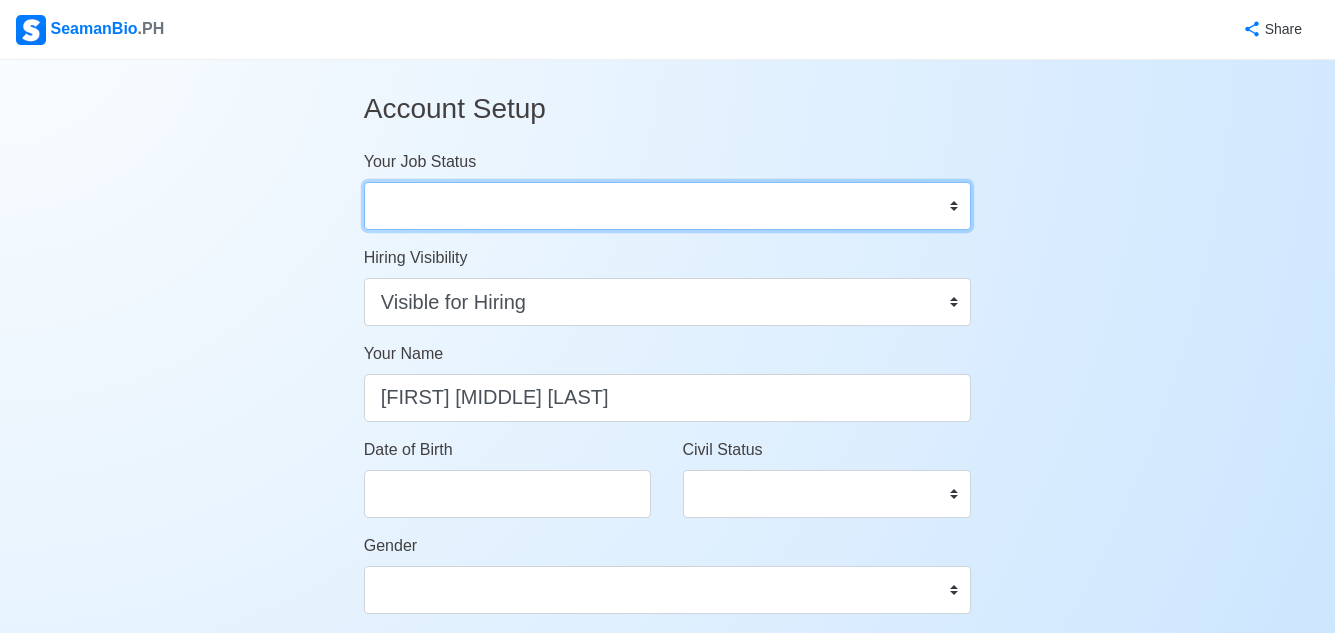 click on "Onboard Actively Looking for Job Not Looking for Job" at bounding box center [668, 206] 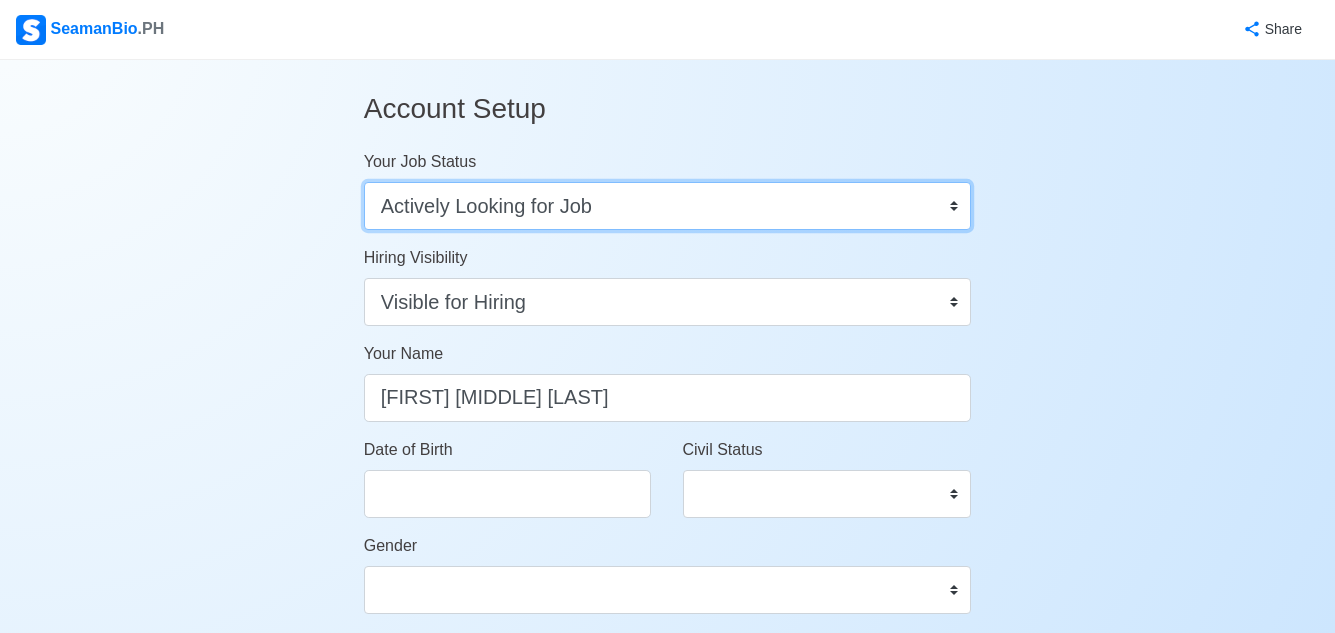 click on "Onboard Actively Looking for Job Not Looking for Job" at bounding box center [668, 206] 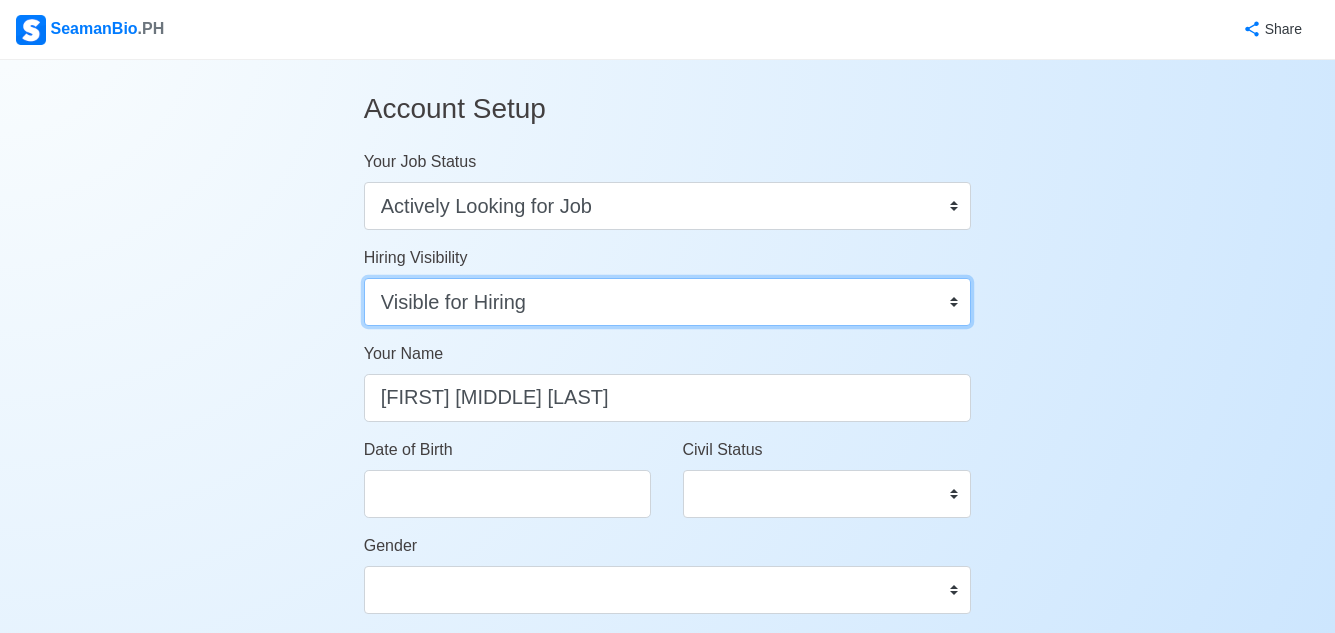 click on "Visible for Hiring Not Visible for Hiring" at bounding box center (668, 302) 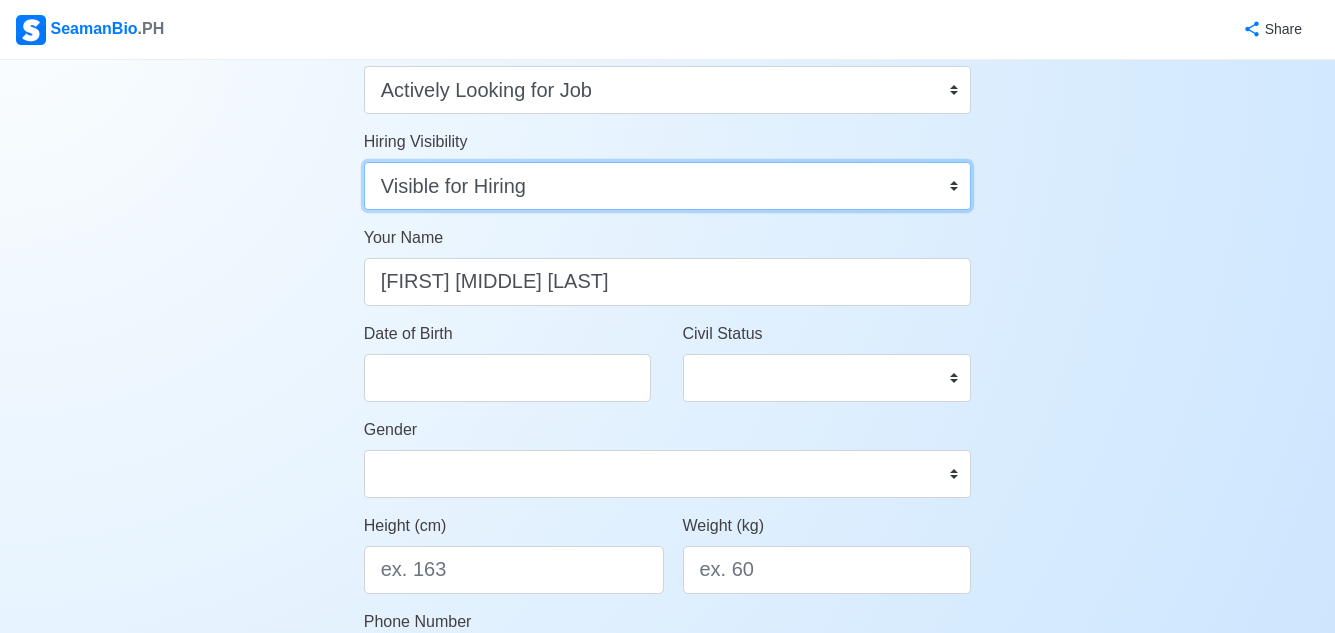 scroll, scrollTop: 200, scrollLeft: 0, axis: vertical 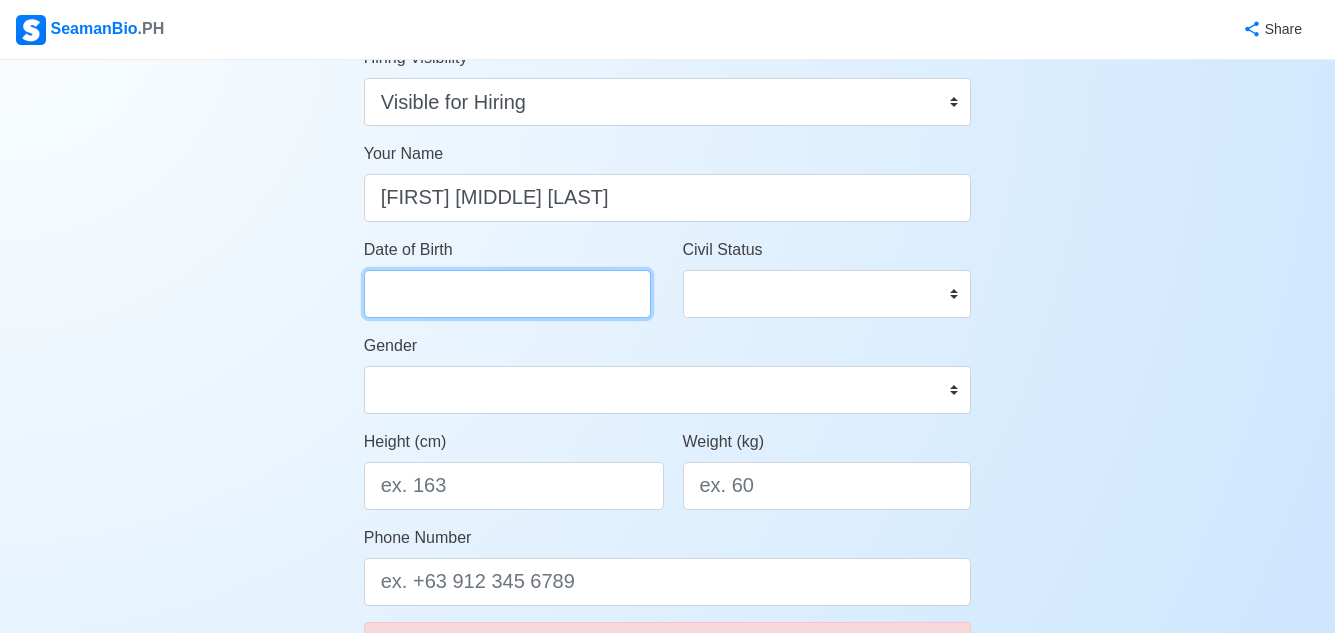 click on "Date of Birth" at bounding box center [507, 294] 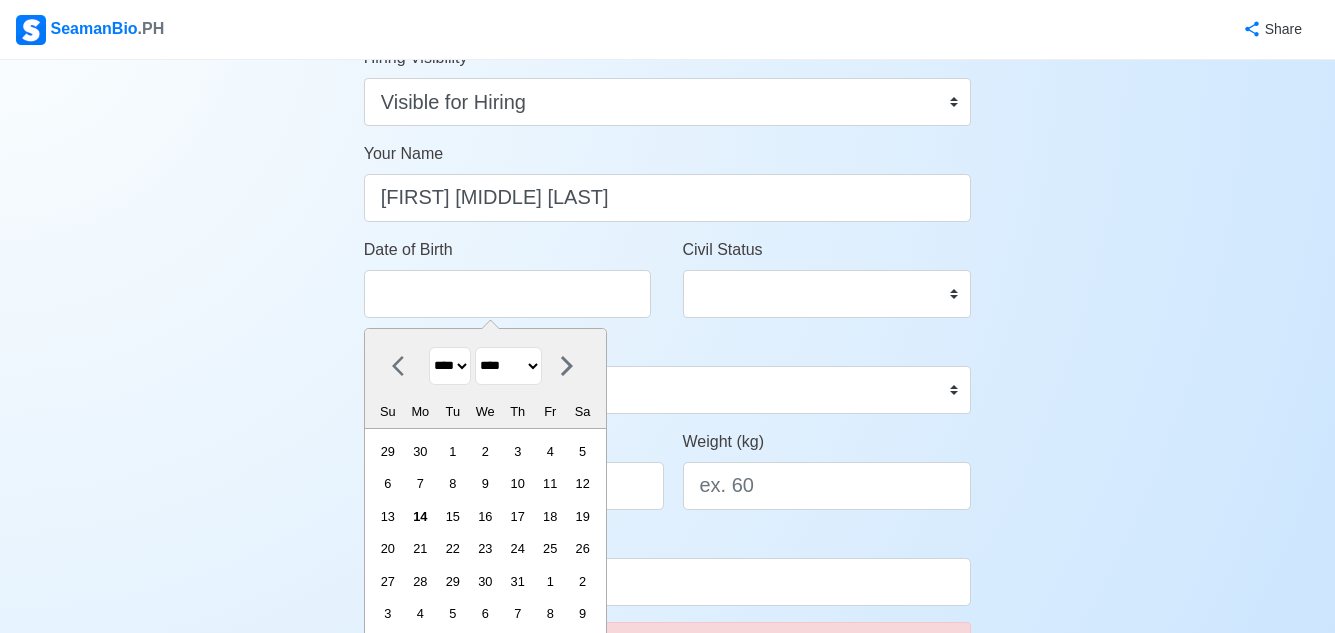 click on "**** **** **** **** **** **** **** **** **** **** **** **** **** **** **** **** **** **** **** **** **** **** **** **** **** **** **** **** **** **** **** **** **** **** **** **** **** **** **** **** **** **** **** **** **** **** **** **** **** **** **** **** **** **** **** **** **** **** **** **** **** **** **** **** **** **** **** **** **** **** **** **** **** **** **** **** **** **** **** **** **** **** **** **** **** **** **** **** **** **** **** **** **** **** **** **** **** **** **** **** **** **** **** **** **** ****" at bounding box center (450, 366) 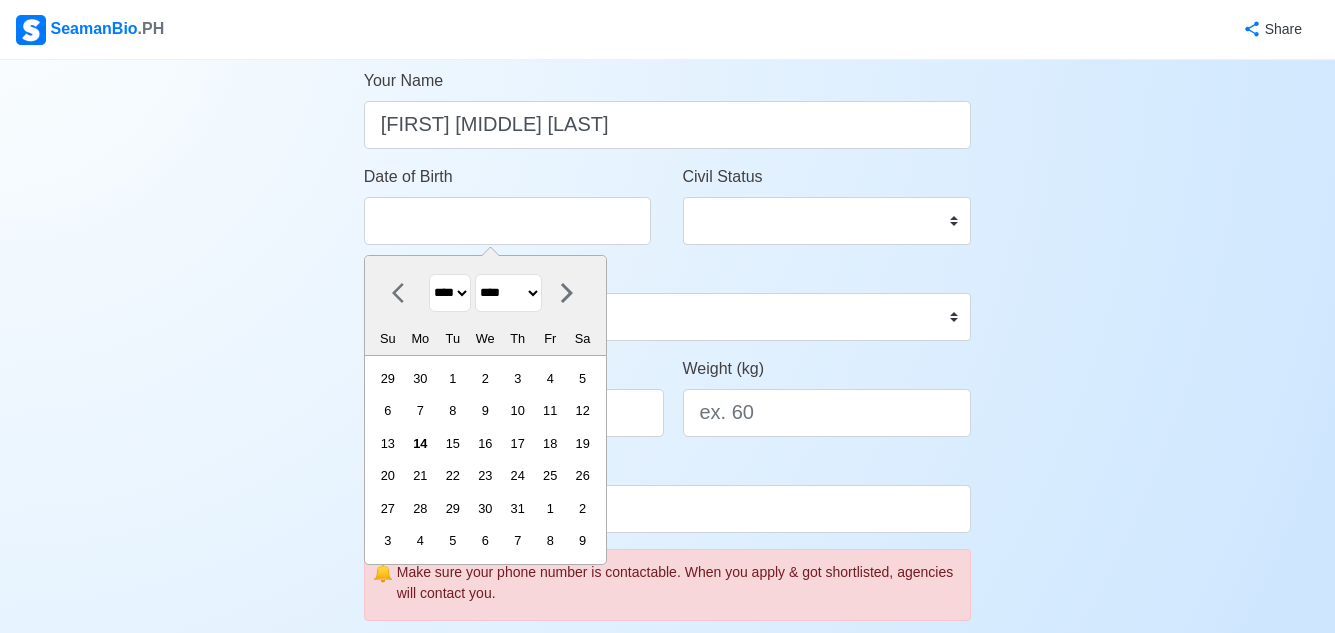 scroll, scrollTop: 300, scrollLeft: 0, axis: vertical 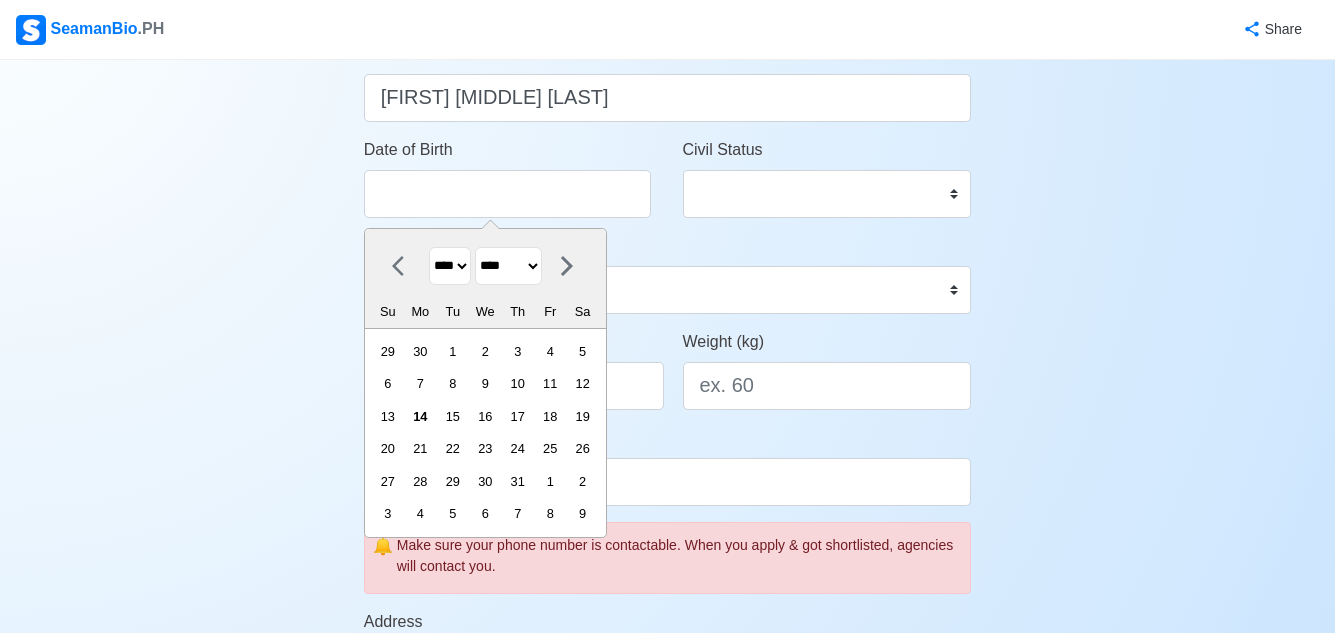 click on "**** **** **** **** **** **** **** **** **** **** **** **** **** **** **** **** **** **** **** **** **** **** **** **** **** **** **** **** **** **** **** **** **** **** **** **** **** **** **** **** **** **** **** **** **** **** **** **** **** **** **** **** **** **** **** **** **** **** **** **** **** **** **** **** **** **** **** **** **** **** **** **** **** **** **** **** **** **** **** **** **** **** **** **** **** **** **** **** **** **** **** **** **** **** **** **** **** **** **** **** **** **** **** **** **** ****" at bounding box center (450, 266) 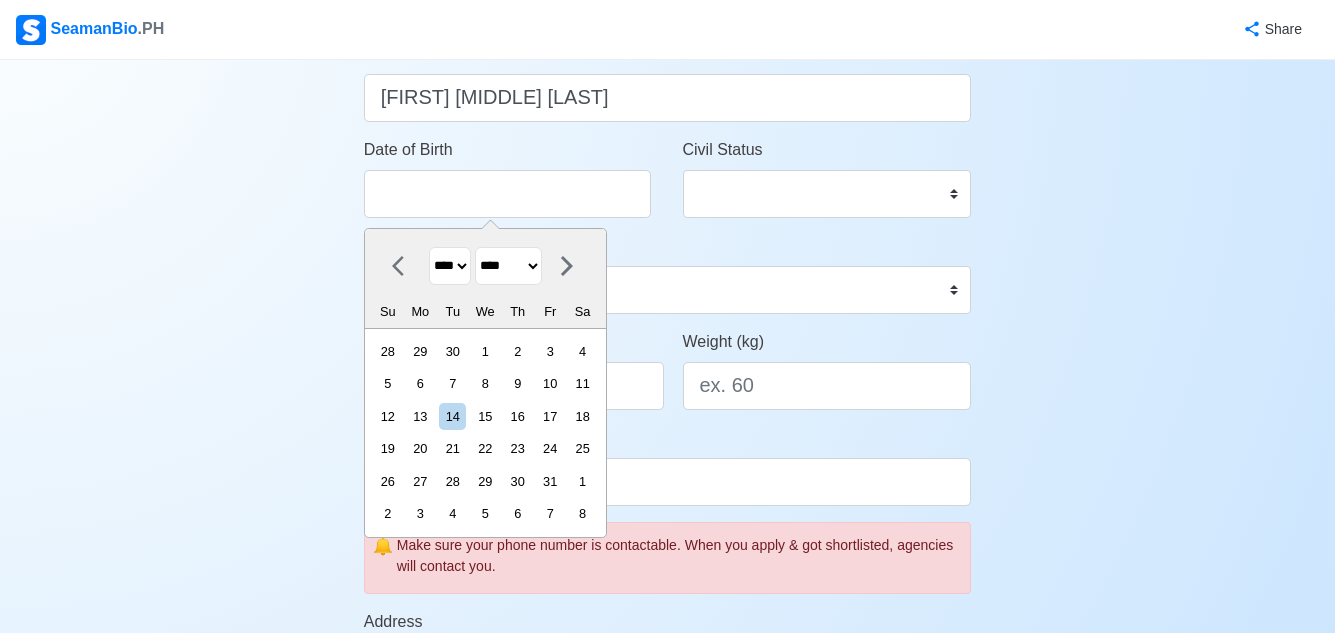 click on "******* ******** ***** ***** *** **** **** ****** ********* ******* ******** ********" at bounding box center [508, 266] 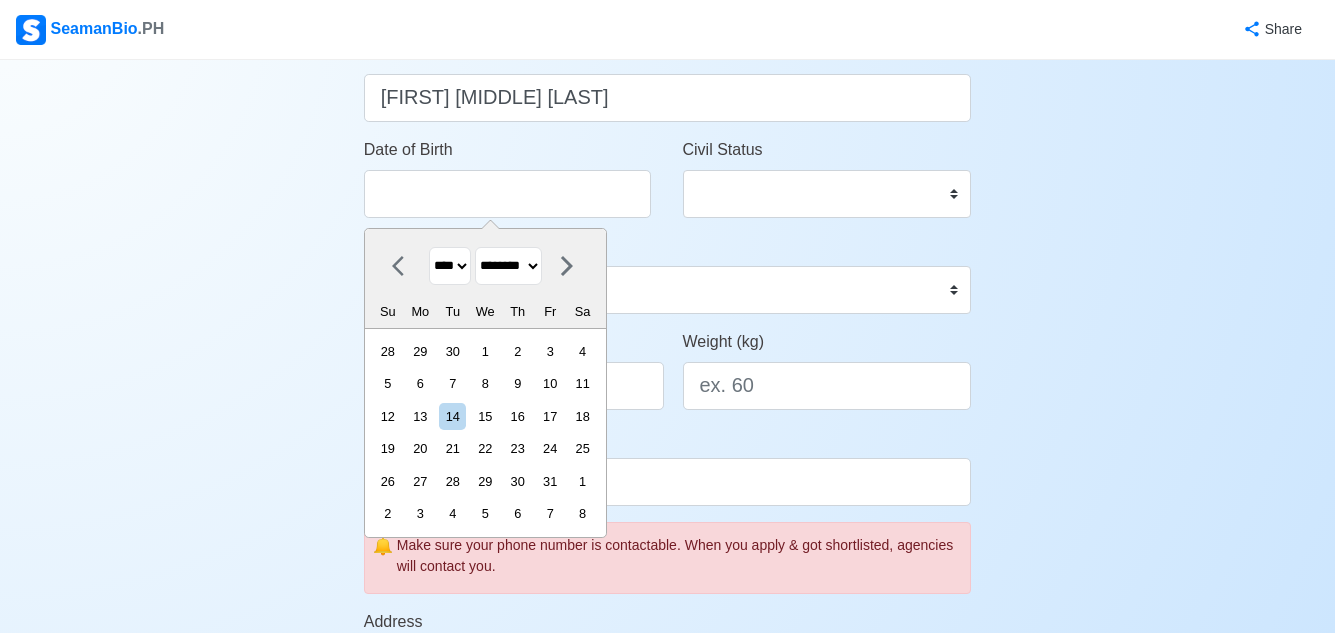 click on "******* ******** ***** ***** *** **** **** ****** ********* ******* ******** ********" at bounding box center (508, 266) 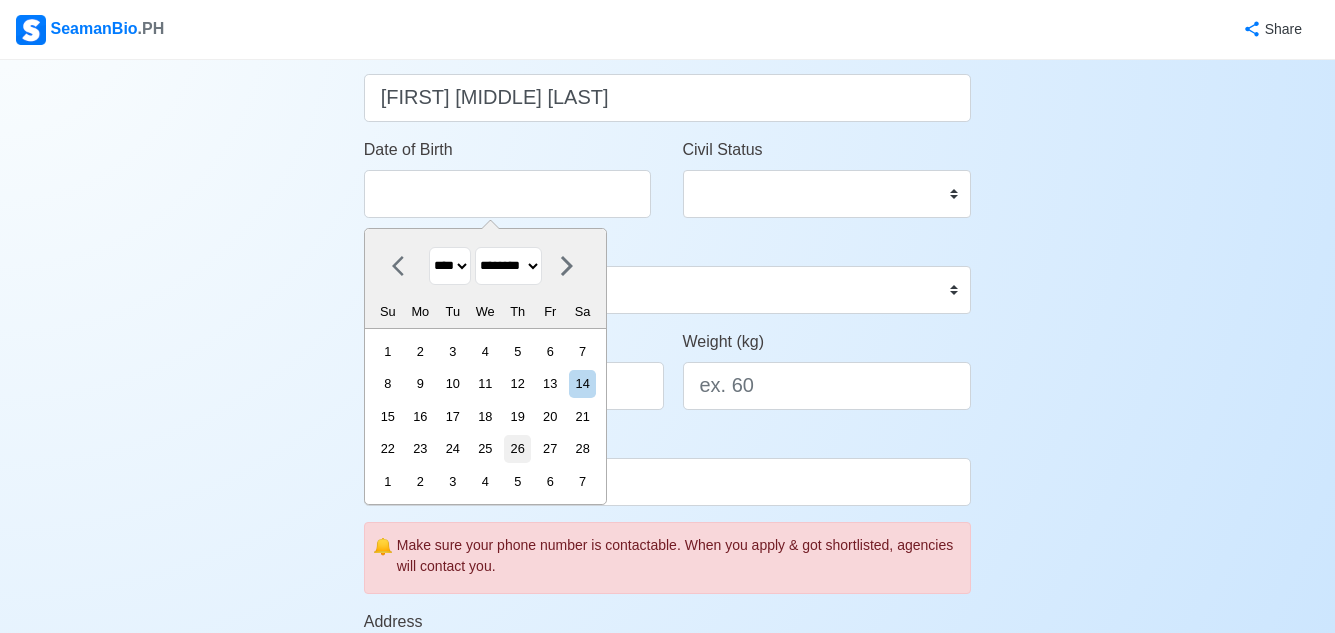 click on "26" at bounding box center [517, 448] 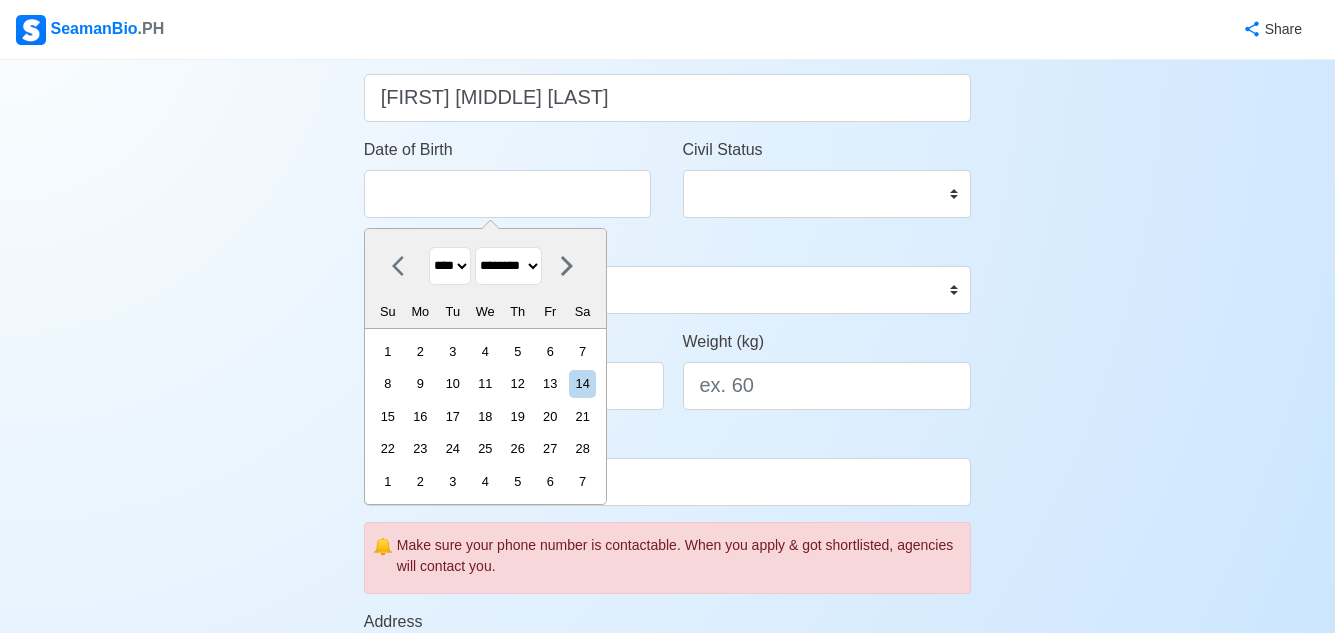 type on "[MM]/[DD]/[YYYY]" 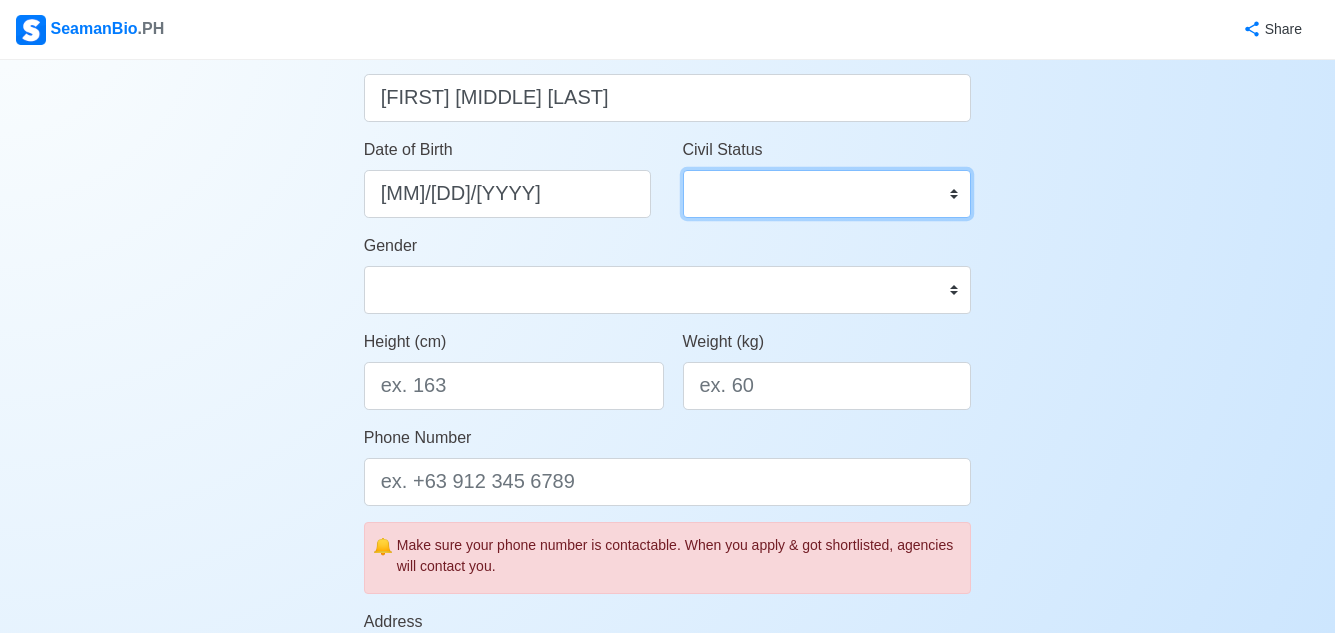 drag, startPoint x: 898, startPoint y: 192, endPoint x: 911, endPoint y: 195, distance: 13.341664 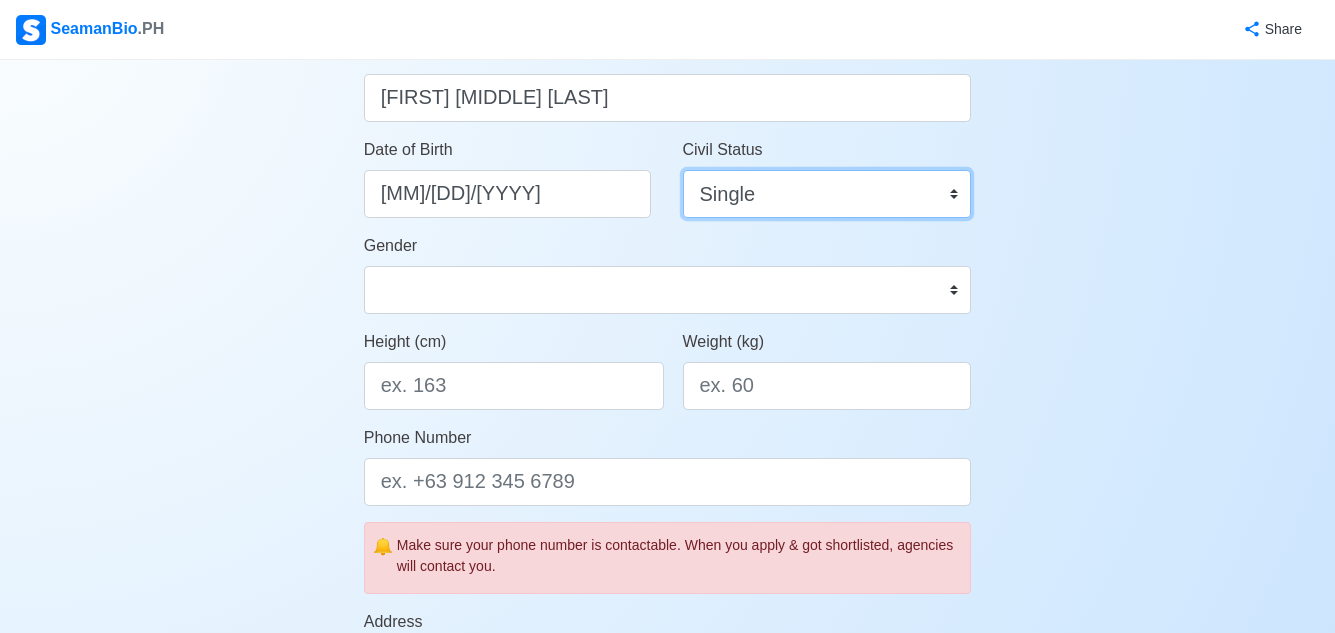 click on "Single Married Widowed Separated" at bounding box center (827, 194) 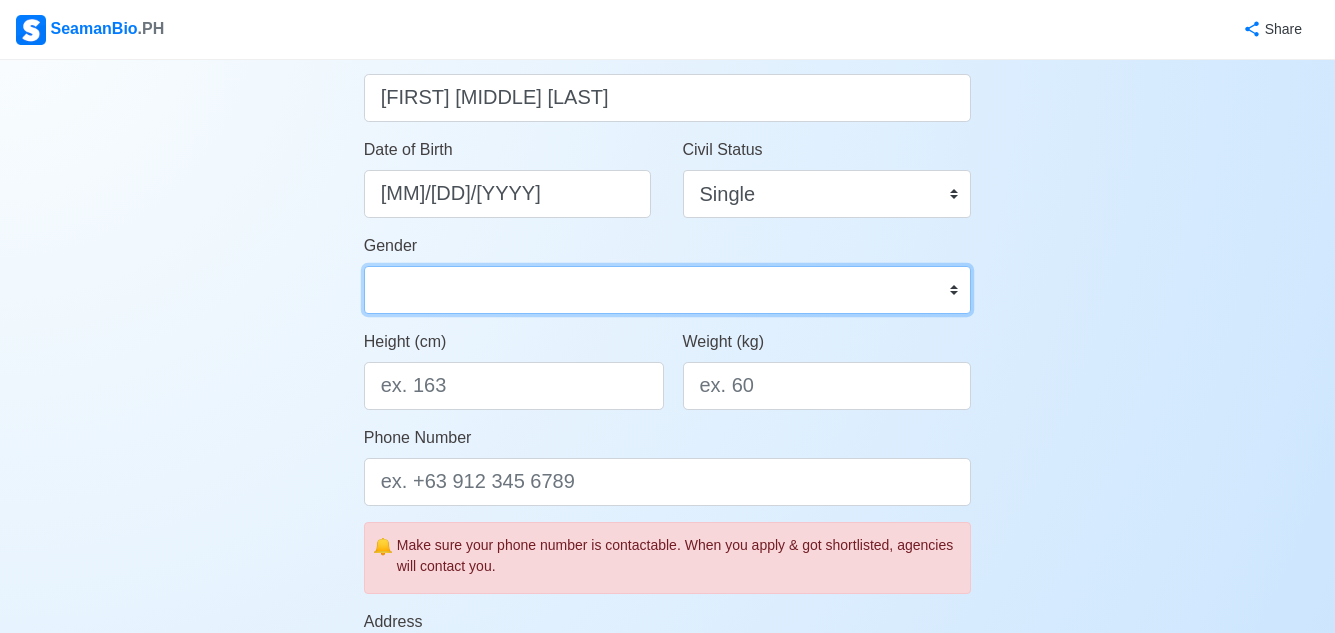 click on "Male Female" at bounding box center (668, 290) 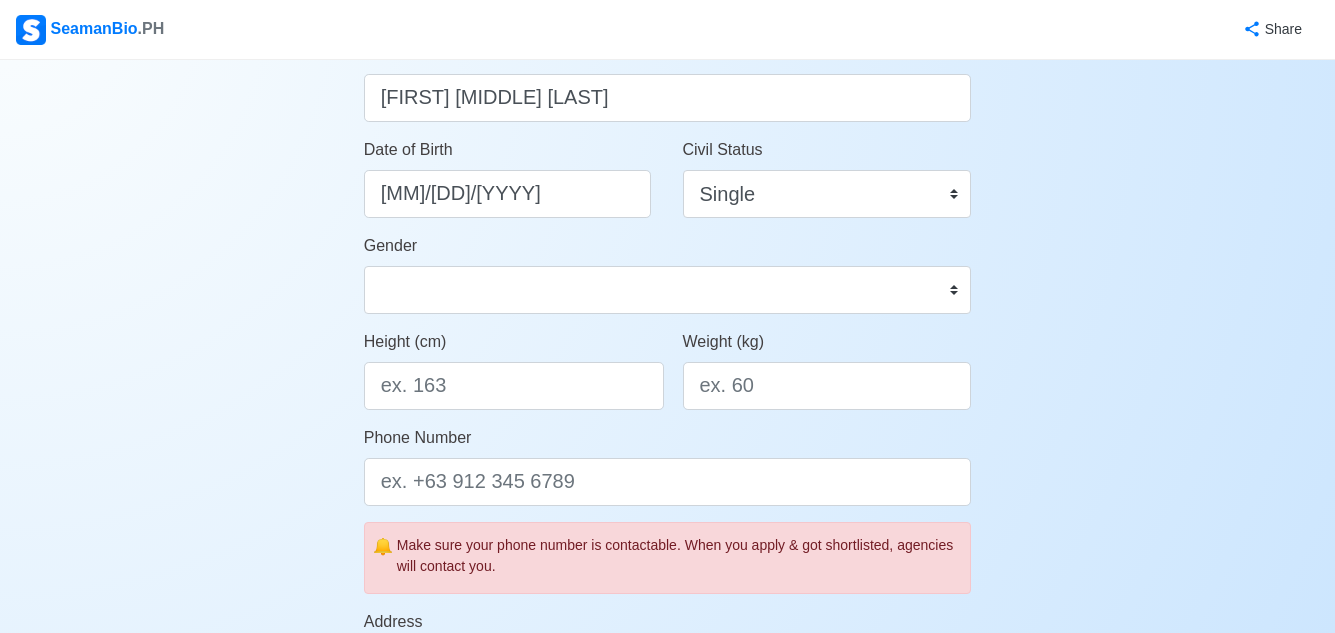 click on "Height (cm)" at bounding box center [508, 378] 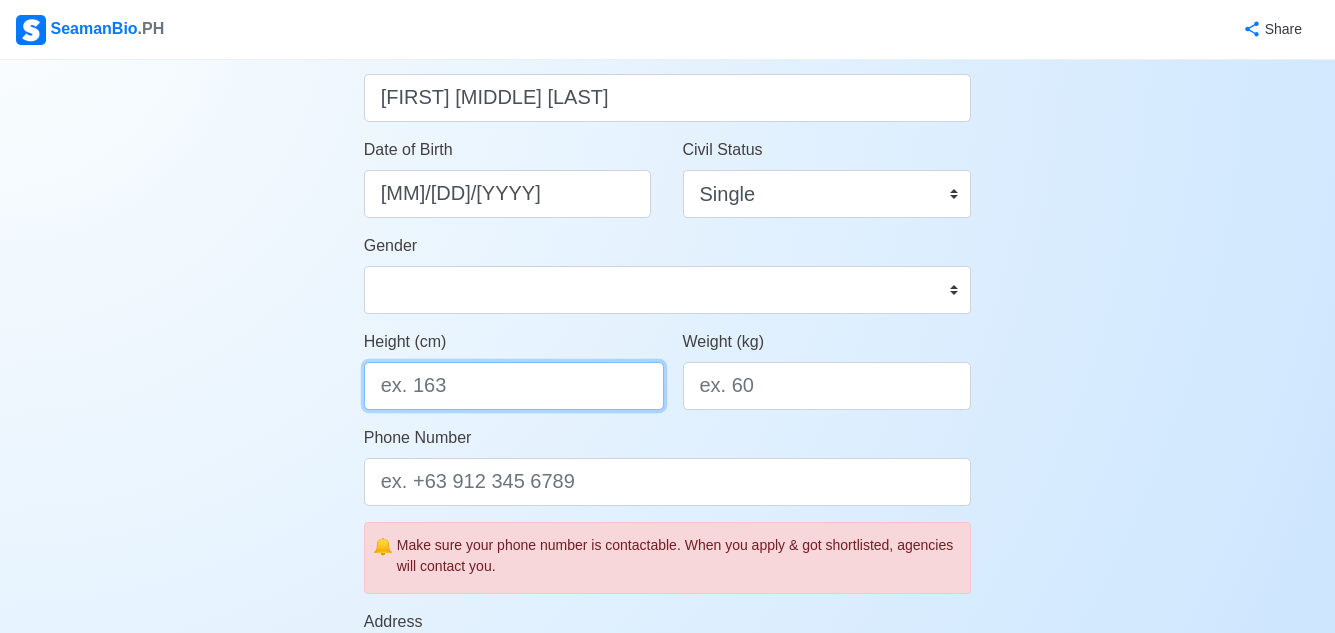 click on "Height (cm)" at bounding box center (514, 386) 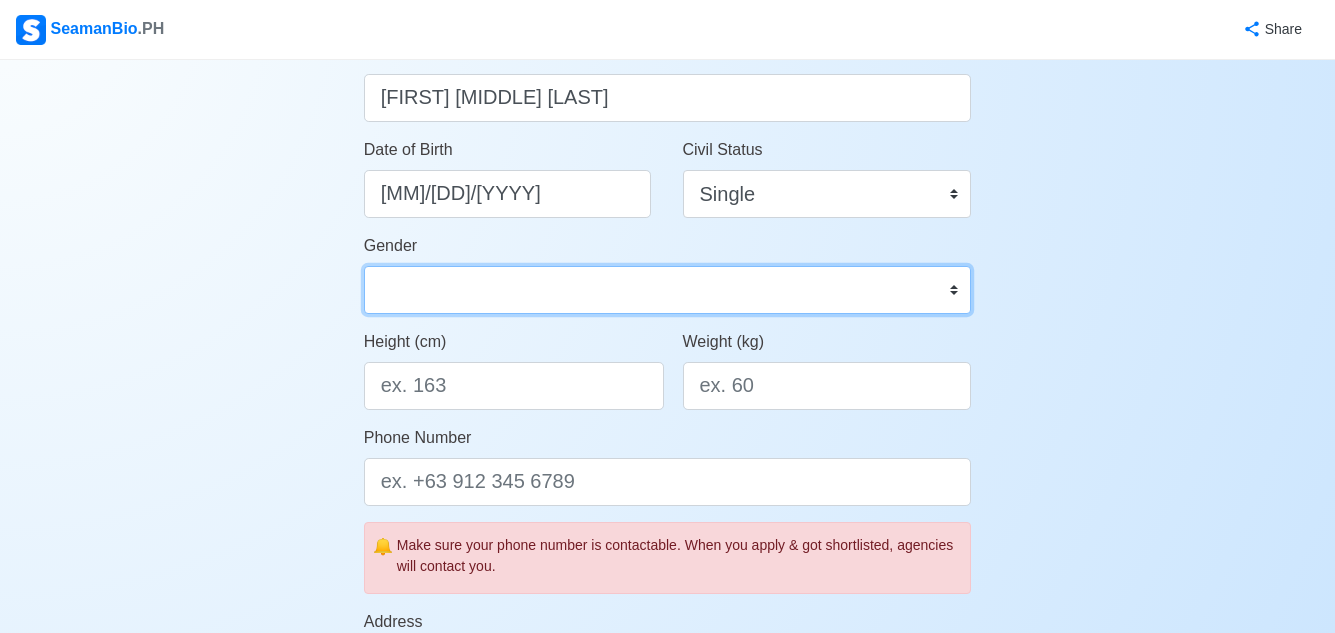 click on "Male Female" at bounding box center (668, 290) 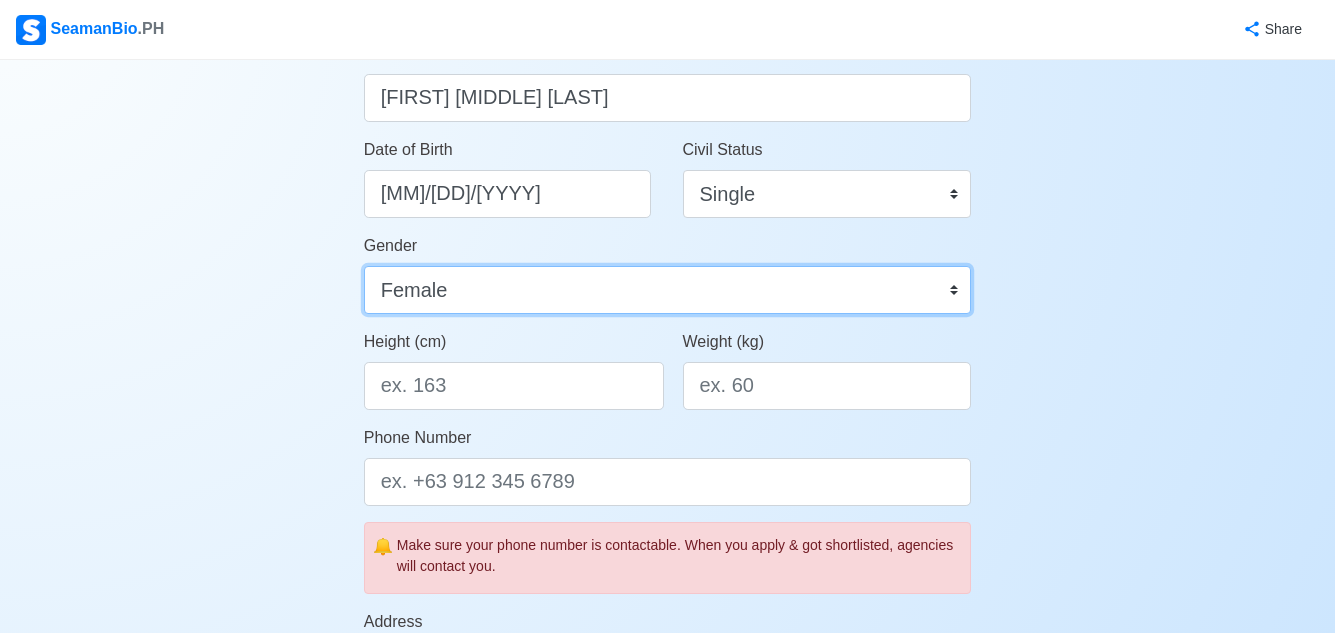 click on "Male Female" at bounding box center (668, 290) 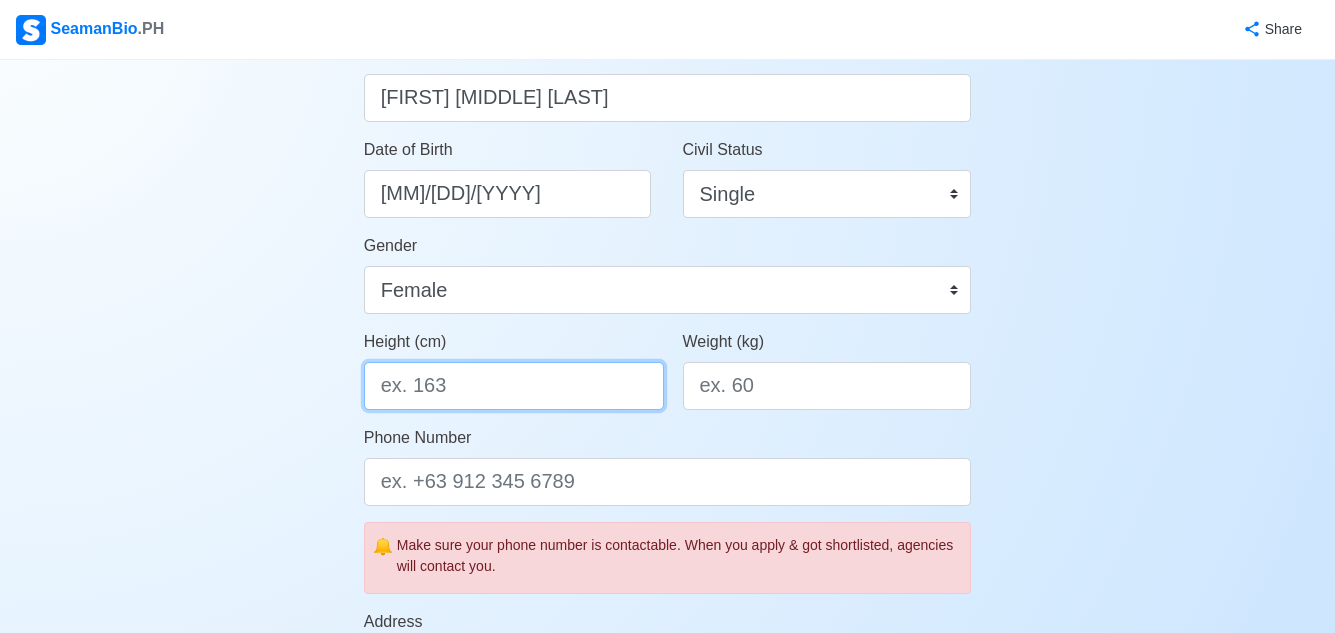 click on "Height (cm)" at bounding box center [514, 386] 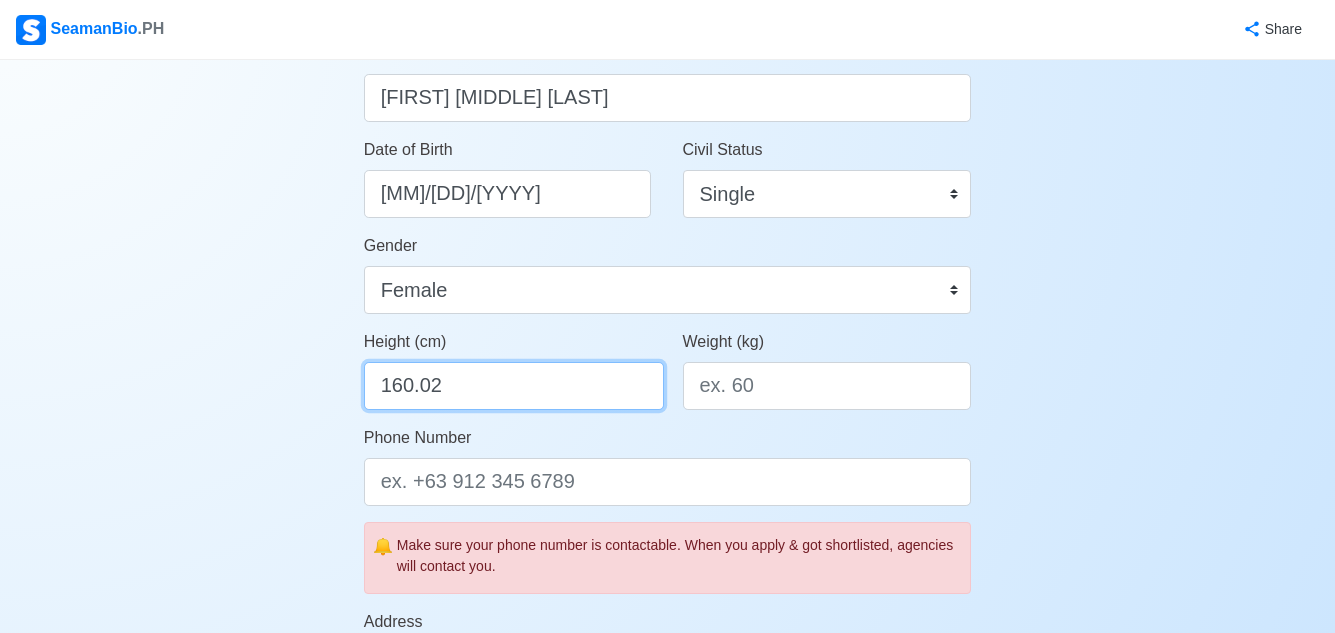 type on "160.02" 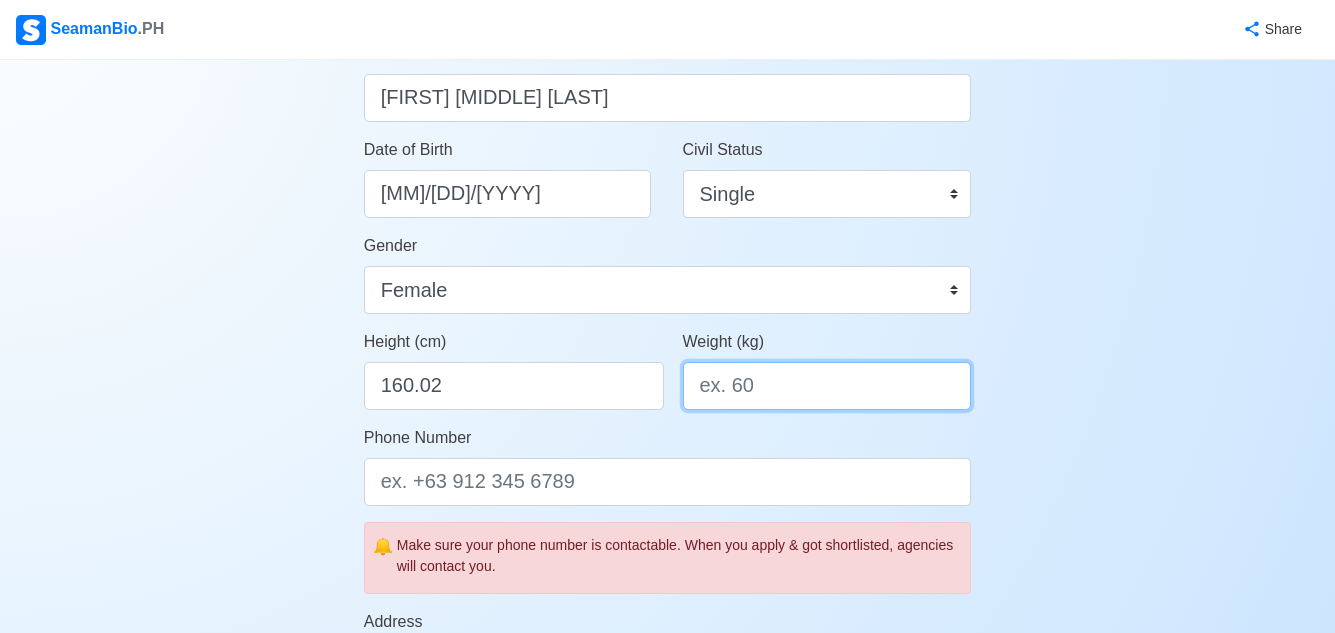 click on "Weight (kg)" at bounding box center [827, 386] 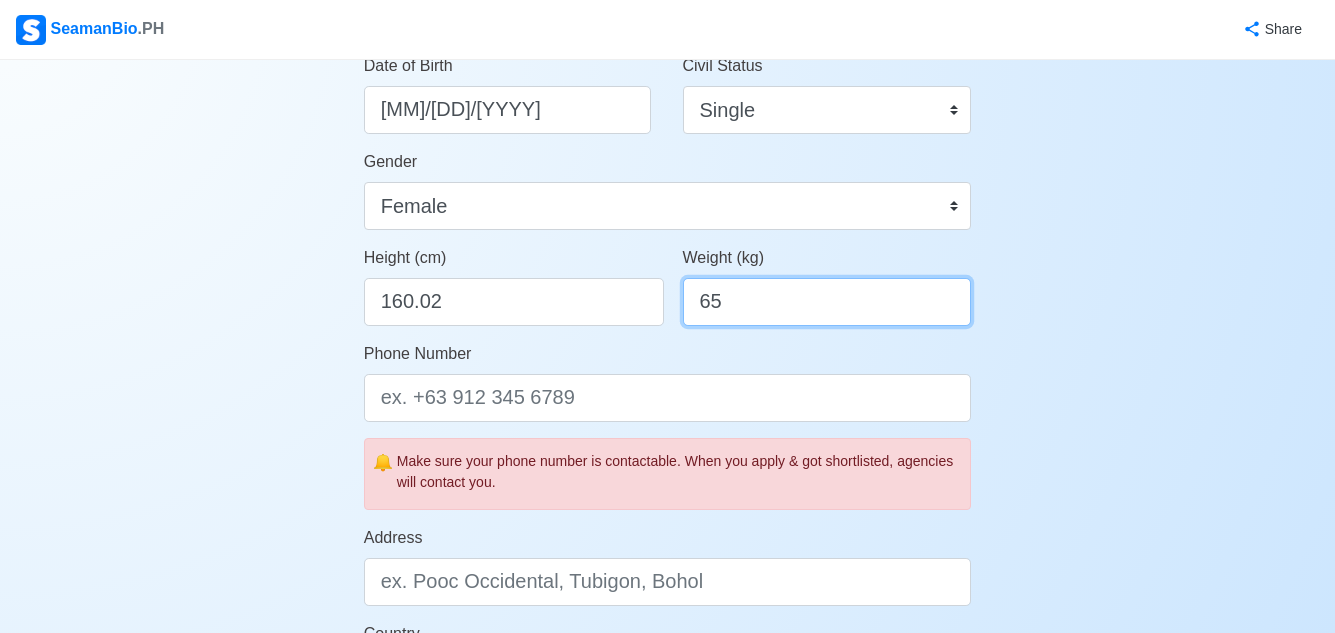 scroll, scrollTop: 500, scrollLeft: 0, axis: vertical 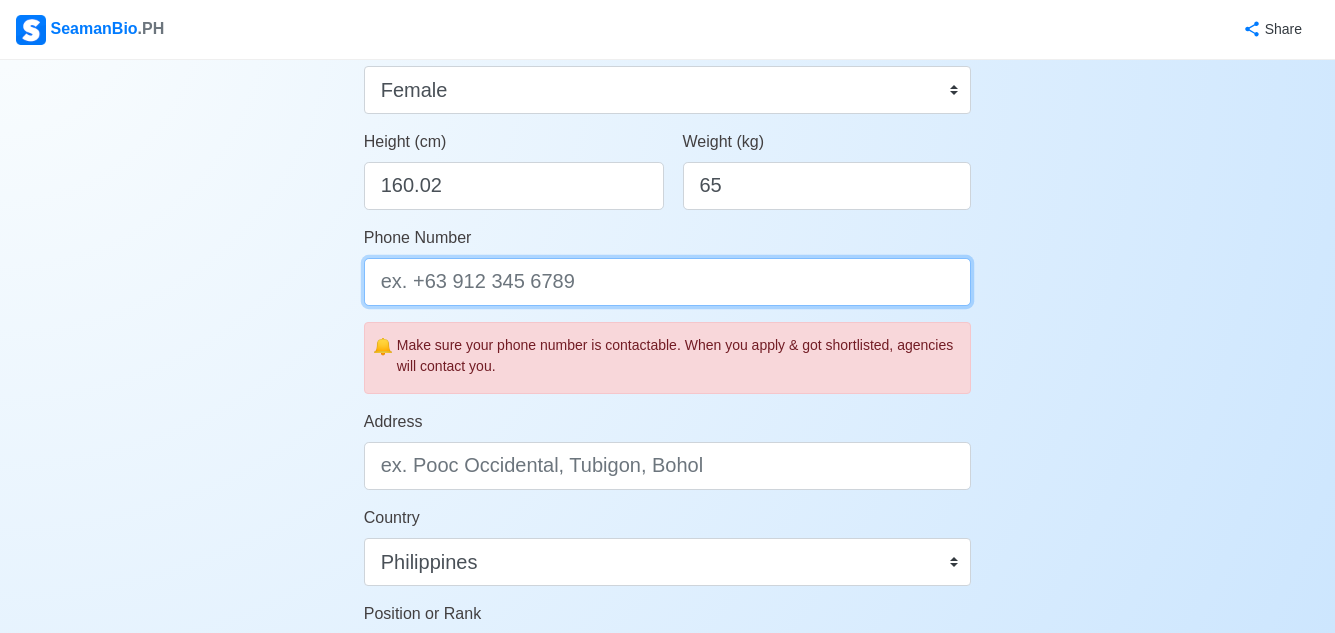 click on "Phone Number" at bounding box center (668, 282) 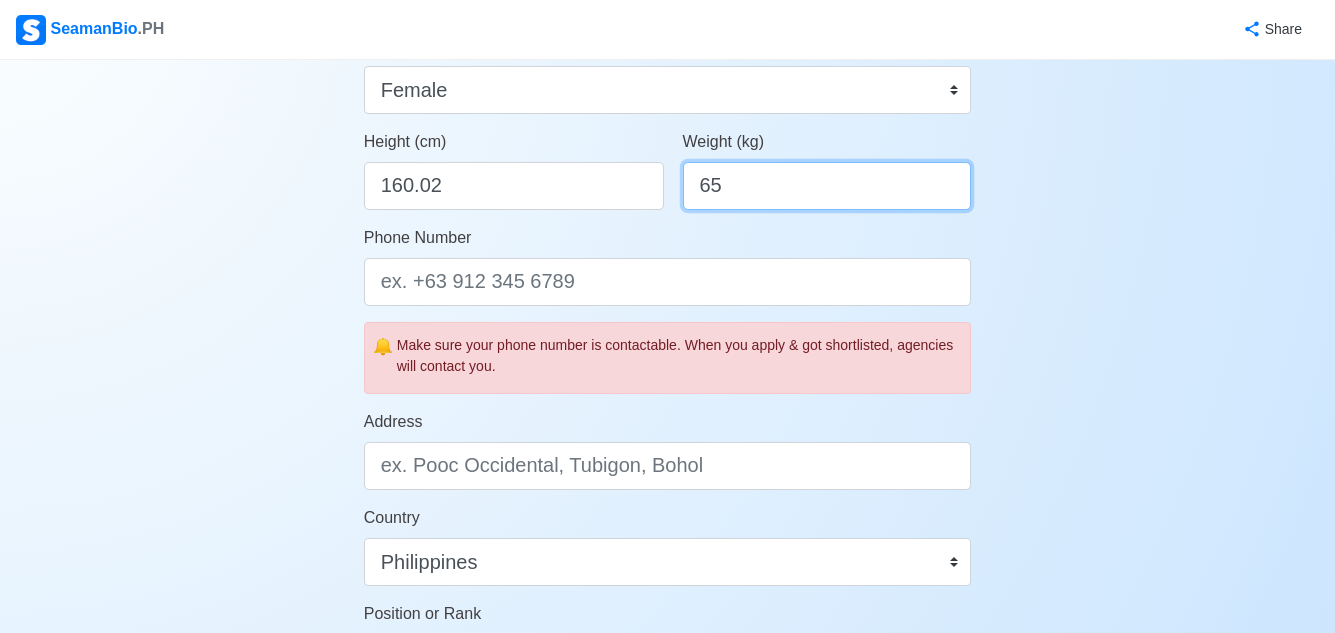 click on "65" at bounding box center [827, 186] 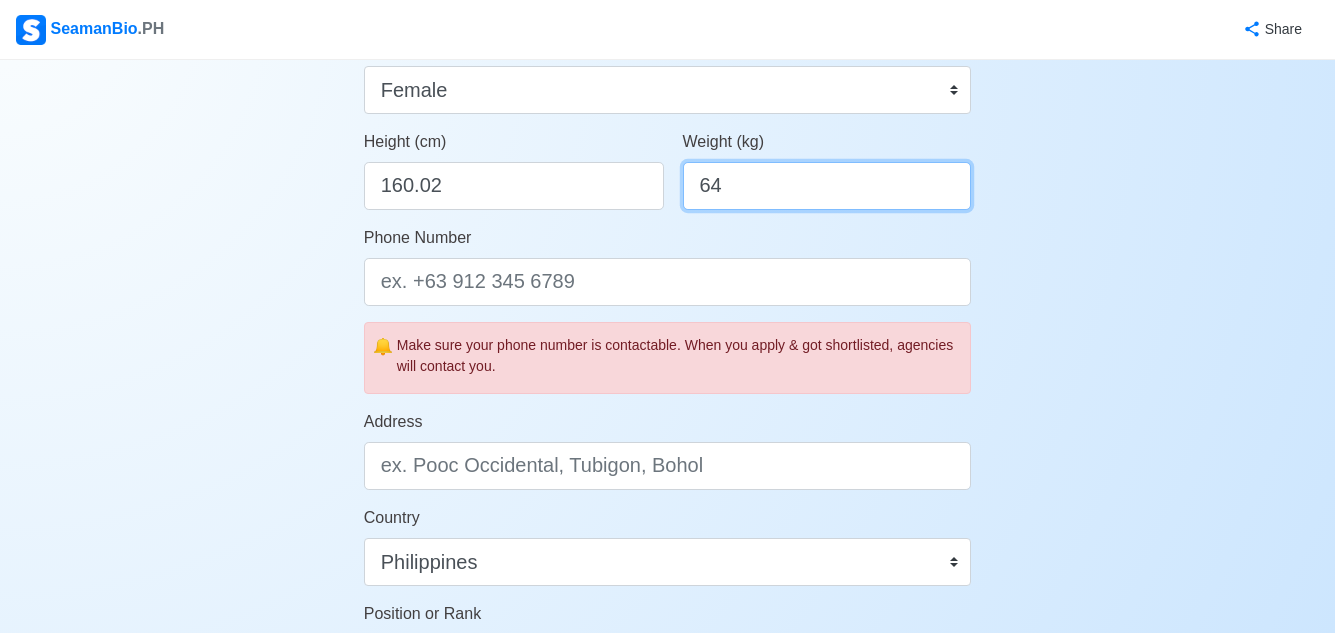 type on "64" 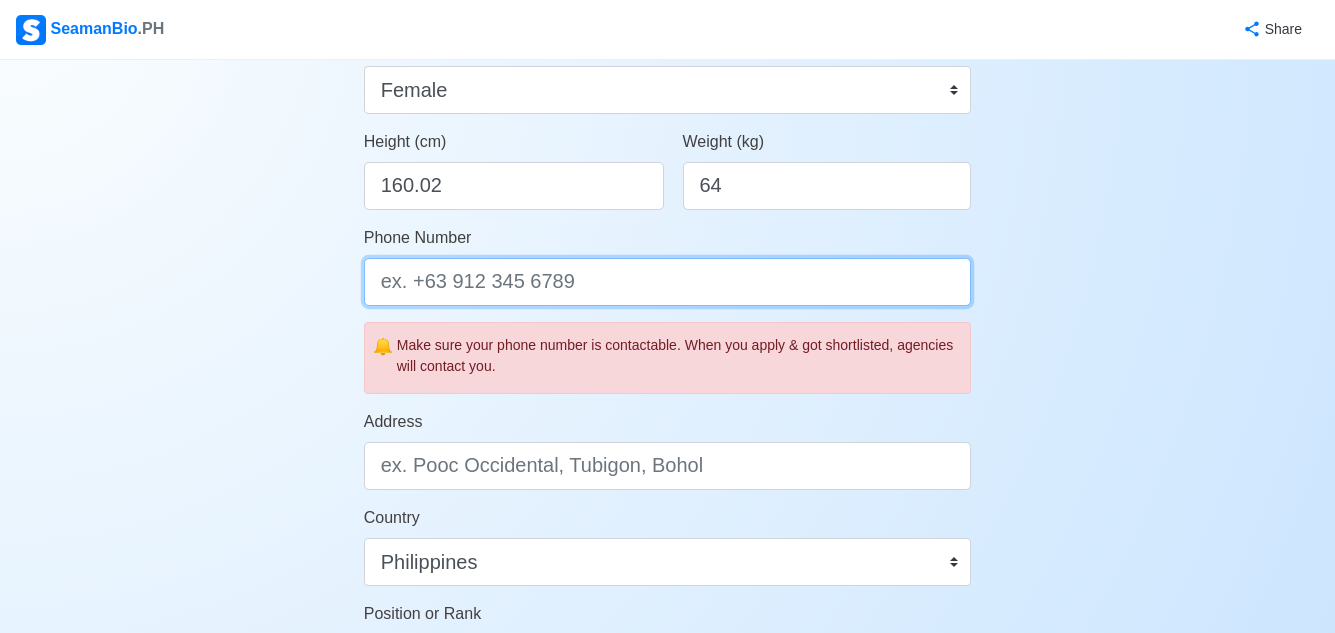 click on "Phone Number" at bounding box center (668, 282) 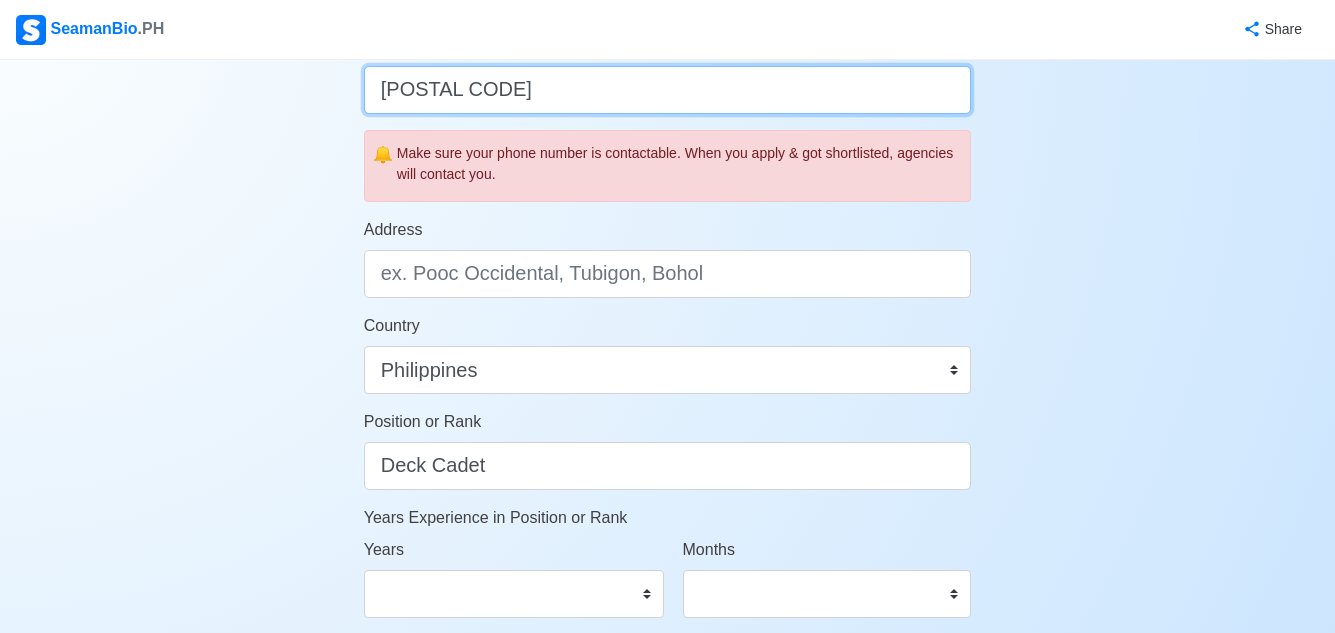scroll, scrollTop: 700, scrollLeft: 0, axis: vertical 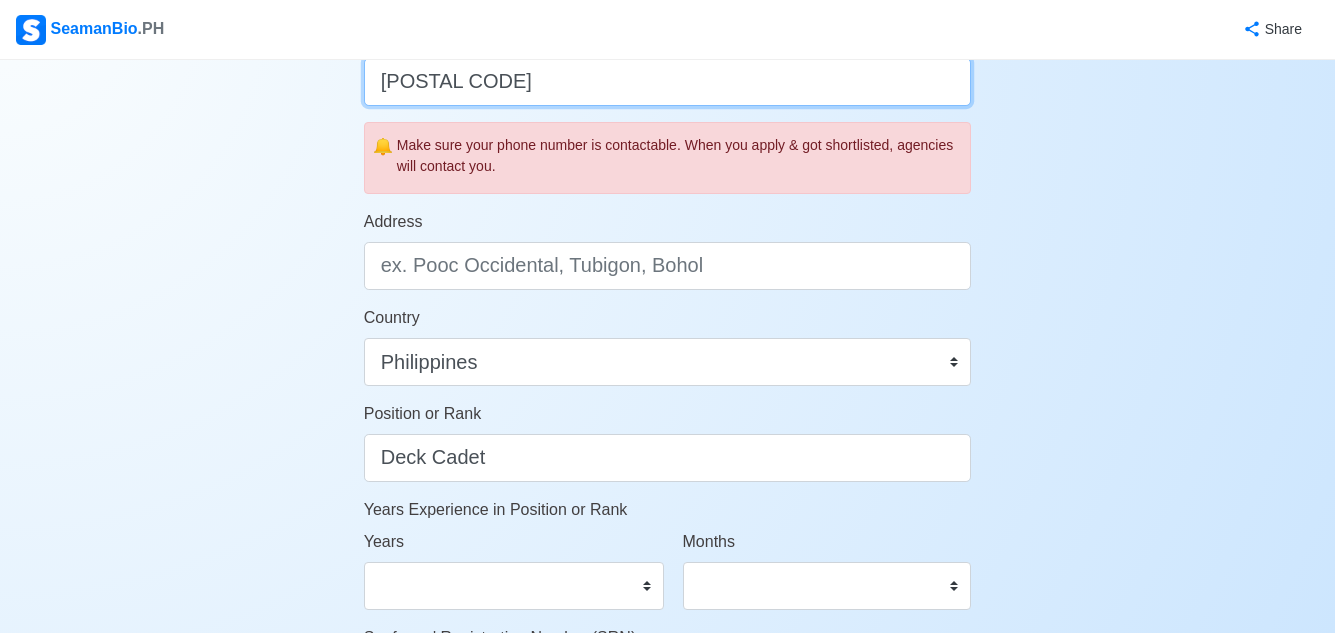 type on "[POSTAL CODE]" 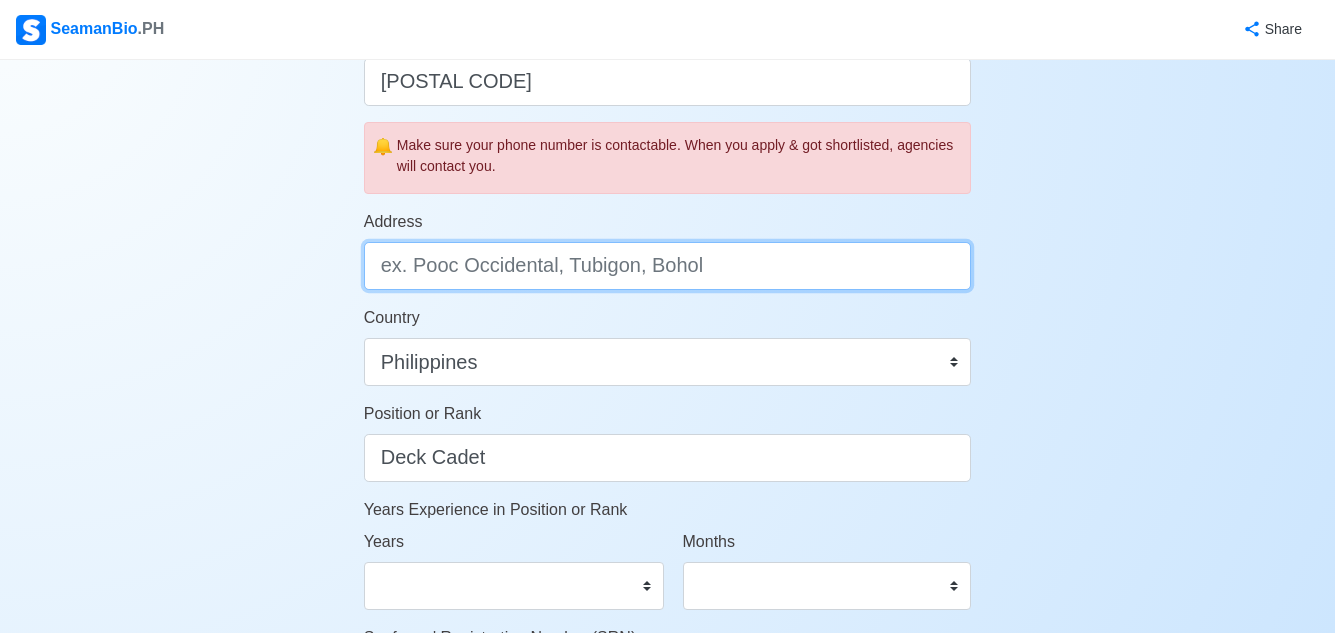 click on "Address" at bounding box center (668, 266) 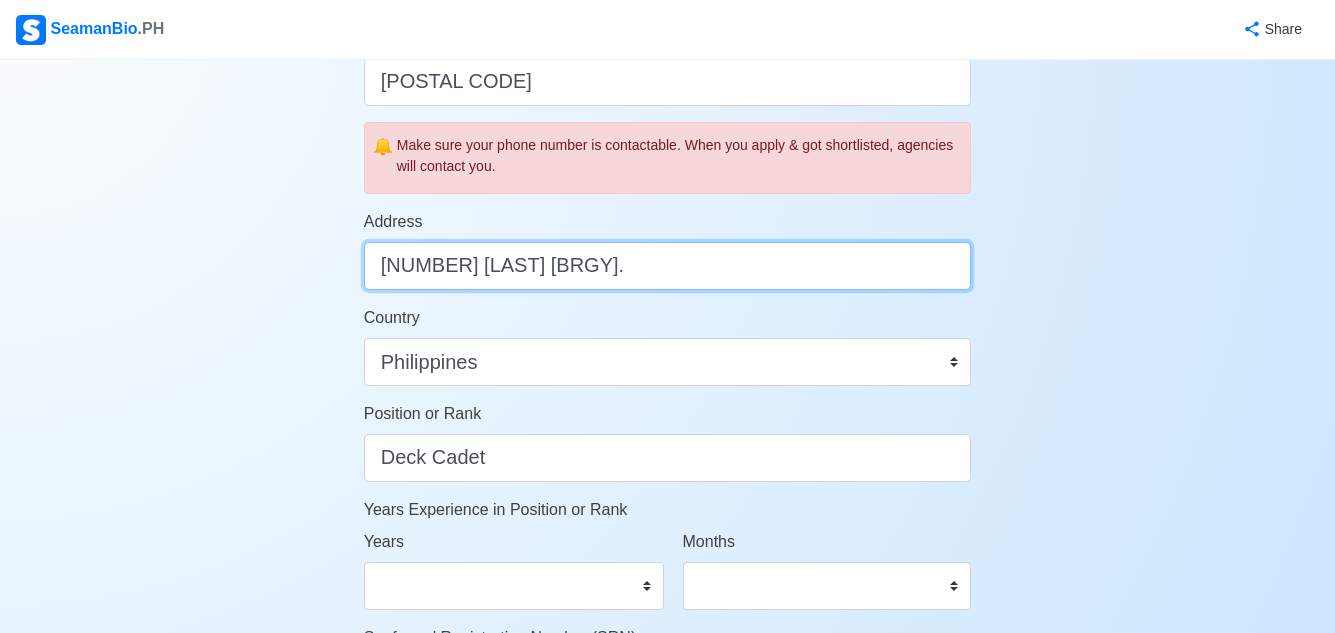 click on "[NUMBER] [LAST] [BRGY]." at bounding box center (668, 266) 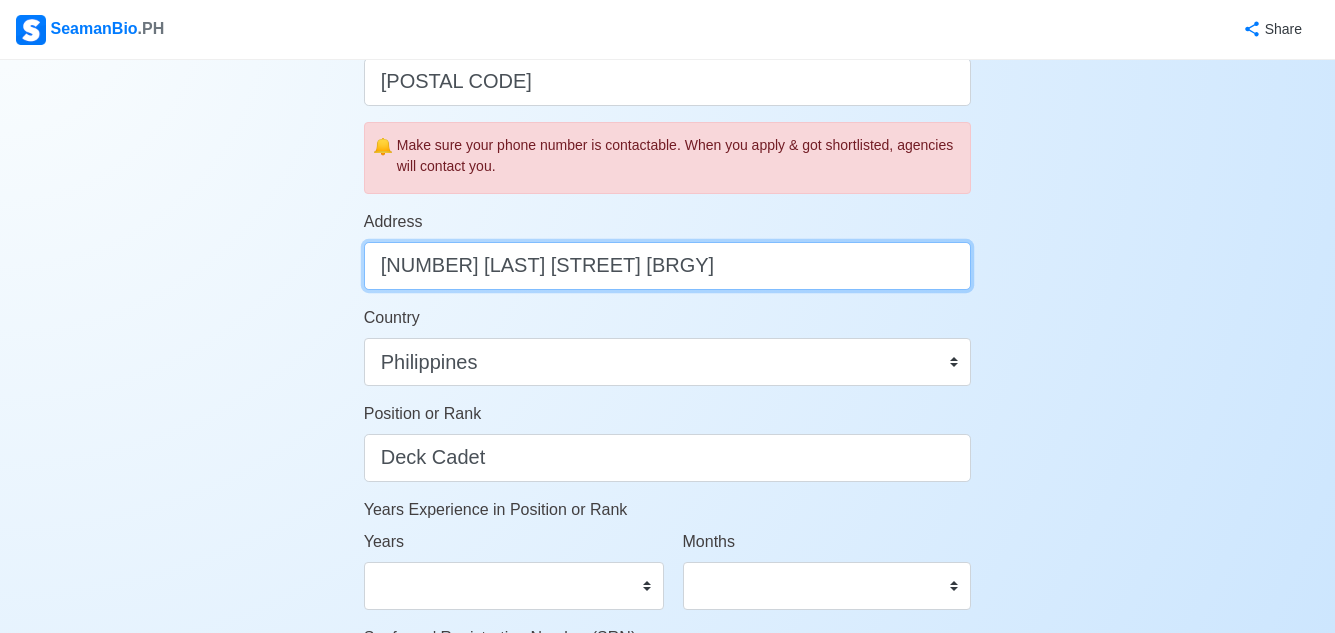 click on "[NUMBER] [LAST] [STREET] [BRGY]" at bounding box center [668, 266] 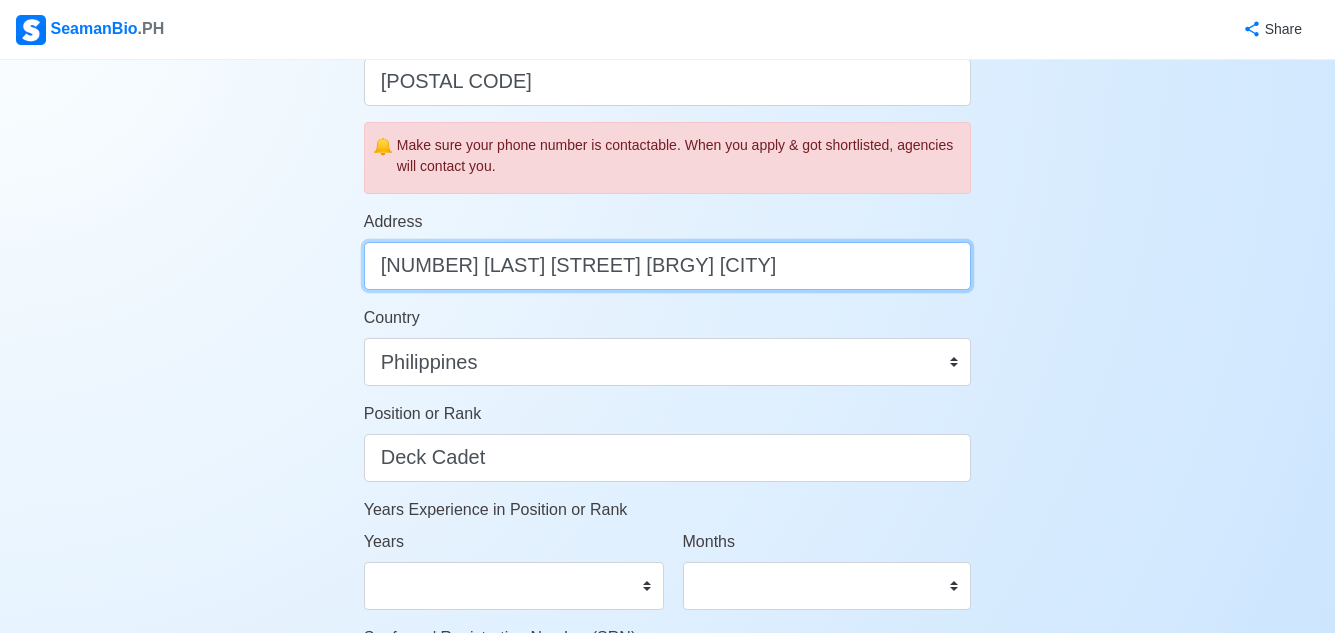 scroll, scrollTop: 0, scrollLeft: 19, axis: horizontal 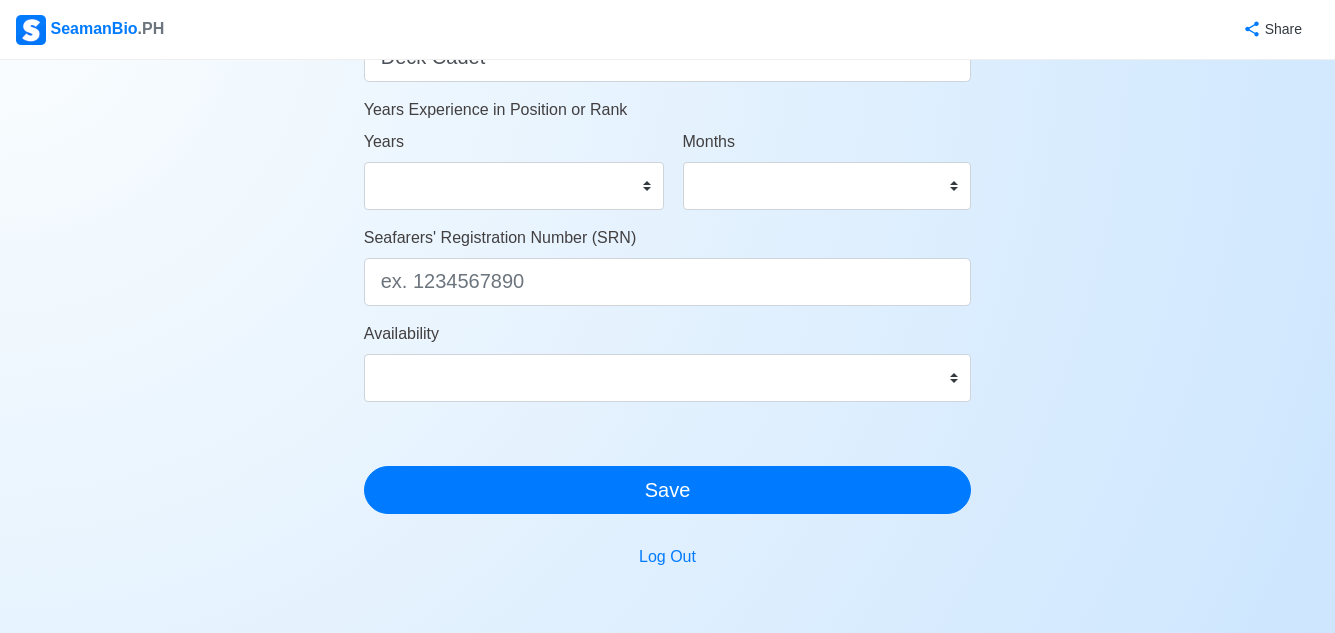 type on "[NUMBER] [LAST] [STREET] [BRGY] [CITY]" 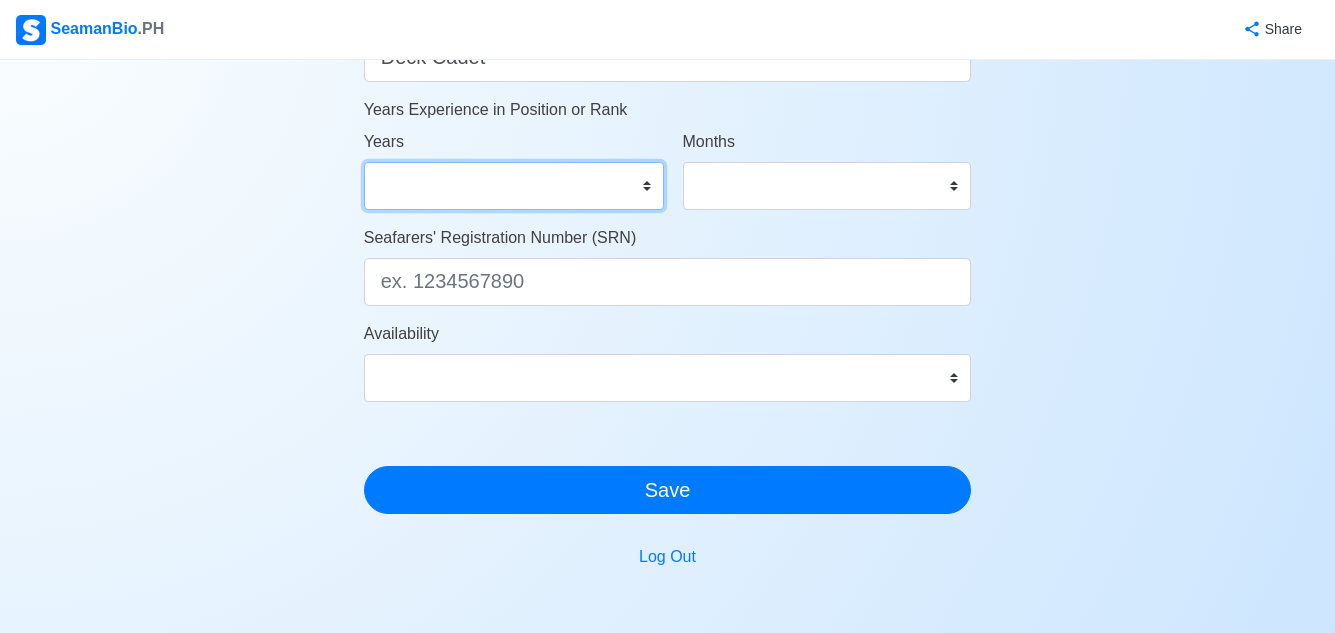 click on "0 1 2 3 4 5 6 7 8 9 10 11 12 13 14 15 16 17 18 19 20 21 22 23 24 25 26 27 28 29 30 31 32 33 34 35 36 37 38 39 40 41 42 43 44 45 46 47 48 49 50" at bounding box center [514, 186] 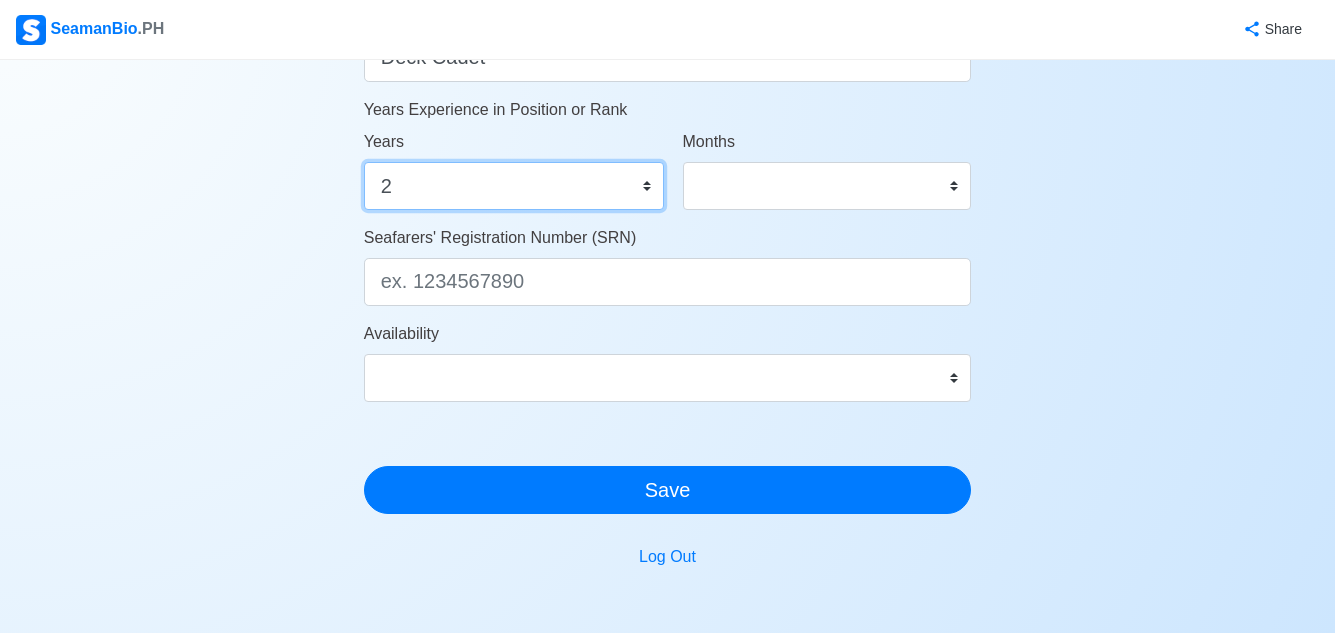 click on "0 1 2 3 4 5 6 7 8 9 10 11 12 13 14 15 16 17 18 19 20 21 22 23 24 25 26 27 28 29 30 31 32 33 34 35 36 37 38 39 40 41 42 43 44 45 46 47 48 49 50" at bounding box center (514, 186) 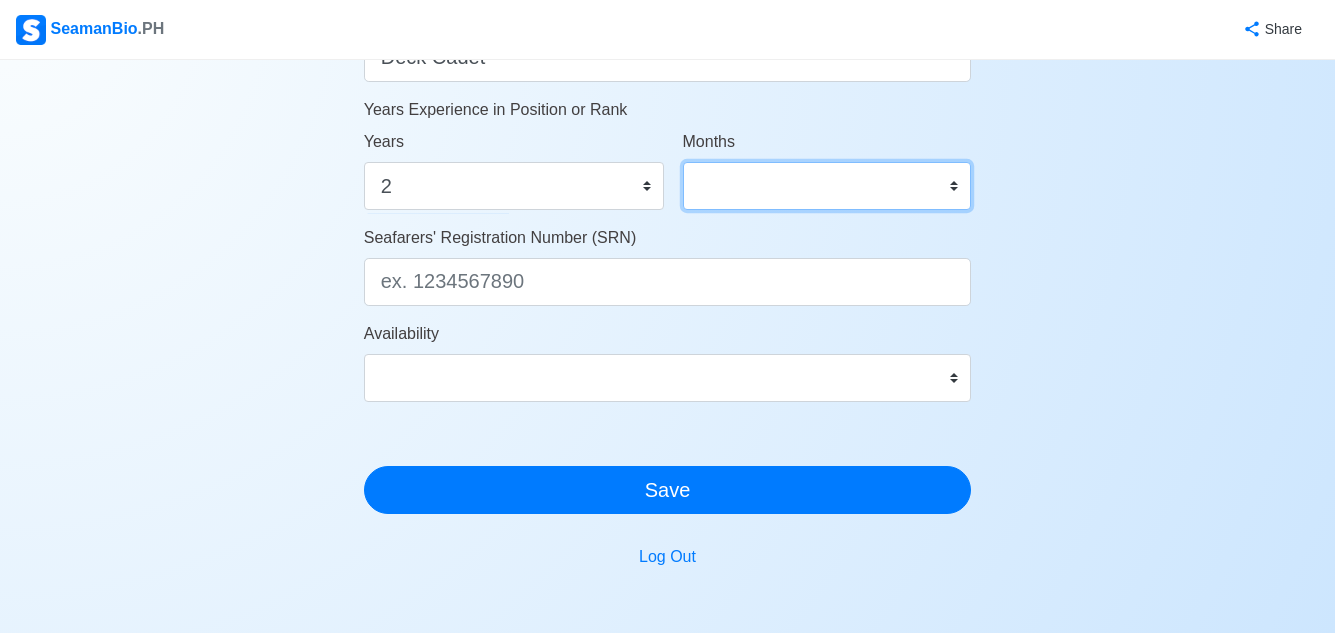 click on "0 1 2 3 4 5 6 7 8 9 10 11" at bounding box center (827, 186) 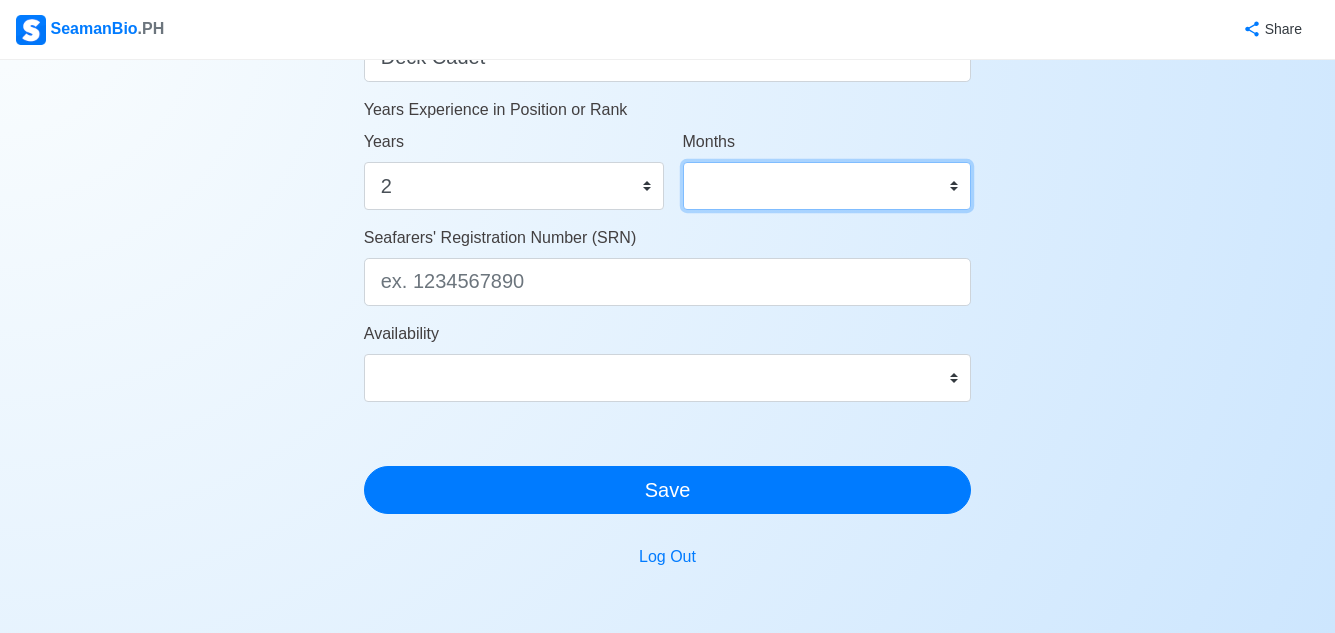 select on "5" 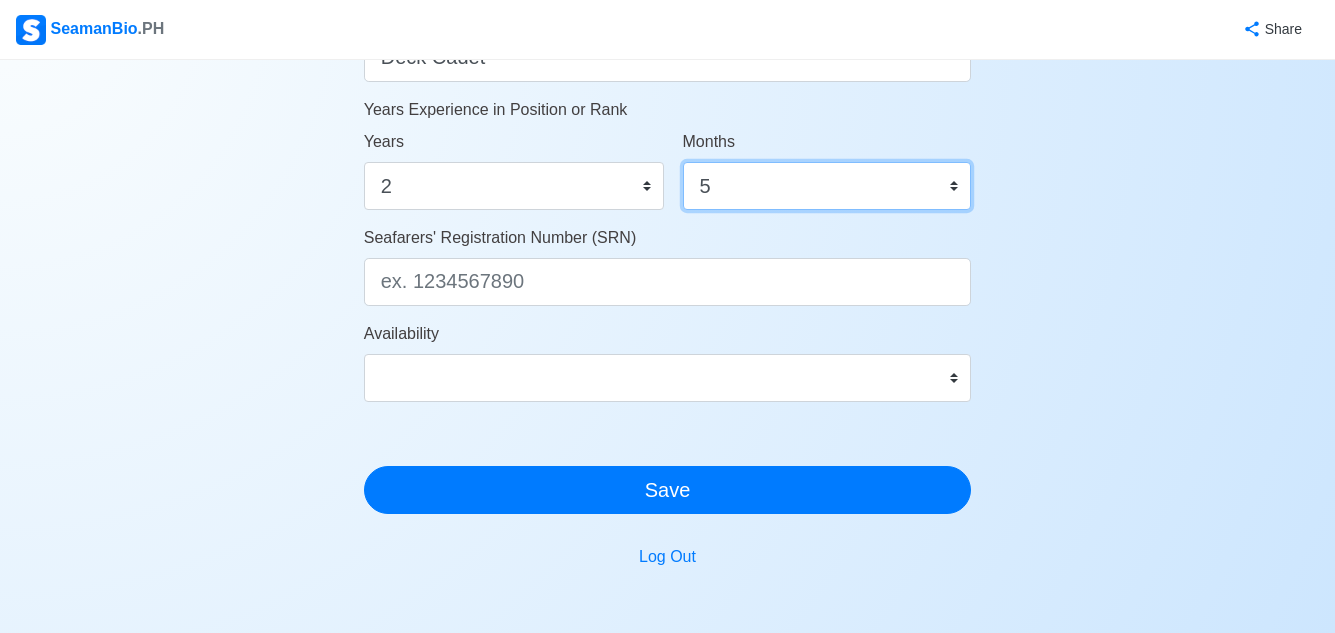 click on "0 1 2 3 4 5 6 7 8 9 10 11" at bounding box center (827, 186) 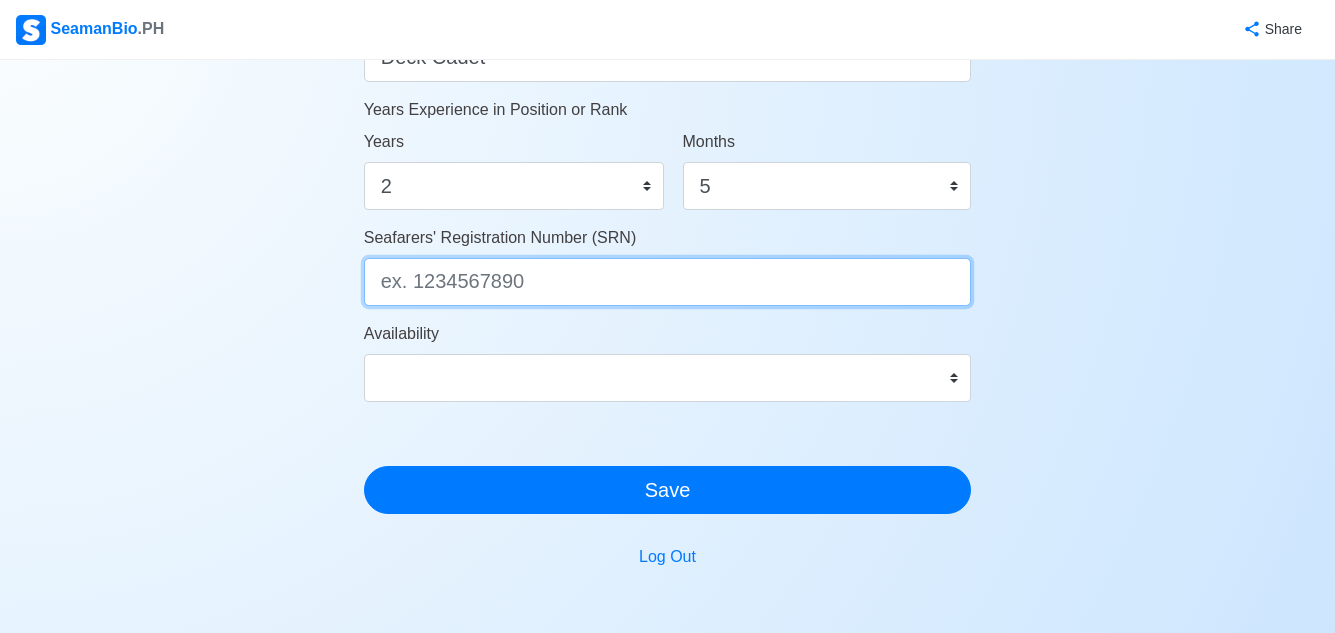 click on "Seafarers' Registration Number (SRN)" at bounding box center [668, 282] 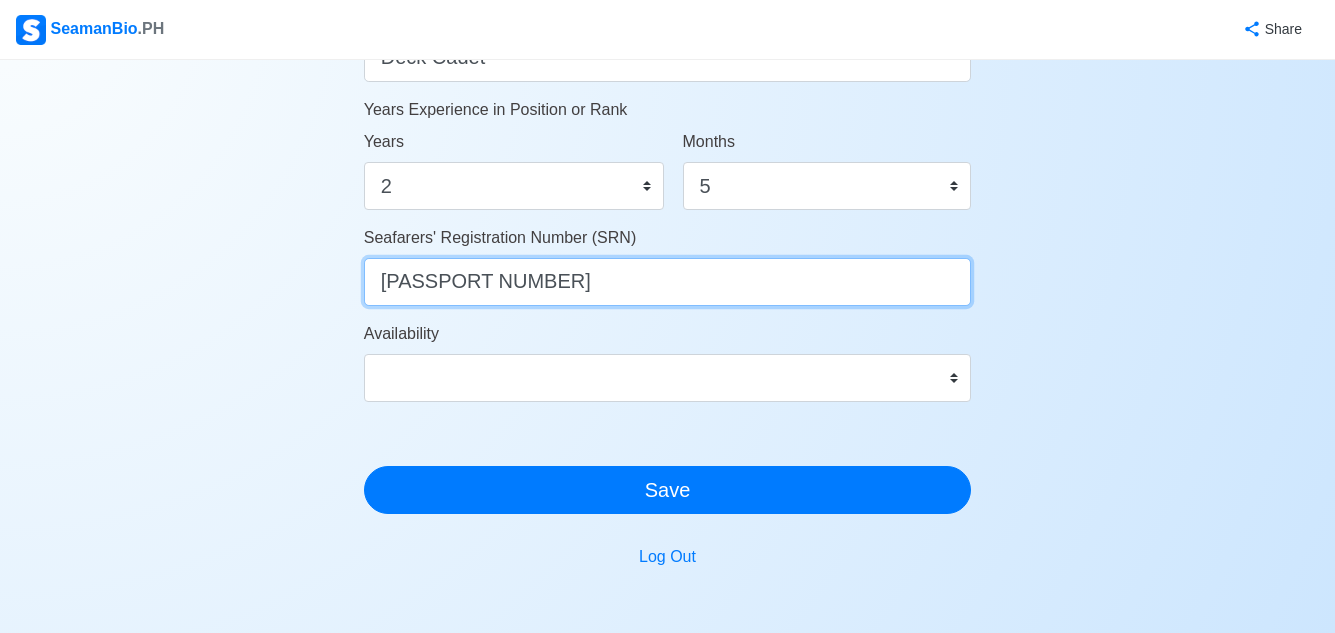 type on "[PASSPORT NUMBER]" 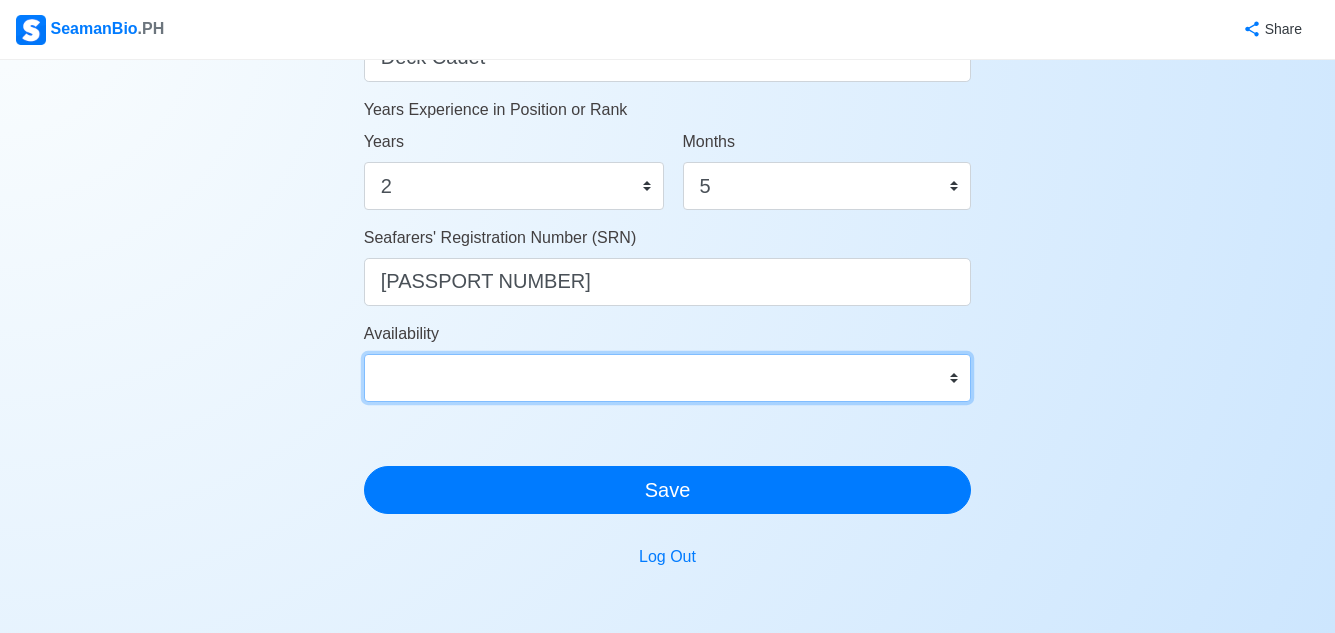 click on "Immediate Aug 2025  Sep 2025  Oct 2025  Nov 2025  Dec 2025  Jan 2026  Feb 2026  Mar 2026  Apr 2026" at bounding box center [668, 378] 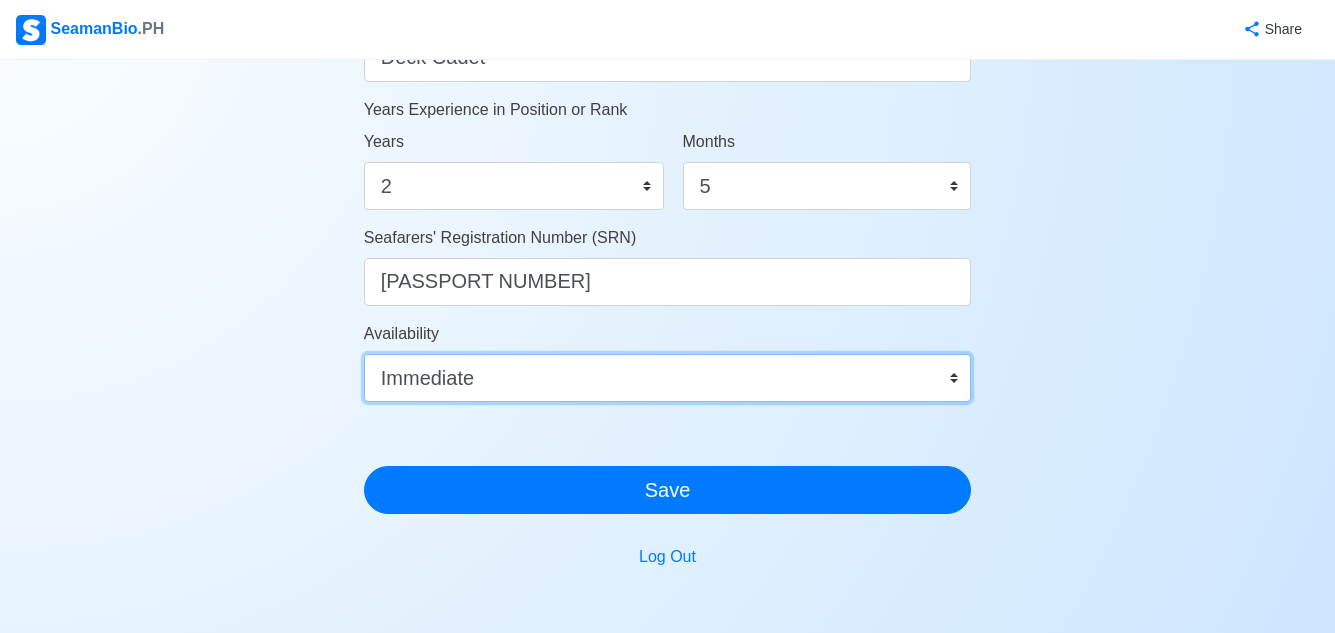 click on "Immediate Aug 2025  Sep 2025  Oct 2025  Nov 2025  Dec 2025  Jan 2026  Feb 2026  Mar 2026  Apr 2026" at bounding box center (668, 378) 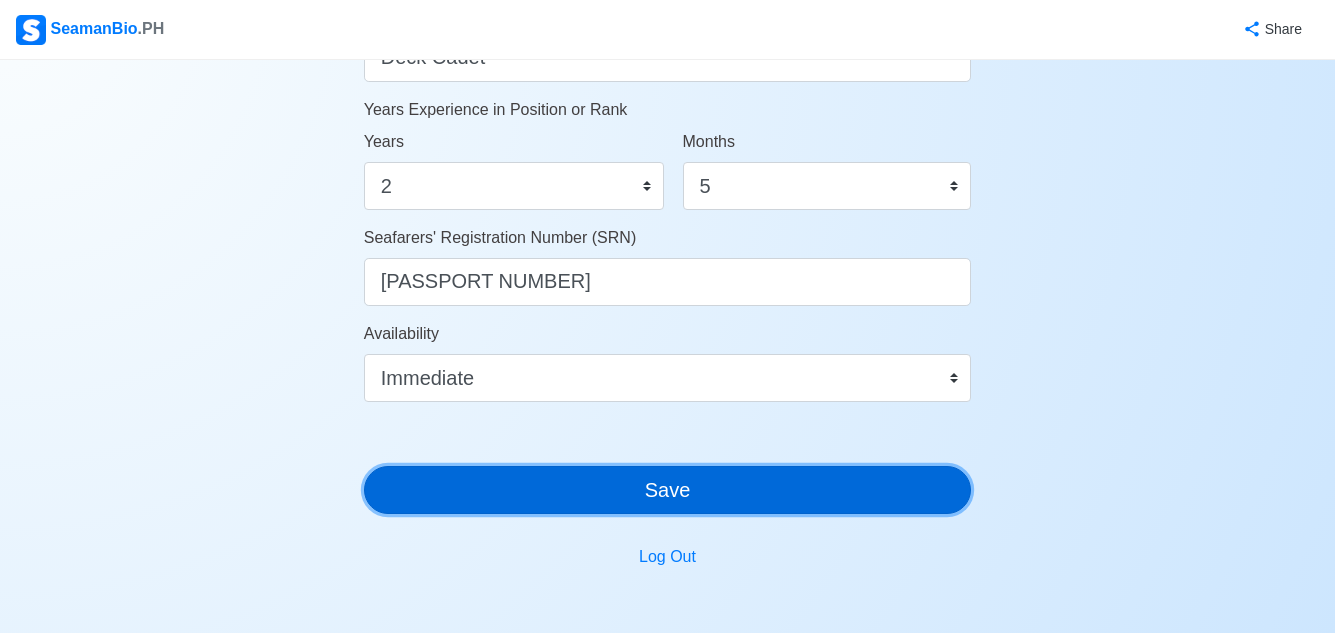 click on "Save" at bounding box center [668, 490] 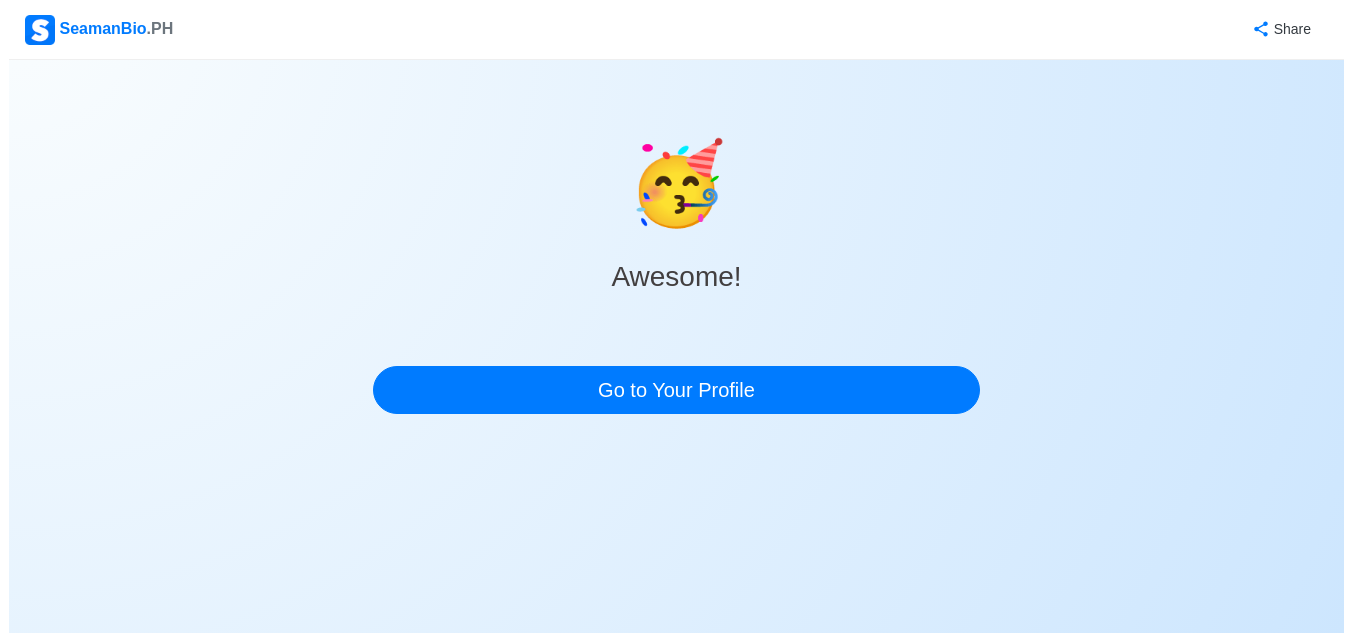 scroll, scrollTop: 0, scrollLeft: 0, axis: both 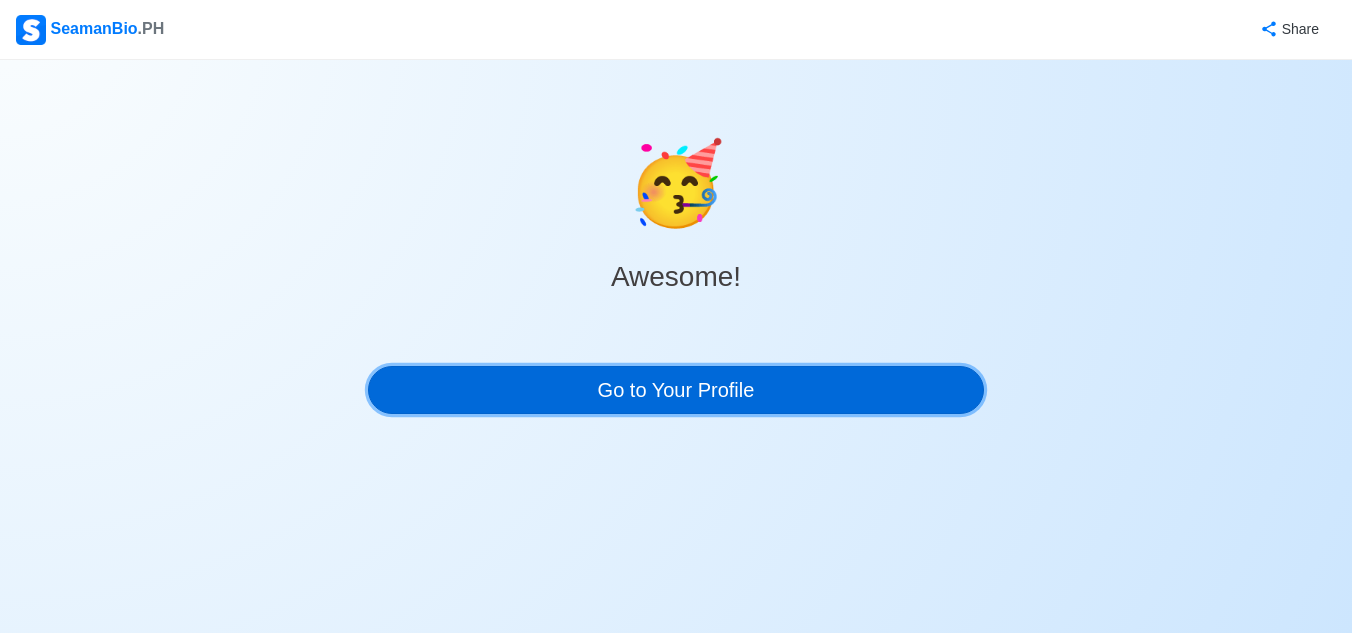 click on "Go to Your Profile" at bounding box center (676, 390) 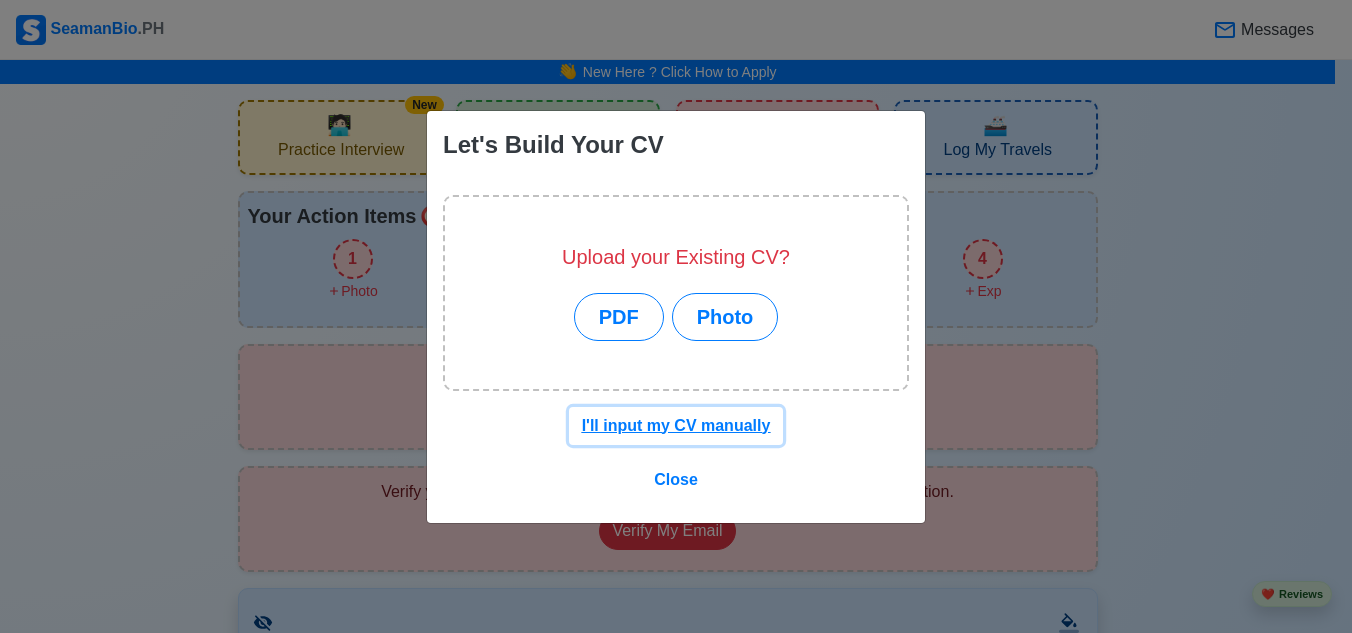 click on "I'll input my CV manually" at bounding box center (676, 425) 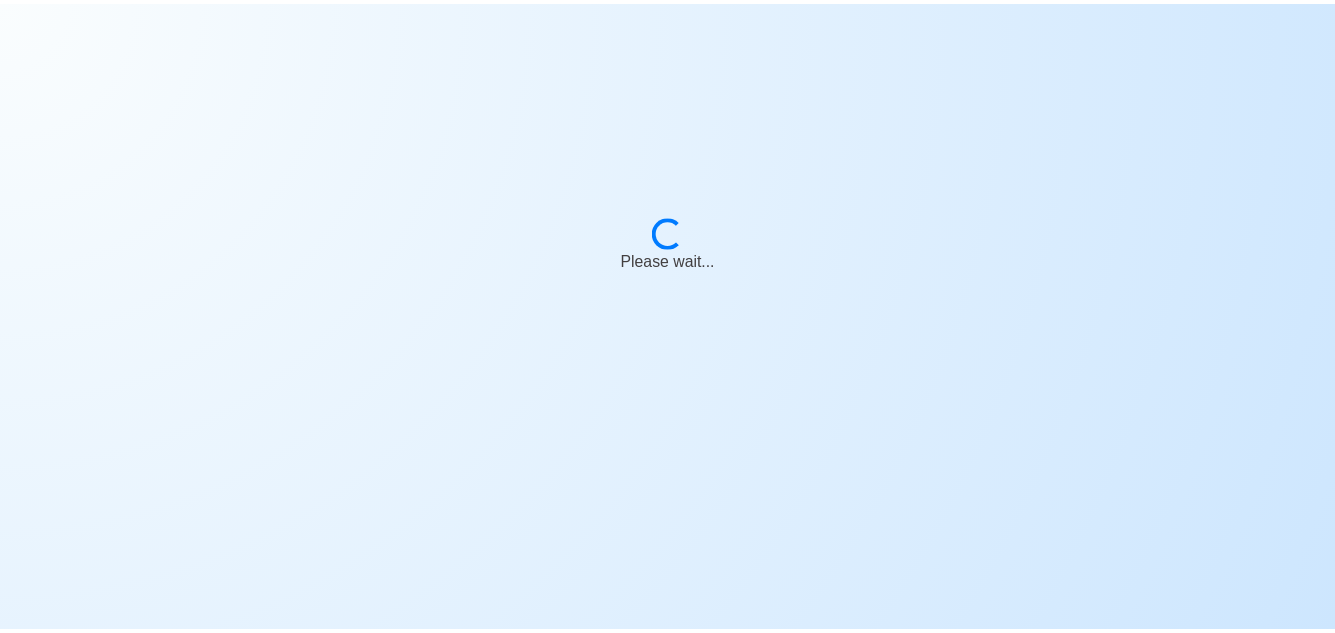 scroll, scrollTop: 0, scrollLeft: 0, axis: both 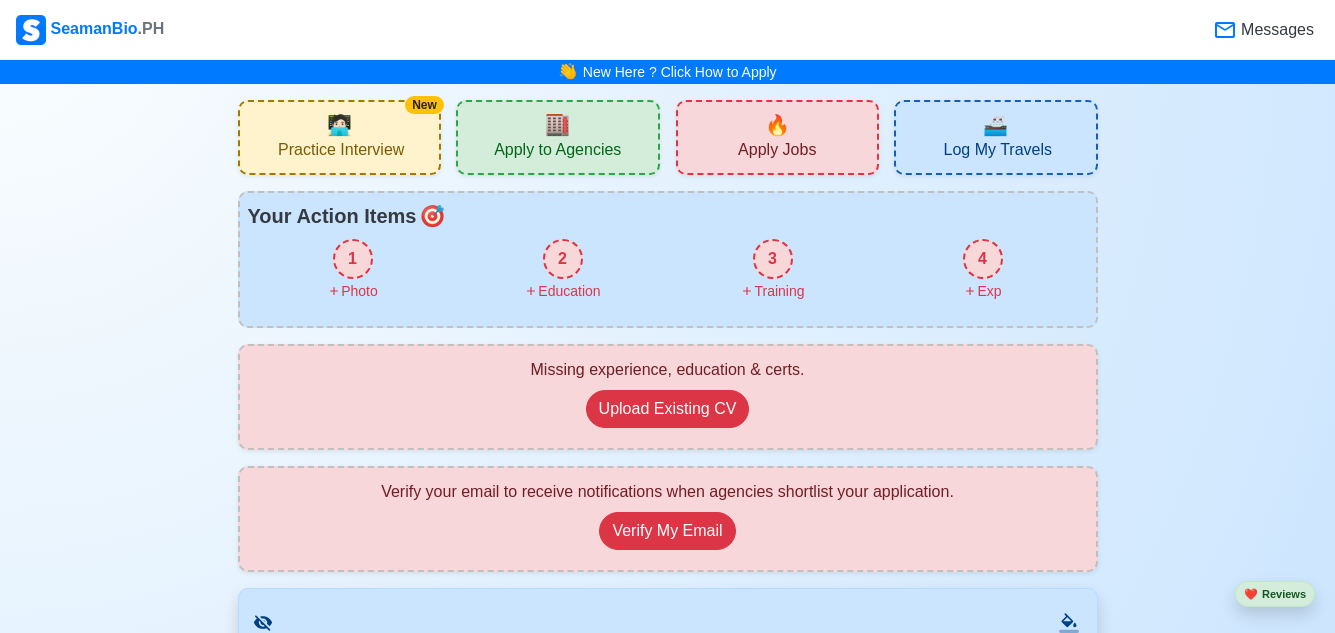click on "1" at bounding box center [353, 259] 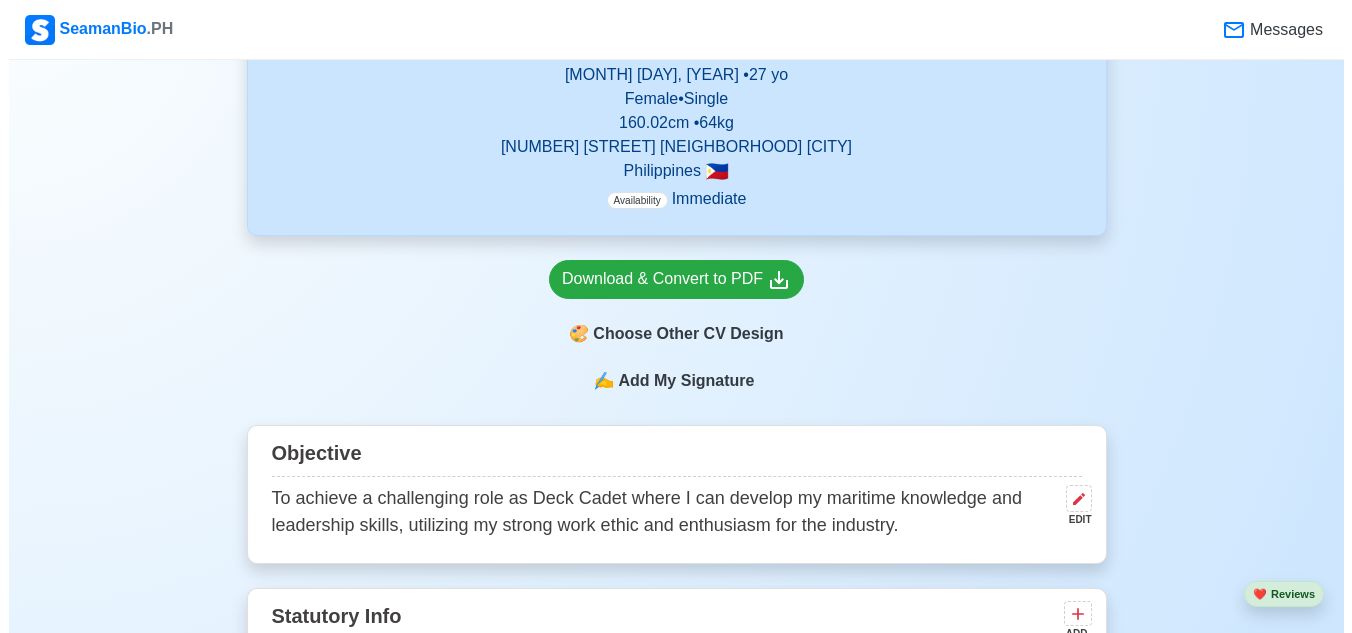 scroll, scrollTop: 900, scrollLeft: 0, axis: vertical 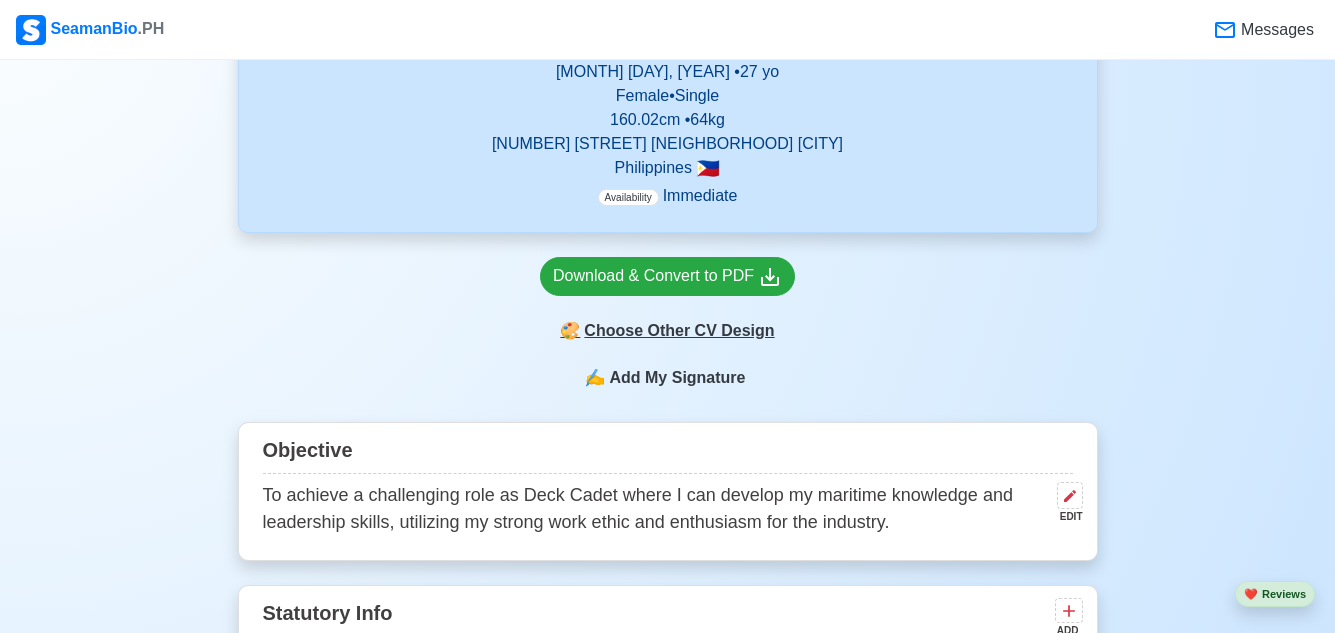 click on "🎨 Choose Other CV Design" at bounding box center [667, 331] 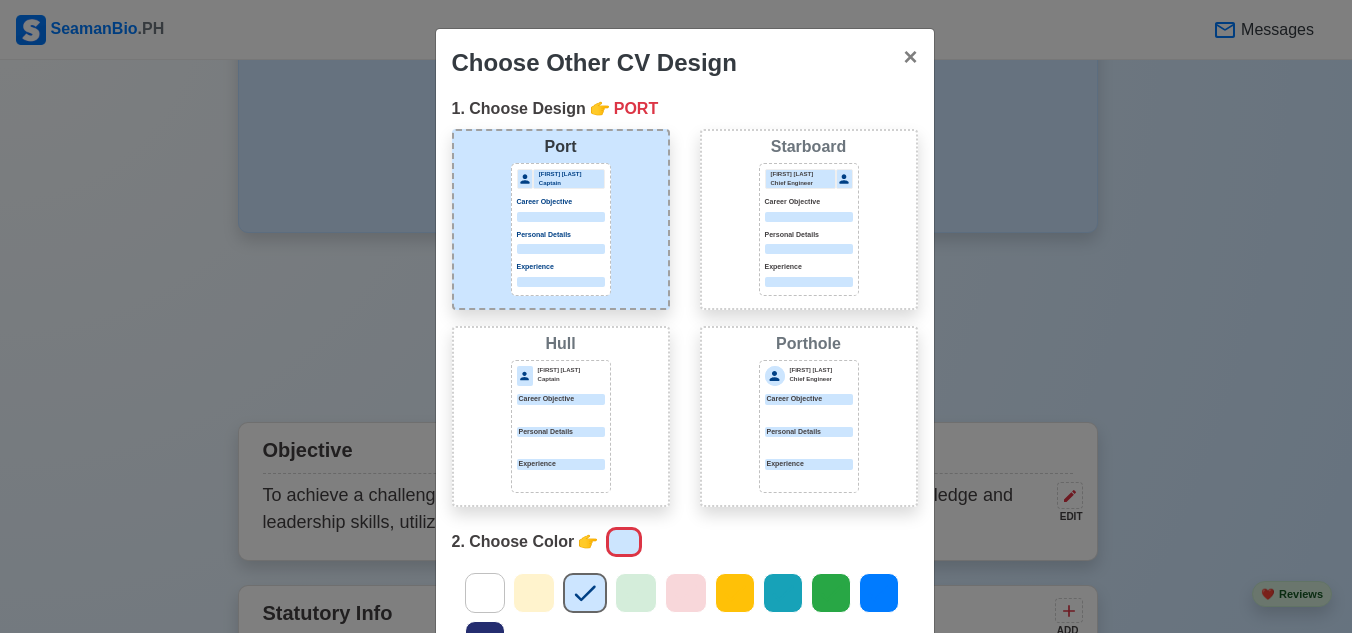click on "Personal Details" at bounding box center [809, 242] 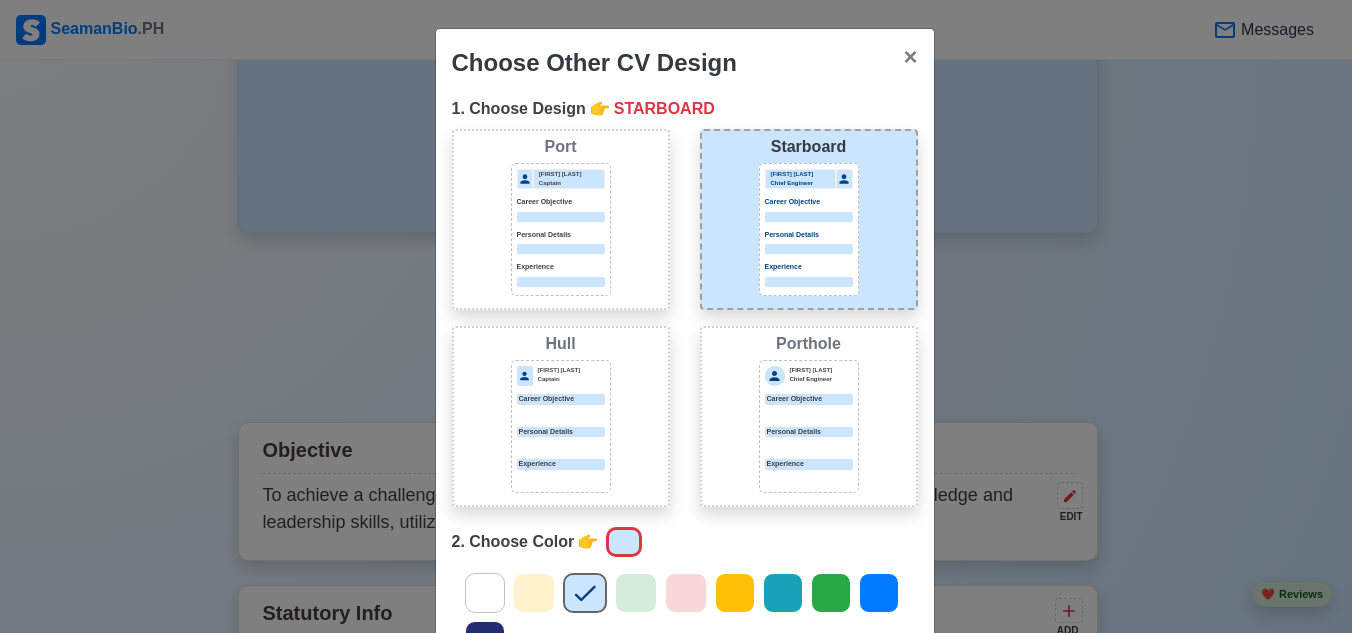 click at bounding box center [561, 249] 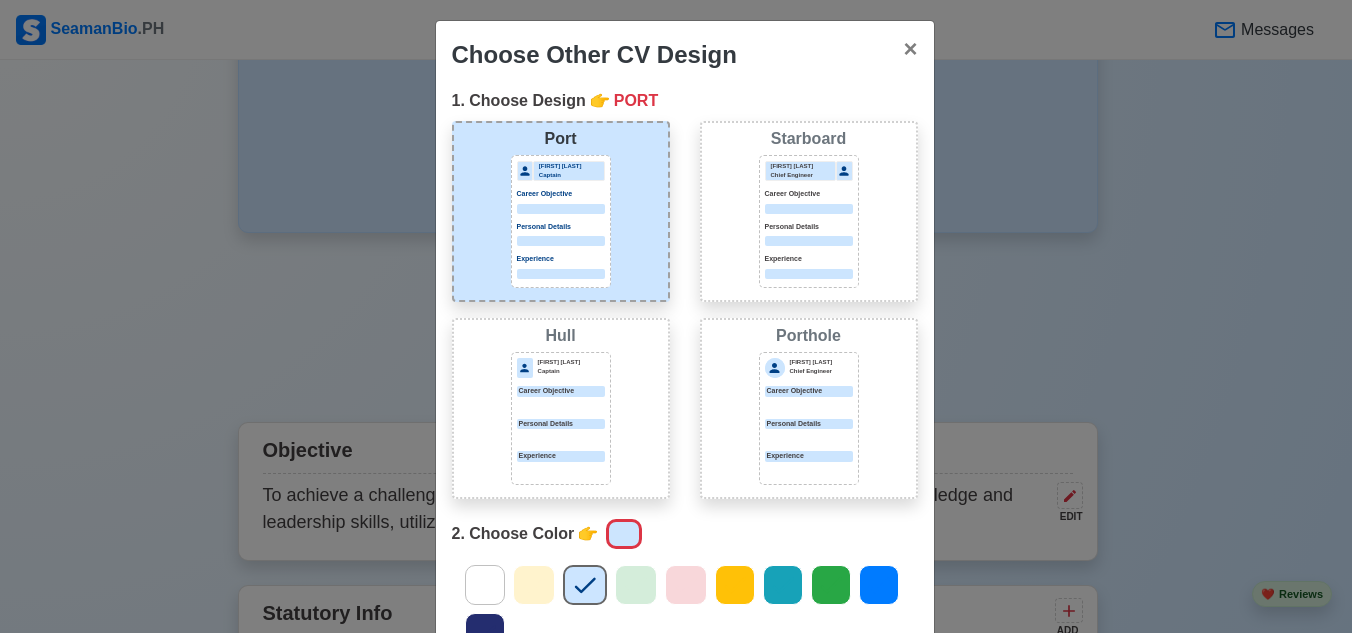 scroll, scrollTop: 0, scrollLeft: 0, axis: both 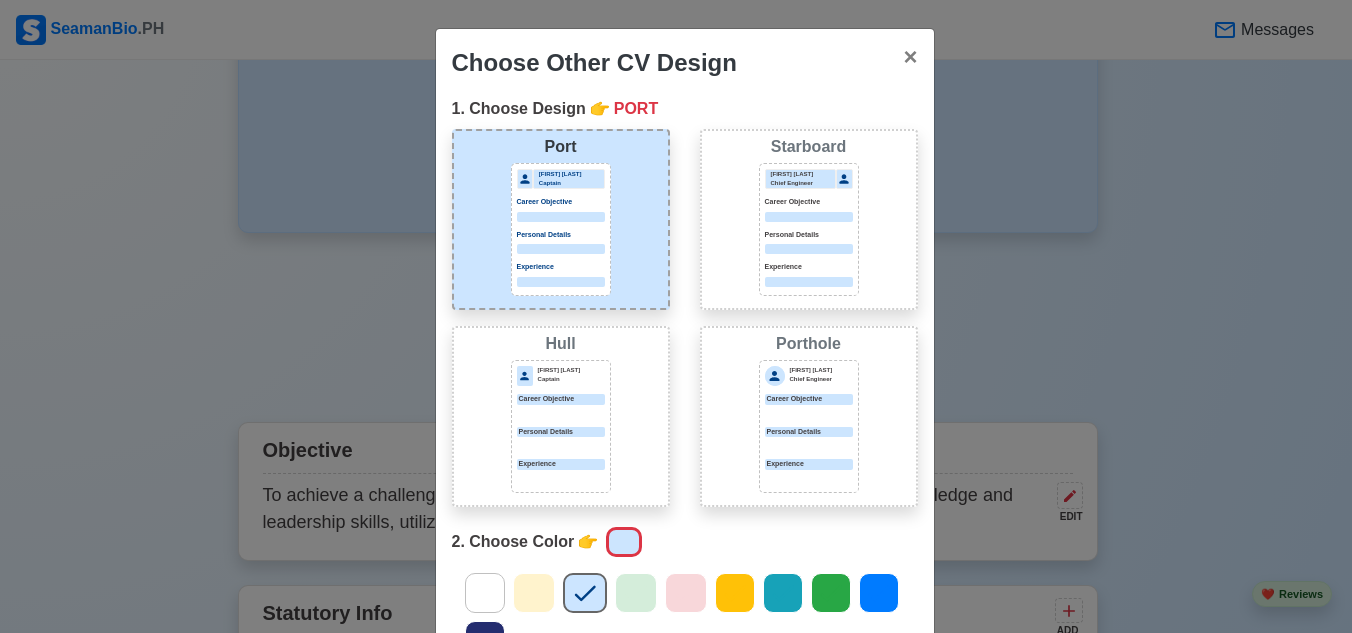 click on "[FIRST] [LAST] Chief Engineer Career Objective Personal Details Experience" at bounding box center [809, 229] 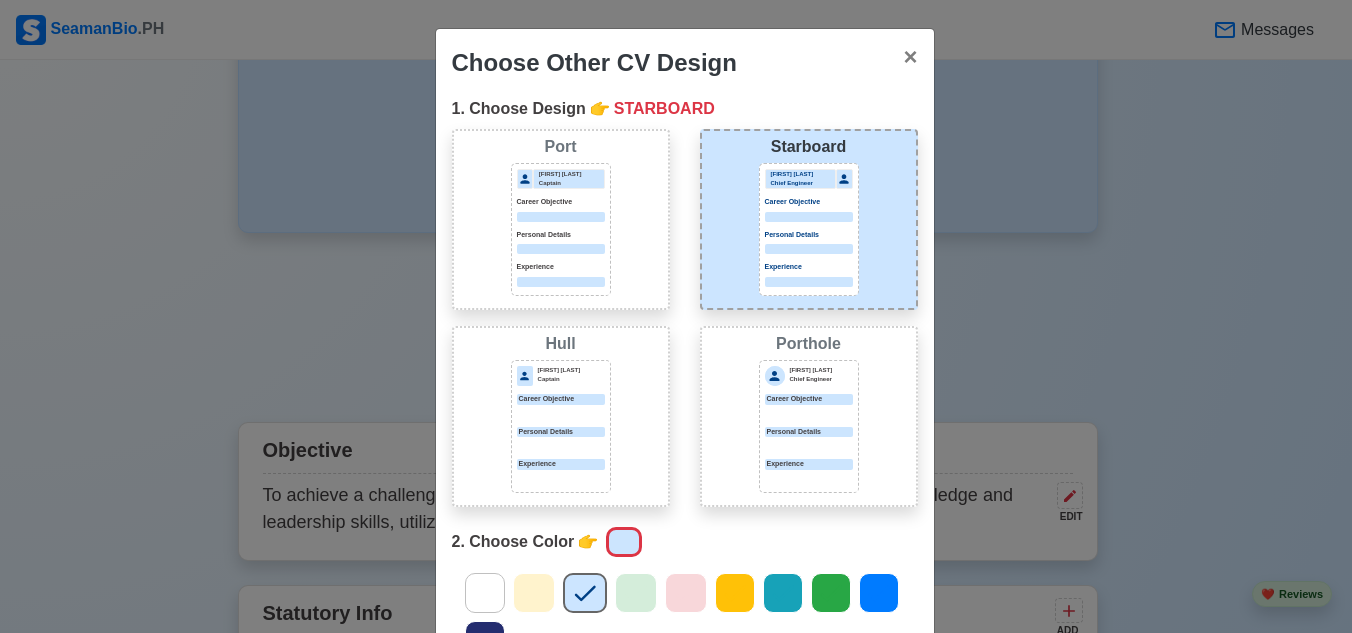 click on "Donald Cris Captain Career Objective Personal Details Experience" at bounding box center (561, 426) 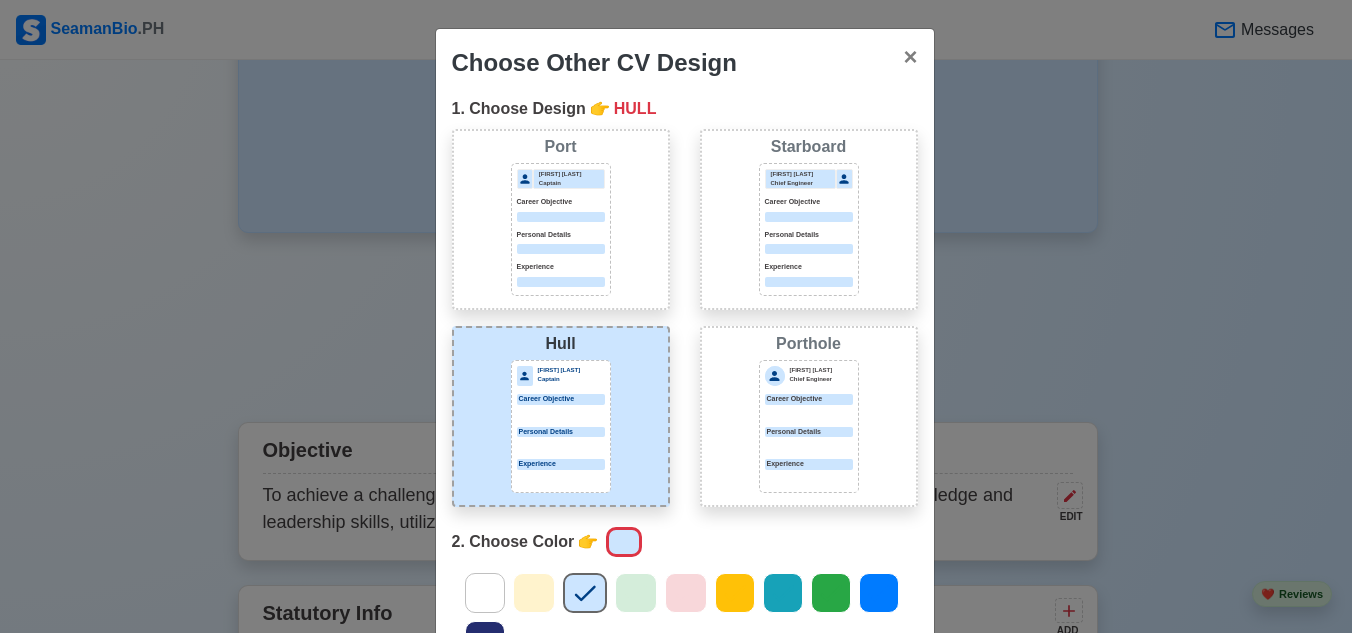 click on "Career Objective" at bounding box center (809, 399) 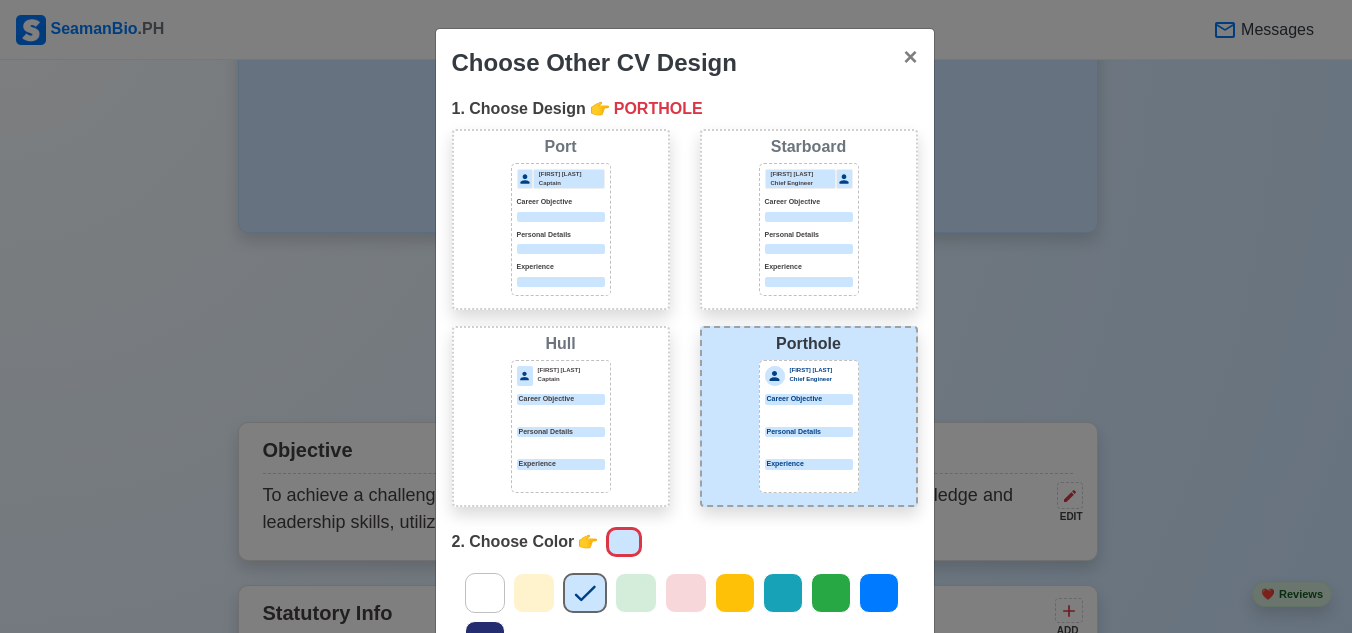click on "Personal Details" at bounding box center [809, 242] 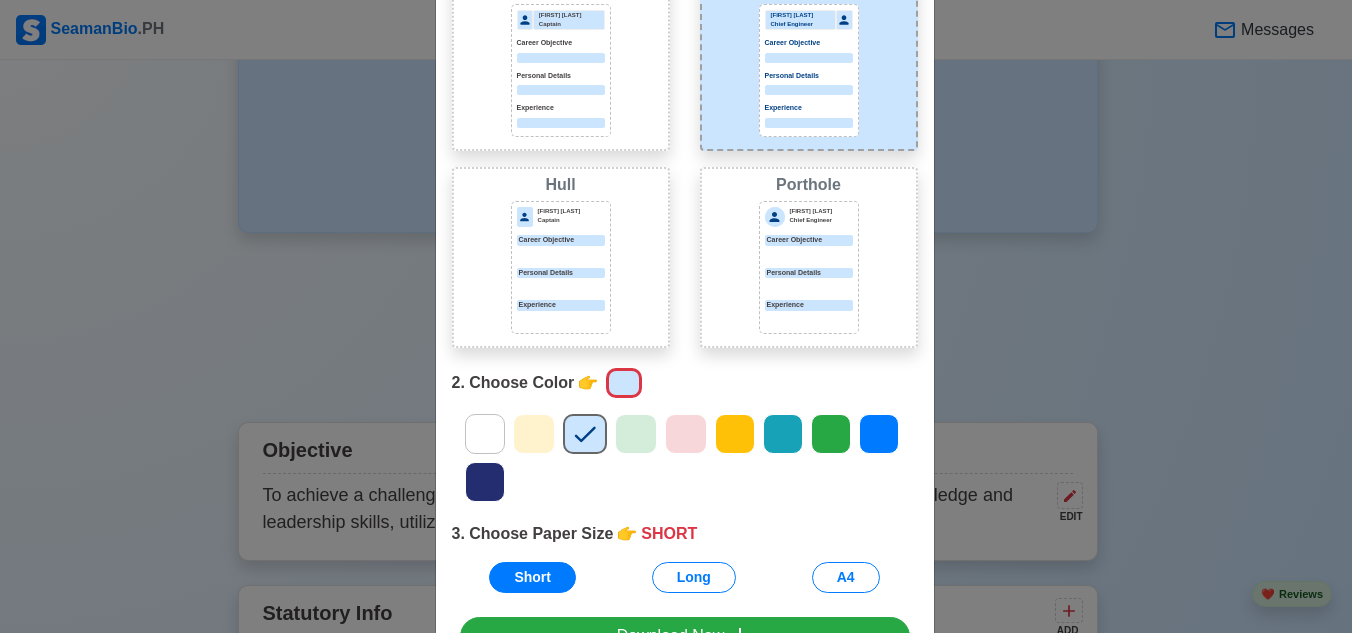 scroll, scrollTop: 290, scrollLeft: 0, axis: vertical 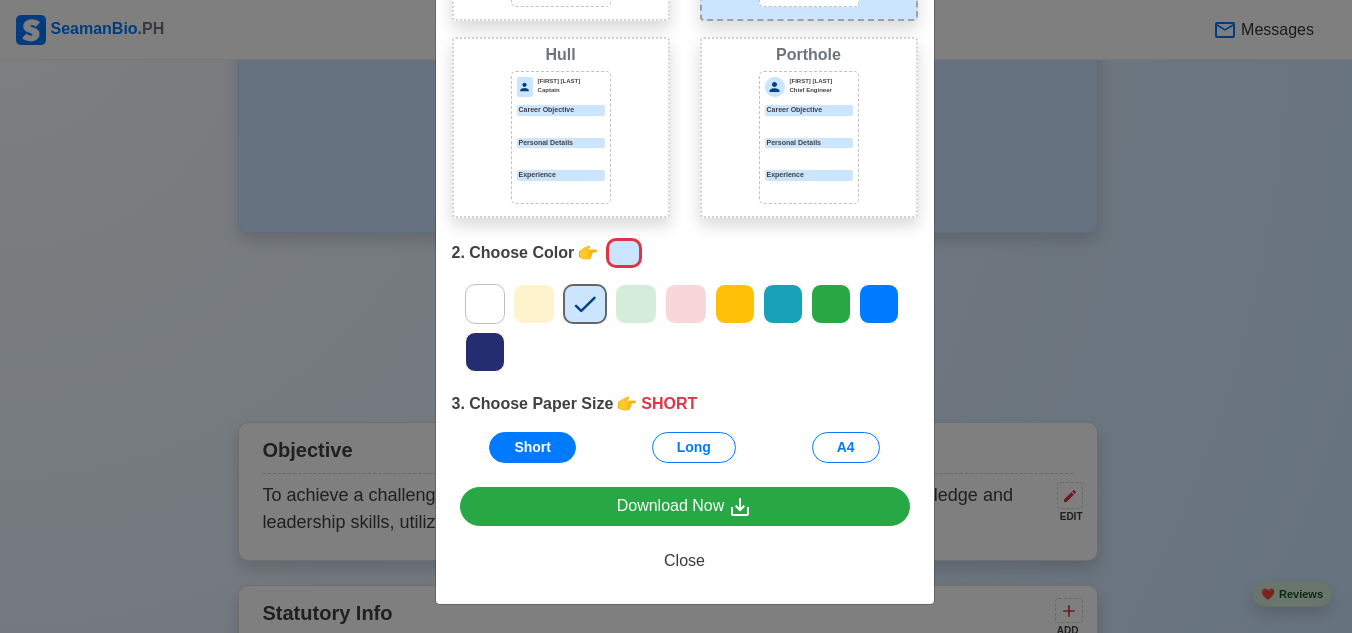 click 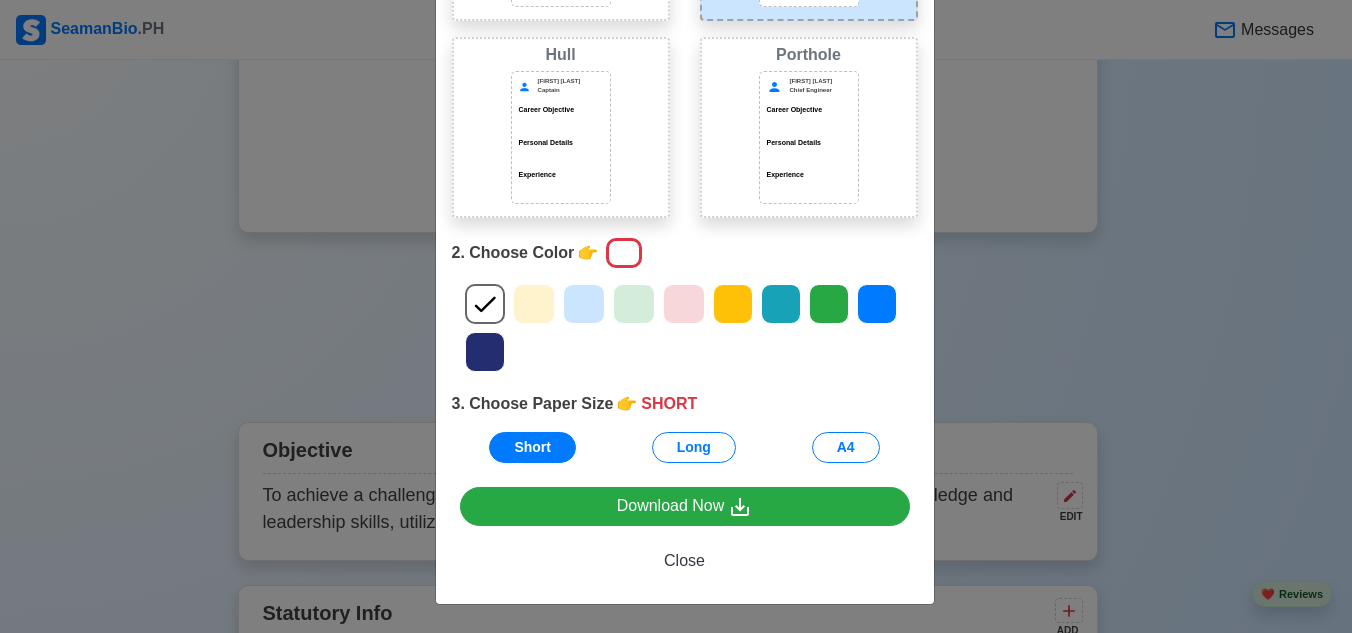 scroll, scrollTop: 290, scrollLeft: 0, axis: vertical 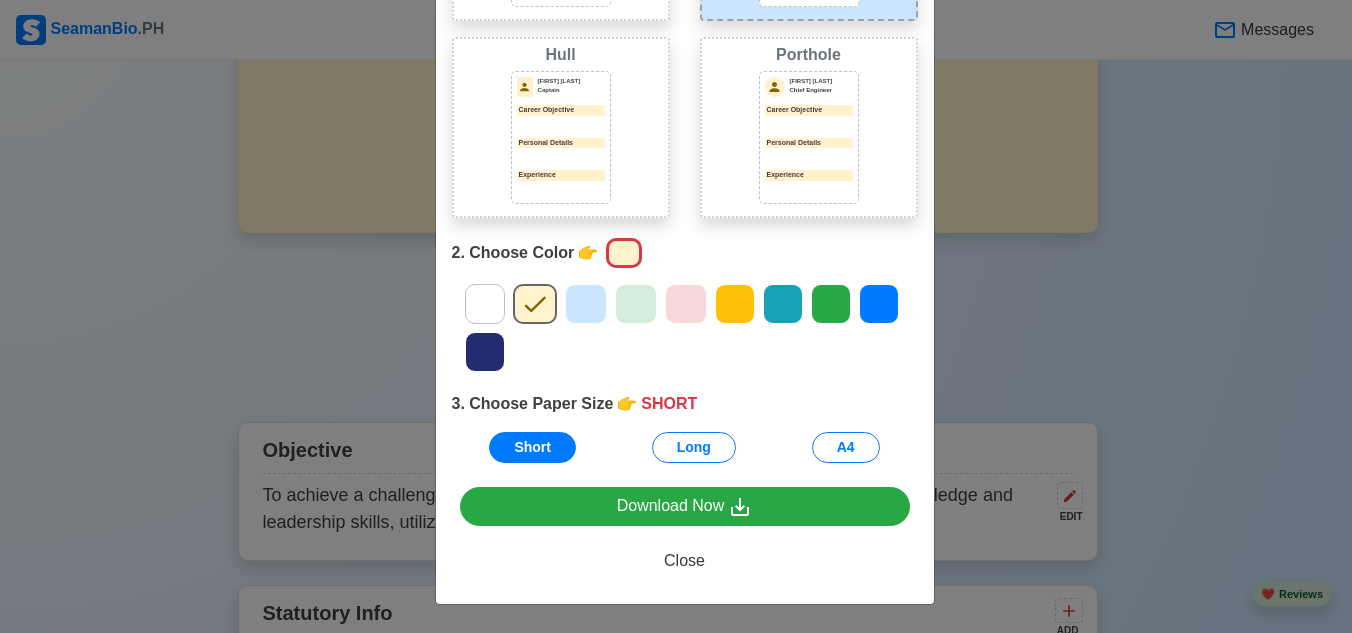 click 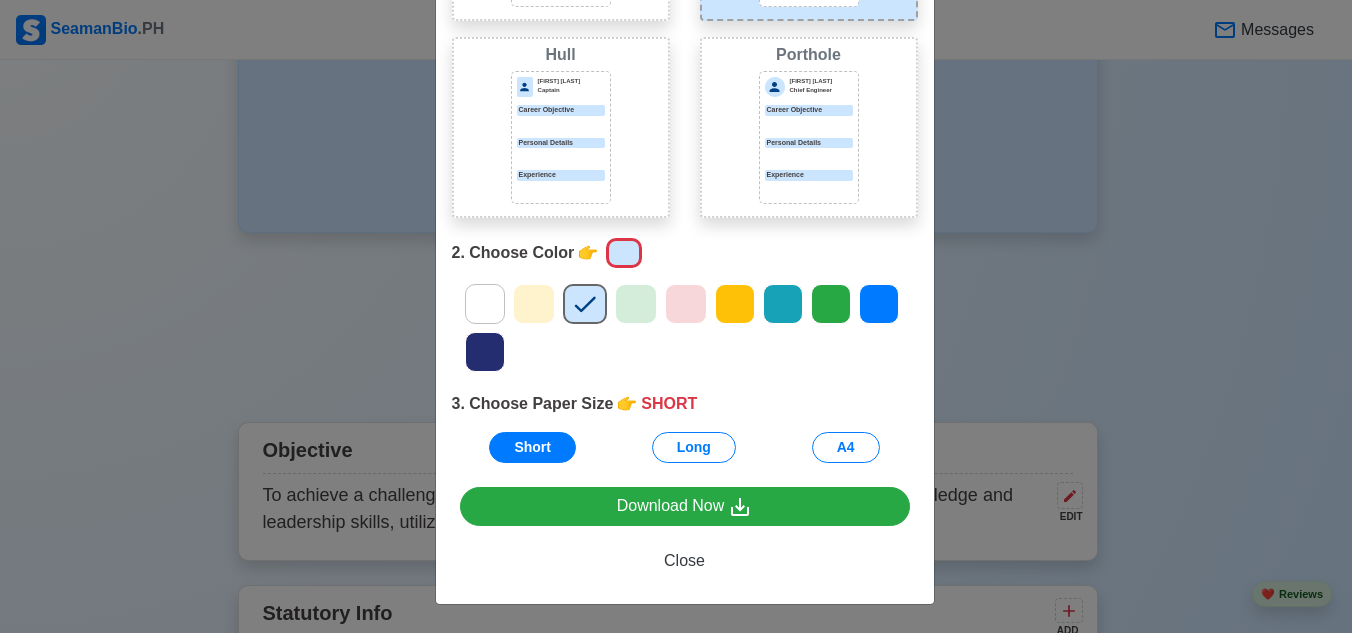 scroll, scrollTop: 290, scrollLeft: 0, axis: vertical 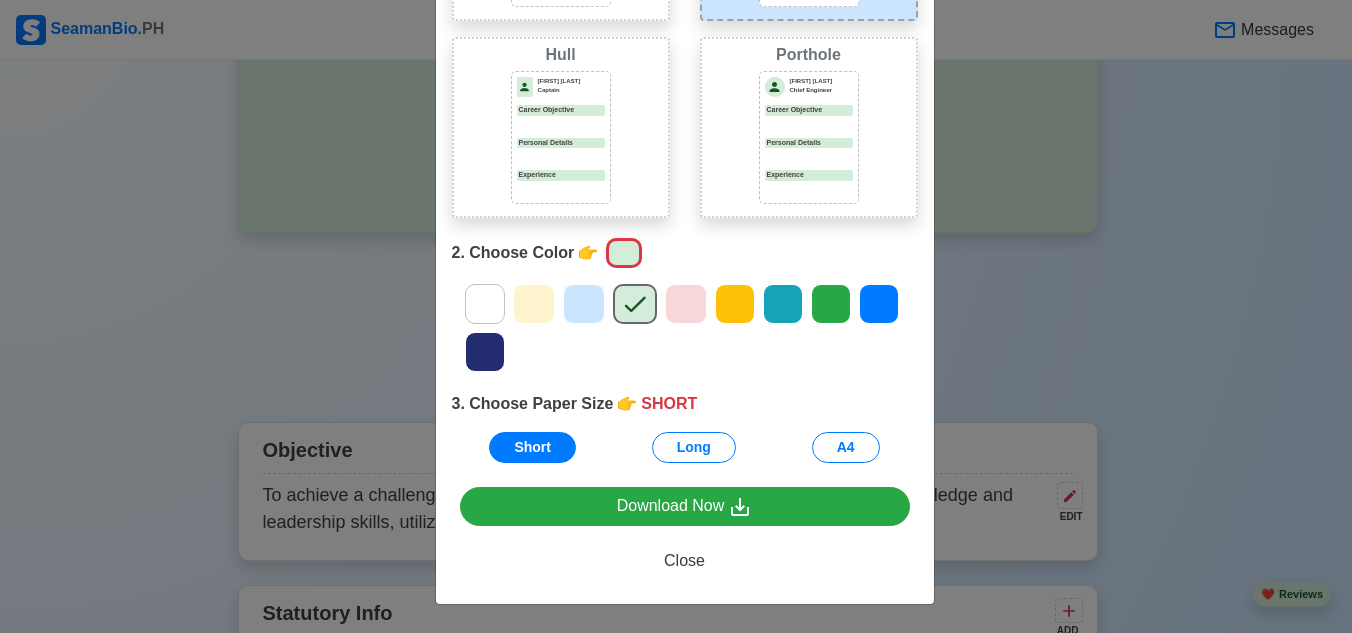 click 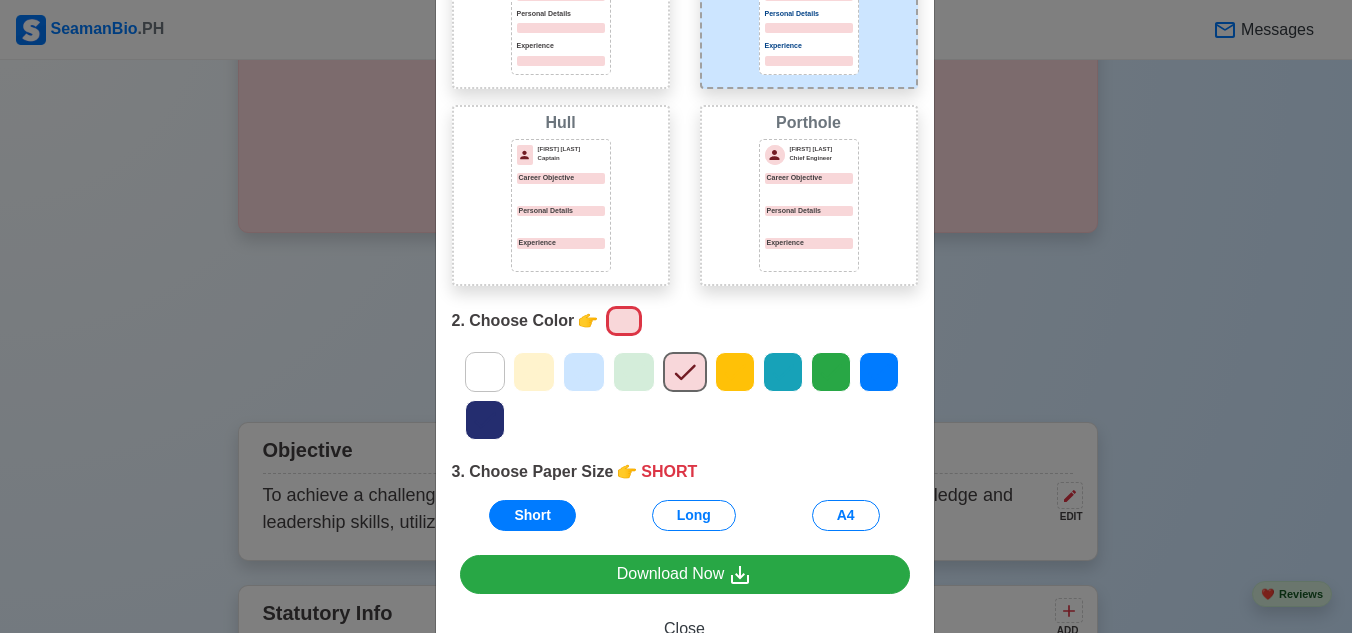 scroll, scrollTop: 290, scrollLeft: 0, axis: vertical 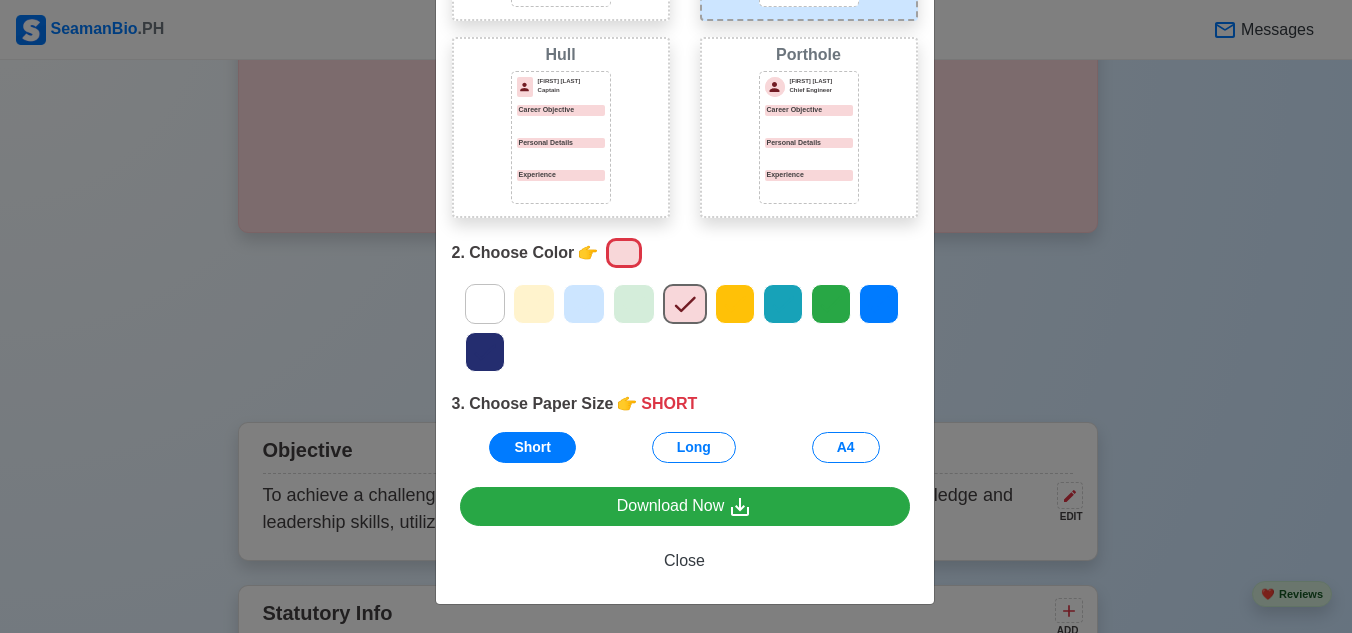 click 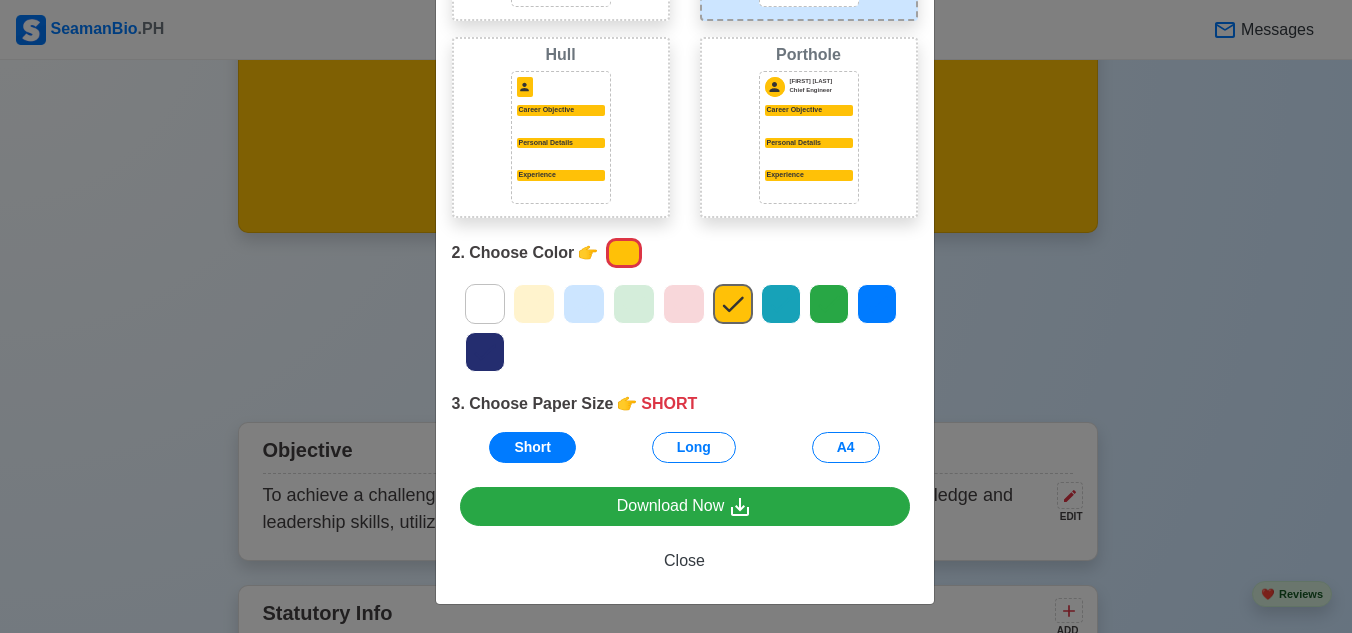 click at bounding box center [781, 304] 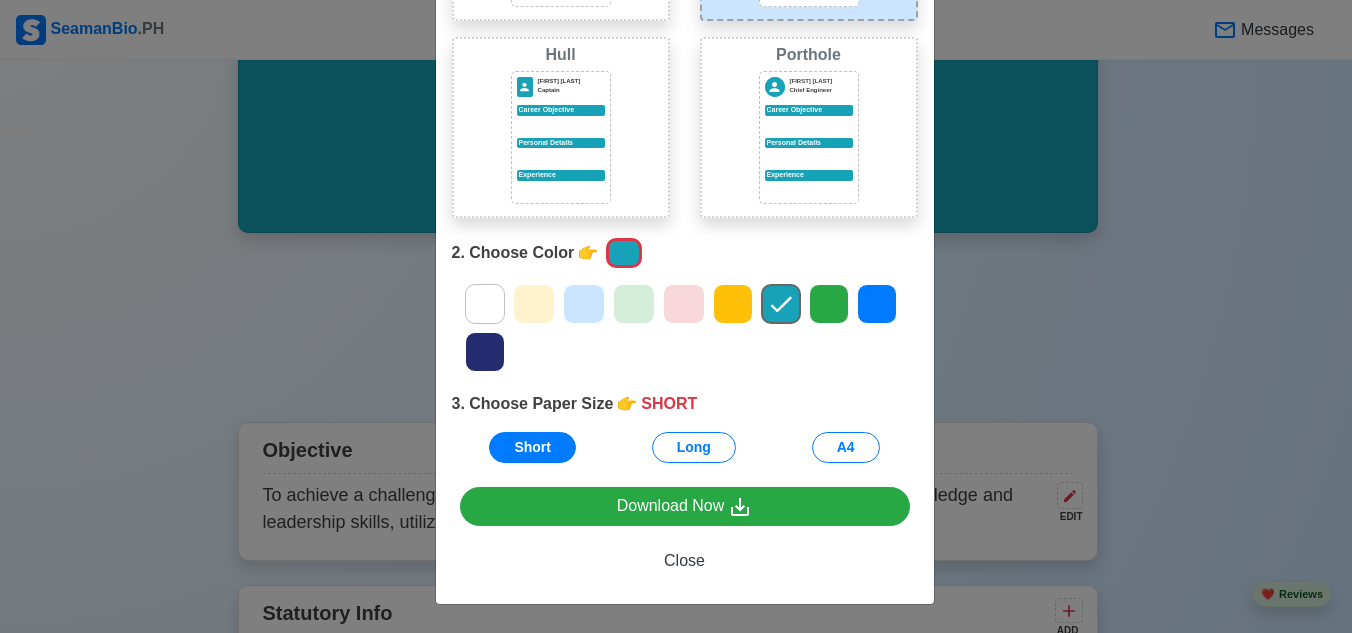 click 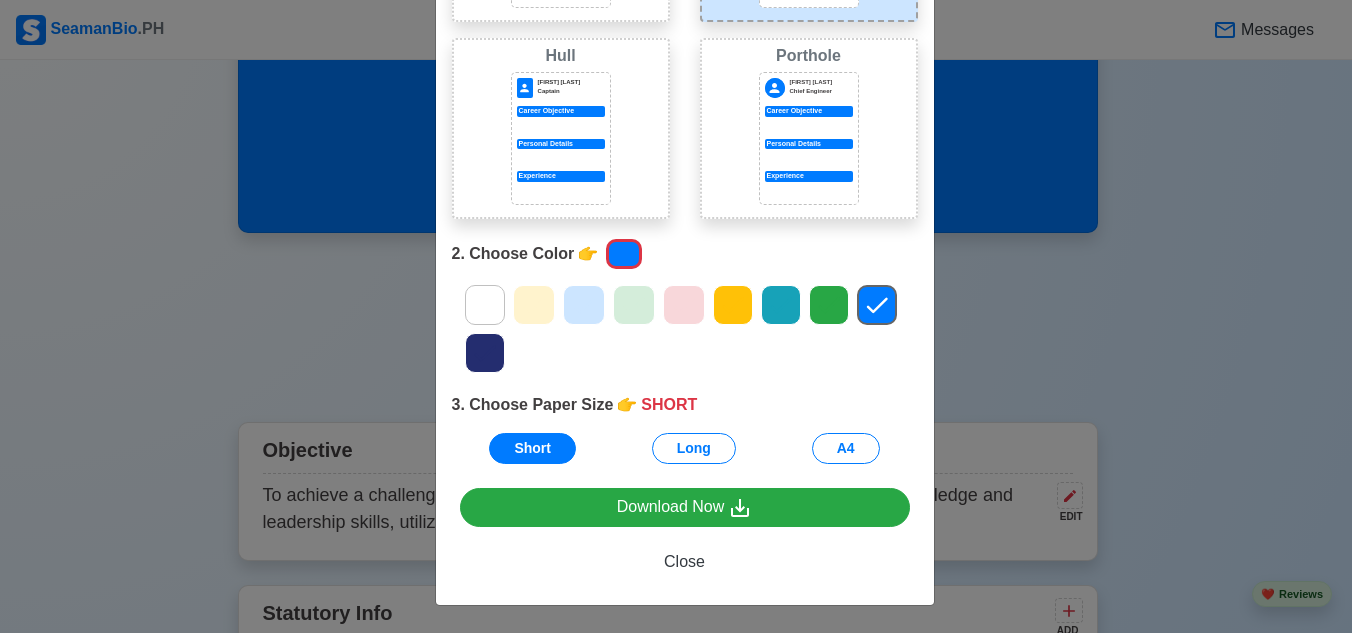 scroll, scrollTop: 290, scrollLeft: 0, axis: vertical 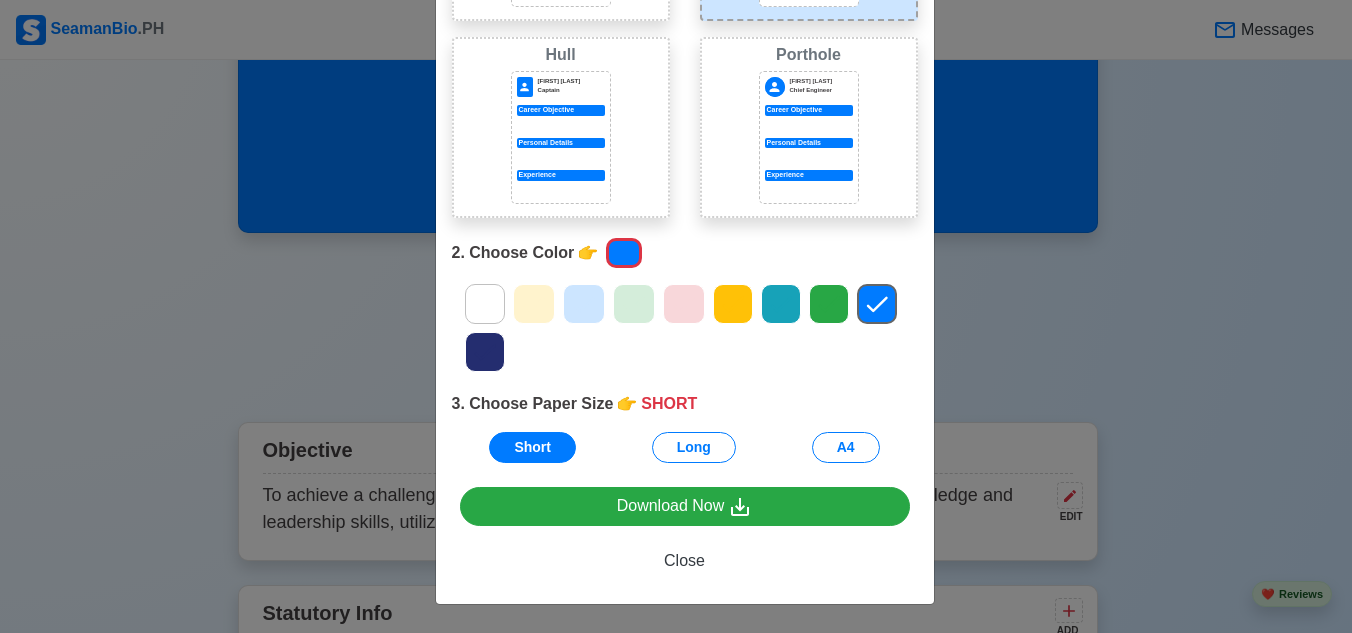 click 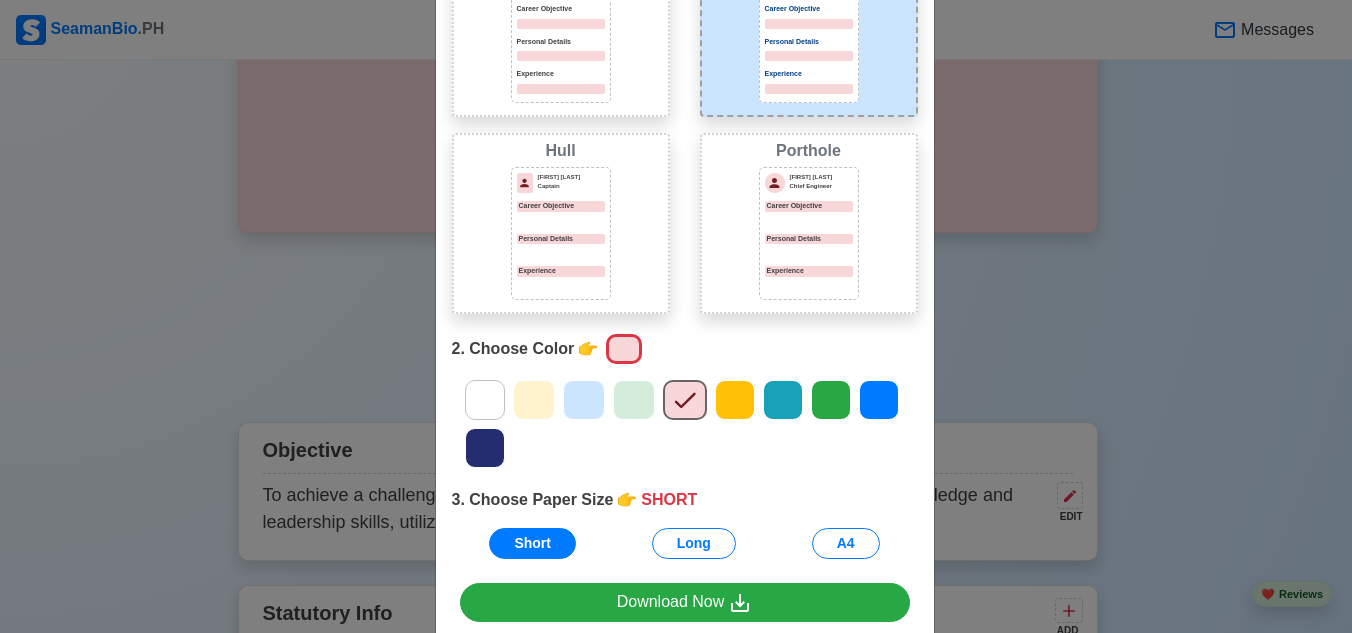 scroll, scrollTop: 290, scrollLeft: 0, axis: vertical 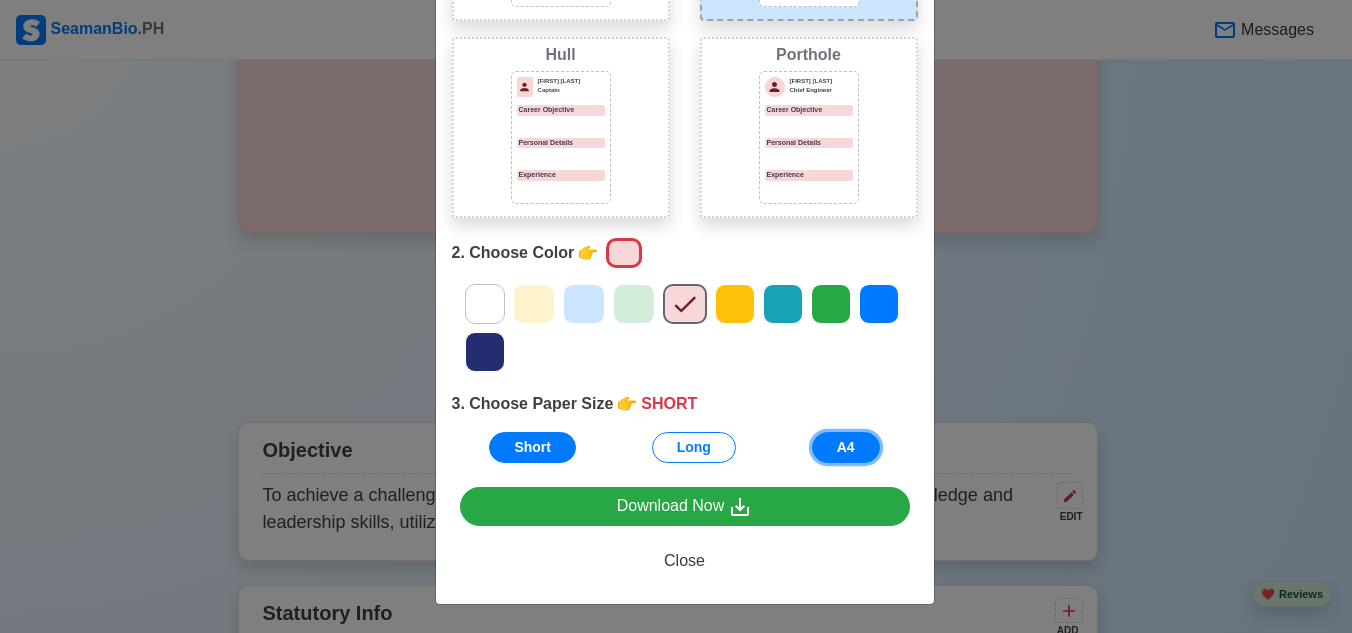 click on "A4" at bounding box center [846, 447] 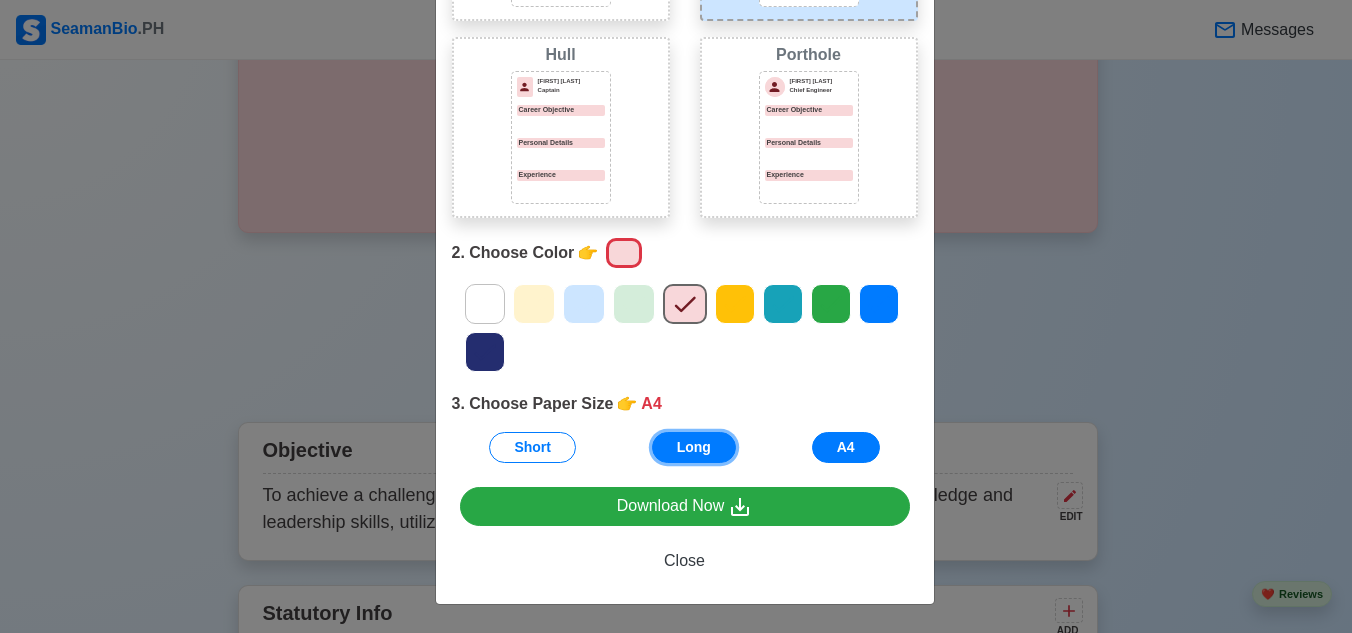 click on "Long" at bounding box center (694, 447) 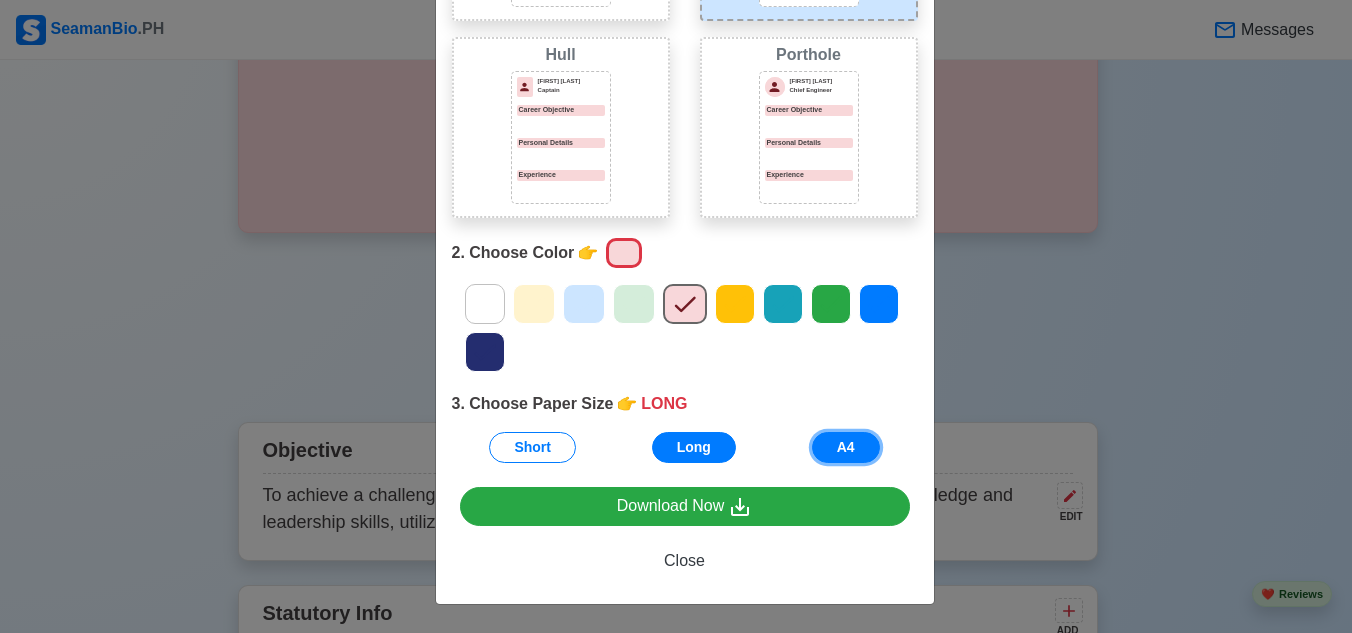 click on "A4" at bounding box center [846, 447] 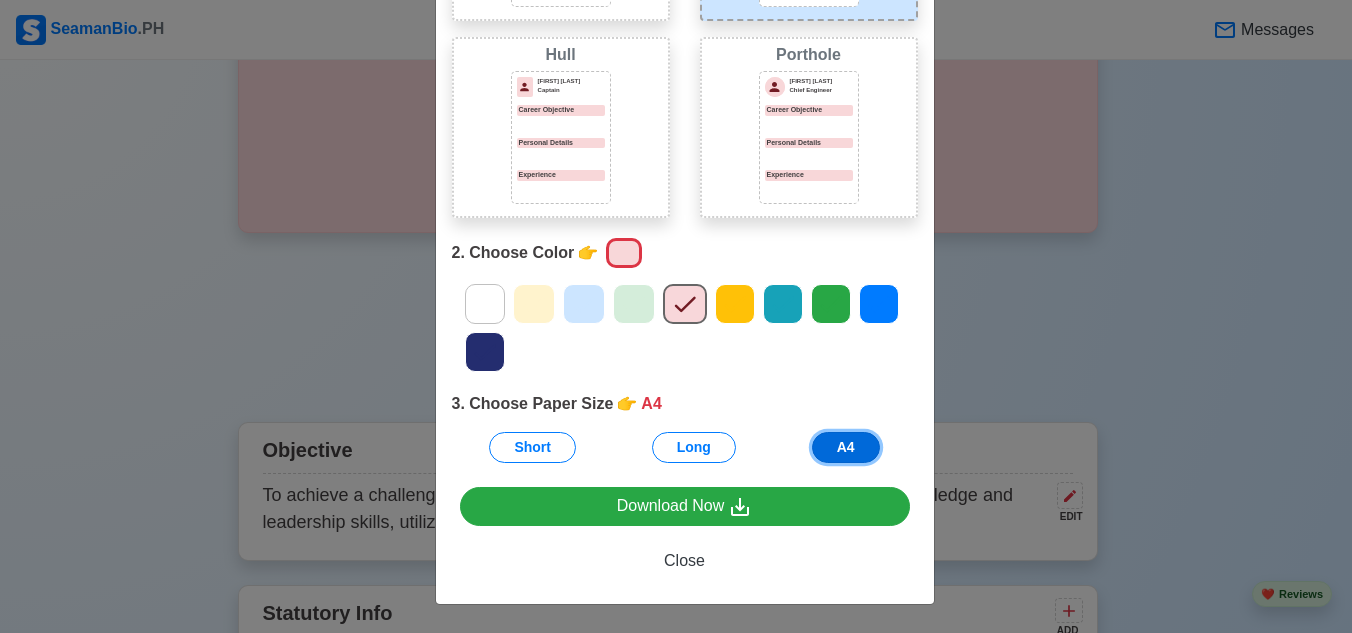 scroll, scrollTop: 290, scrollLeft: 0, axis: vertical 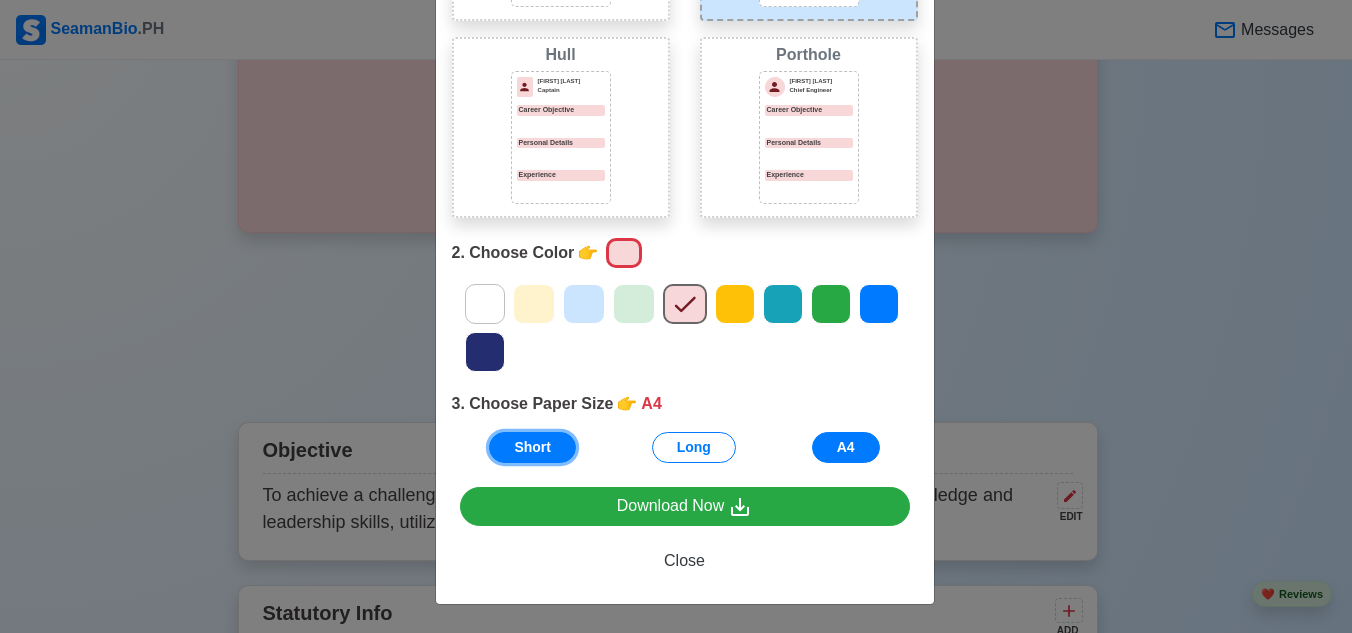 click on "Short" at bounding box center (532, 447) 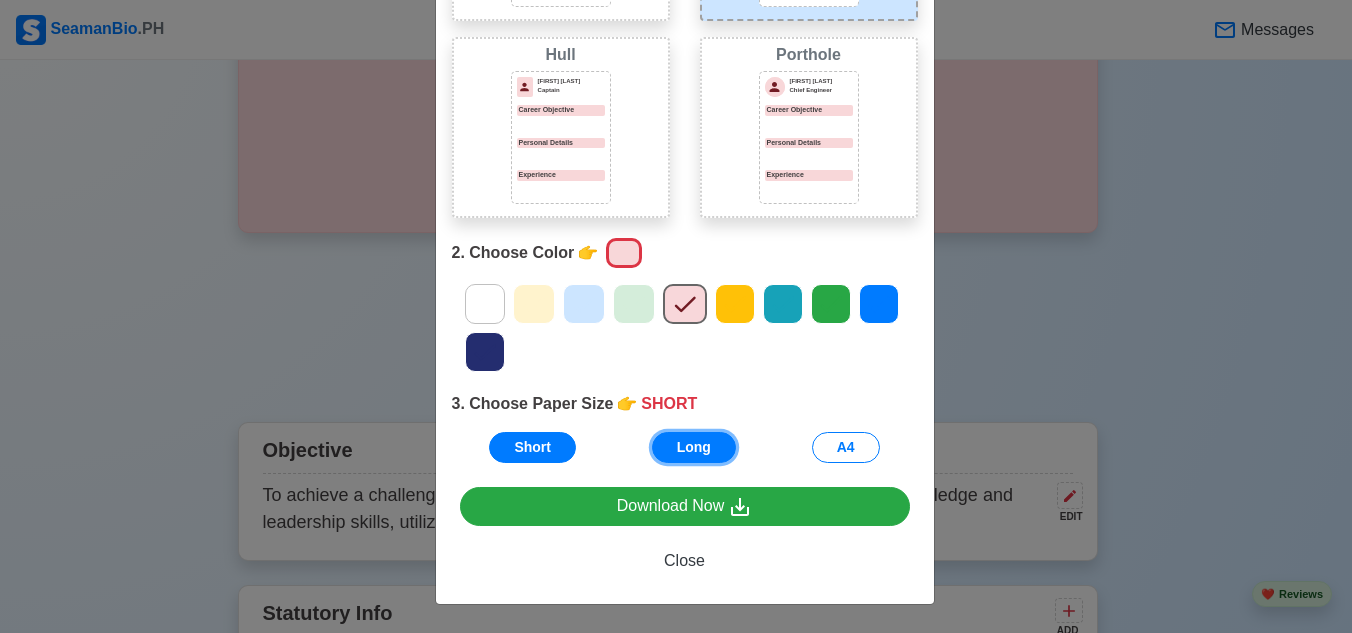 click on "Long" at bounding box center [694, 447] 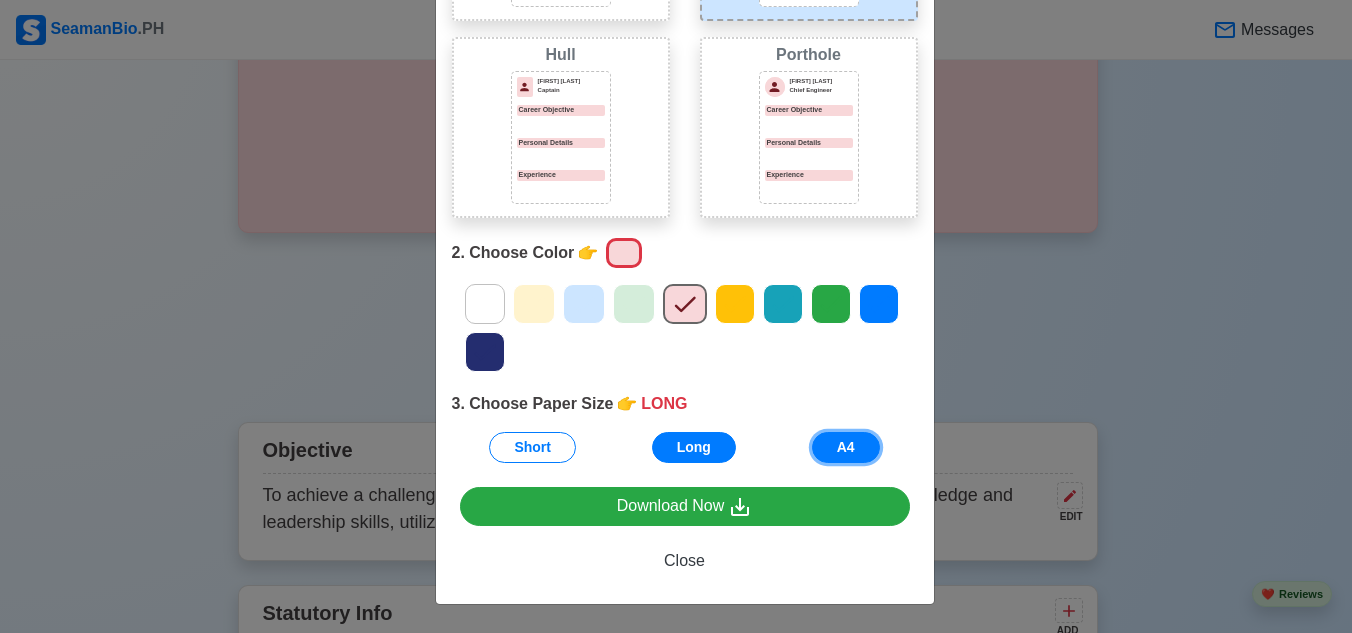 click on "A4" at bounding box center (846, 447) 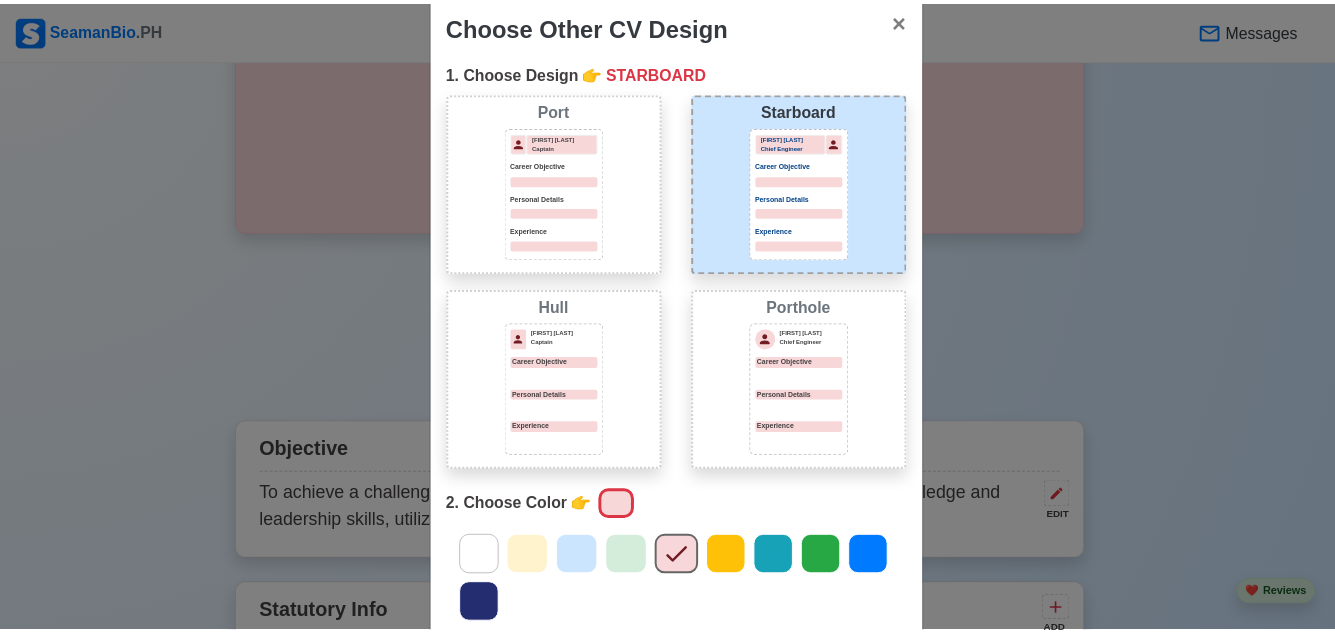 scroll, scrollTop: 0, scrollLeft: 0, axis: both 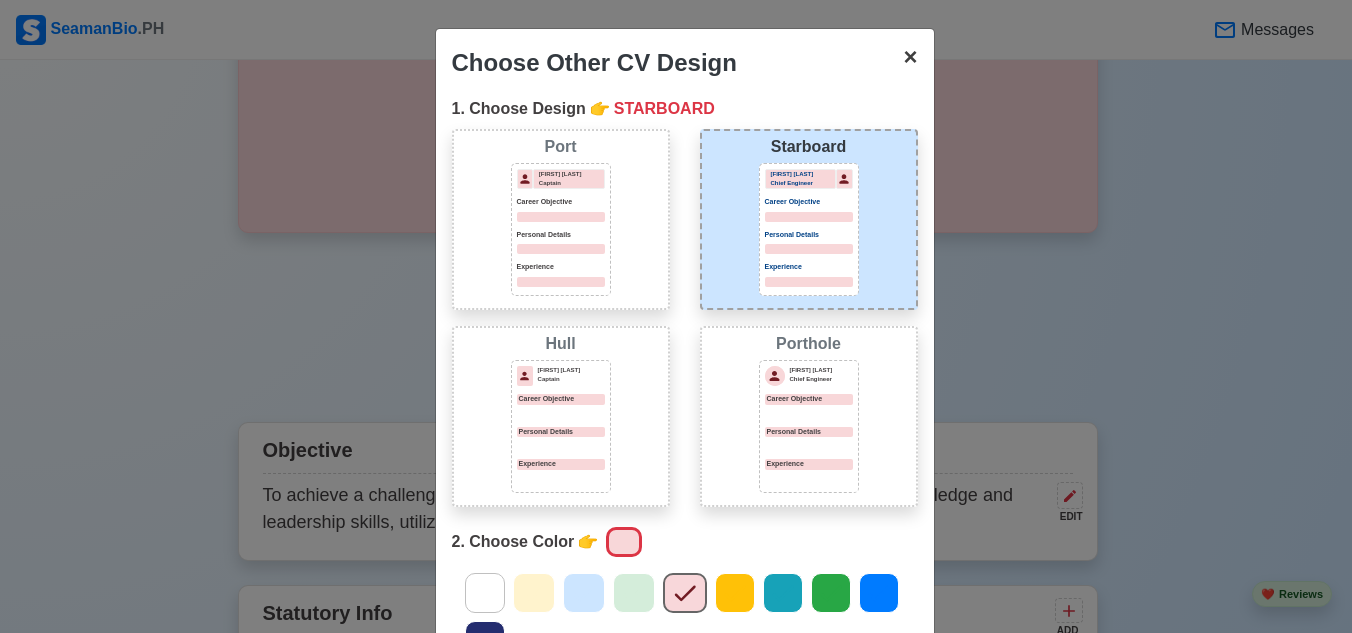 click on "×" at bounding box center [910, 56] 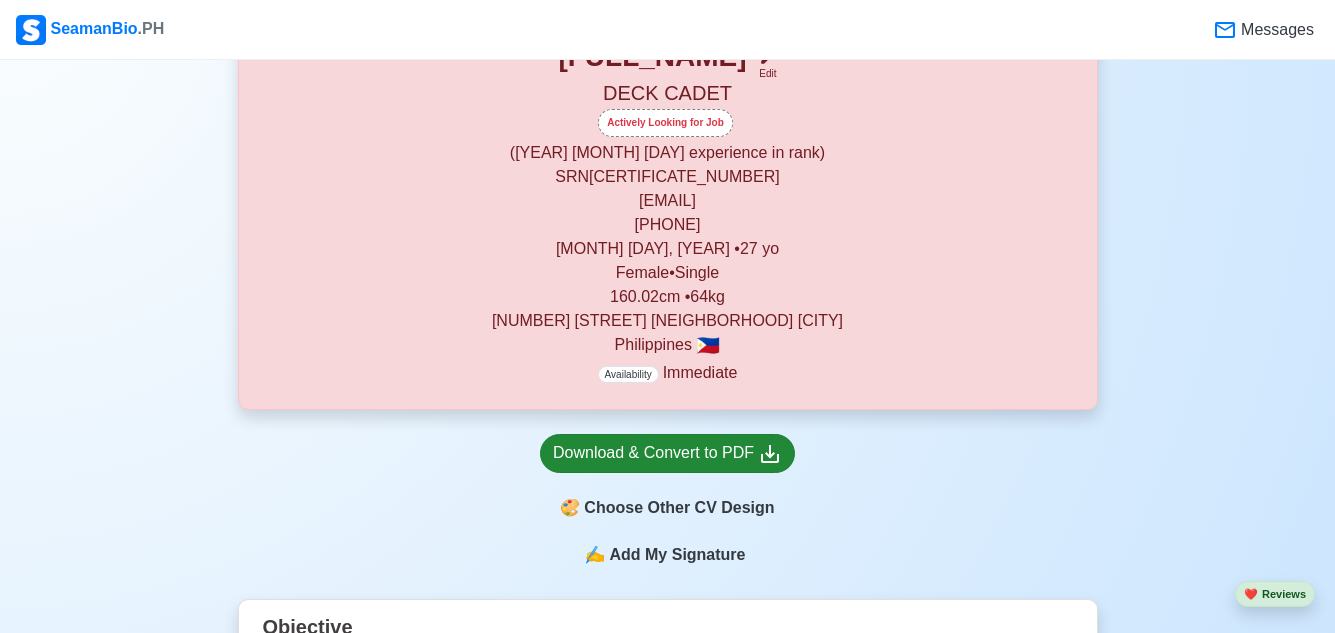 scroll, scrollTop: 700, scrollLeft: 0, axis: vertical 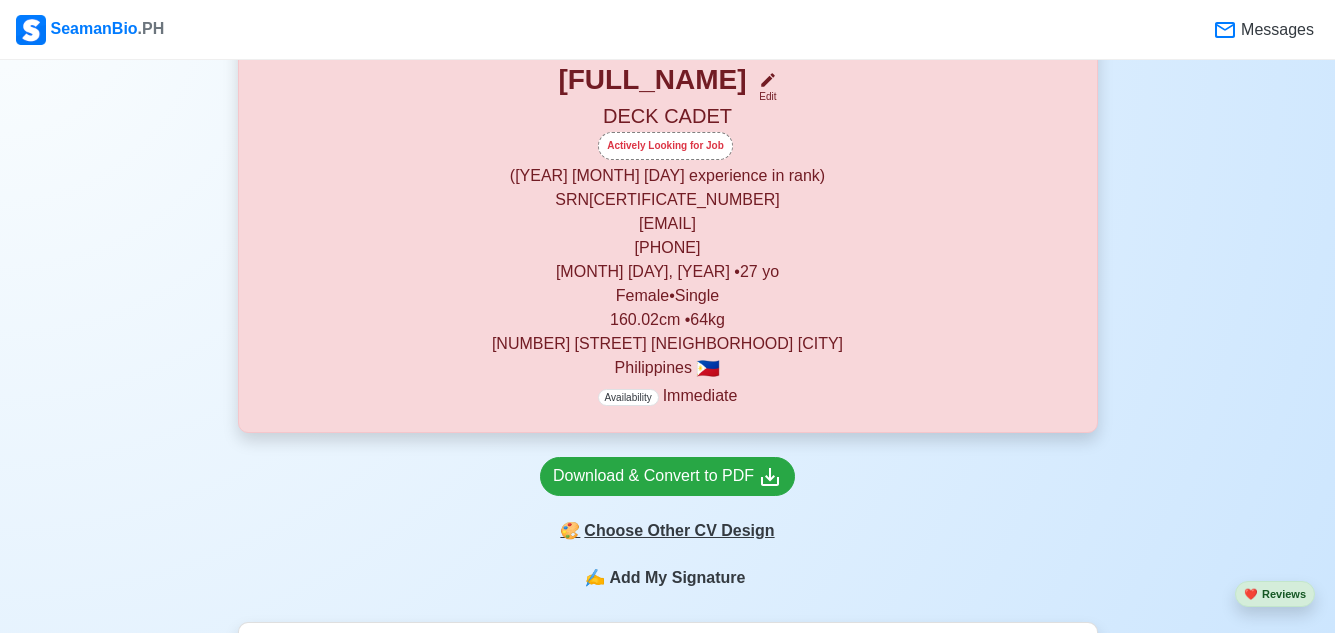 click on "🎨 Choose Other CV Design" at bounding box center [667, 531] 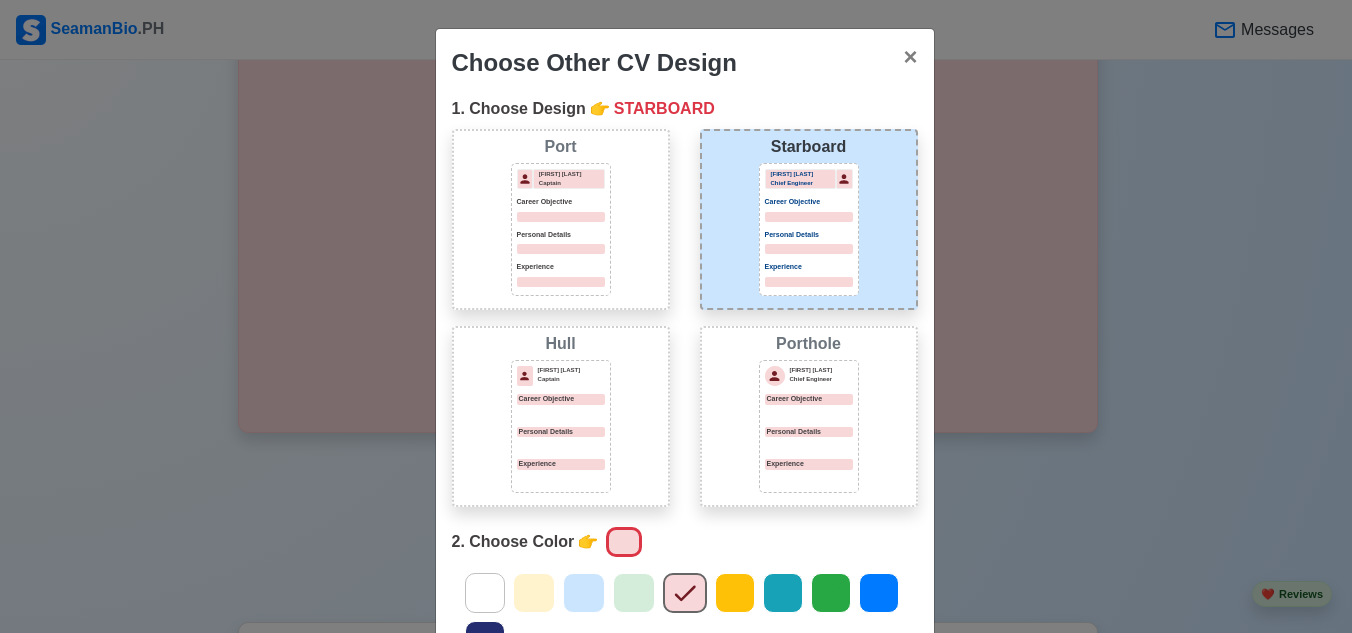 click on "Personal Details" at bounding box center (561, 235) 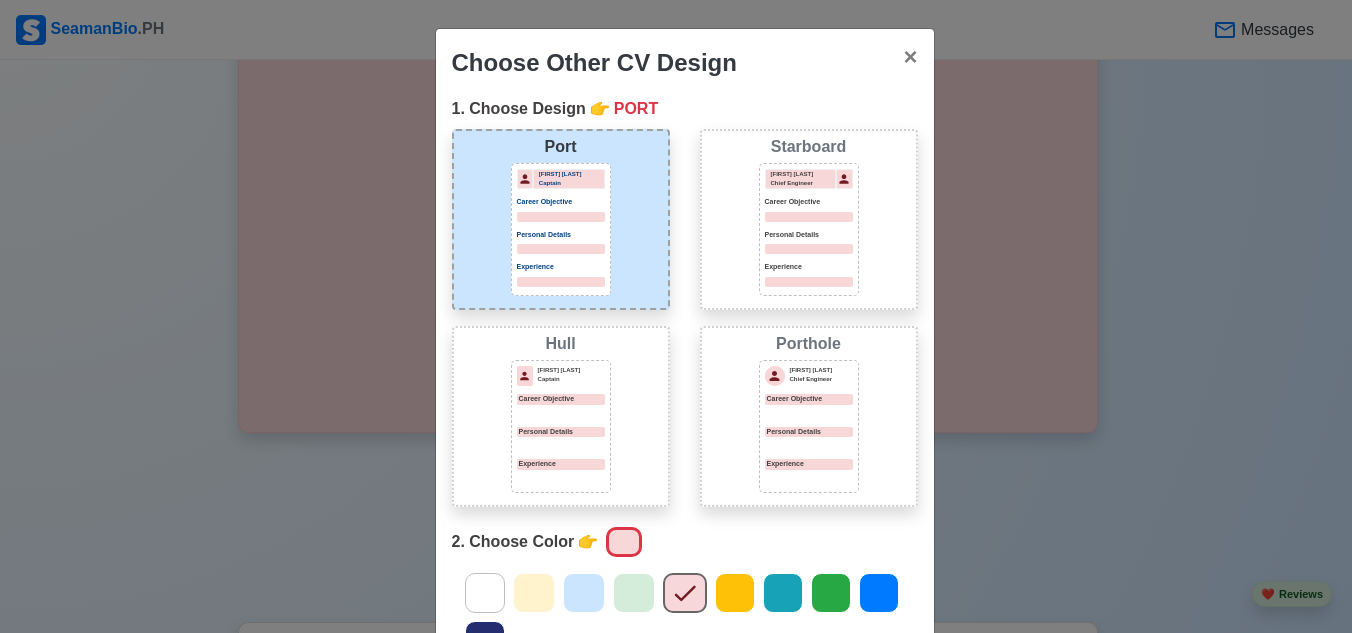click on "Jeffrey Gil Chief Engineer Career Objective Personal Details Experience" at bounding box center (809, 228) 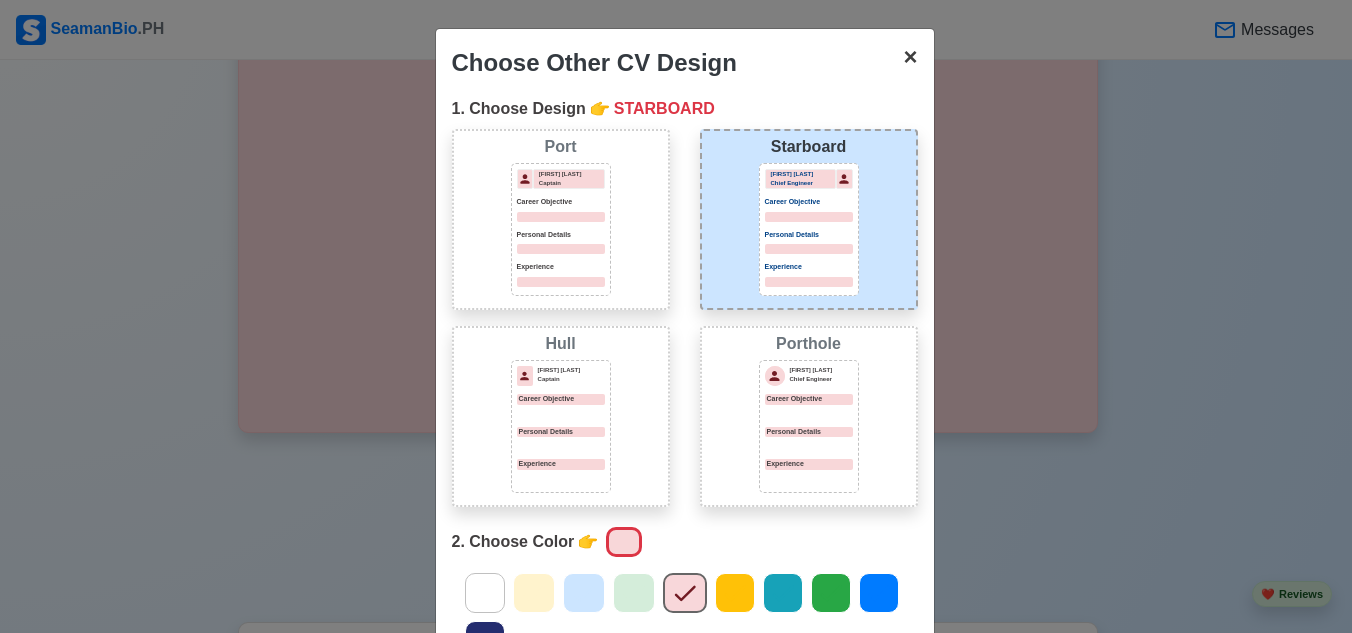 click on "×" at bounding box center [910, 56] 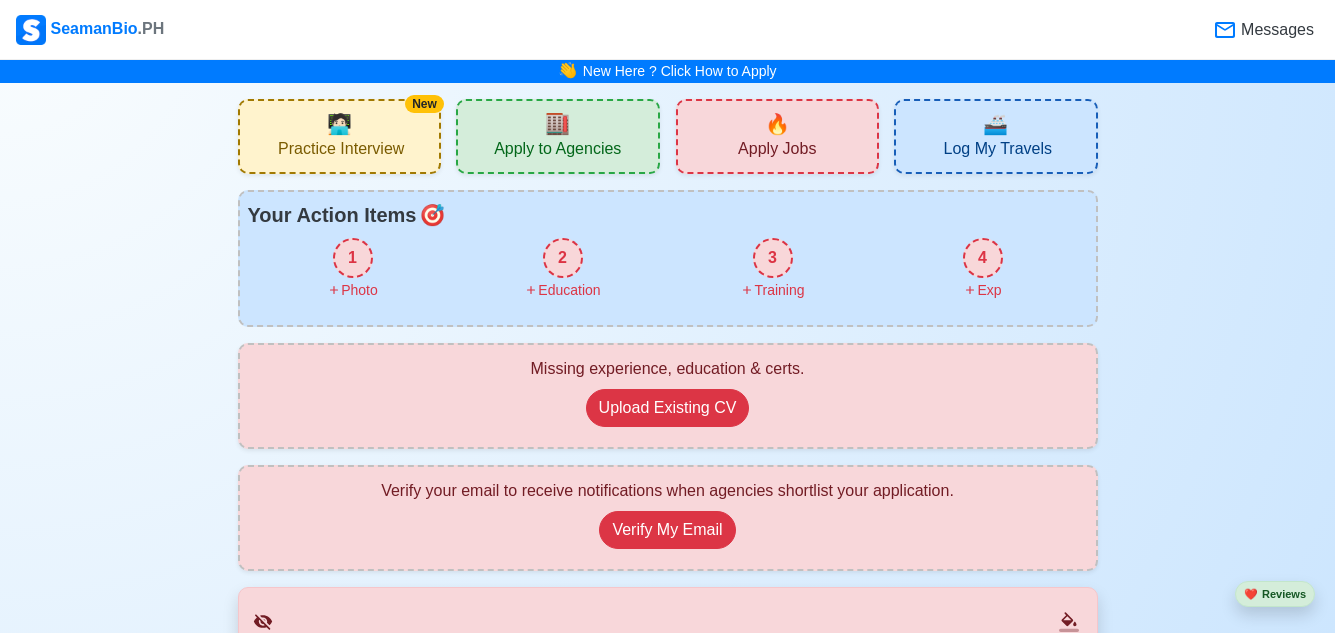 scroll, scrollTop: 0, scrollLeft: 0, axis: both 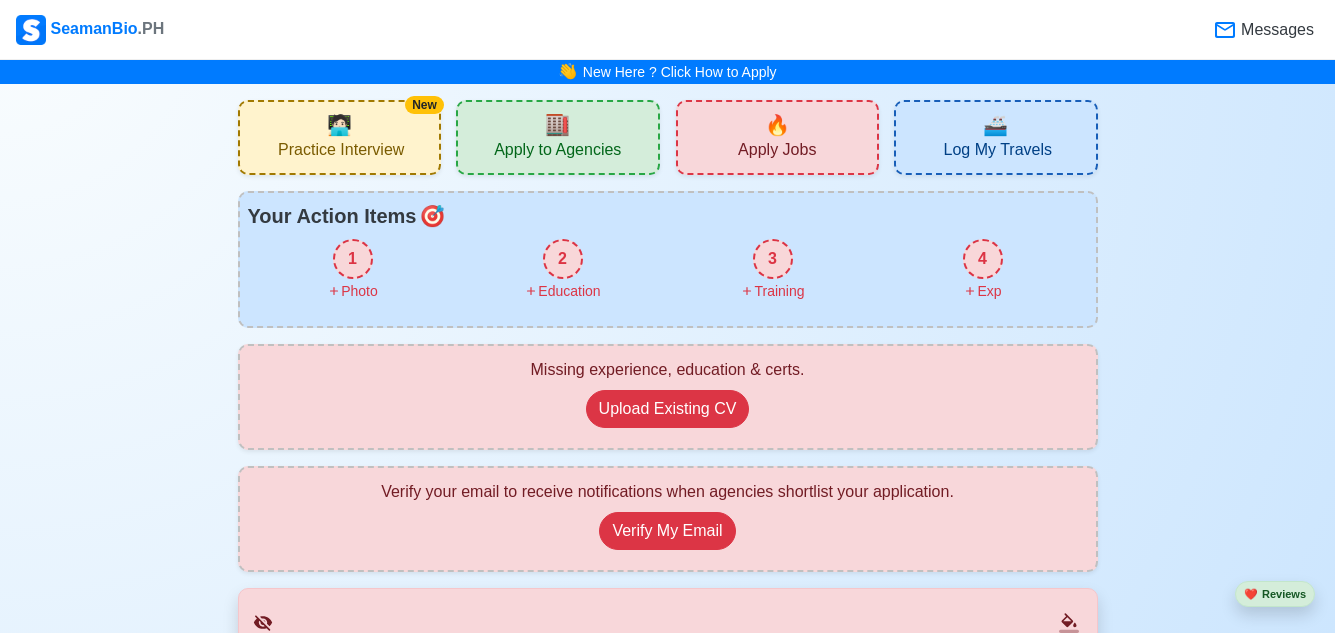 click on "New 🧑🏻‍💻   Practice Interview" at bounding box center [340, 137] 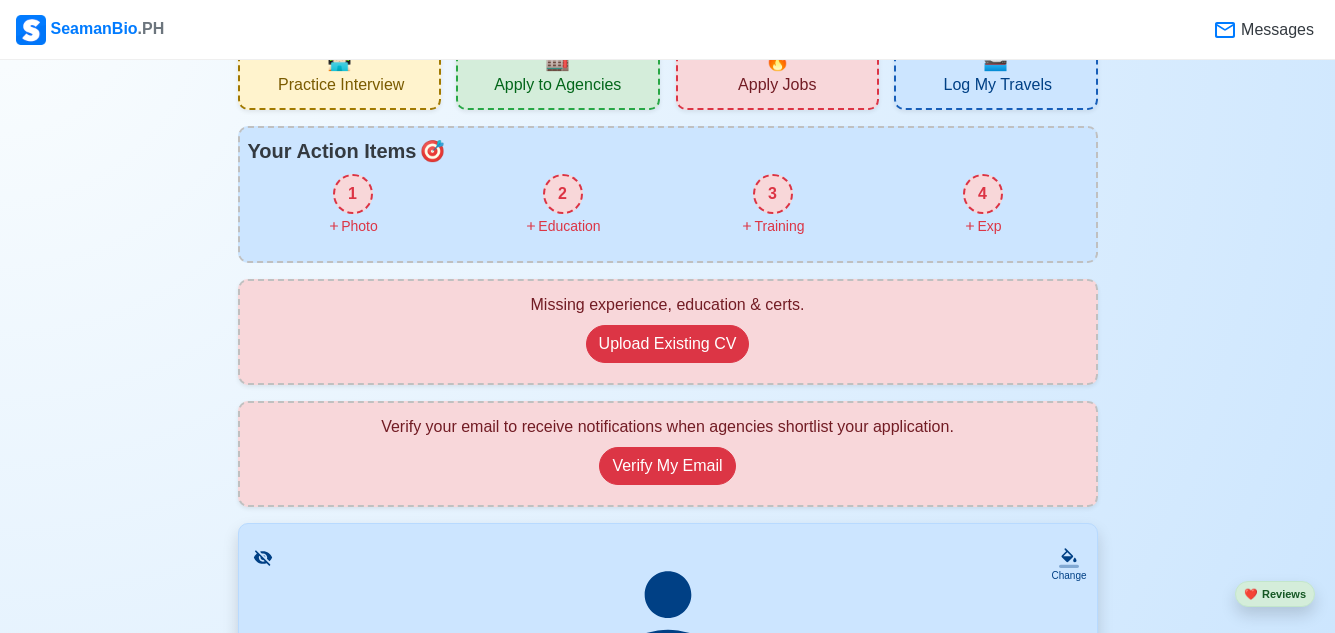 scroll, scrollTop: 100, scrollLeft: 0, axis: vertical 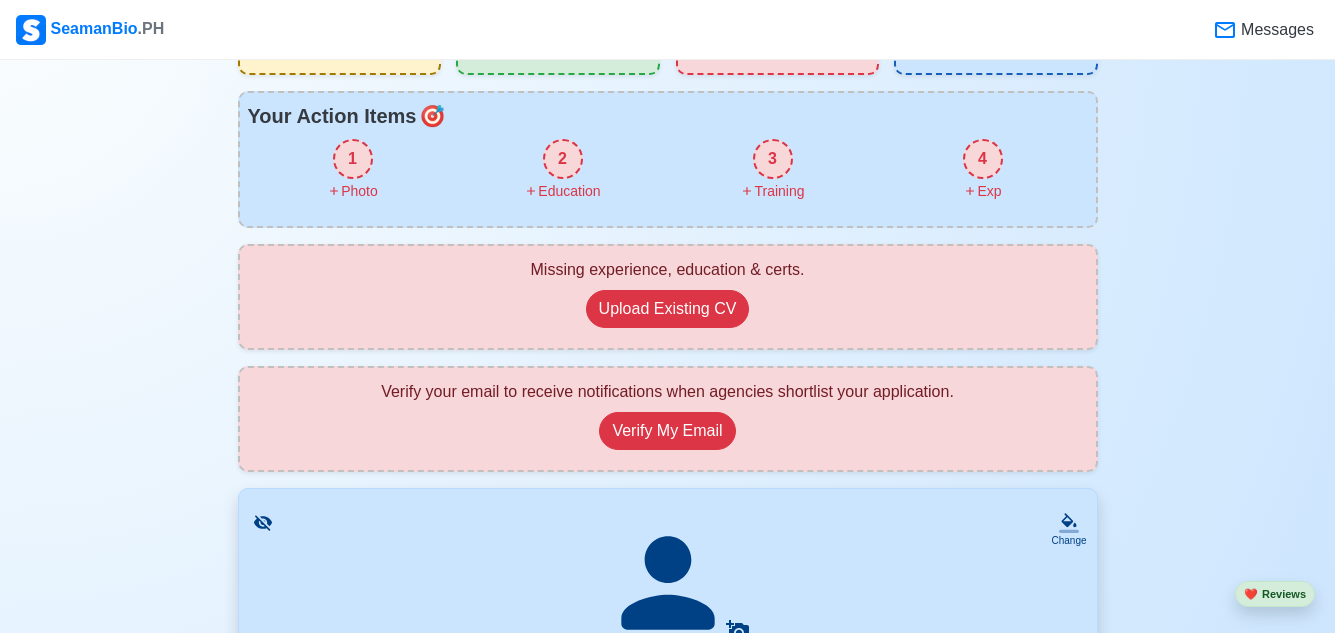 click on "2" at bounding box center (563, 159) 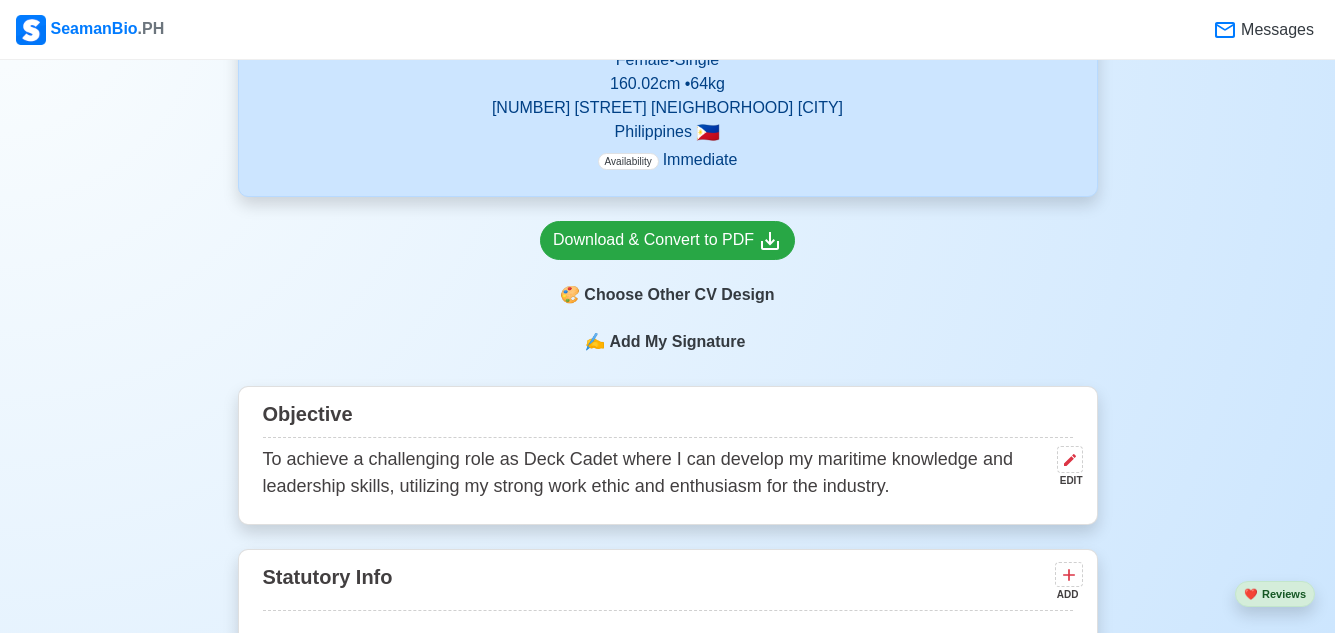 scroll, scrollTop: 1236, scrollLeft: 0, axis: vertical 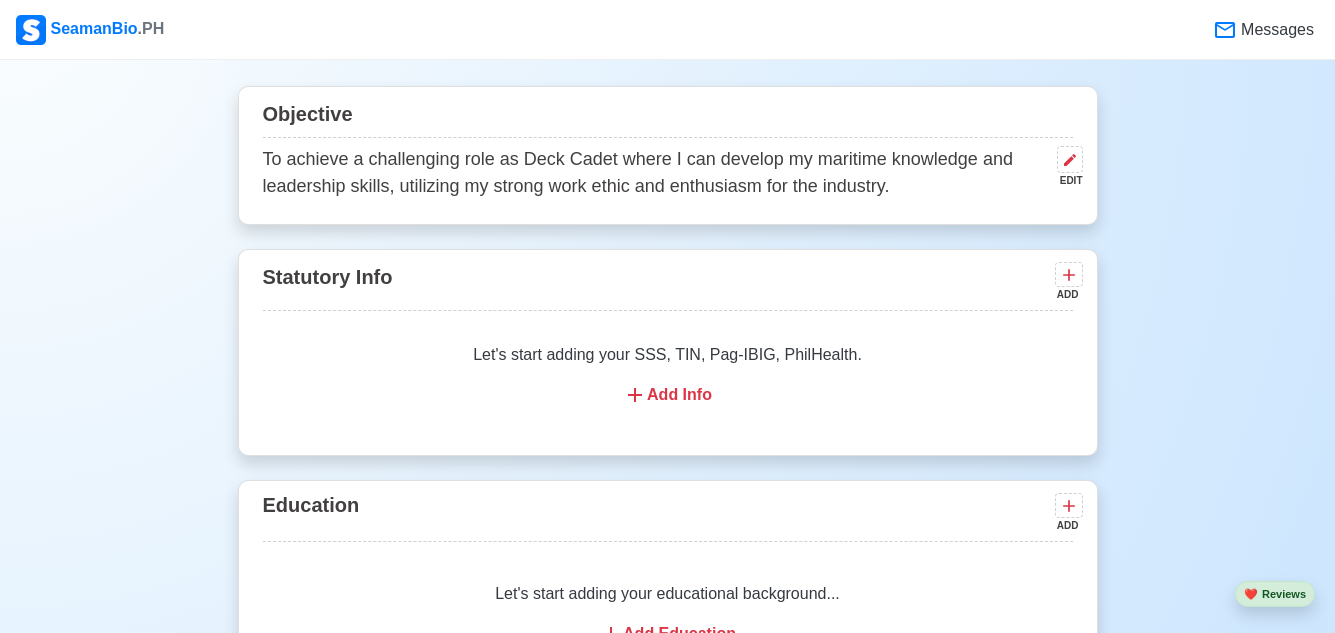 click on "Let's start adding your SSS, TIN, Pag-IBIG, PhilHealth.  Add Info" at bounding box center (668, 375) 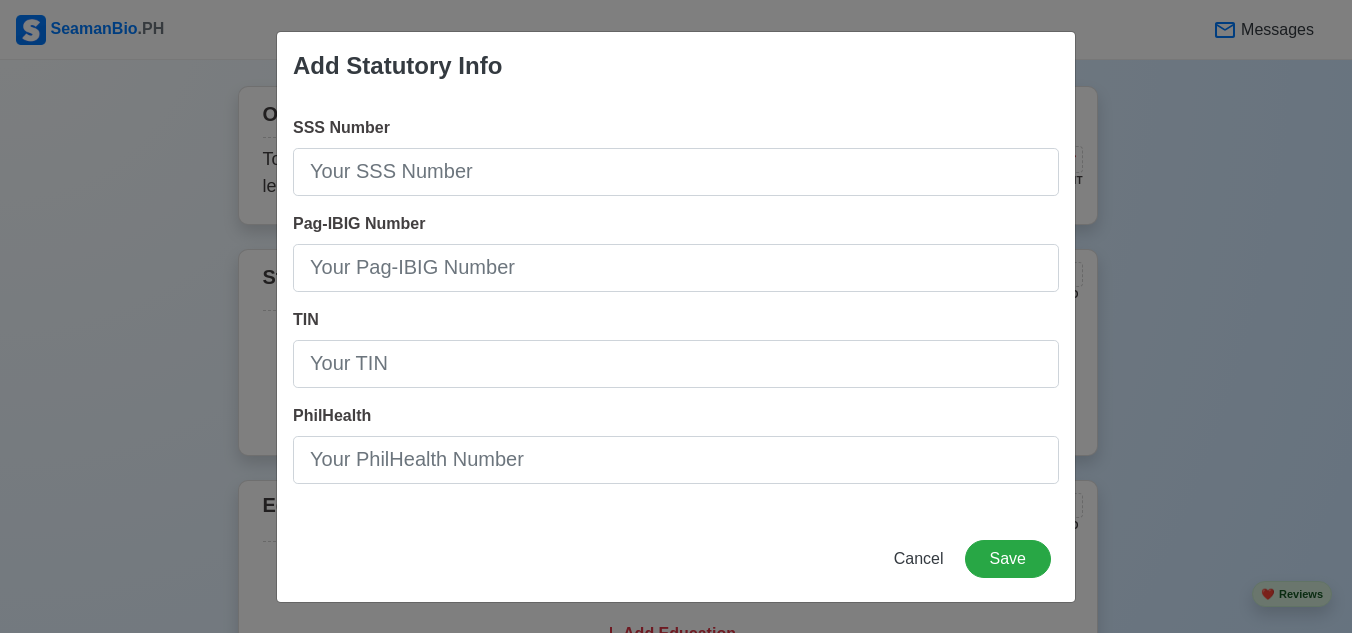 click on "SSS Number" at bounding box center [676, 156] 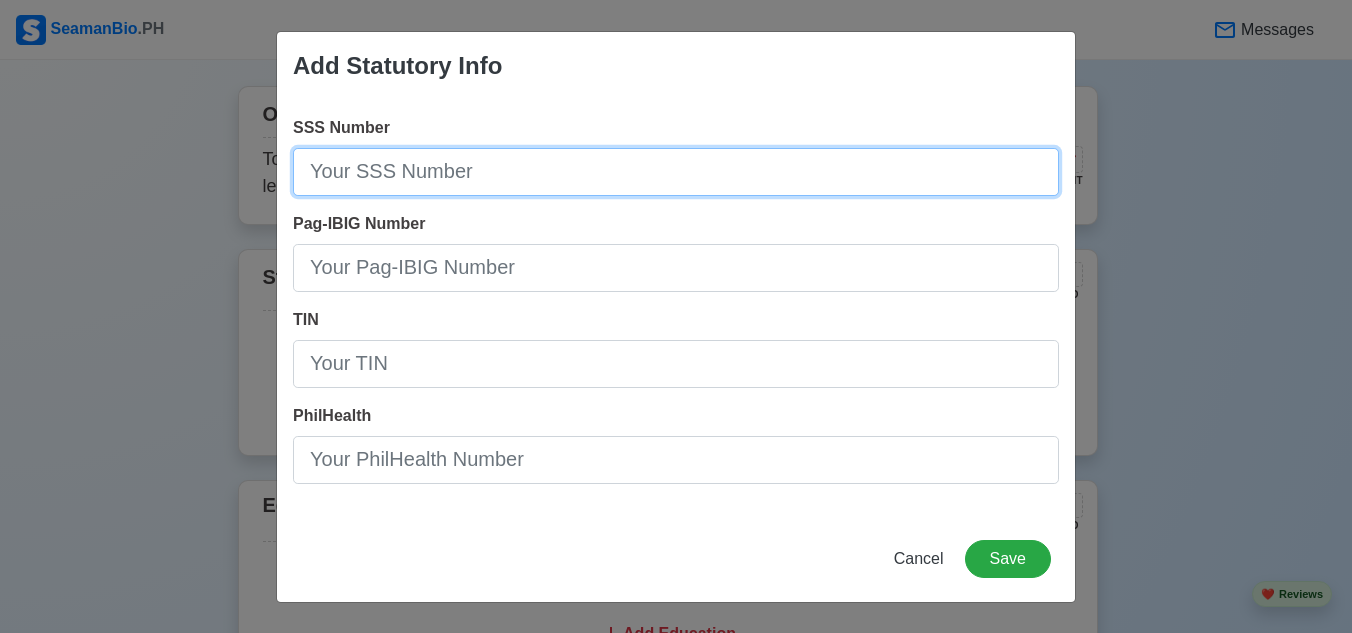 click on "SSS Number" at bounding box center (676, 172) 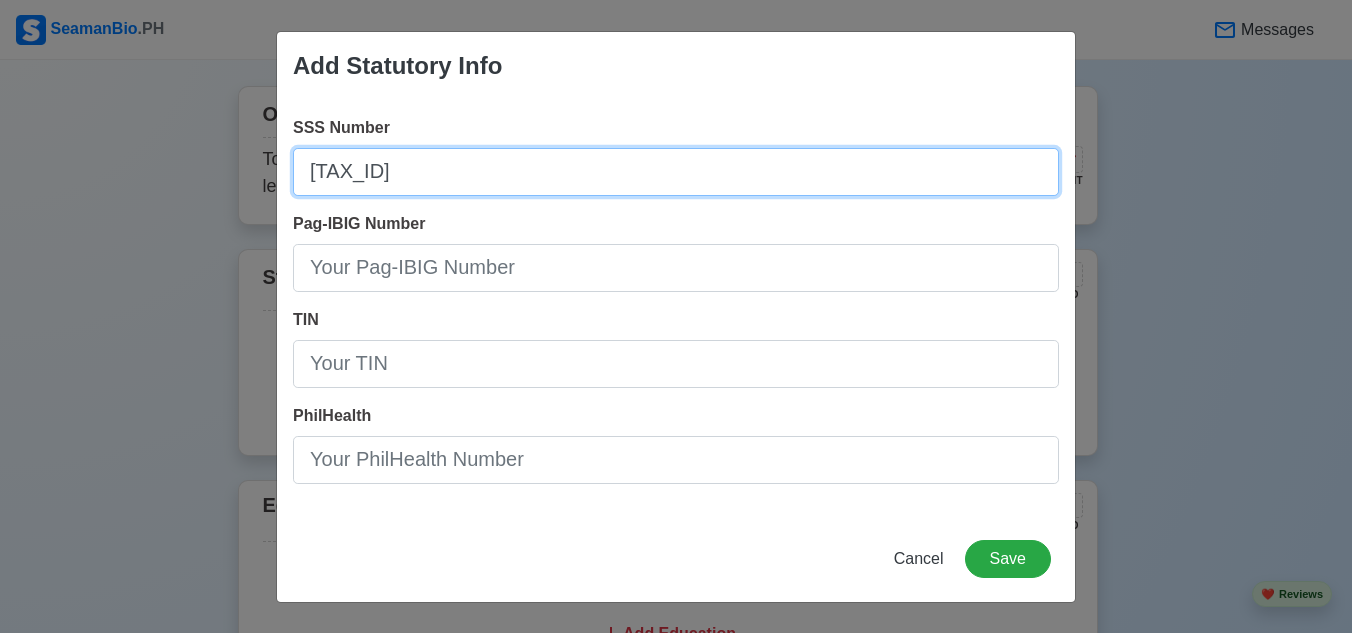 type on "34-7672697-3" 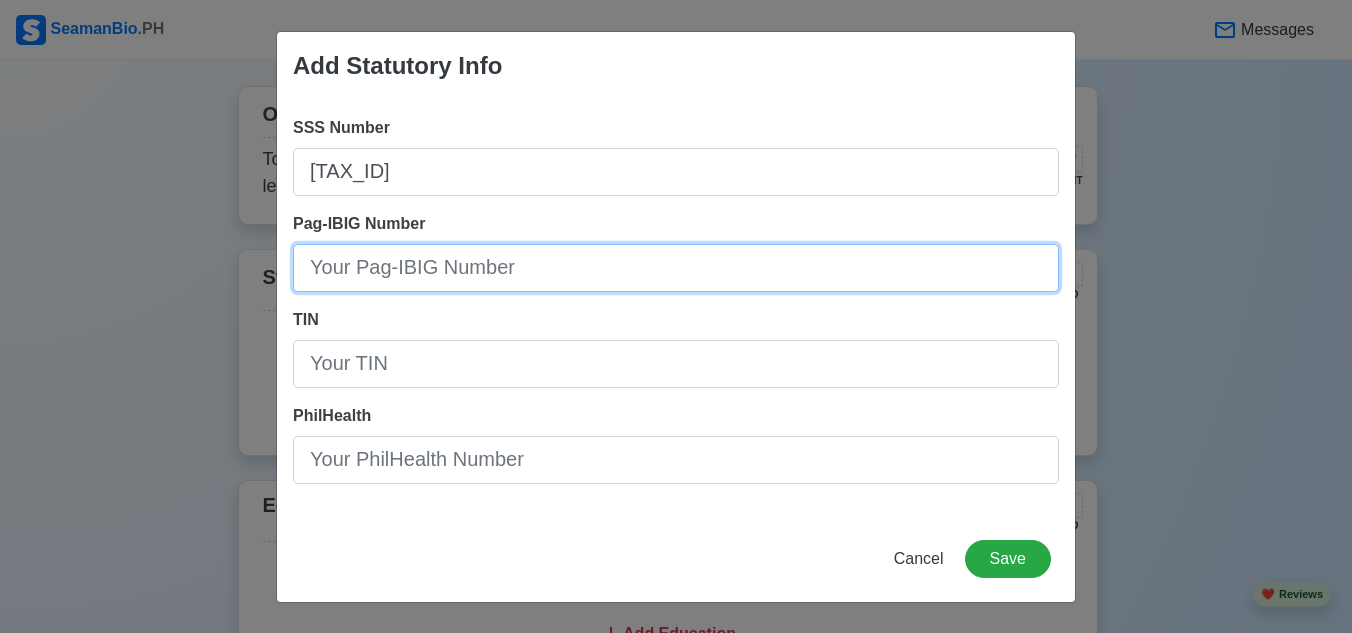 click on "Pag-IBIG Number" at bounding box center [676, 268] 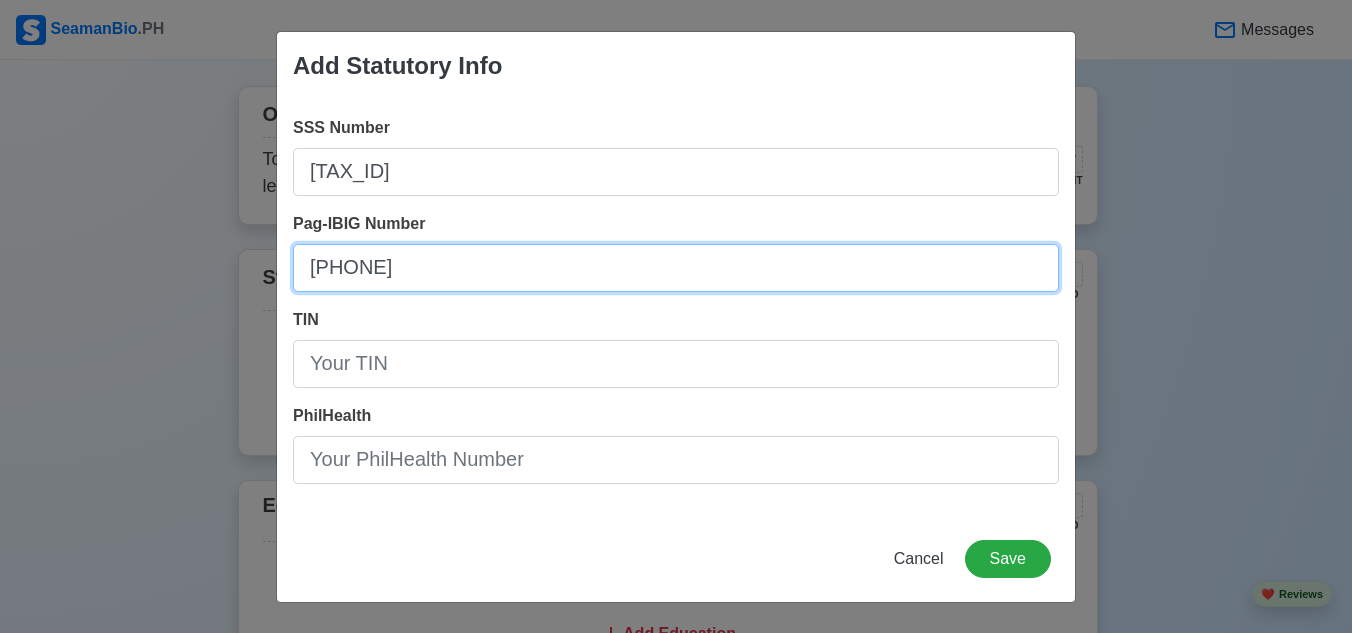type on "121246145714" 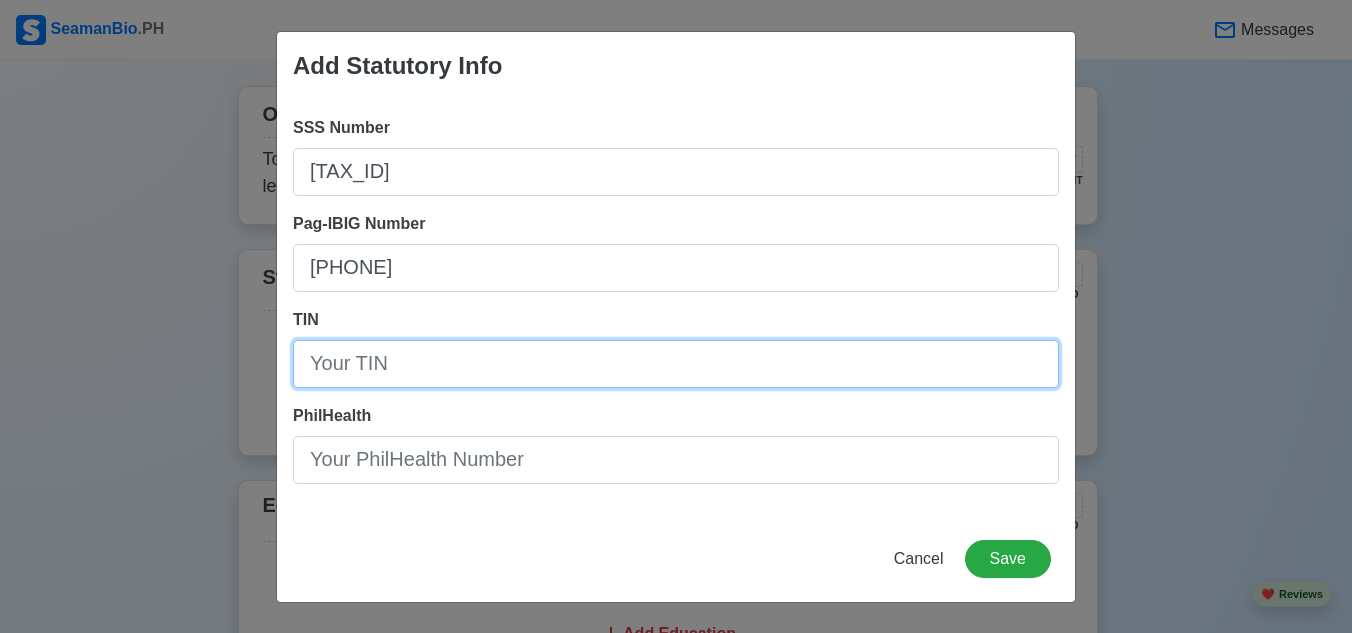 click on "TIN" at bounding box center (676, 364) 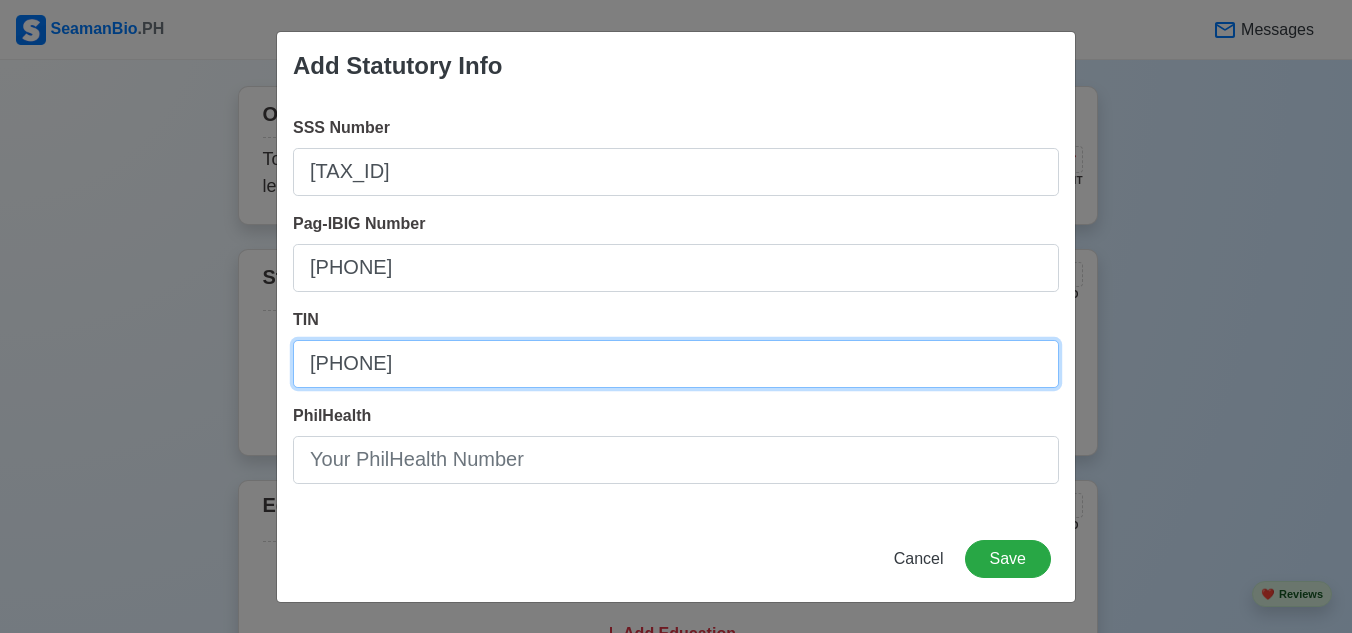 type on "740651277" 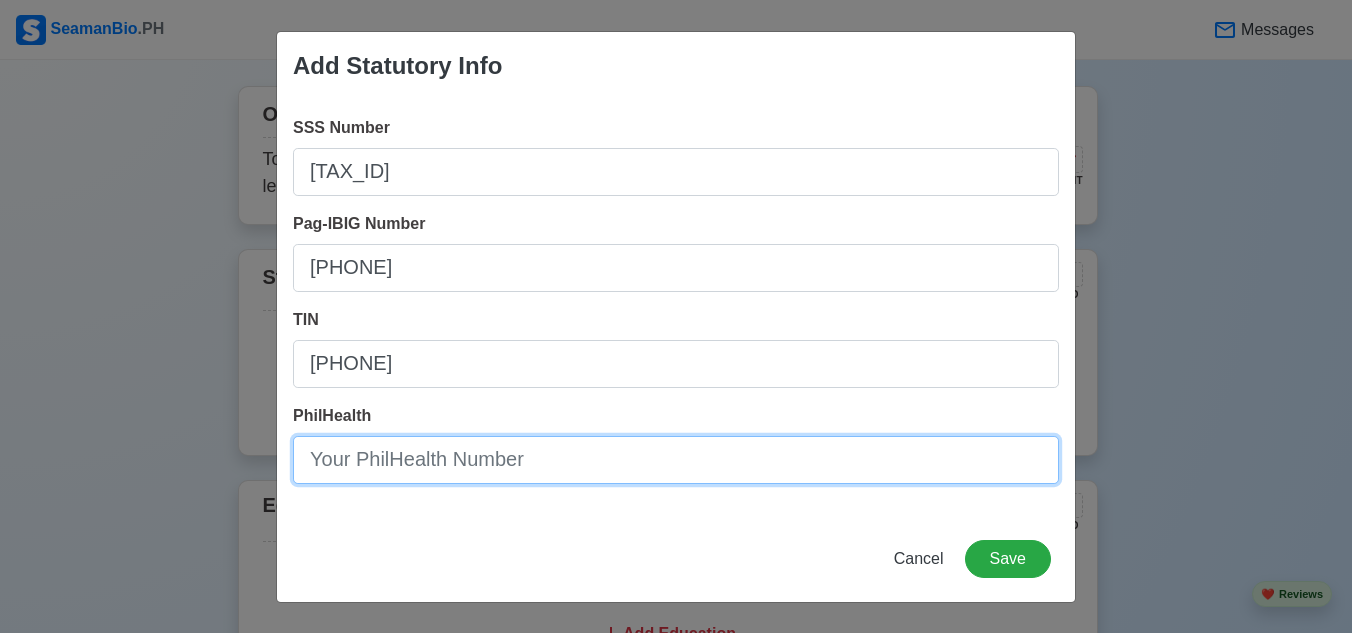 click on "PhilHealth" at bounding box center [676, 460] 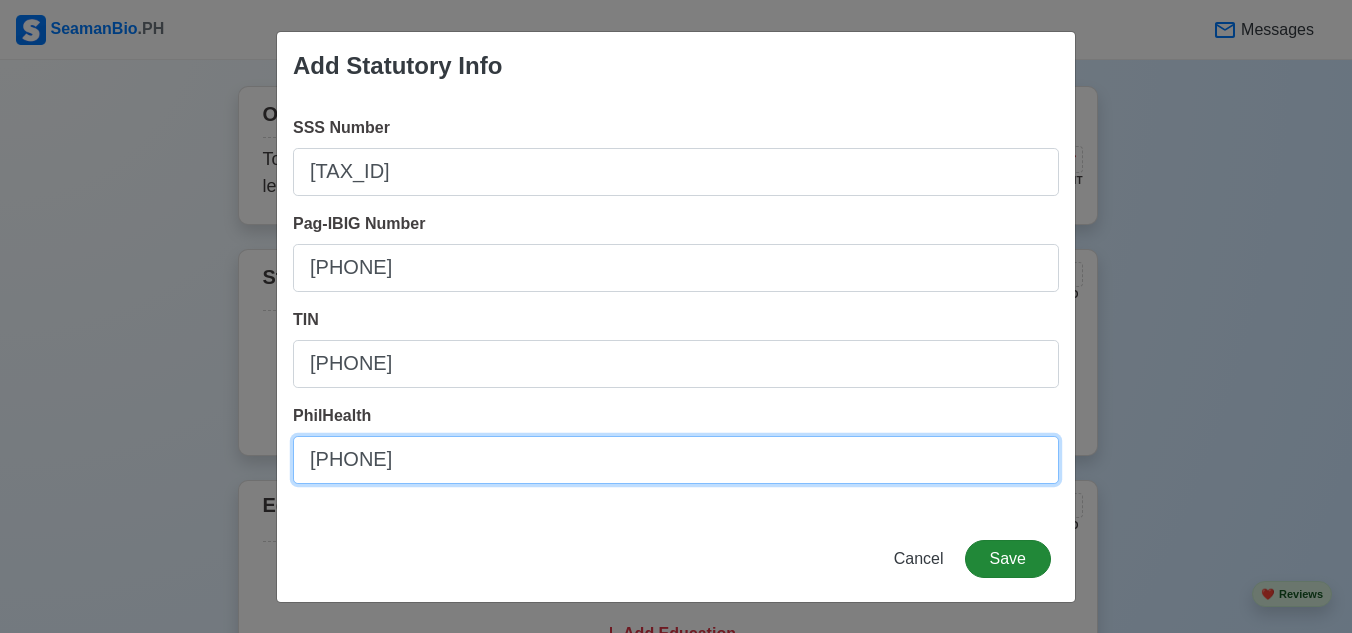 type on "080265686293" 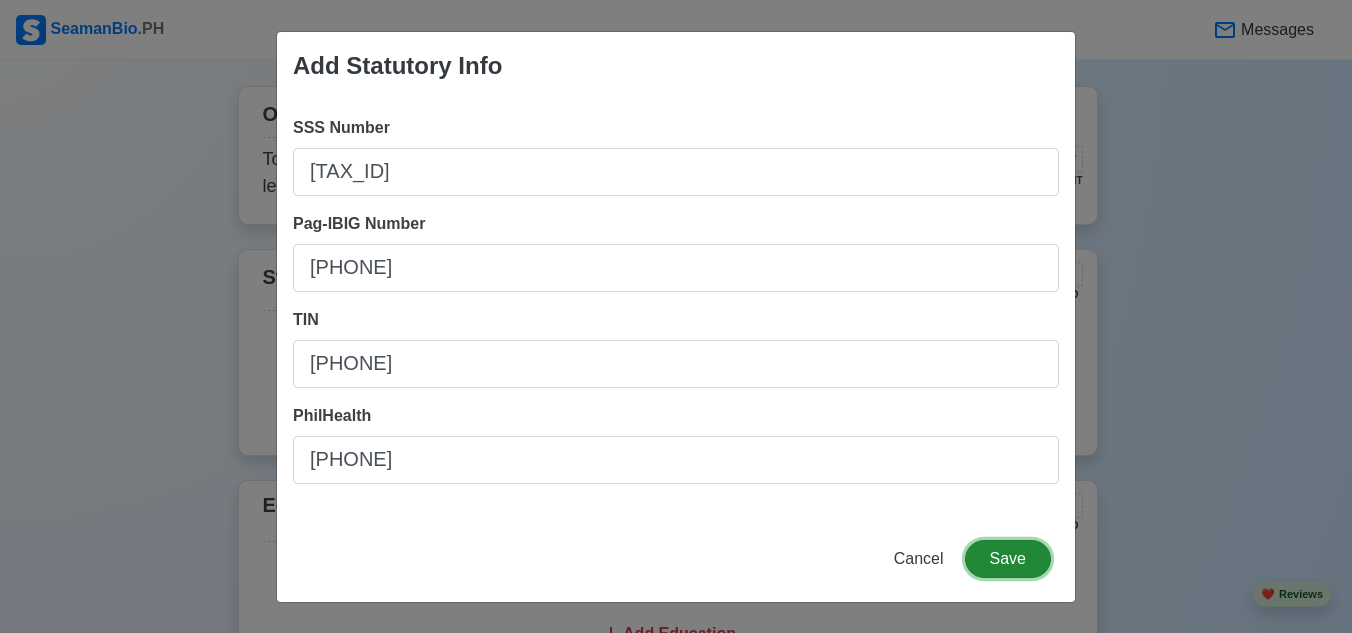 click on "Save" at bounding box center (1008, 559) 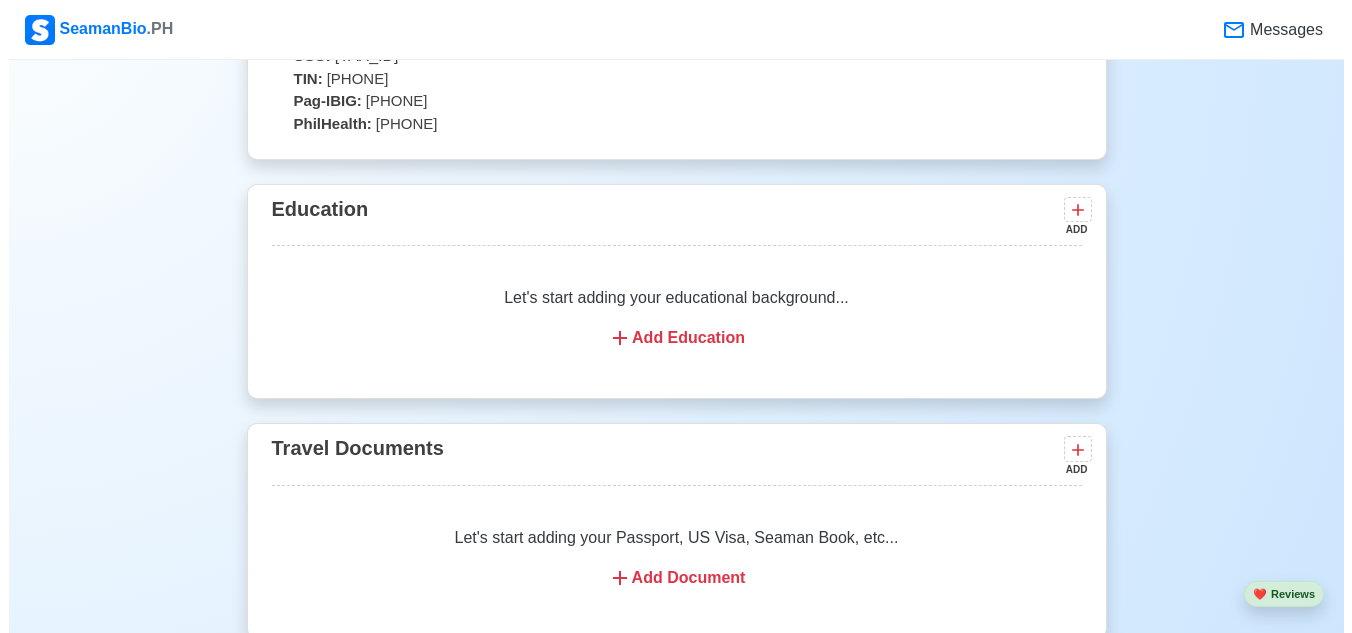 scroll, scrollTop: 1536, scrollLeft: 0, axis: vertical 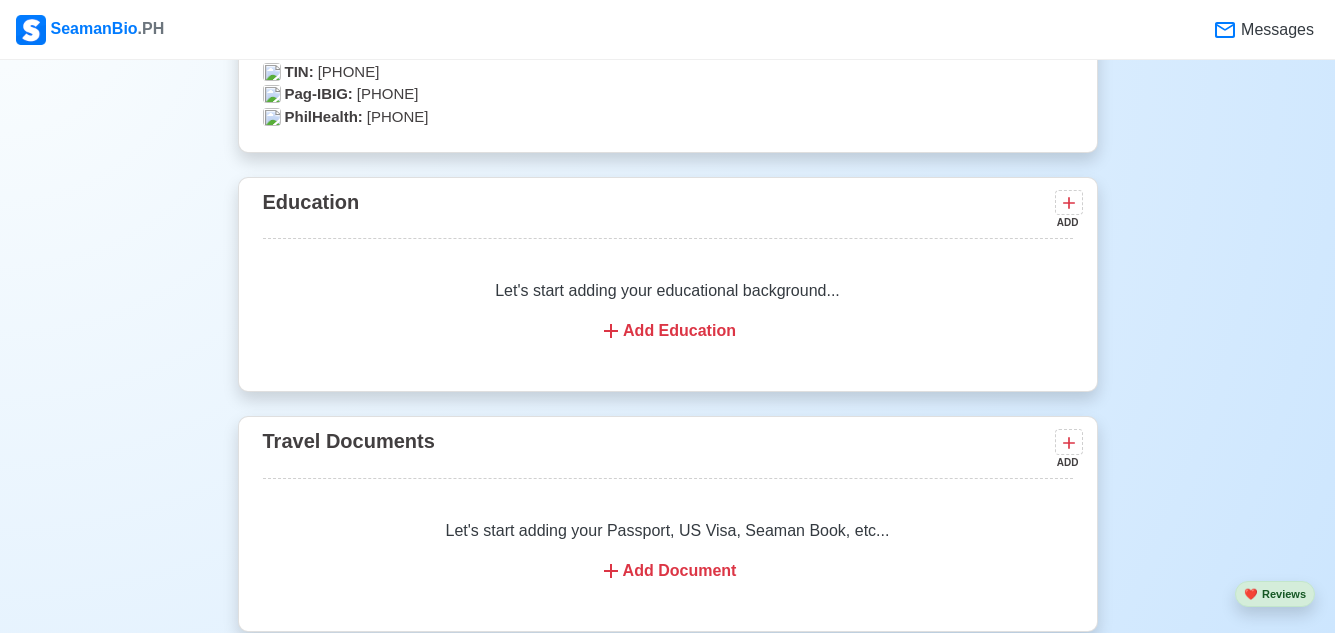 click on "Add Education" at bounding box center (668, 331) 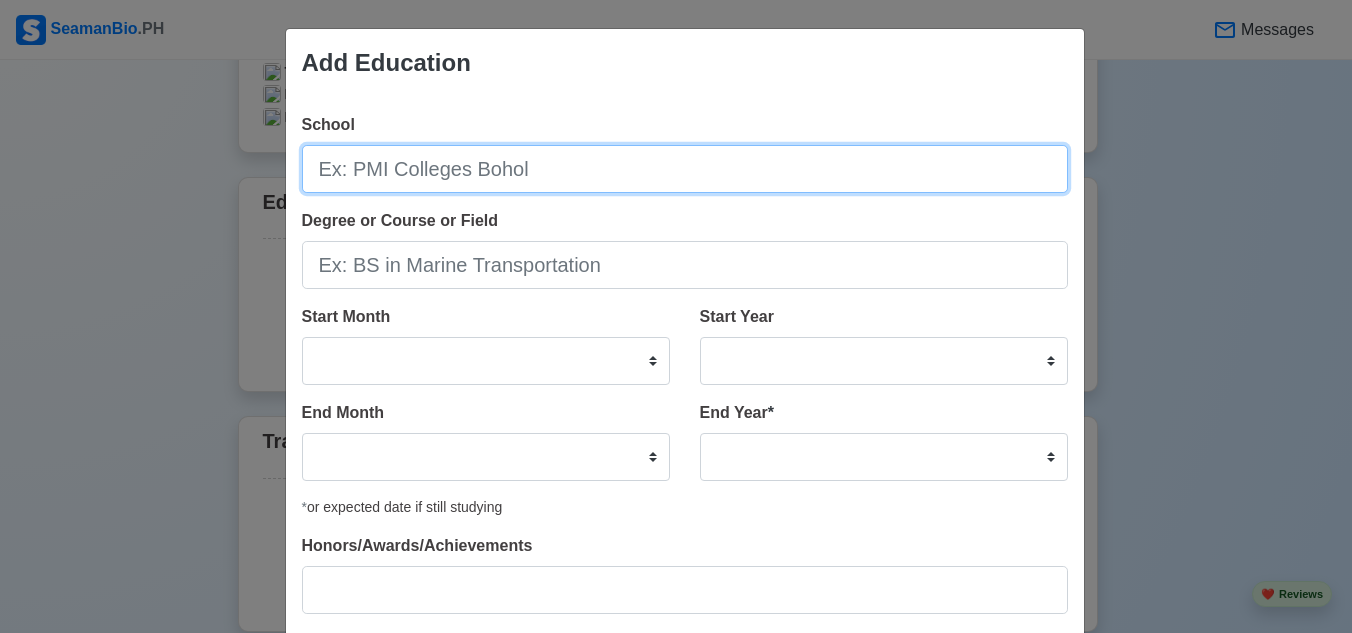 click on "School" at bounding box center (685, 169) 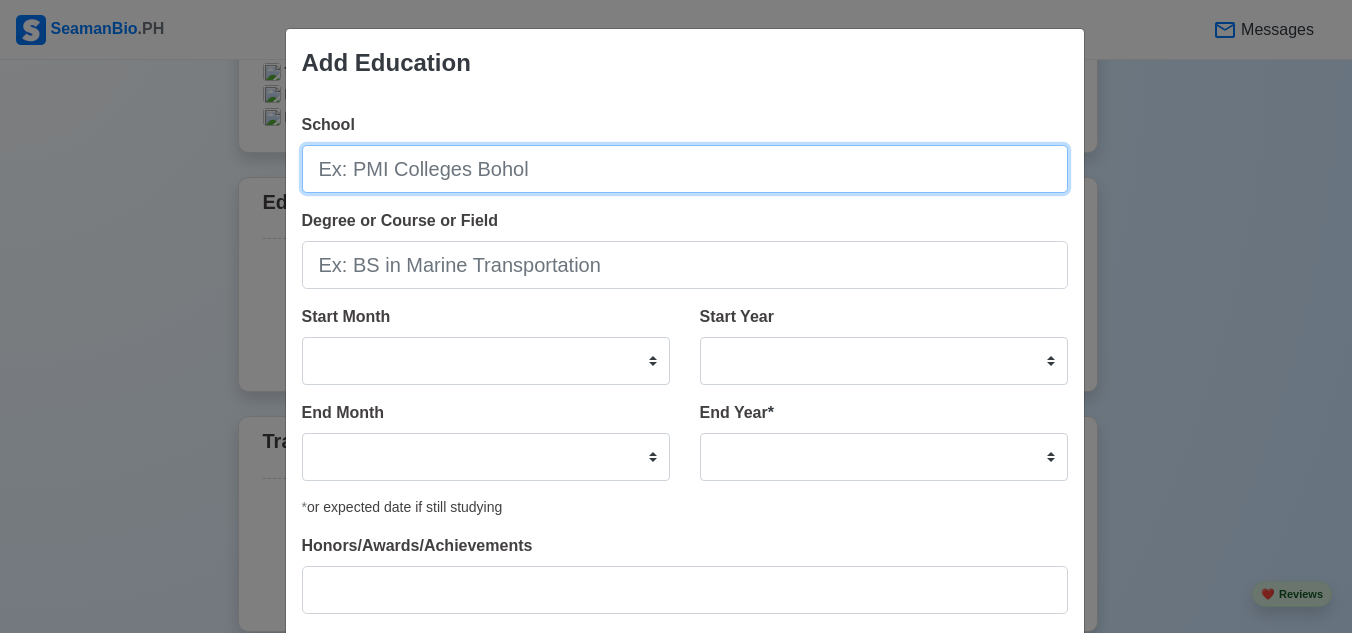 click on "School" at bounding box center [685, 169] 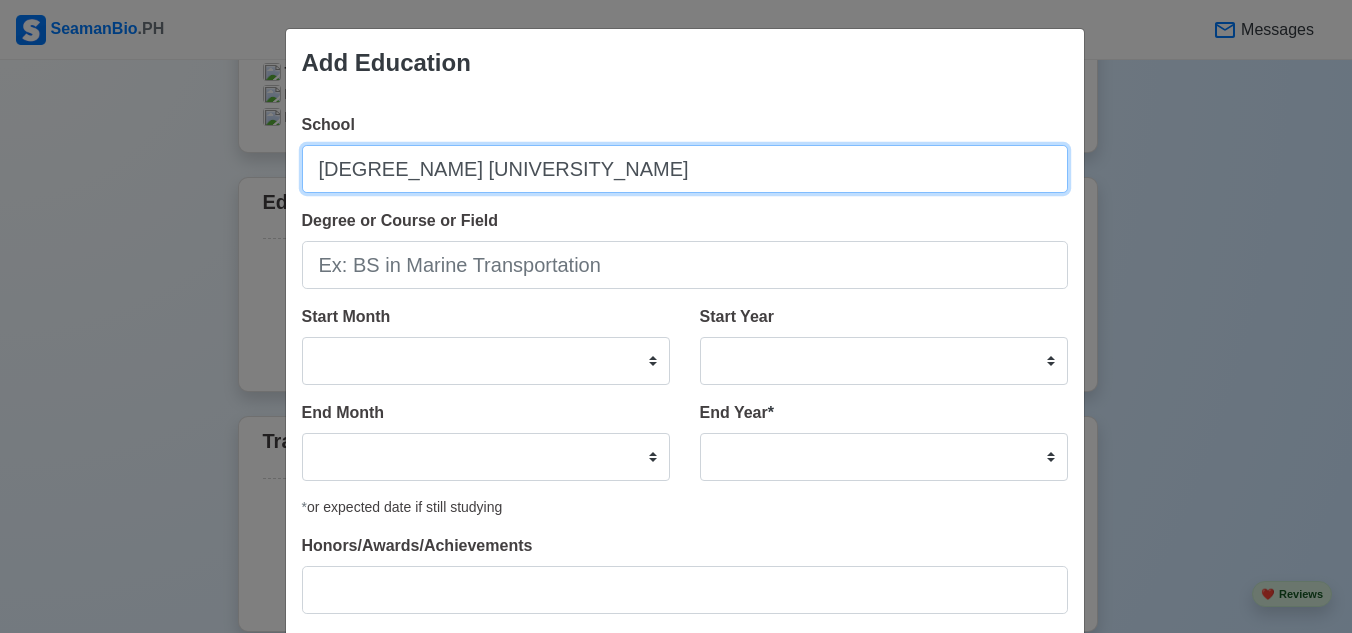scroll, scrollTop: 0, scrollLeft: 42, axis: horizontal 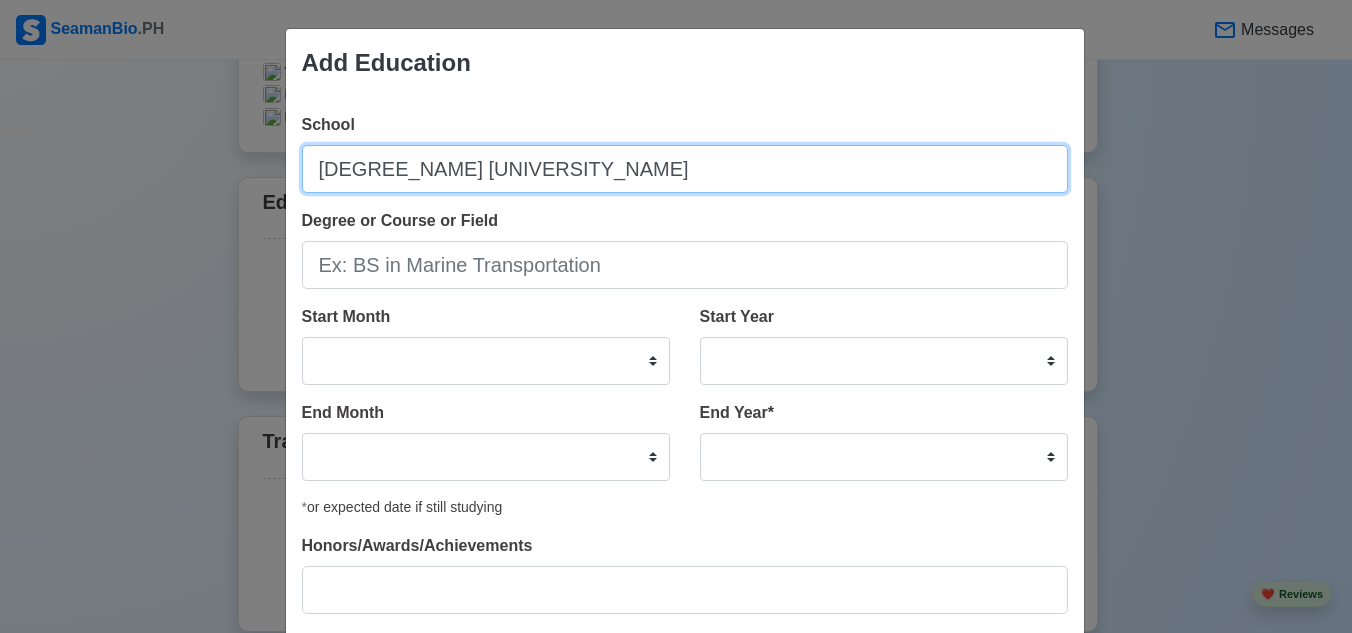 type on "Bachelor of Science in Marine Transportation  University of Perpetual Help System Dalta" 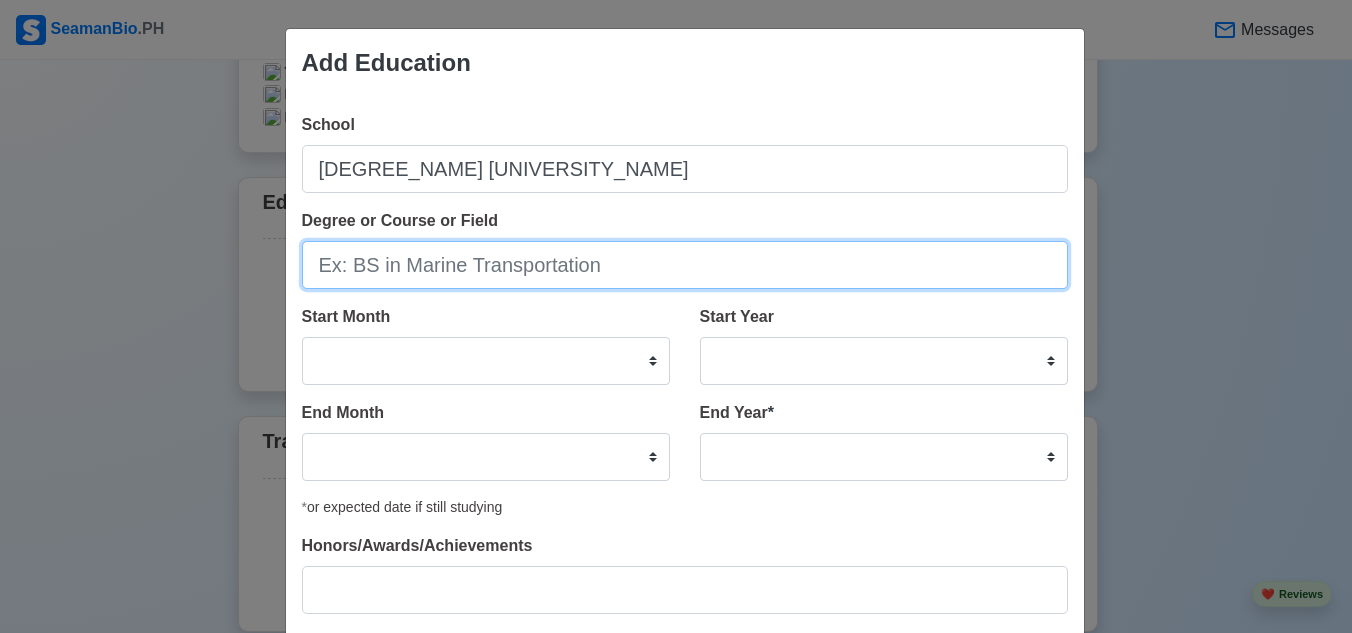 scroll, scrollTop: 0, scrollLeft: 0, axis: both 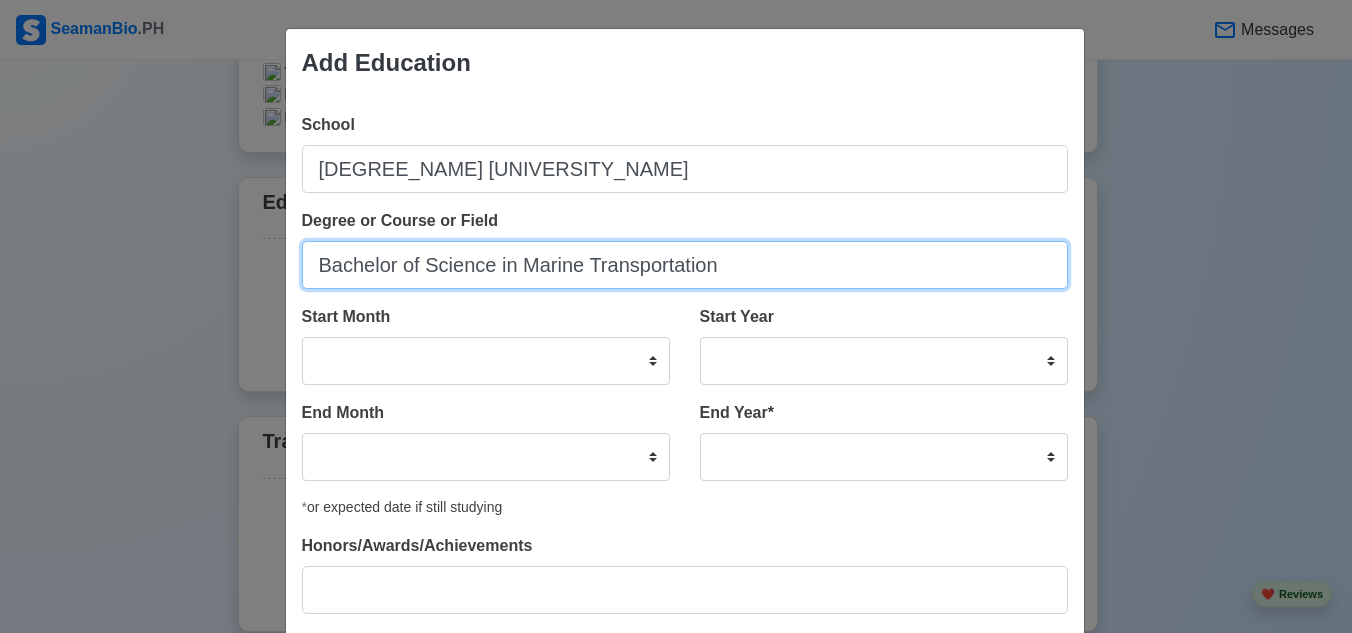 type on "Bachelor of Science in Marine Transportation" 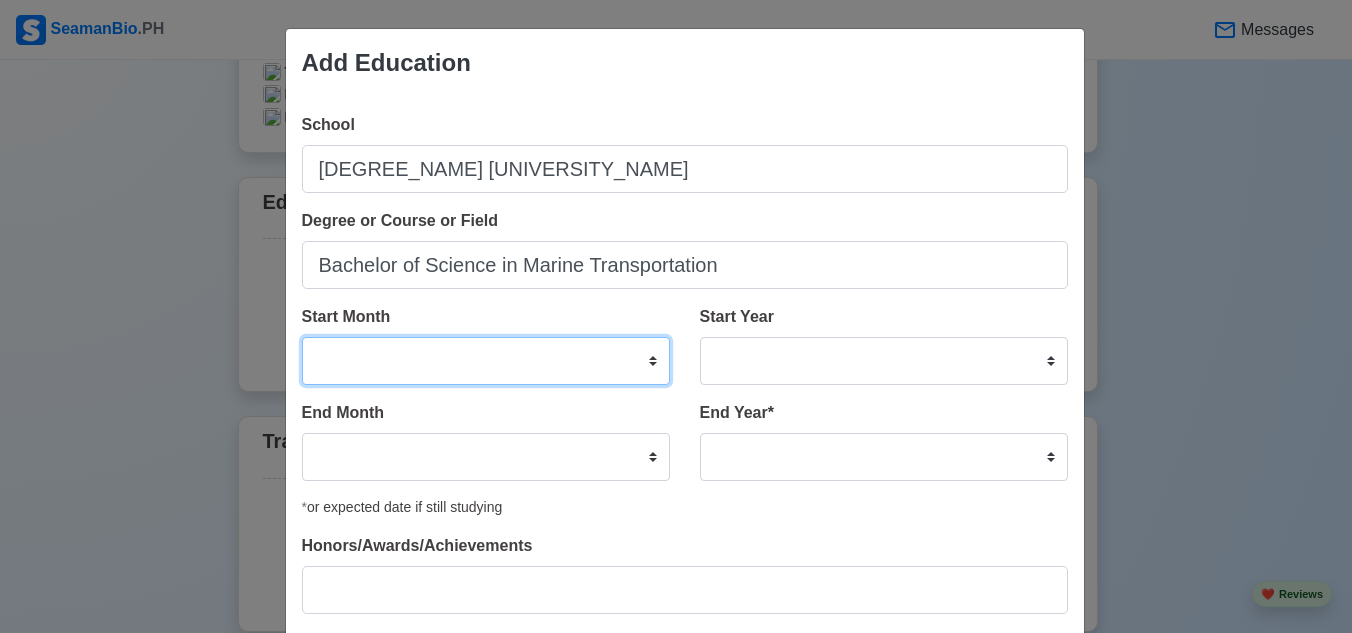 click on "January February March April May June July August September October November December" at bounding box center [486, 361] 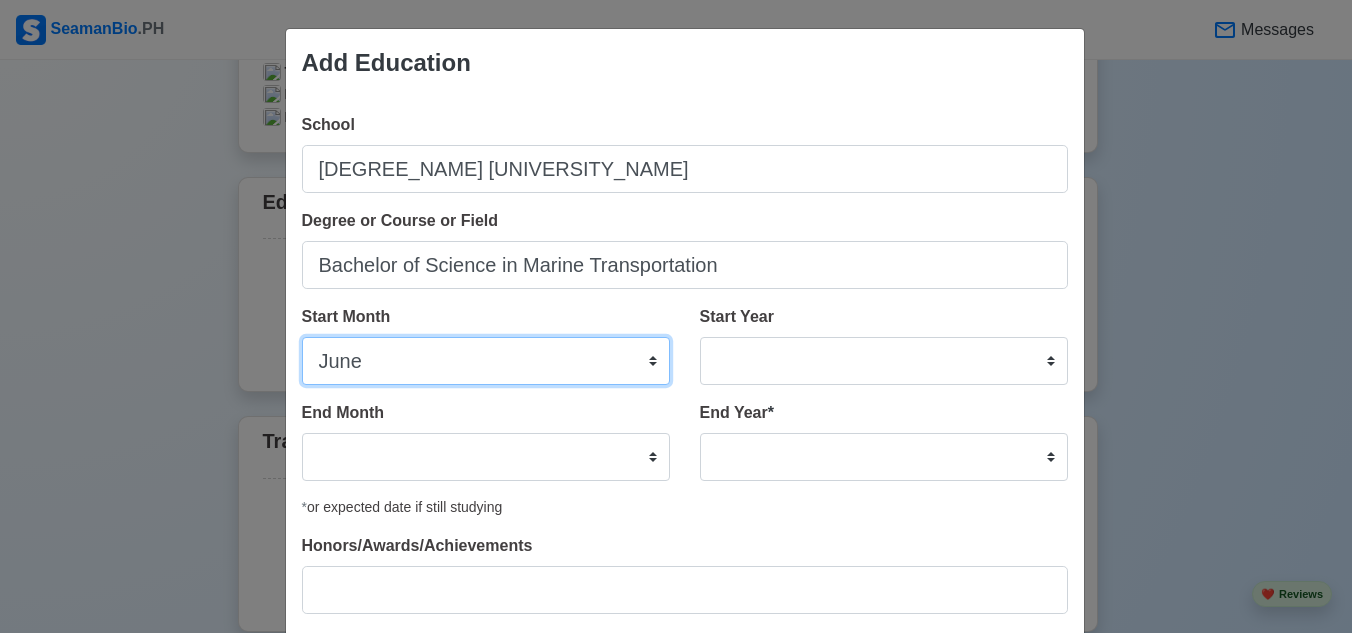 click on "January February March April May June July August September October November December" at bounding box center [486, 361] 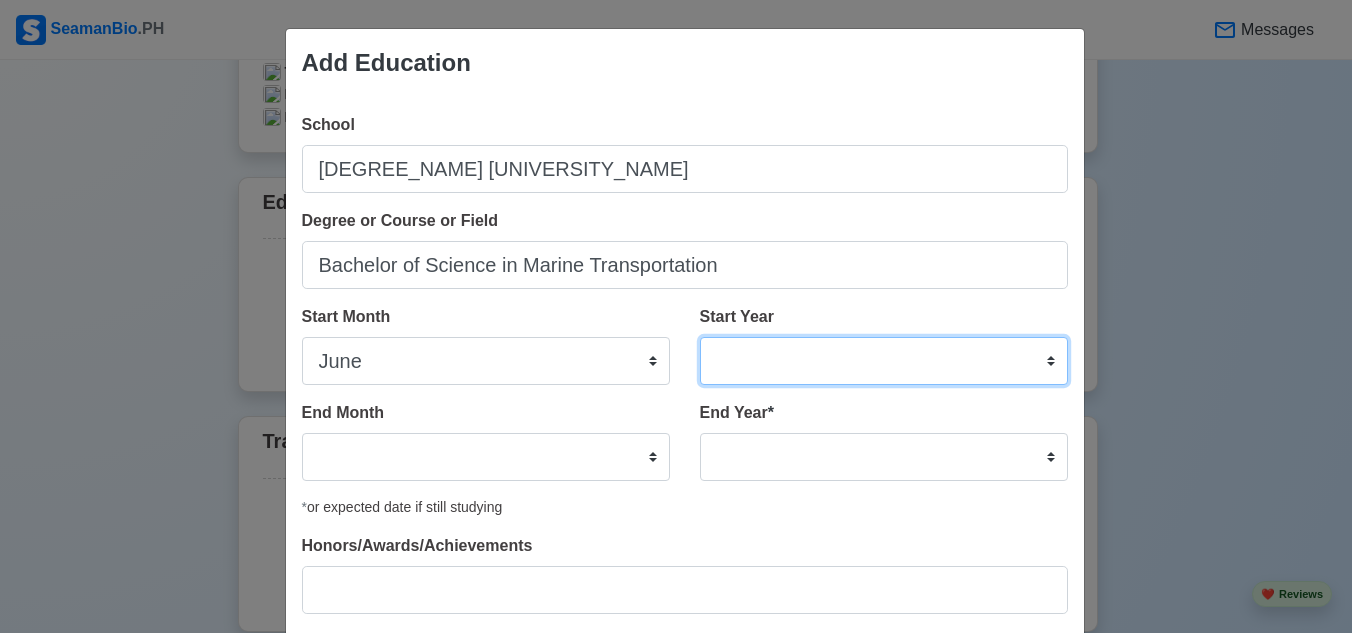 click on "2025 2024 2023 2022 2021 2020 2019 2018 2017 2016 2015 2014 2013 2012 2011 2010 2009 2008 2007 2006 2005 2004 2003 2002 2001 2000 1999 1998 1997 1996 1995 1994 1993 1992 1991 1990 1989 1988 1987 1986 1985 1984 1983 1982 1981 1980 1979 1978 1977 1976 1975 1974 1973 1972 1971 1970 1969 1968 1967 1966 1965 1964 1963 1962 1961 1960 1959 1958 1957 1956 1955 1954 1953 1952 1951 1950 1949 1948 1947 1946 1945 1944 1943 1942 1941 1940 1939 1938 1937 1936 1935 1934 1933 1932 1931 1930 1929 1928 1927 1926 1925" at bounding box center [884, 361] 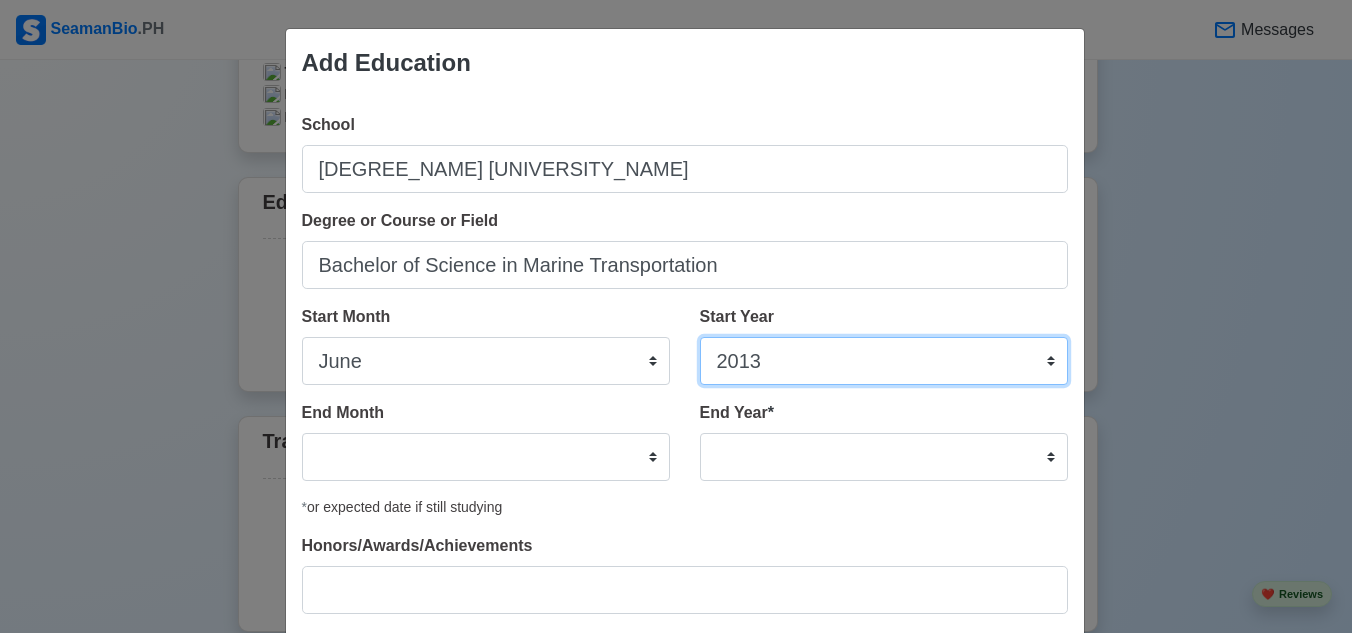 click on "2025 2024 2023 2022 2021 2020 2019 2018 2017 2016 2015 2014 2013 2012 2011 2010 2009 2008 2007 2006 2005 2004 2003 2002 2001 2000 1999 1998 1997 1996 1995 1994 1993 1992 1991 1990 1989 1988 1987 1986 1985 1984 1983 1982 1981 1980 1979 1978 1977 1976 1975 1974 1973 1972 1971 1970 1969 1968 1967 1966 1965 1964 1963 1962 1961 1960 1959 1958 1957 1956 1955 1954 1953 1952 1951 1950 1949 1948 1947 1946 1945 1944 1943 1942 1941 1940 1939 1938 1937 1936 1935 1934 1933 1932 1931 1930 1929 1928 1927 1926 1925" at bounding box center [884, 361] 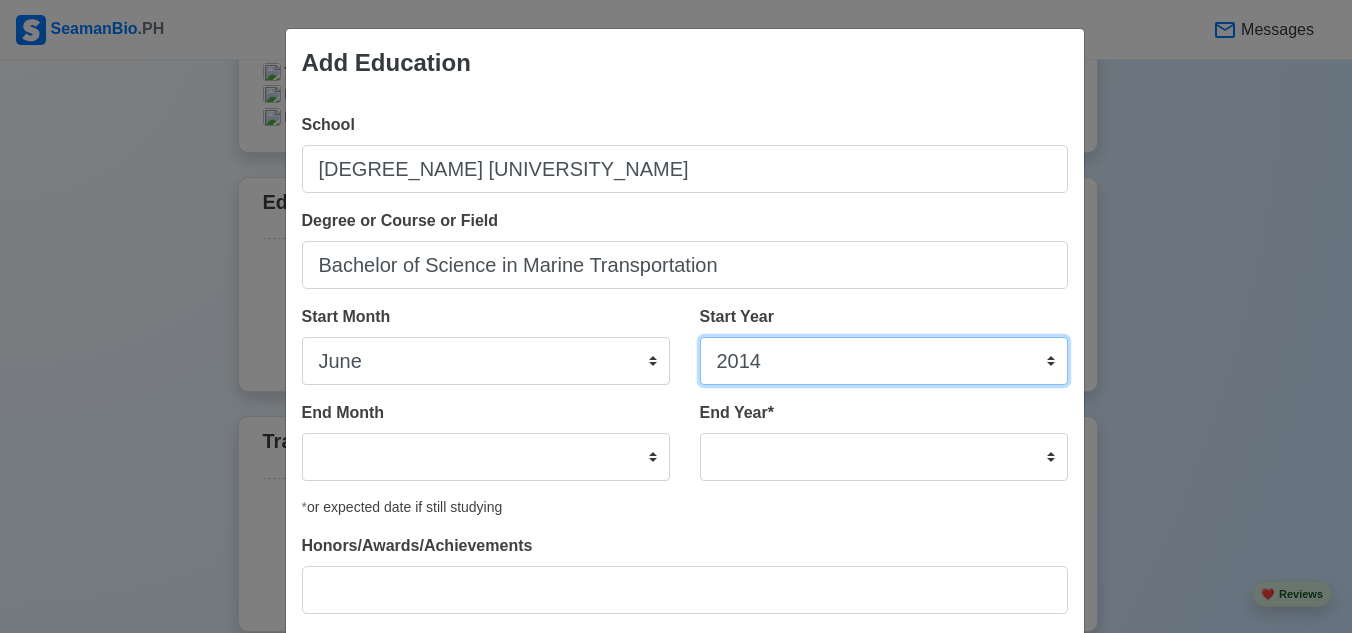click on "2025 2024 2023 2022 2021 2020 2019 2018 2017 2016 2015 2014 2013 2012 2011 2010 2009 2008 2007 2006 2005 2004 2003 2002 2001 2000 1999 1998 1997 1996 1995 1994 1993 1992 1991 1990 1989 1988 1987 1986 1985 1984 1983 1982 1981 1980 1979 1978 1977 1976 1975 1974 1973 1972 1971 1970 1969 1968 1967 1966 1965 1964 1963 1962 1961 1960 1959 1958 1957 1956 1955 1954 1953 1952 1951 1950 1949 1948 1947 1946 1945 1944 1943 1942 1941 1940 1939 1938 1937 1936 1935 1934 1933 1932 1931 1930 1929 1928 1927 1926 1925" at bounding box center [884, 361] 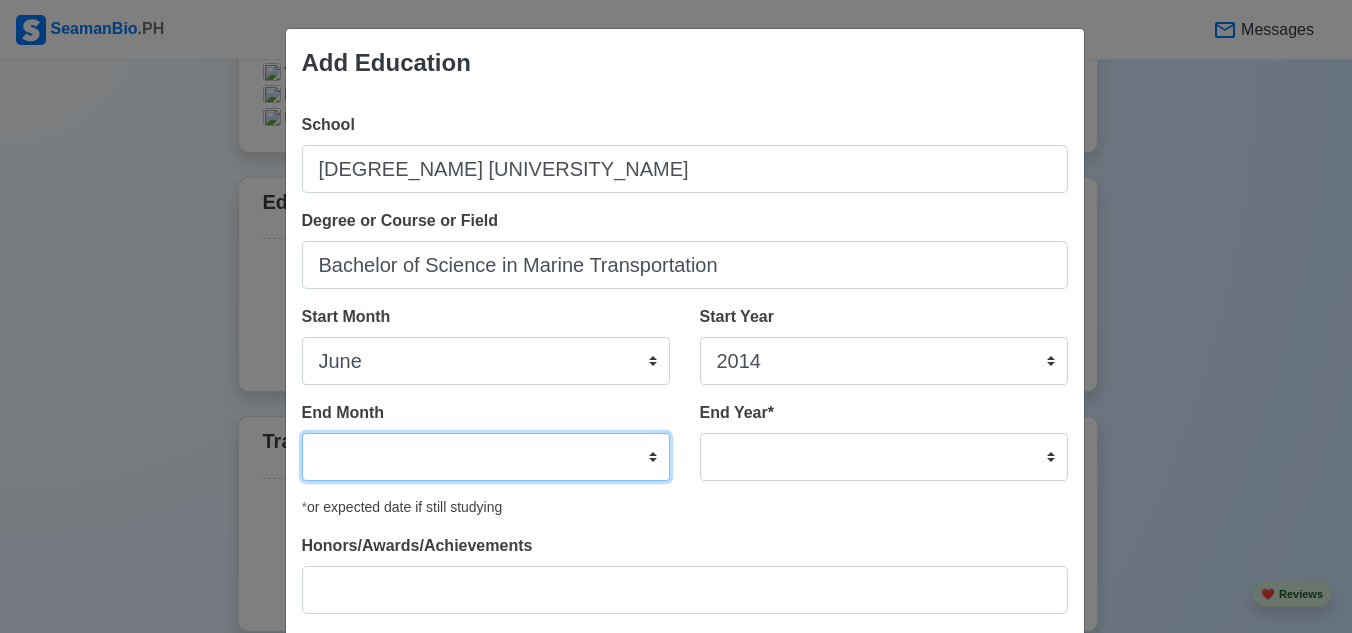 click on "January February March April May June July August September October November December" at bounding box center [486, 457] 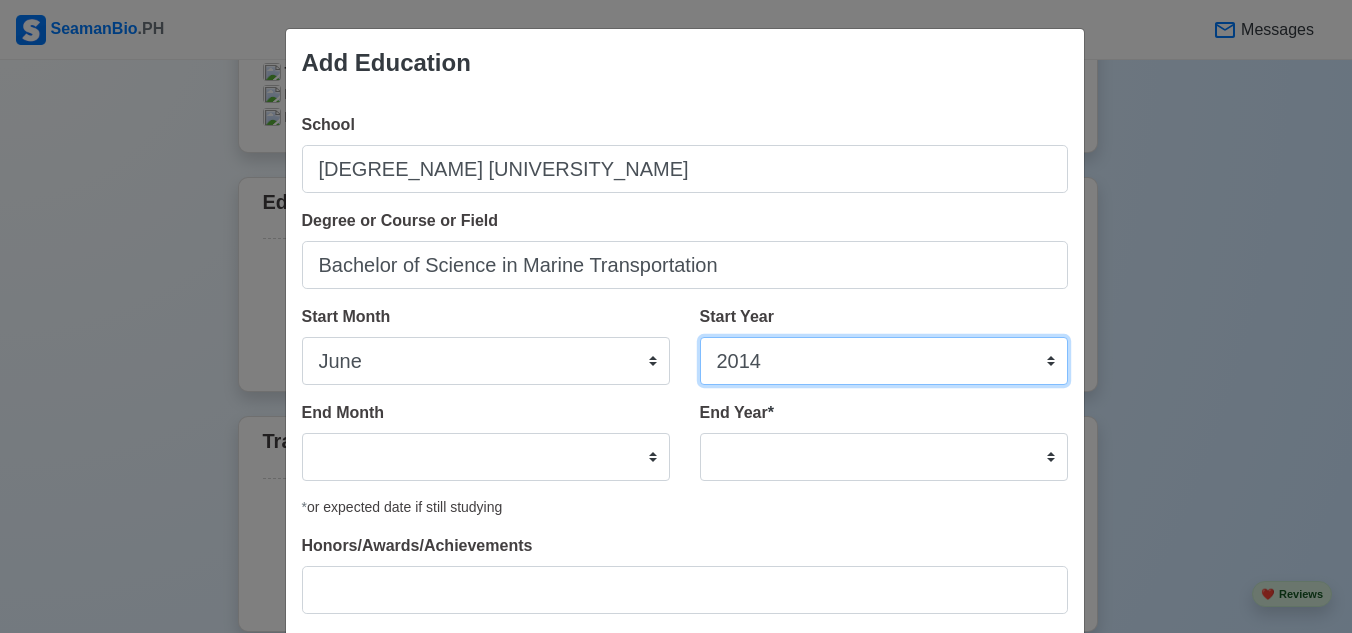 click on "2025 2024 2023 2022 2021 2020 2019 2018 2017 2016 2015 2014 2013 2012 2011 2010 2009 2008 2007 2006 2005 2004 2003 2002 2001 2000 1999 1998 1997 1996 1995 1994 1993 1992 1991 1990 1989 1988 1987 1986 1985 1984 1983 1982 1981 1980 1979 1978 1977 1976 1975 1974 1973 1972 1971 1970 1969 1968 1967 1966 1965 1964 1963 1962 1961 1960 1959 1958 1957 1956 1955 1954 1953 1952 1951 1950 1949 1948 1947 1946 1945 1944 1943 1942 1941 1940 1939 1938 1937 1936 1935 1934 1933 1932 1931 1930 1929 1928 1927 1926 1925" at bounding box center (884, 361) 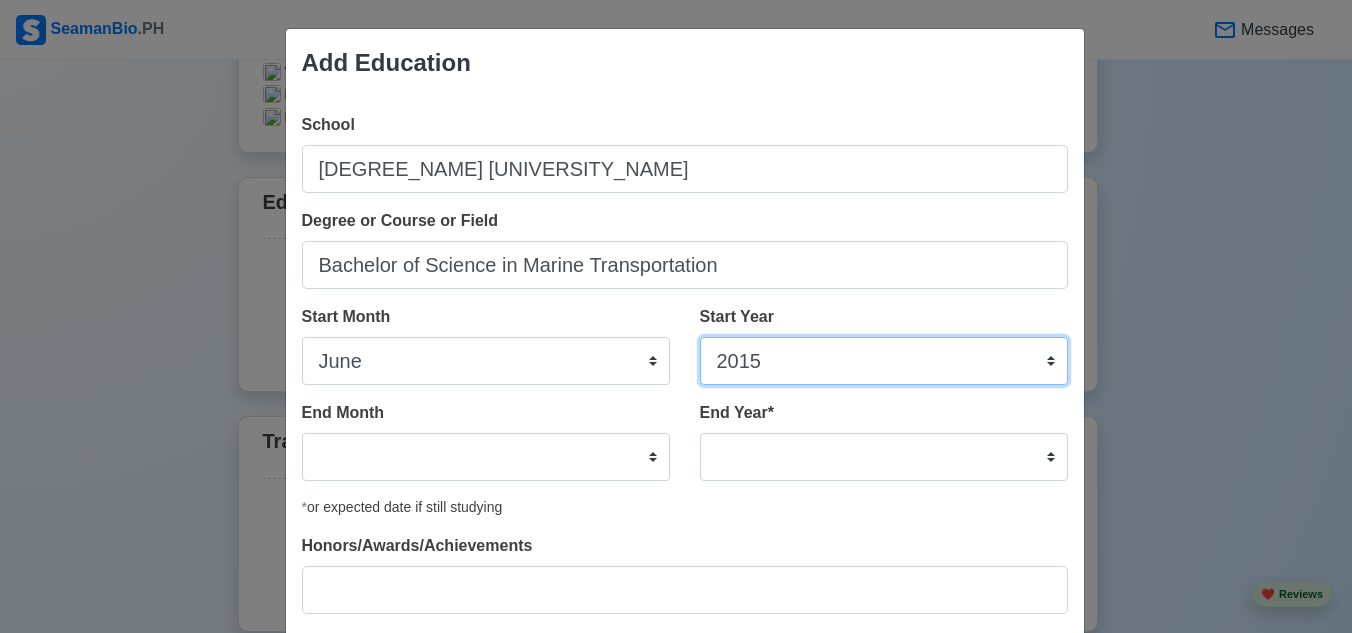 click on "2025 2024 2023 2022 2021 2020 2019 2018 2017 2016 2015 2014 2013 2012 2011 2010 2009 2008 2007 2006 2005 2004 2003 2002 2001 2000 1999 1998 1997 1996 1995 1994 1993 1992 1991 1990 1989 1988 1987 1986 1985 1984 1983 1982 1981 1980 1979 1978 1977 1976 1975 1974 1973 1972 1971 1970 1969 1968 1967 1966 1965 1964 1963 1962 1961 1960 1959 1958 1957 1956 1955 1954 1953 1952 1951 1950 1949 1948 1947 1946 1945 1944 1943 1942 1941 1940 1939 1938 1937 1936 1935 1934 1933 1932 1931 1930 1929 1928 1927 1926 1925" at bounding box center (884, 361) 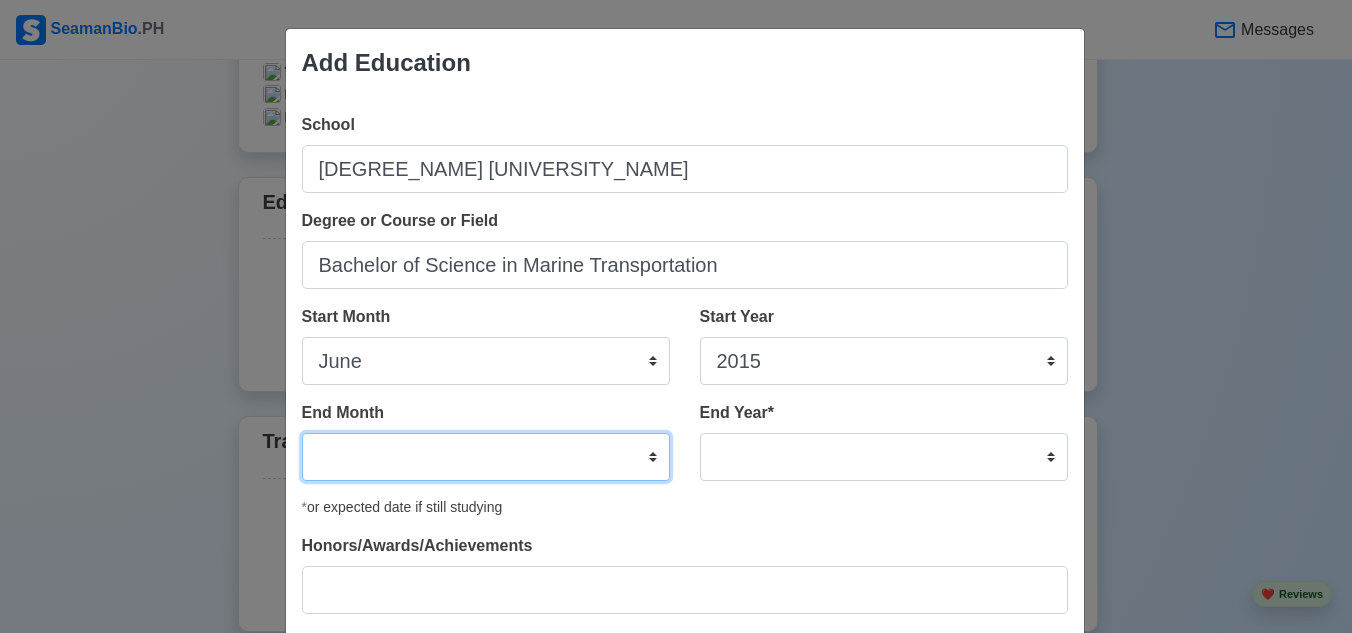 click on "January February March April May June July August September October November December" at bounding box center (486, 457) 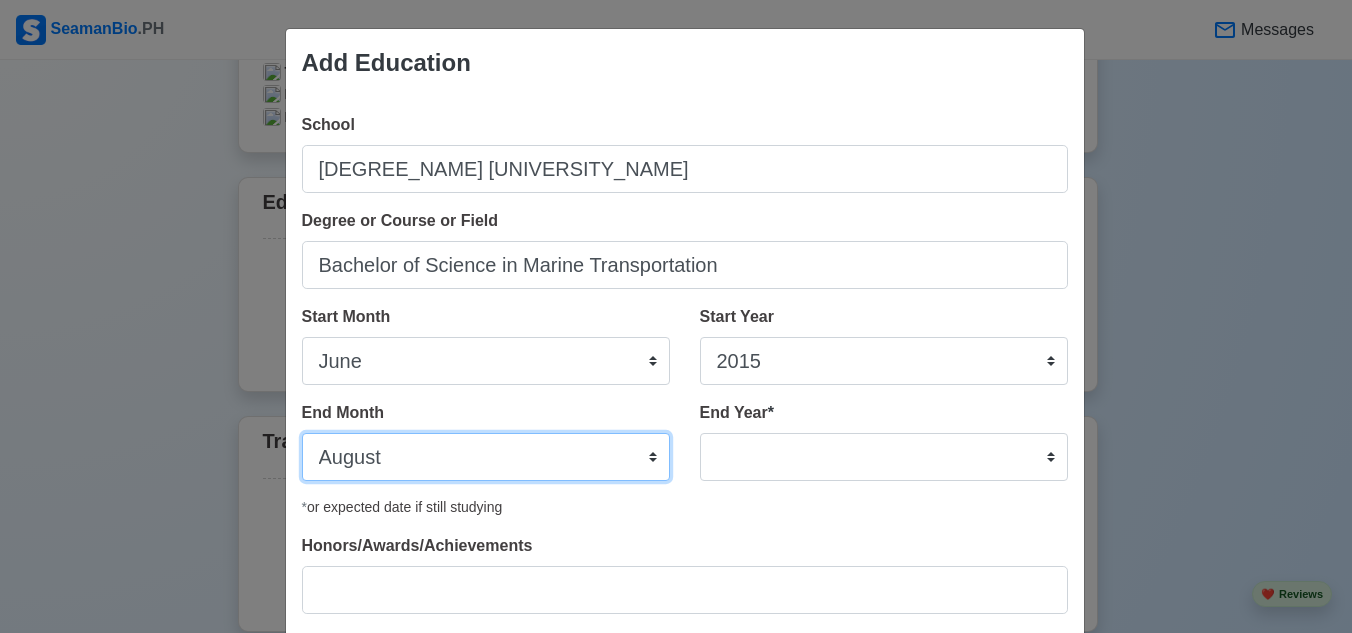 click on "January February March April May June July August September October November December" at bounding box center [486, 457] 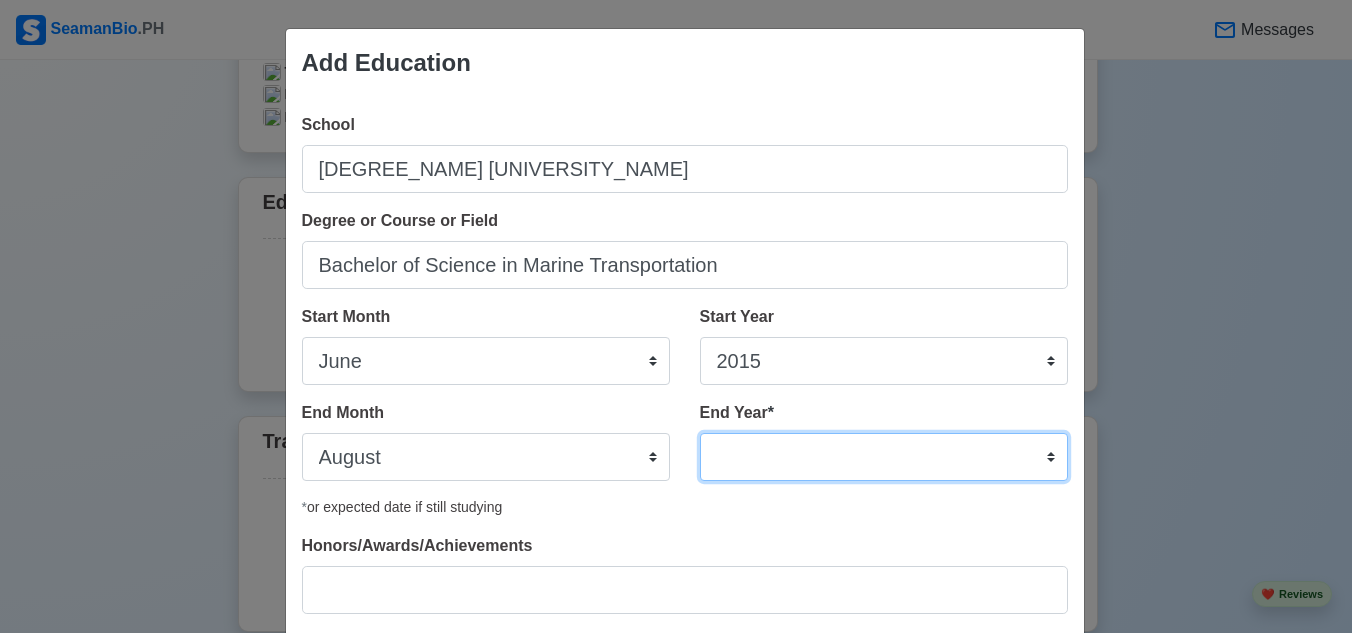 click on "2035 2034 2033 2032 2031 2030 2029 2028 2027 2026 2025 2024 2023 2022 2021 2020 2019 2018 2017 2016 2015 2014 2013 2012 2011 2010 2009 2008 2007 2006 2005 2004 2003 2002 2001 2000 1999 1998 1997 1996 1995 1994 1993 1992 1991 1990 1989 1988 1987 1986 1985 1984 1983 1982 1981 1980 1979 1978 1977 1976 1975 1974 1973 1972 1971 1970 1969 1968 1967 1966 1965 1964 1963 1962 1961 1960 1959 1958 1957 1956 1955 1954 1953 1952 1951 1950 1949 1948 1947 1946 1945 1944 1943 1942 1941 1940 1939 1938 1937 1936 1935" at bounding box center [884, 457] 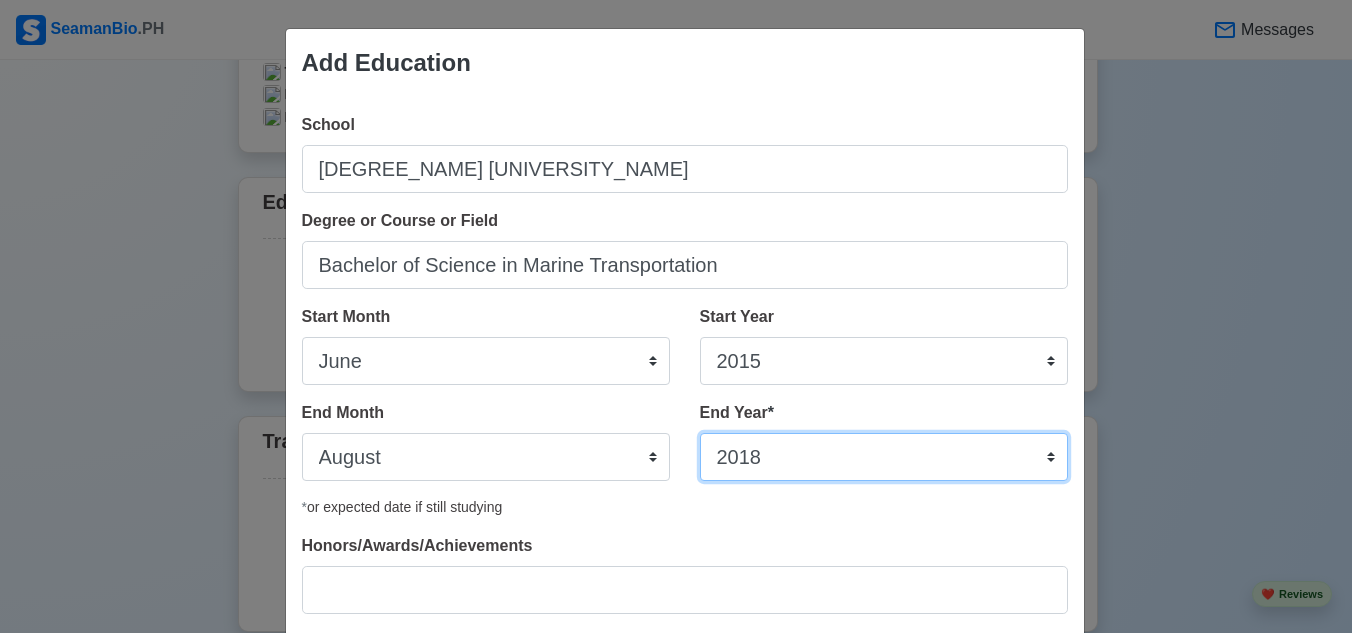 click on "2035 2034 2033 2032 2031 2030 2029 2028 2027 2026 2025 2024 2023 2022 2021 2020 2019 2018 2017 2016 2015 2014 2013 2012 2011 2010 2009 2008 2007 2006 2005 2004 2003 2002 2001 2000 1999 1998 1997 1996 1995 1994 1993 1992 1991 1990 1989 1988 1987 1986 1985 1984 1983 1982 1981 1980 1979 1978 1977 1976 1975 1974 1973 1972 1971 1970 1969 1968 1967 1966 1965 1964 1963 1962 1961 1960 1959 1958 1957 1956 1955 1954 1953 1952 1951 1950 1949 1948 1947 1946 1945 1944 1943 1942 1941 1940 1939 1938 1937 1936 1935" at bounding box center (884, 457) 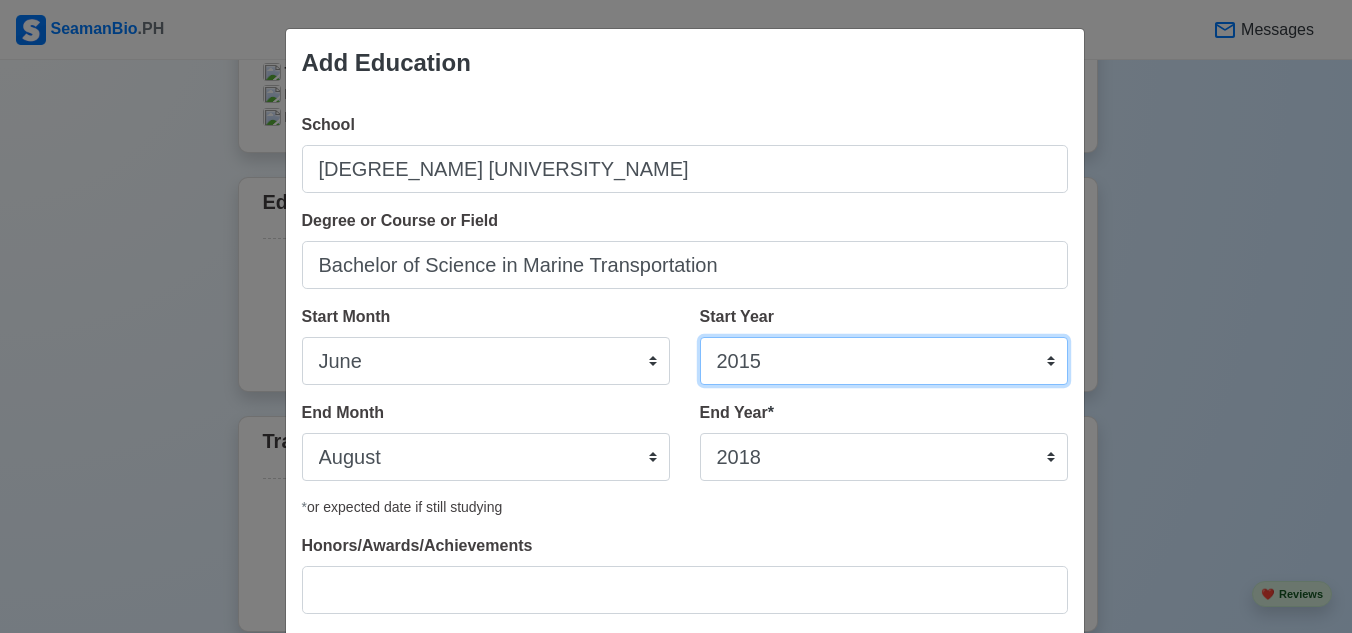 click on "2025 2024 2023 2022 2021 2020 2019 2018 2017 2016 2015 2014 2013 2012 2011 2010 2009 2008 2007 2006 2005 2004 2003 2002 2001 2000 1999 1998 1997 1996 1995 1994 1993 1992 1991 1990 1989 1988 1987 1986 1985 1984 1983 1982 1981 1980 1979 1978 1977 1976 1975 1974 1973 1972 1971 1970 1969 1968 1967 1966 1965 1964 1963 1962 1961 1960 1959 1958 1957 1956 1955 1954 1953 1952 1951 1950 1949 1948 1947 1946 1945 1944 1943 1942 1941 1940 1939 1938 1937 1936 1935 1934 1933 1932 1931 1930 1929 1928 1927 1926 1925" at bounding box center (884, 361) 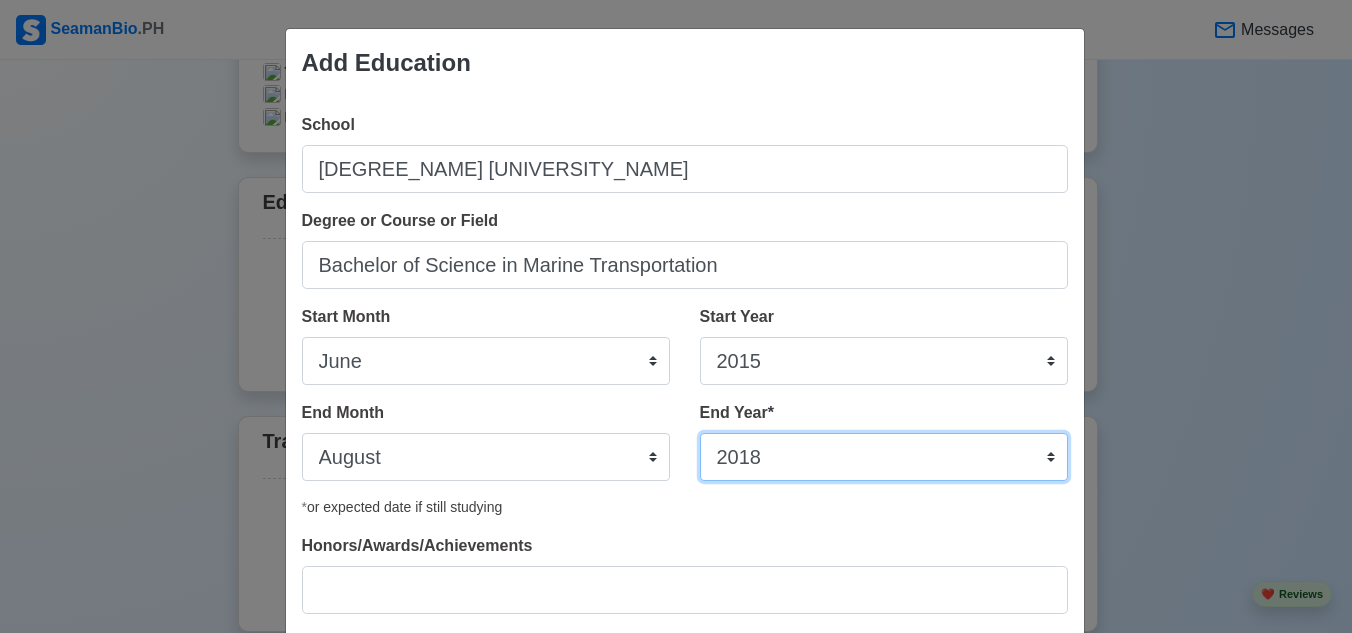 click on "2035 2034 2033 2032 2031 2030 2029 2028 2027 2026 2025 2024 2023 2022 2021 2020 2019 2018 2017 2016 2015 2014 2013 2012 2011 2010 2009 2008 2007 2006 2005 2004 2003 2002 2001 2000 1999 1998 1997 1996 1995 1994 1993 1992 1991 1990 1989 1988 1987 1986 1985 1984 1983 1982 1981 1980 1979 1978 1977 1976 1975 1974 1973 1972 1971 1970 1969 1968 1967 1966 1965 1964 1963 1962 1961 1960 1959 1958 1957 1956 1955 1954 1953 1952 1951 1950 1949 1948 1947 1946 1945 1944 1943 1942 1941 1940 1939 1938 1937 1936 1935" at bounding box center [884, 457] 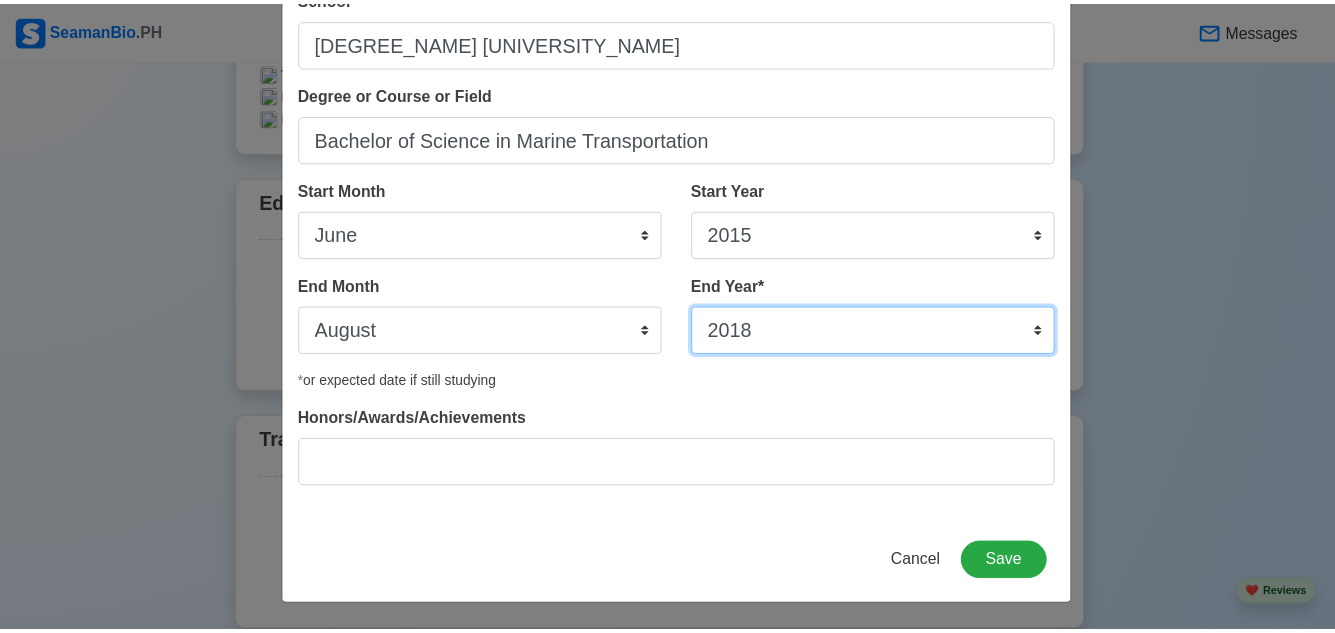 scroll, scrollTop: 128, scrollLeft: 0, axis: vertical 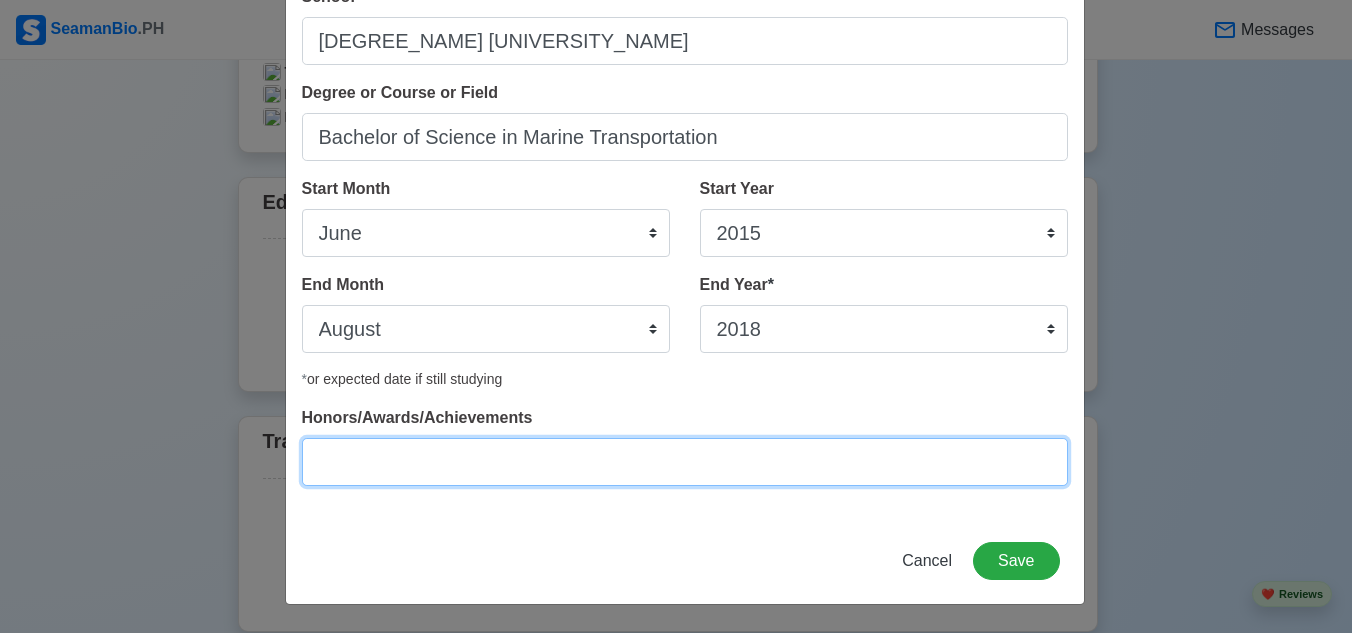 click on "Honors/Awards/Achievements" at bounding box center [685, 462] 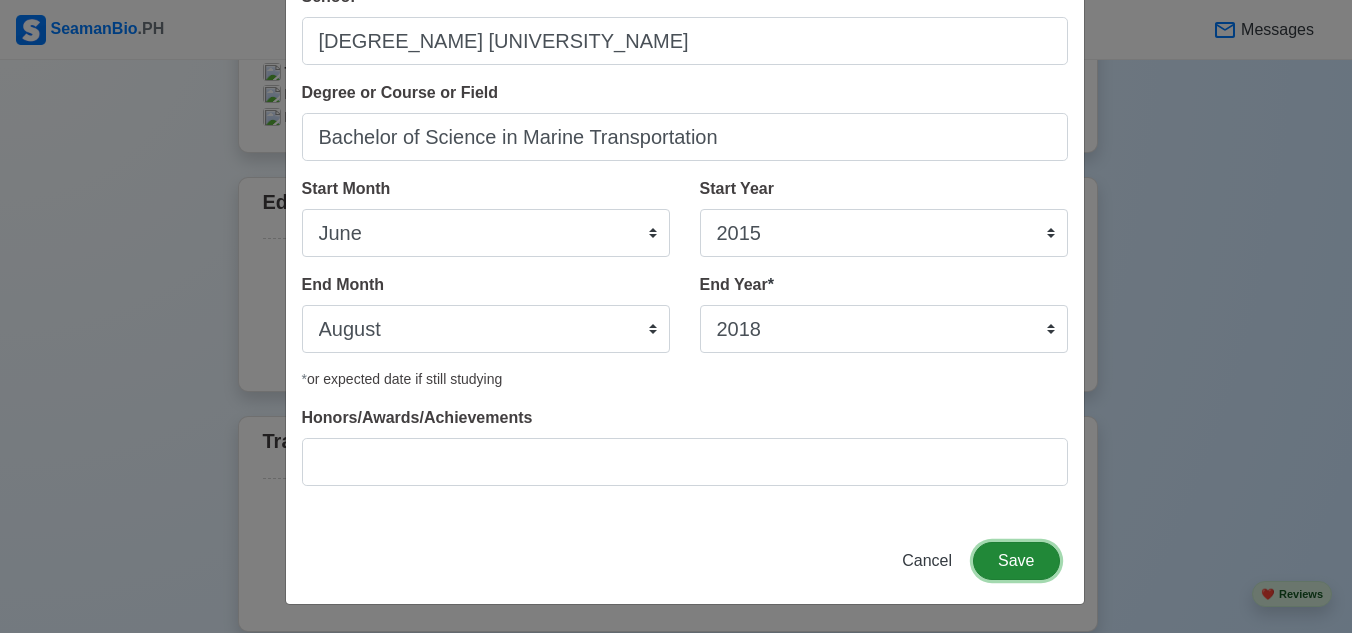 click on "Save" at bounding box center [1016, 561] 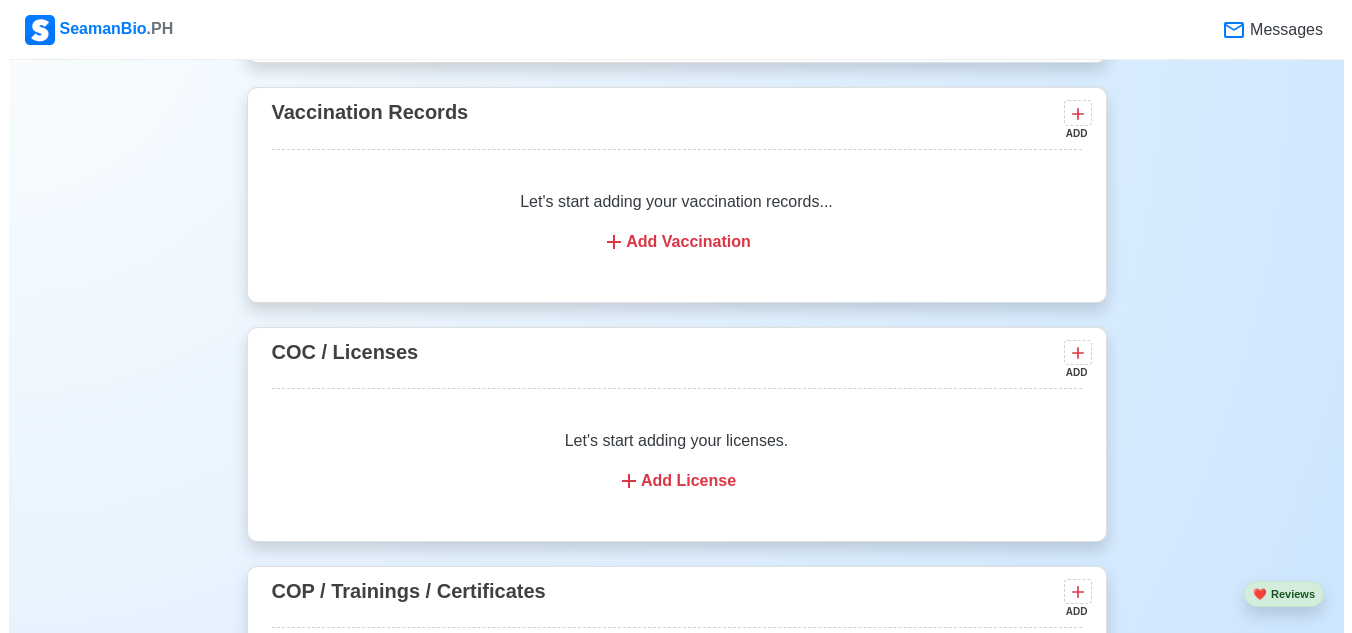 scroll, scrollTop: 1836, scrollLeft: 0, axis: vertical 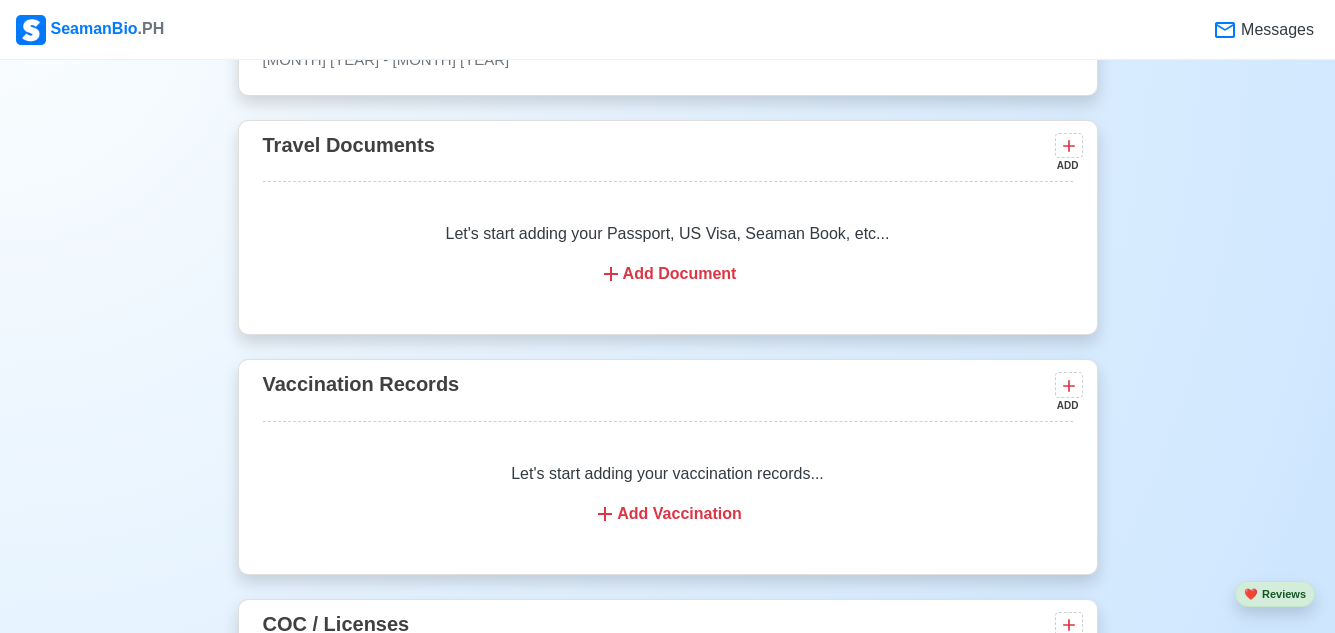 click on "Add Document" at bounding box center (668, 274) 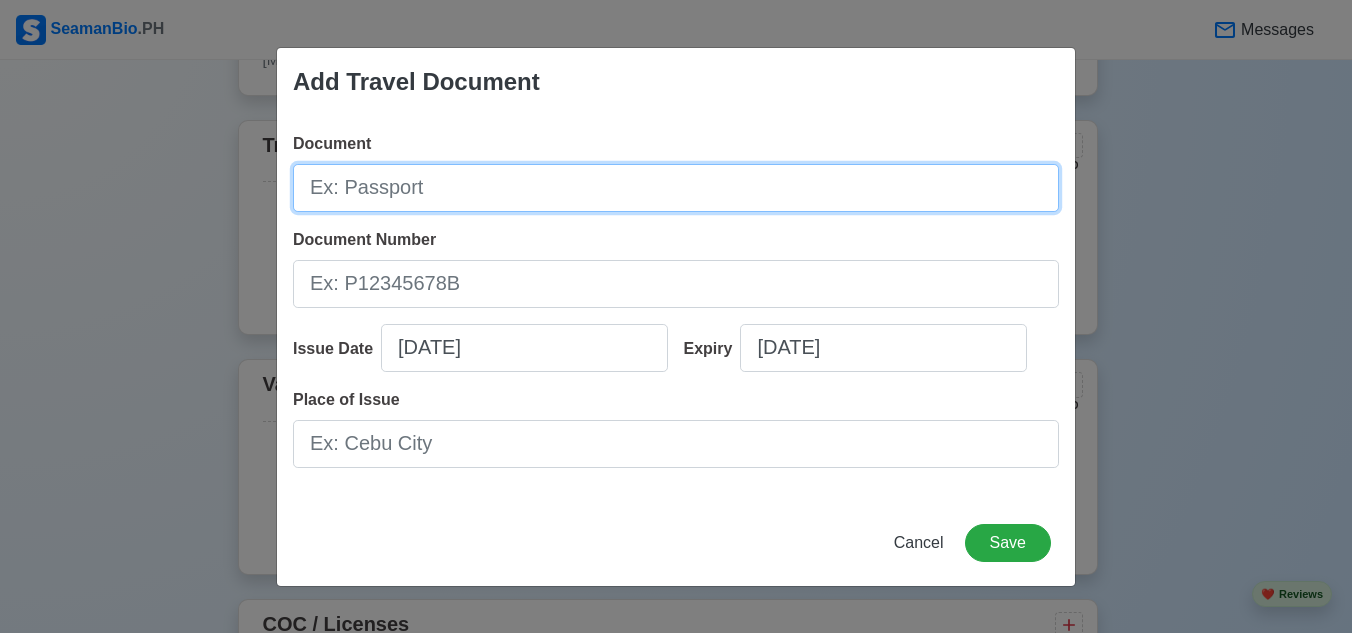 click on "Document" at bounding box center [676, 188] 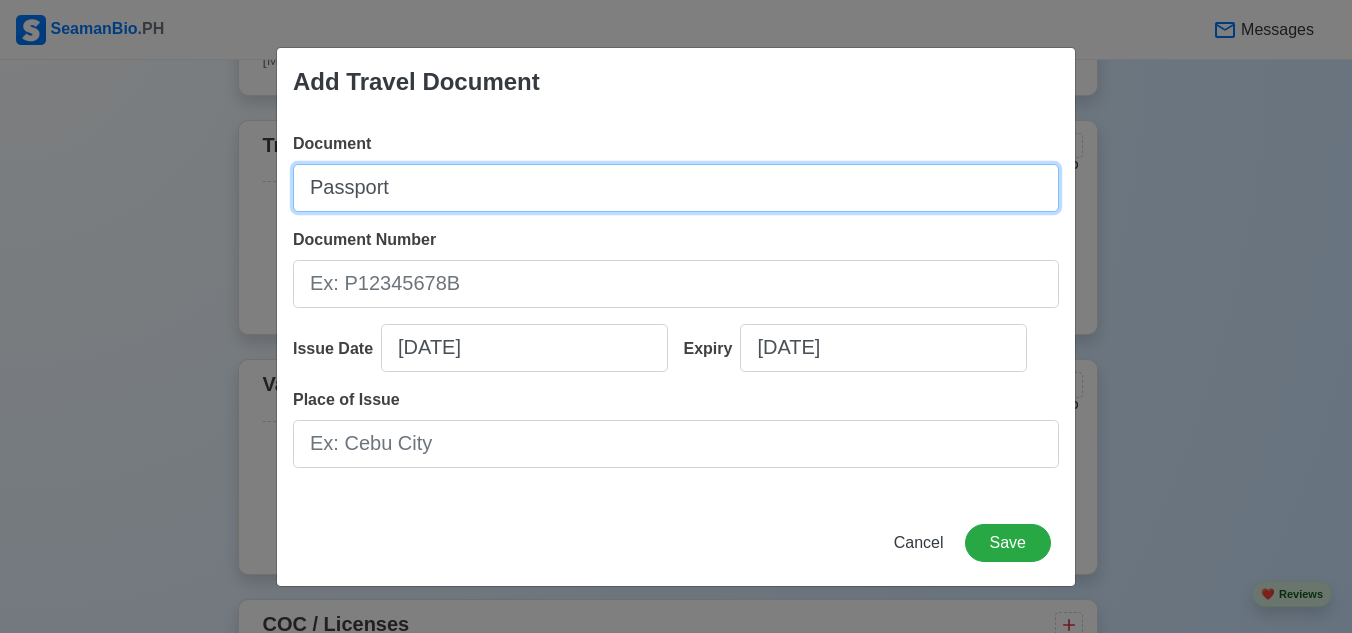 type on "Passport" 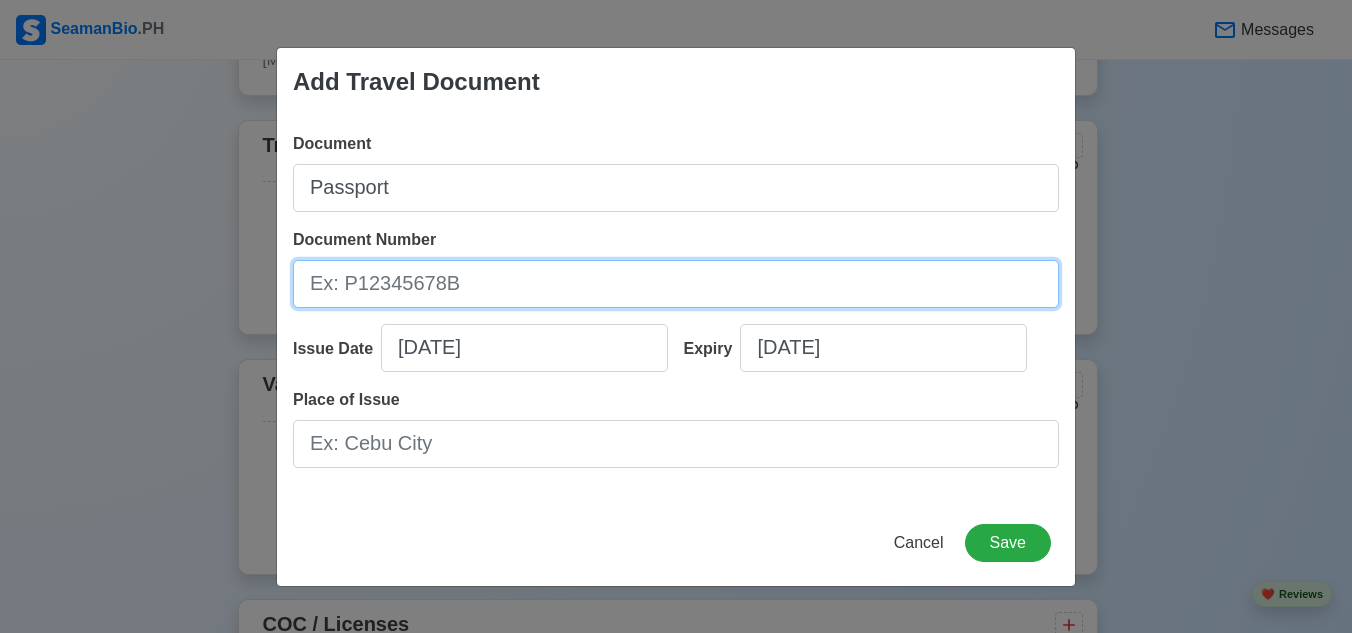 click on "Document Number" at bounding box center [676, 284] 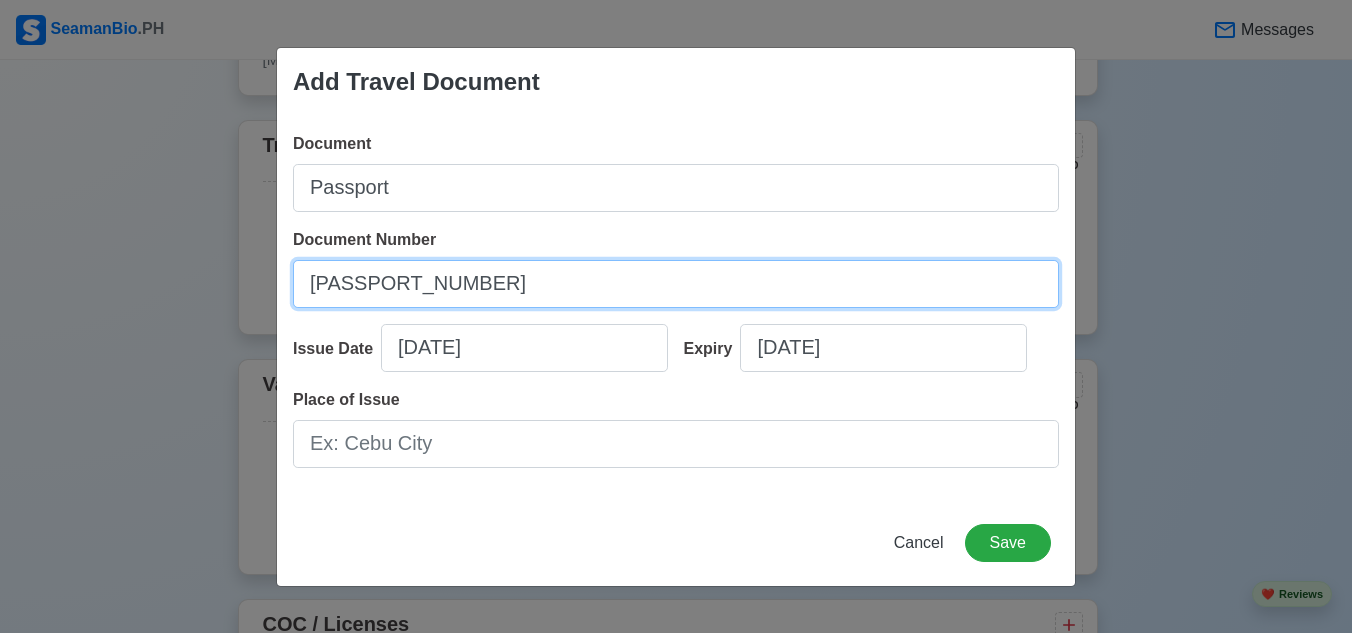 type on "P8215128A" 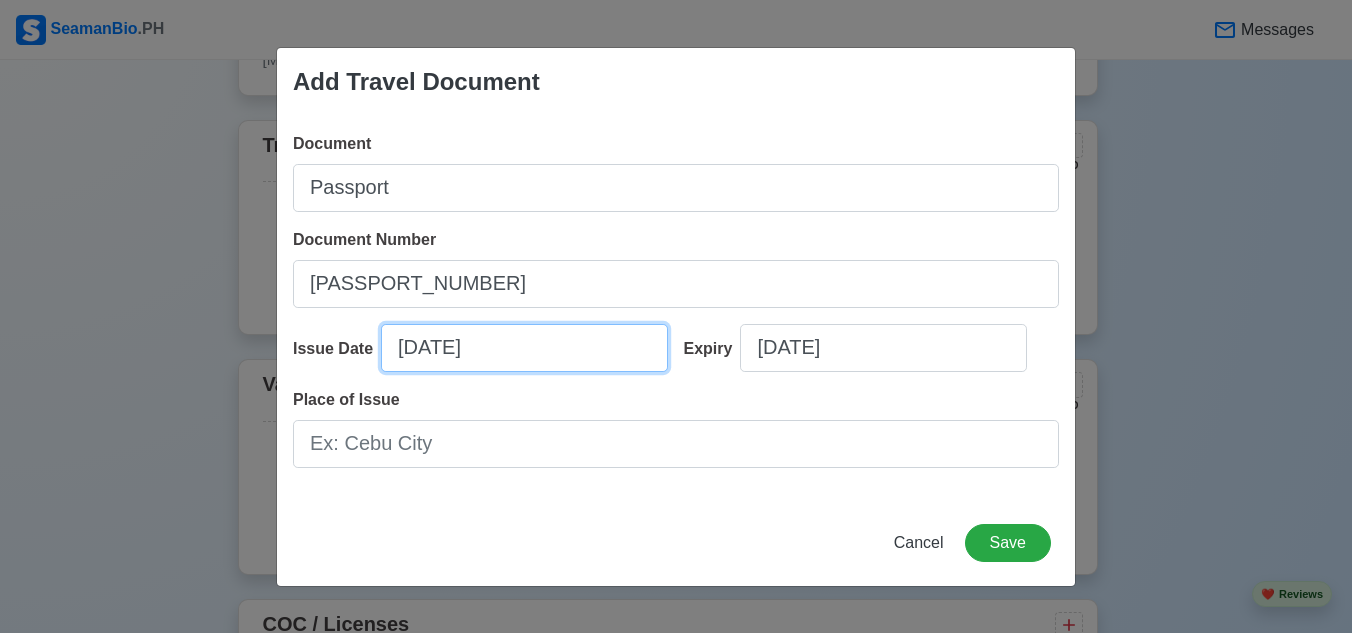click on "07/14/2025" at bounding box center (524, 348) 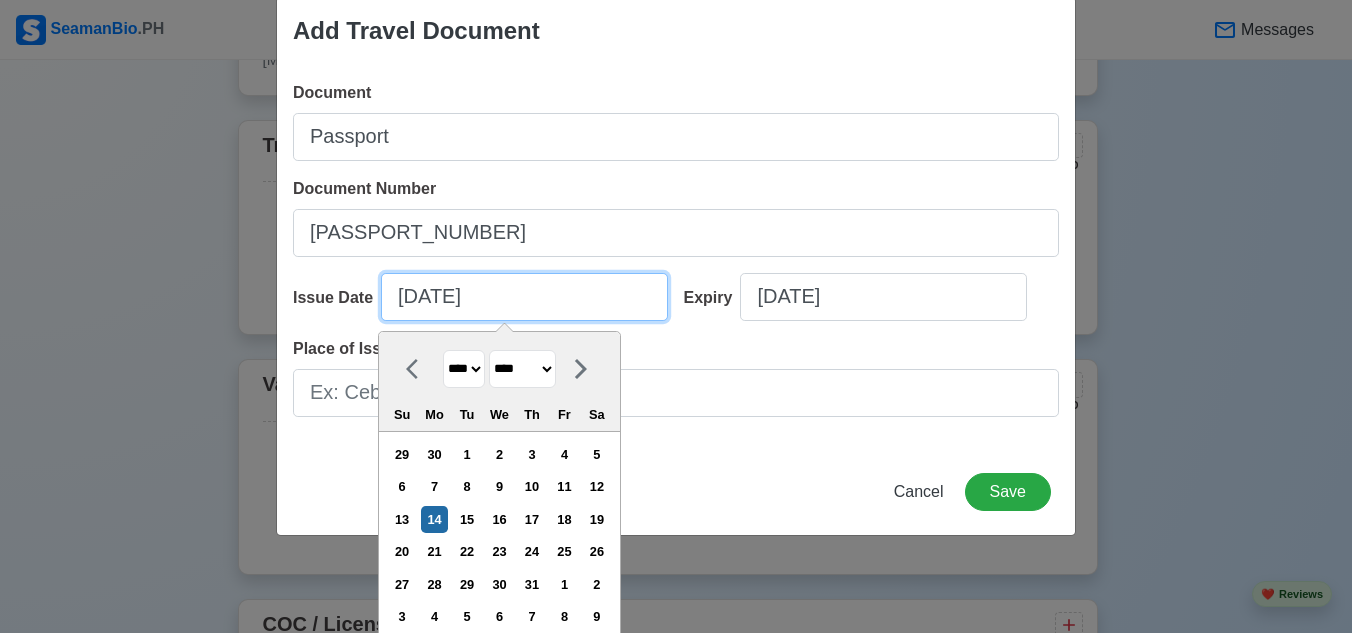 scroll, scrollTop: 65, scrollLeft: 0, axis: vertical 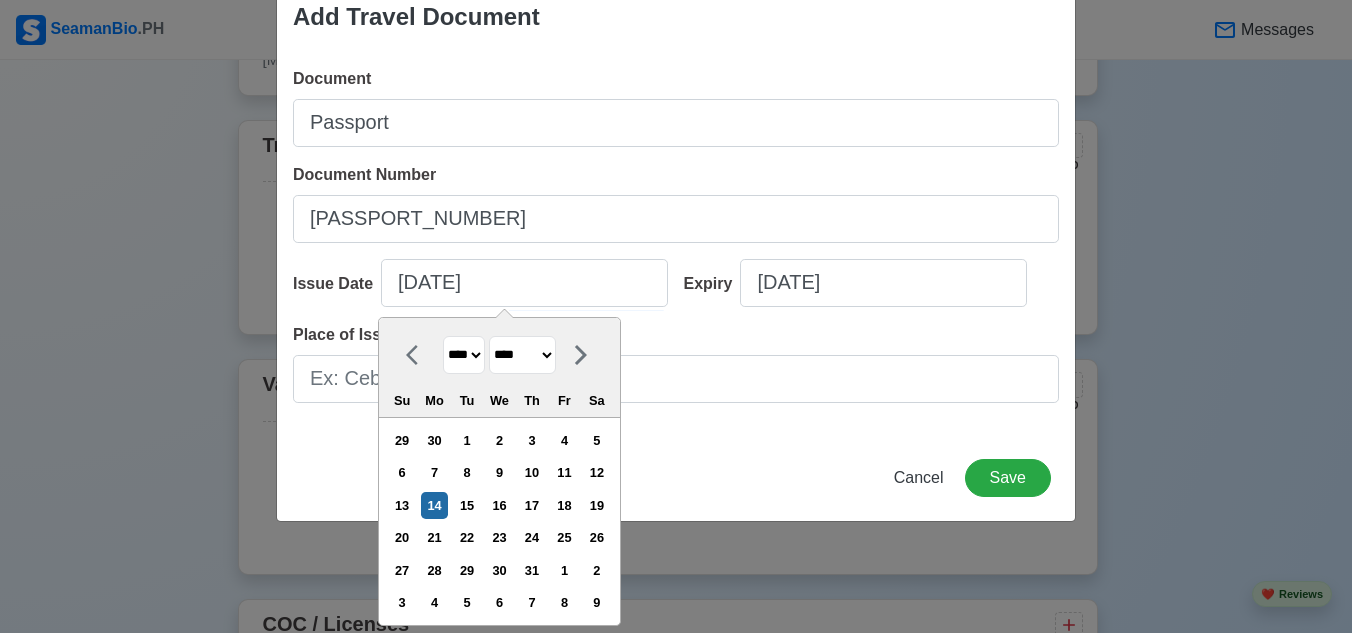 click on "**** **** **** **** **** **** **** **** **** **** **** **** **** **** **** **** **** **** **** **** **** **** **** **** **** **** **** **** **** **** **** **** **** **** **** **** **** **** **** **** **** **** **** **** **** **** **** **** **** **** **** **** **** **** **** **** **** **** **** **** **** **** **** **** **** **** **** **** **** **** **** **** **** **** **** **** **** **** **** **** **** **** **** **** **** **** **** **** **** **** **** **** **** **** **** **** **** **** **** **** **** **** **** **** **** ****" at bounding box center (464, 355) 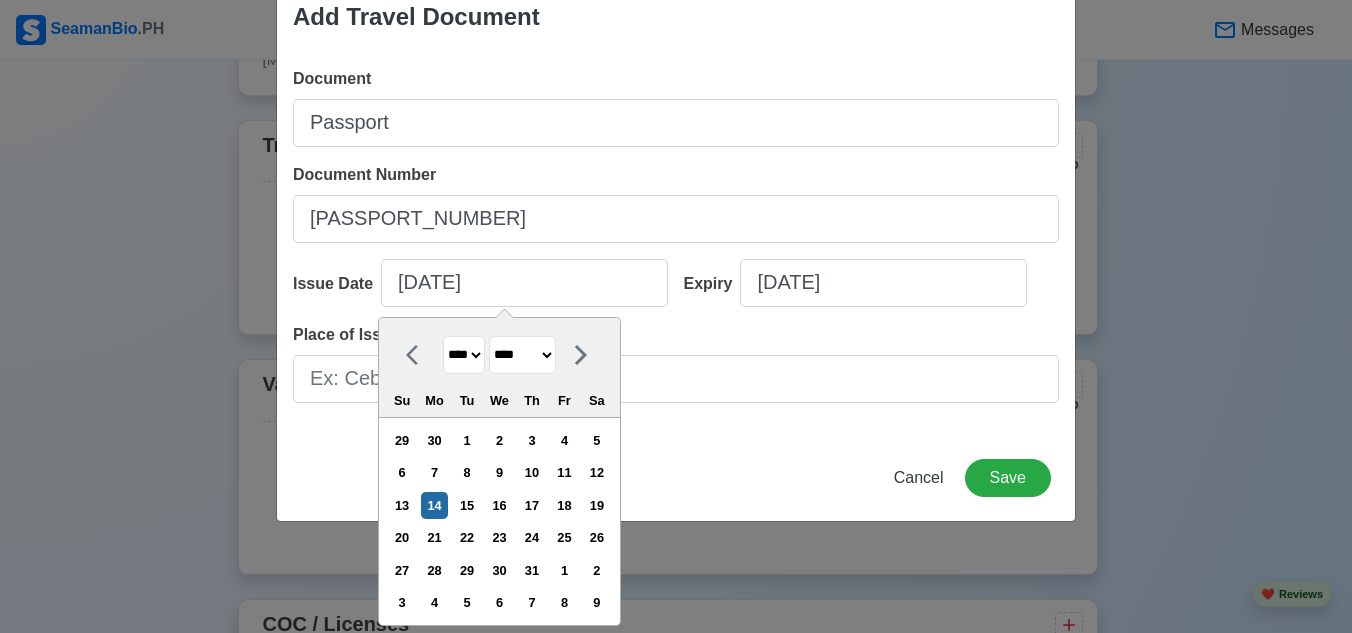 select on "****" 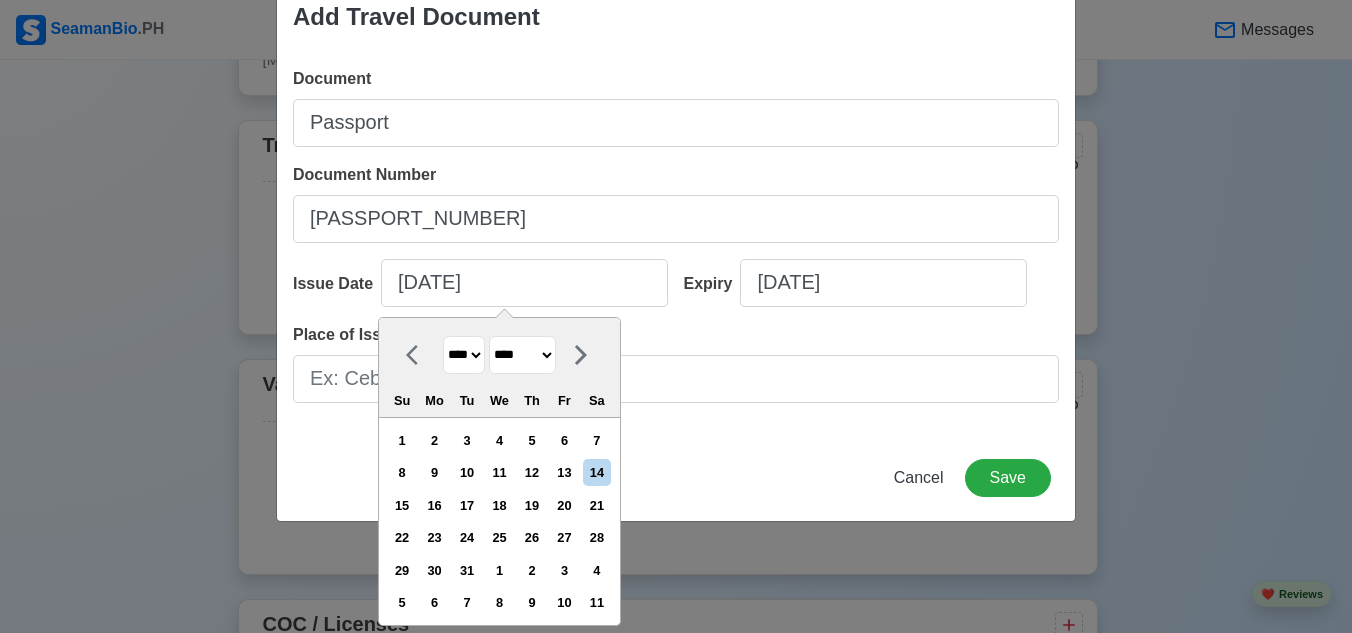 click on "******* ******** ***** ***** *** **** **** ****** ********* ******* ******** ********" at bounding box center [522, 355] 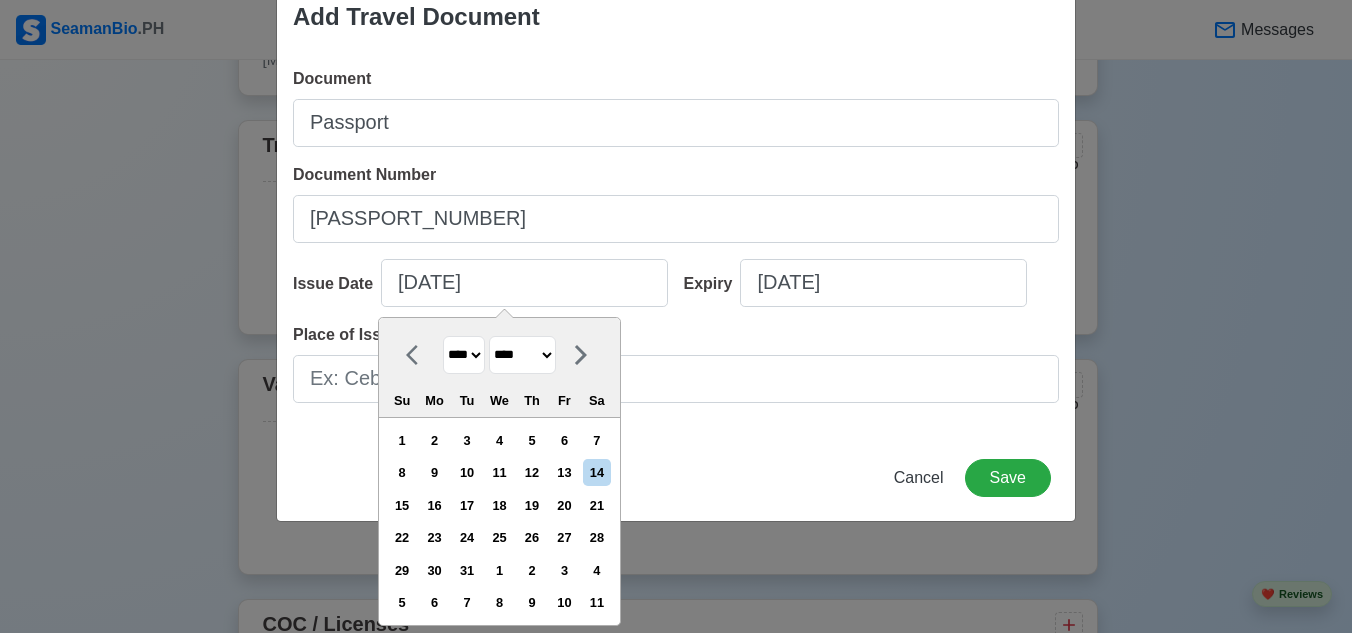 select on "******" 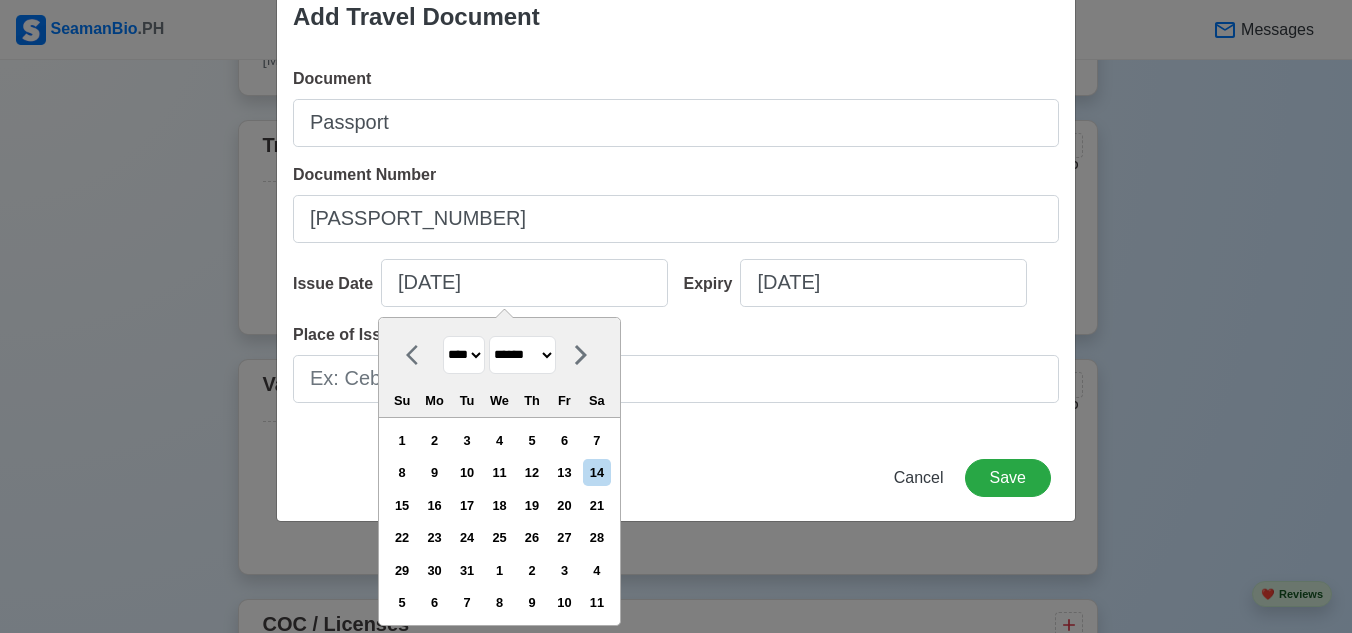 click on "******* ******** ***** ***** *** **** **** ****** ********* ******* ******** ********" at bounding box center [522, 355] 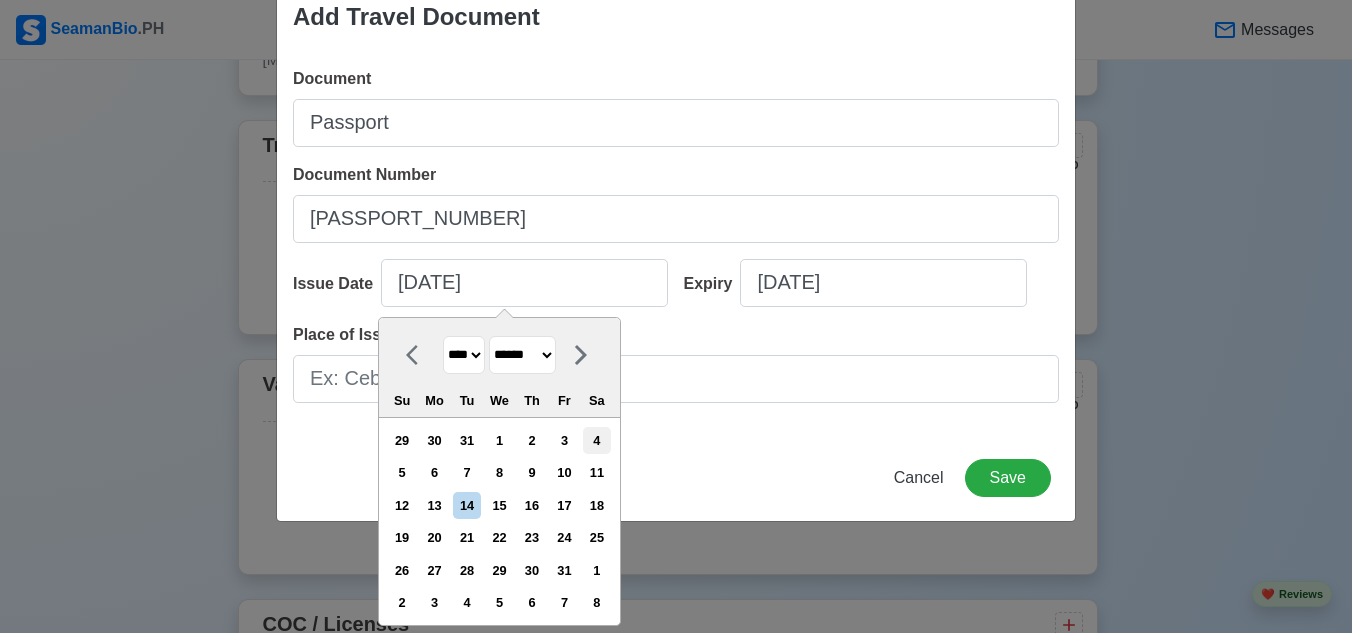click on "4" at bounding box center (596, 440) 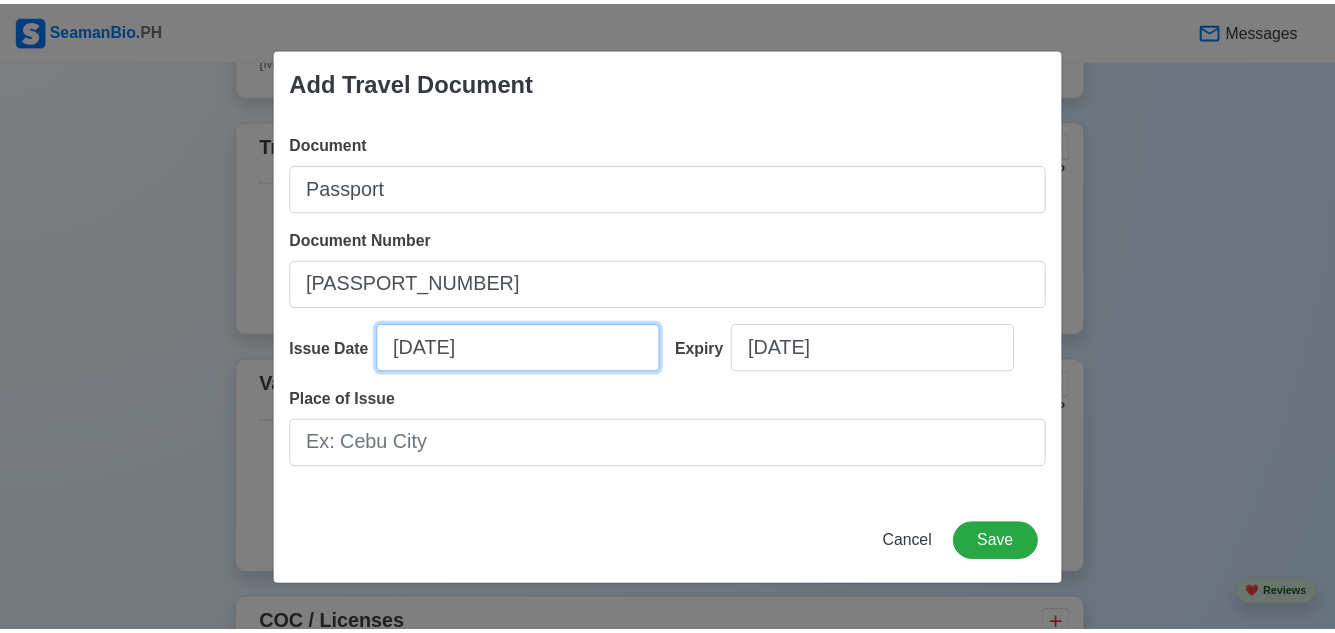 scroll, scrollTop: 0, scrollLeft: 0, axis: both 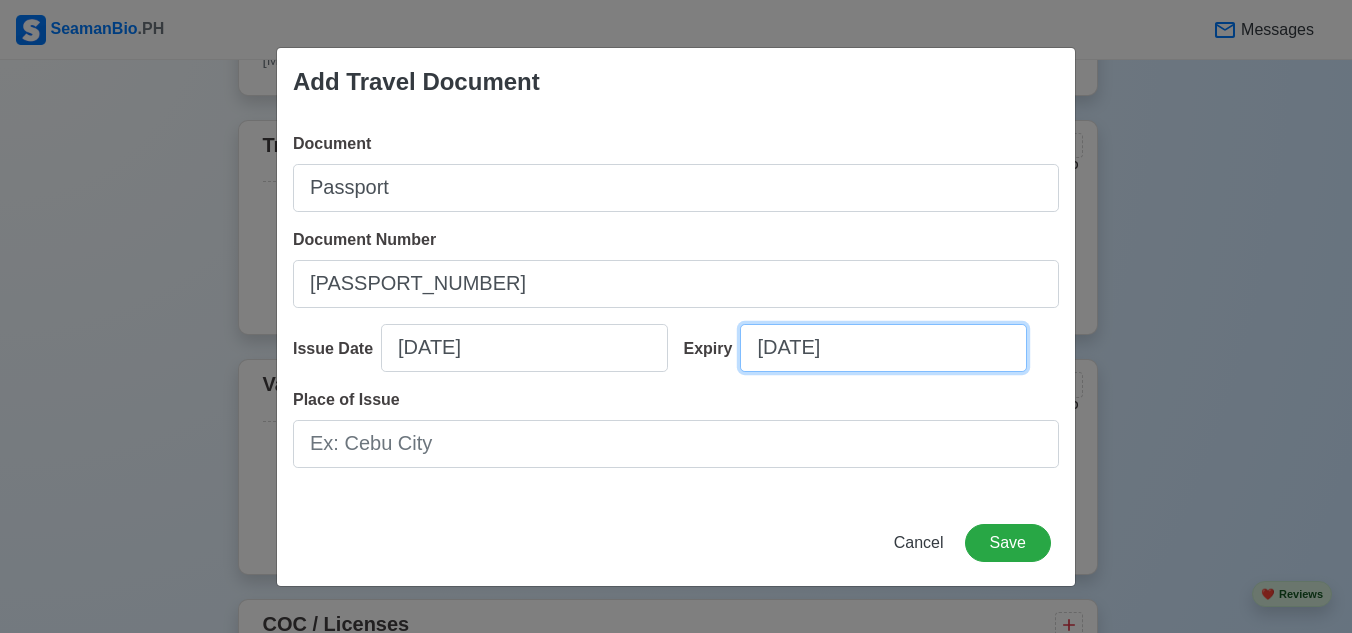 drag, startPoint x: 879, startPoint y: 353, endPoint x: 869, endPoint y: 357, distance: 10.770329 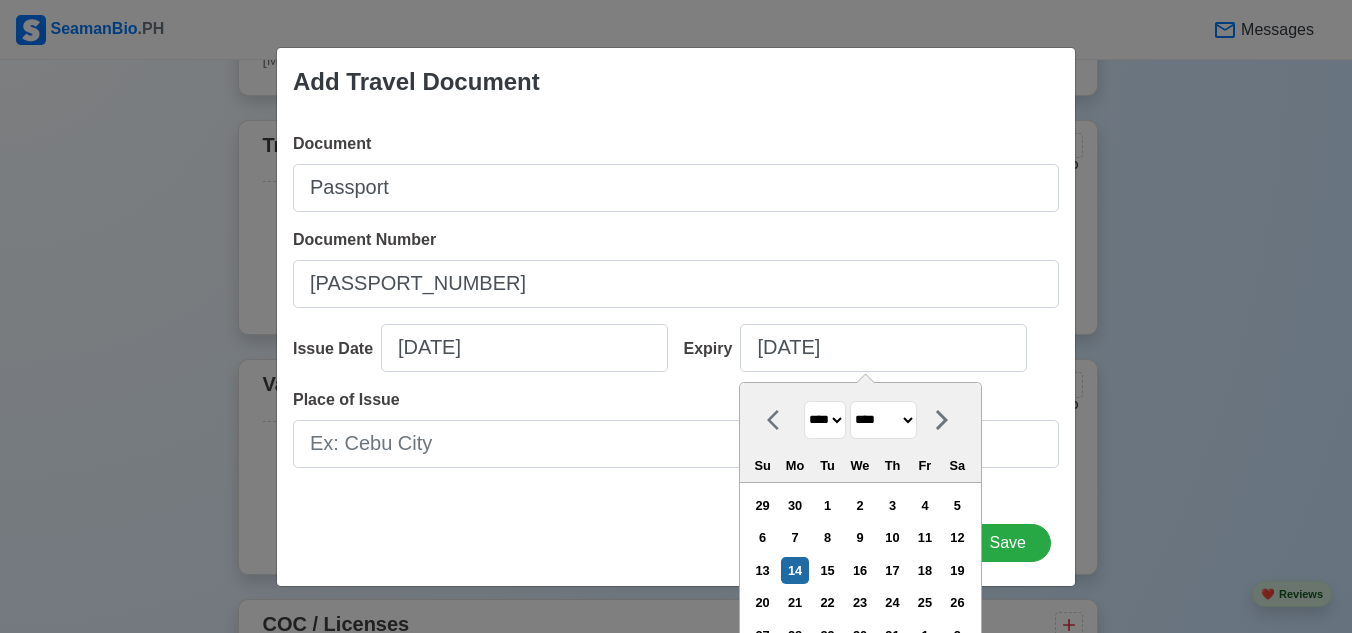 click on "**** **** **** **** **** **** **** **** **** **** **** **** **** **** **** **** **** **** **** **** **** **** **** **** **** **** **** **** **** **** **** **** **** **** **** **** **** **** **** **** **** **** **** **** **** **** **** **** **** **** **** **** **** **** **** **** **** **** **** **** **** **** **** **** **** **** **** **** **** **** **** **** **** **** **** **** **** **** **** **** **** **** **** **** **** **** **** **** **** **** **** **** **** **** **** **** **** **** **** **** **** **** **** **** **** **** **** **** **** **** **** **** **** **** **** **** **** **** **** **** ****" at bounding box center (825, 420) 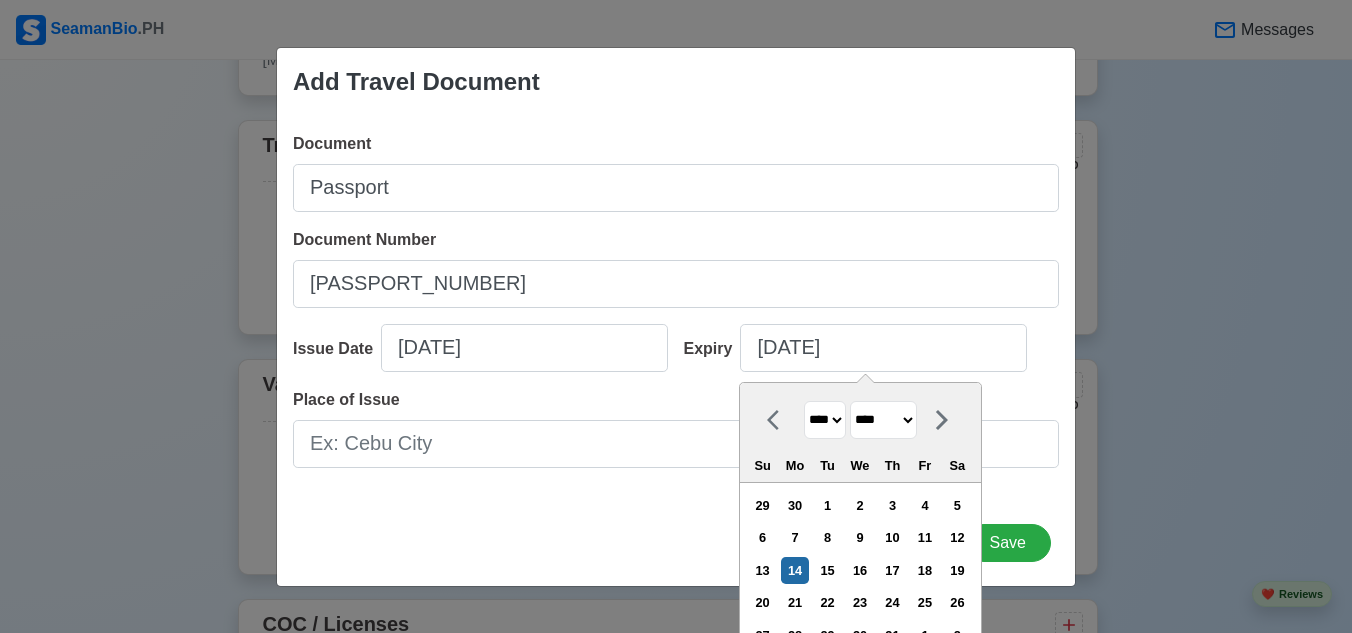select on "****" 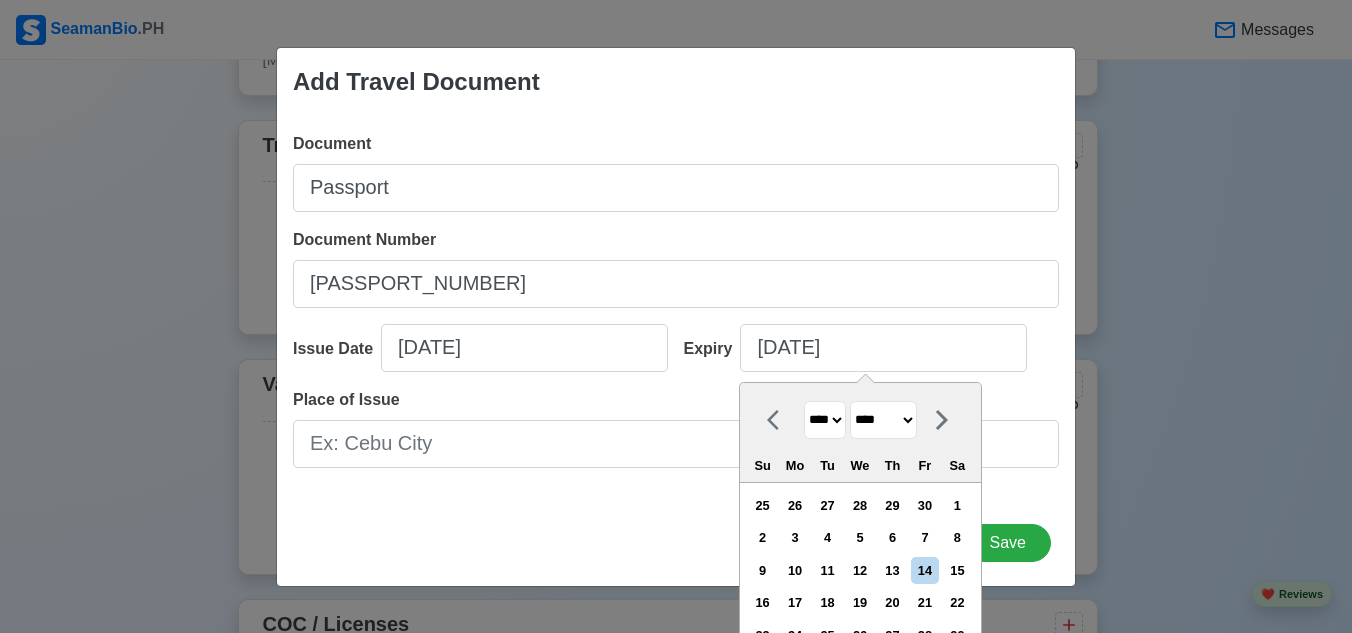 click on "******* ******** ***** ***** *** **** **** ****** ********* ******* ******** ********" at bounding box center (883, 420) 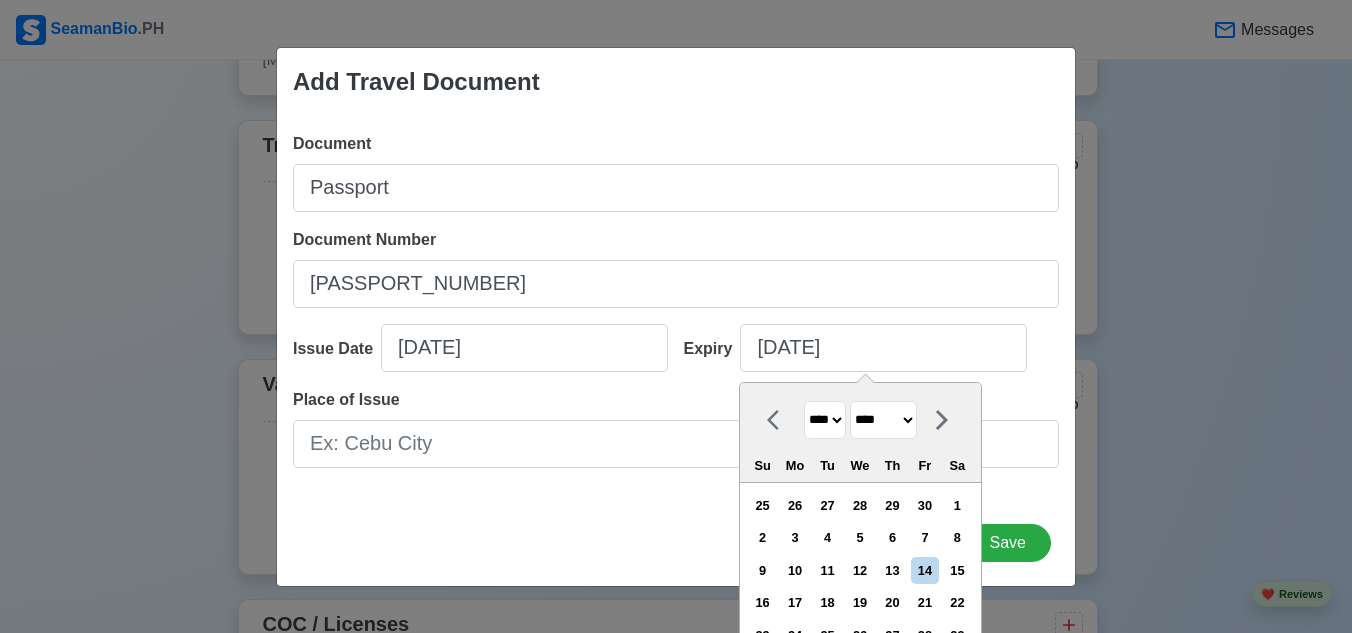 select on "******" 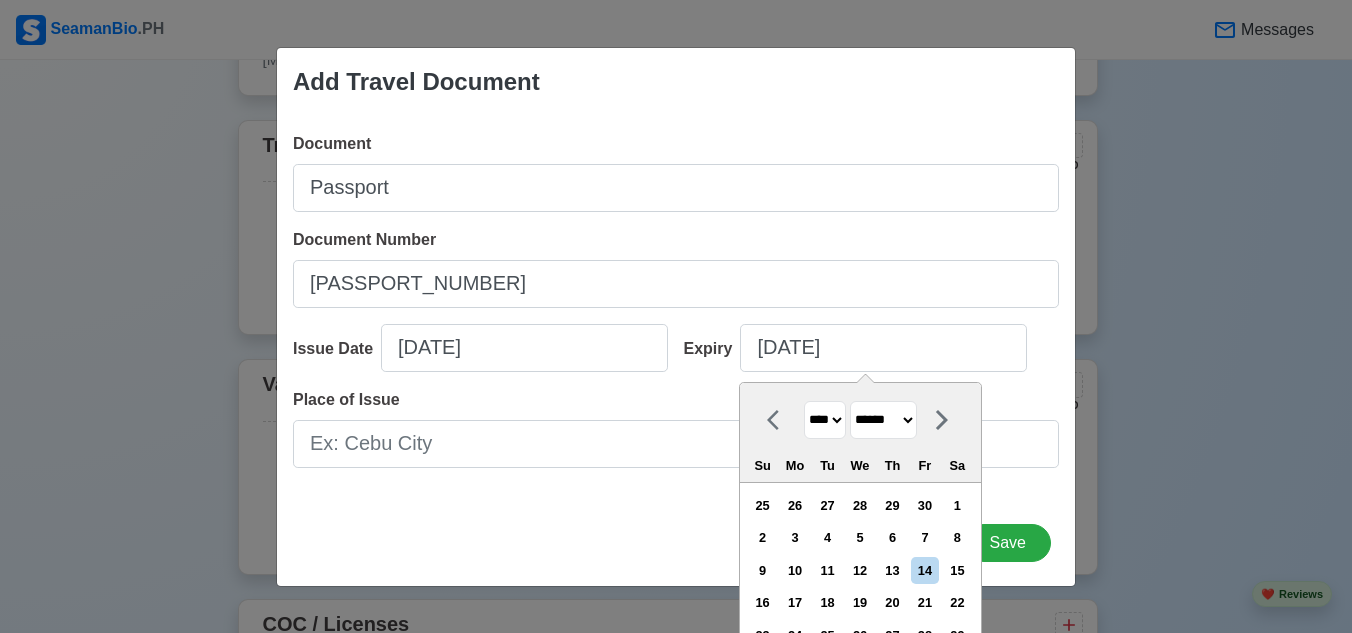 click on "******* ******** ***** ***** *** **** **** ****** ********* ******* ******** ********" at bounding box center [883, 420] 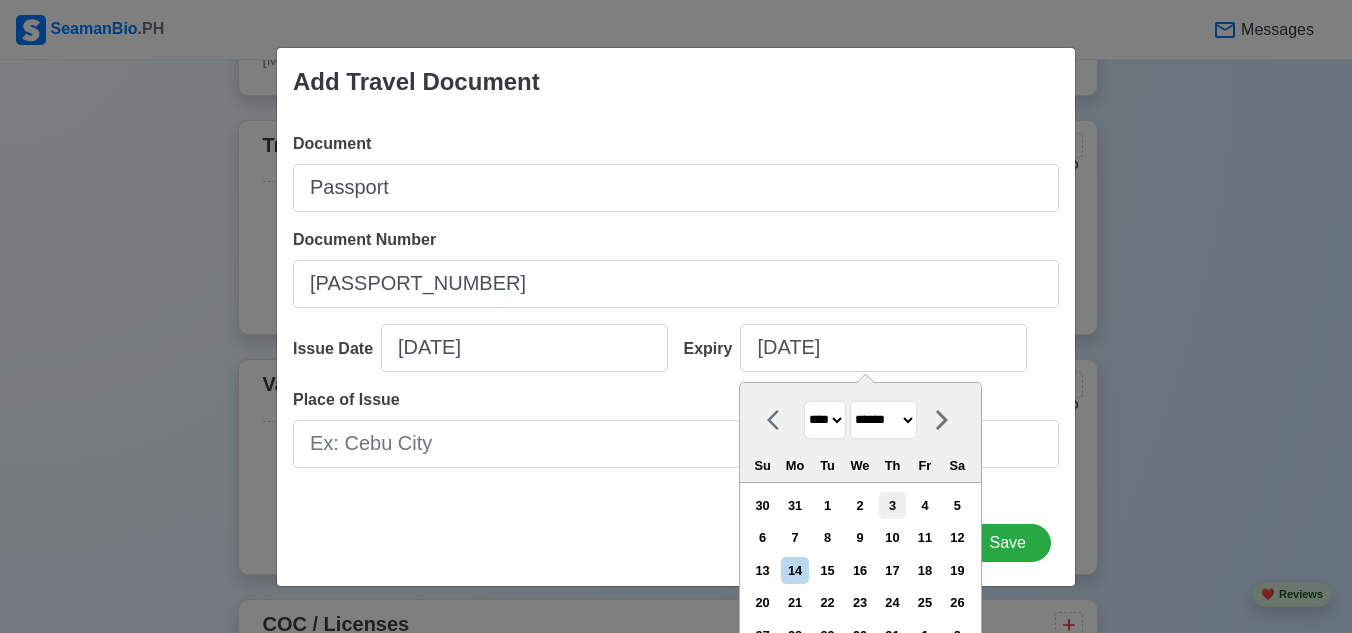 click on "3" at bounding box center [892, 505] 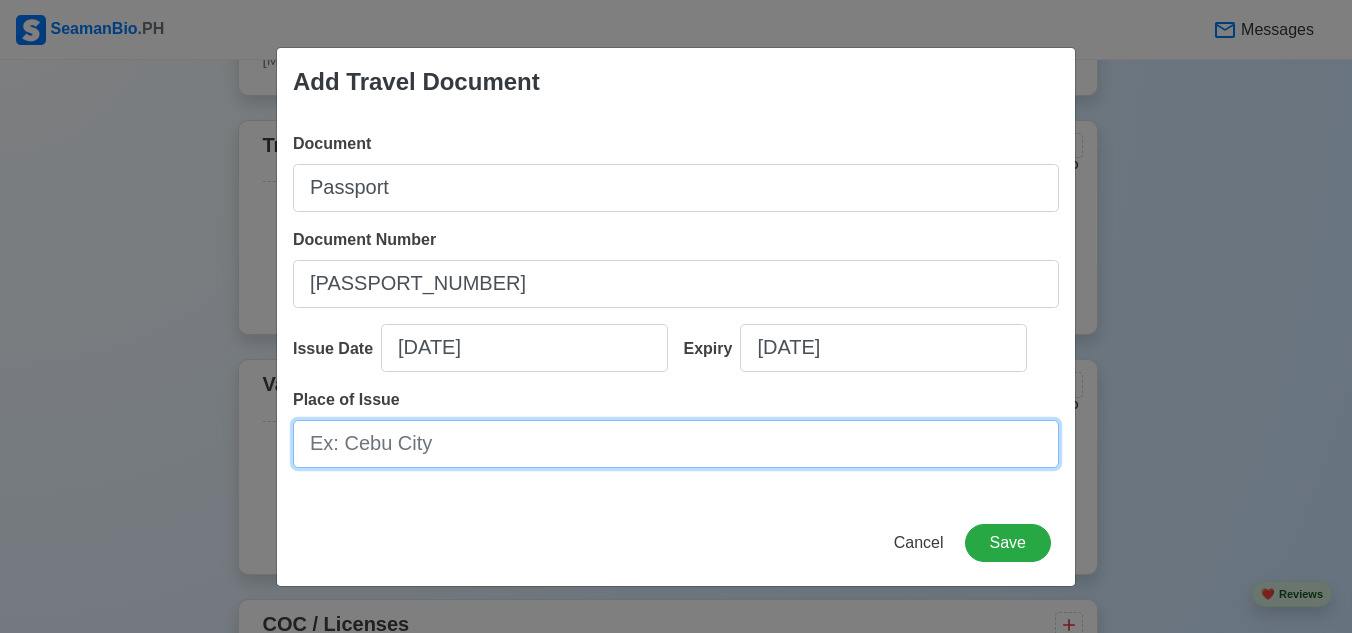 click on "Place of Issue" at bounding box center [676, 444] 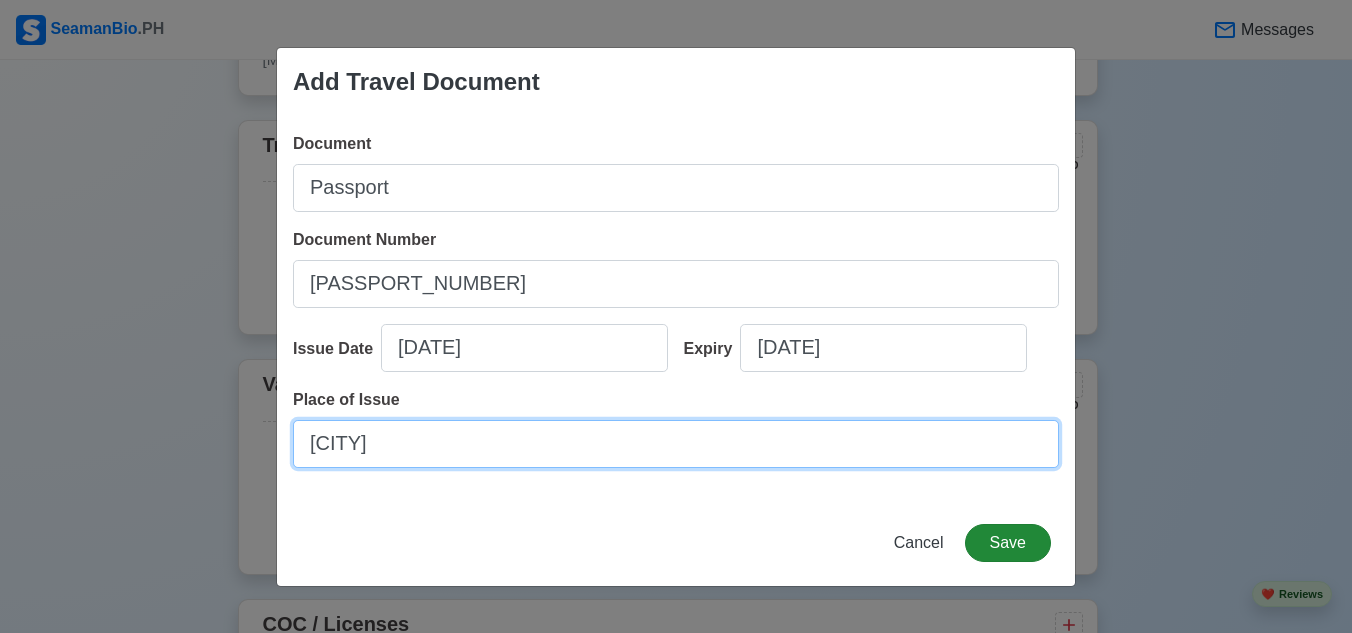 type on "Manila" 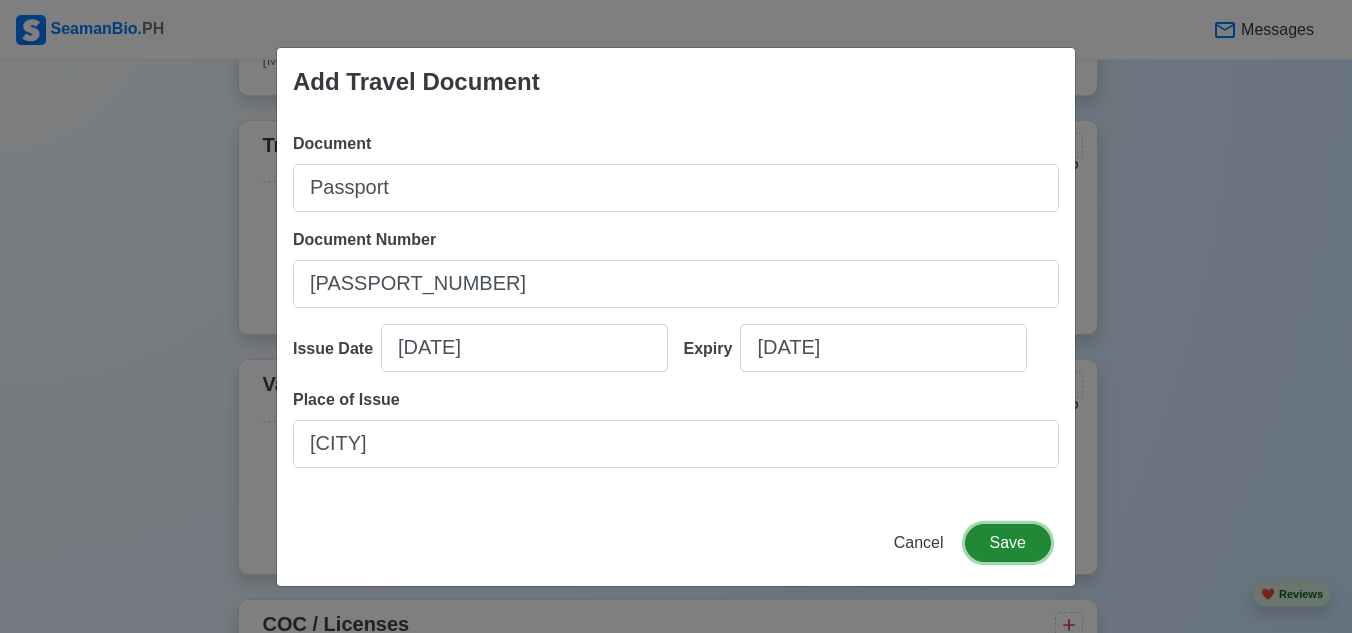 click on "Save" at bounding box center [1008, 543] 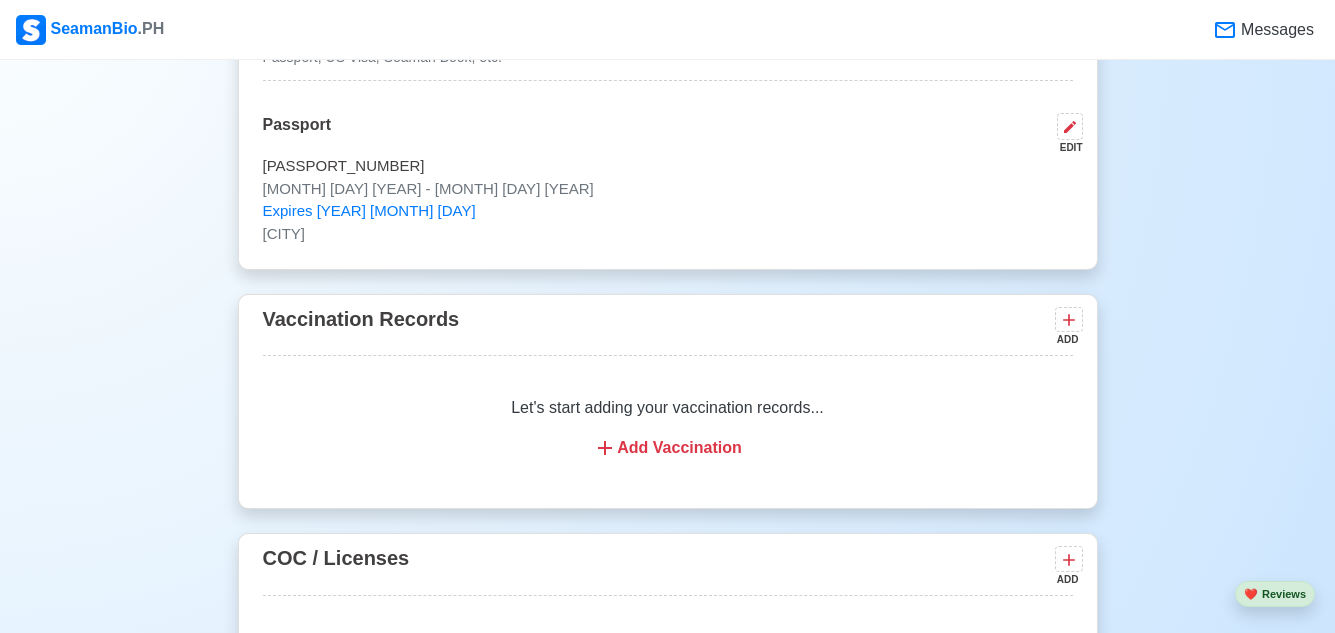 scroll, scrollTop: 2036, scrollLeft: 0, axis: vertical 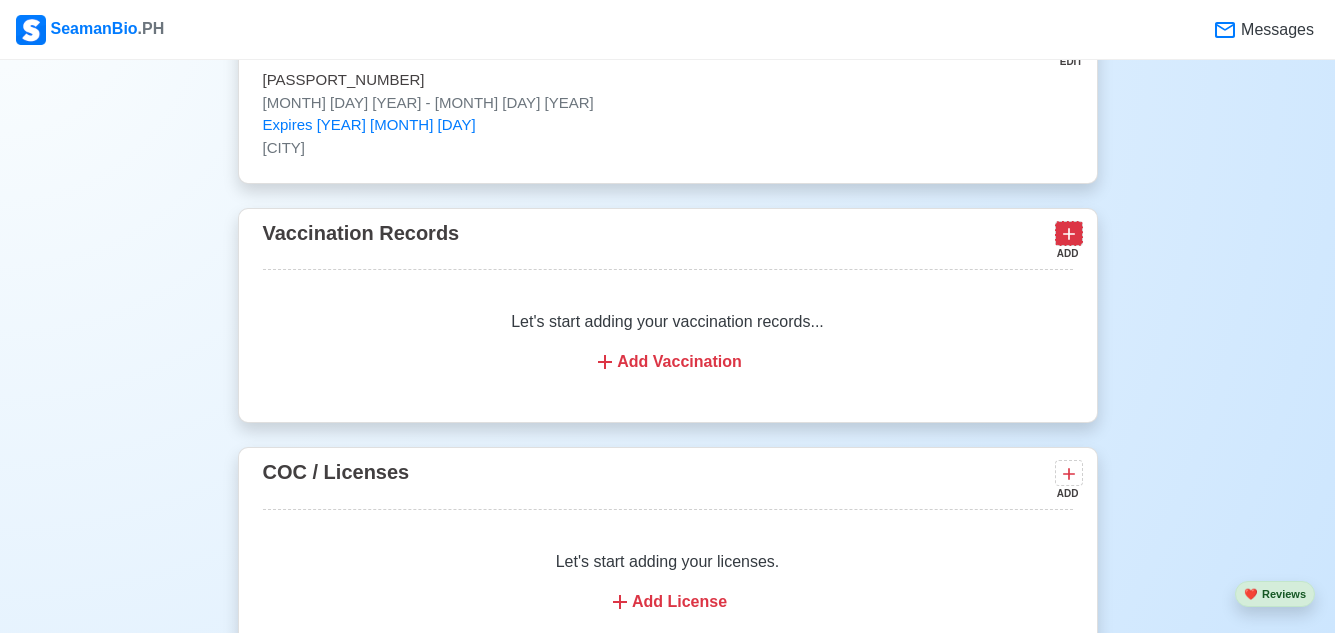 click 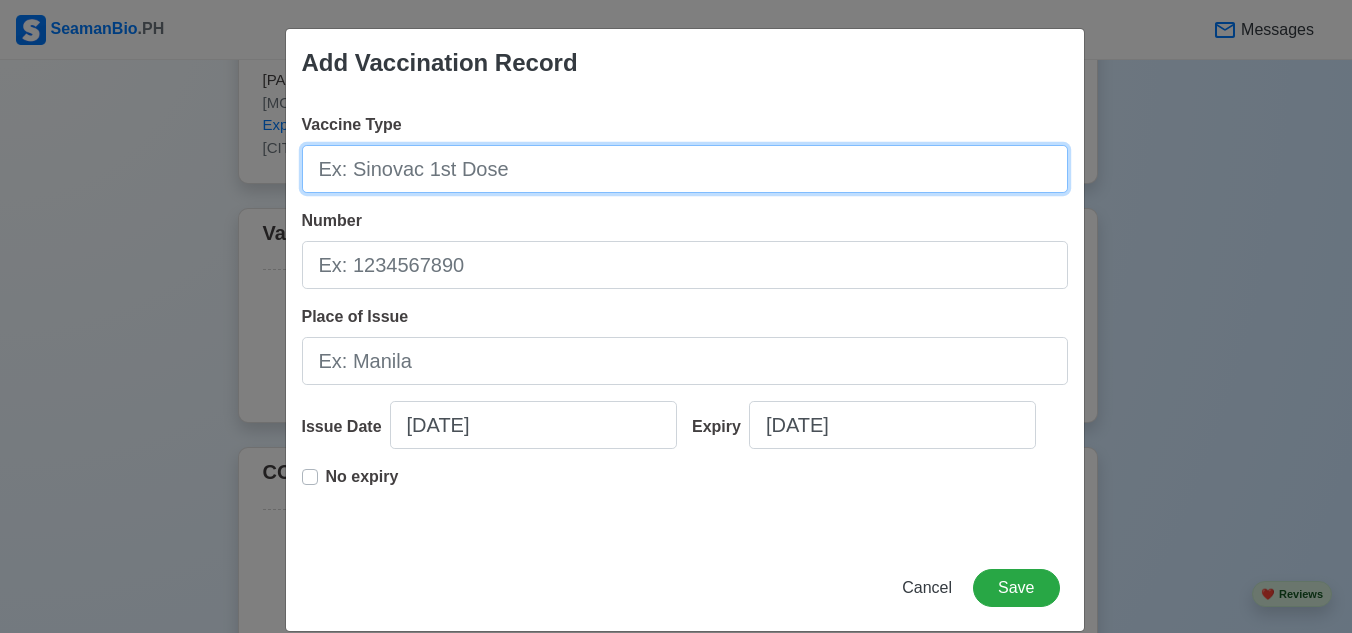 click on "Vaccine Type" at bounding box center (685, 169) 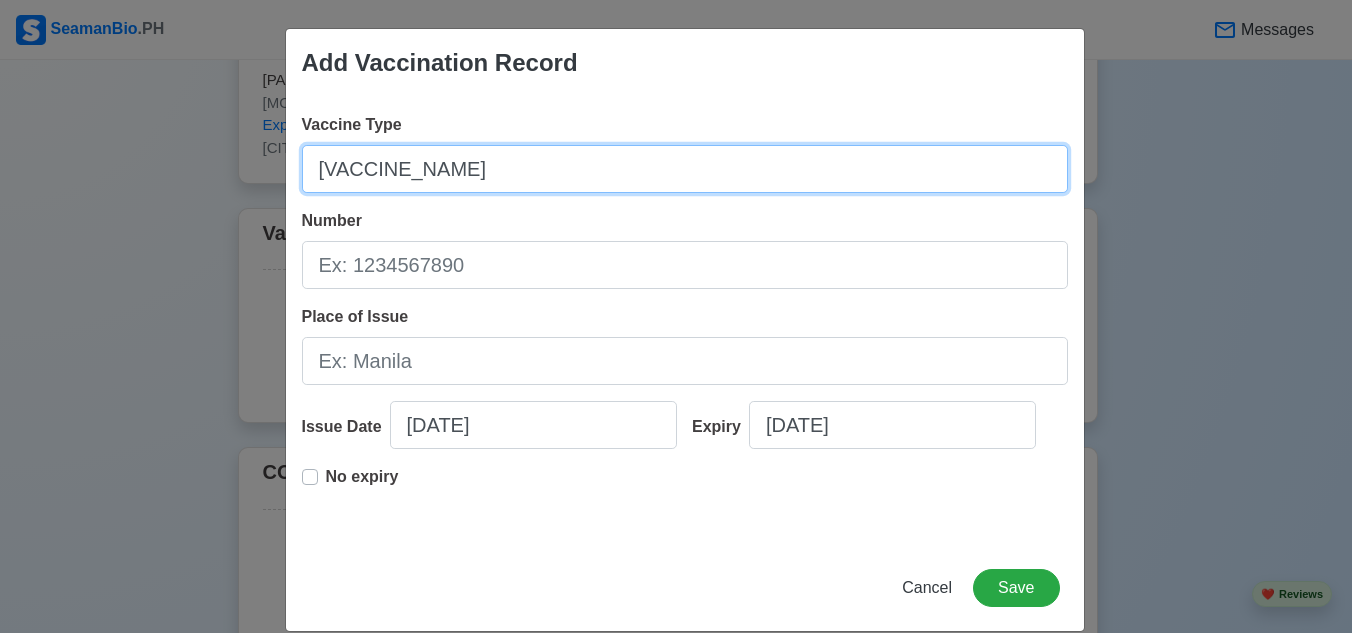 type on "Aztrazeneca" 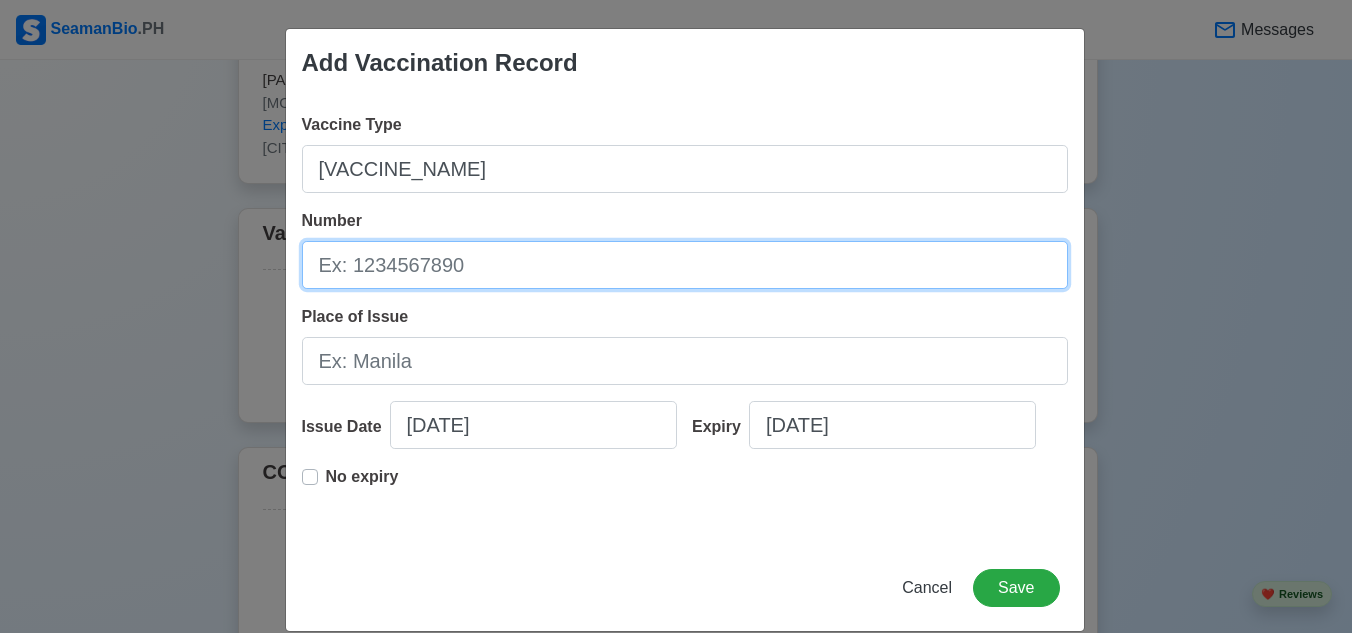 click on "Number" at bounding box center (685, 265) 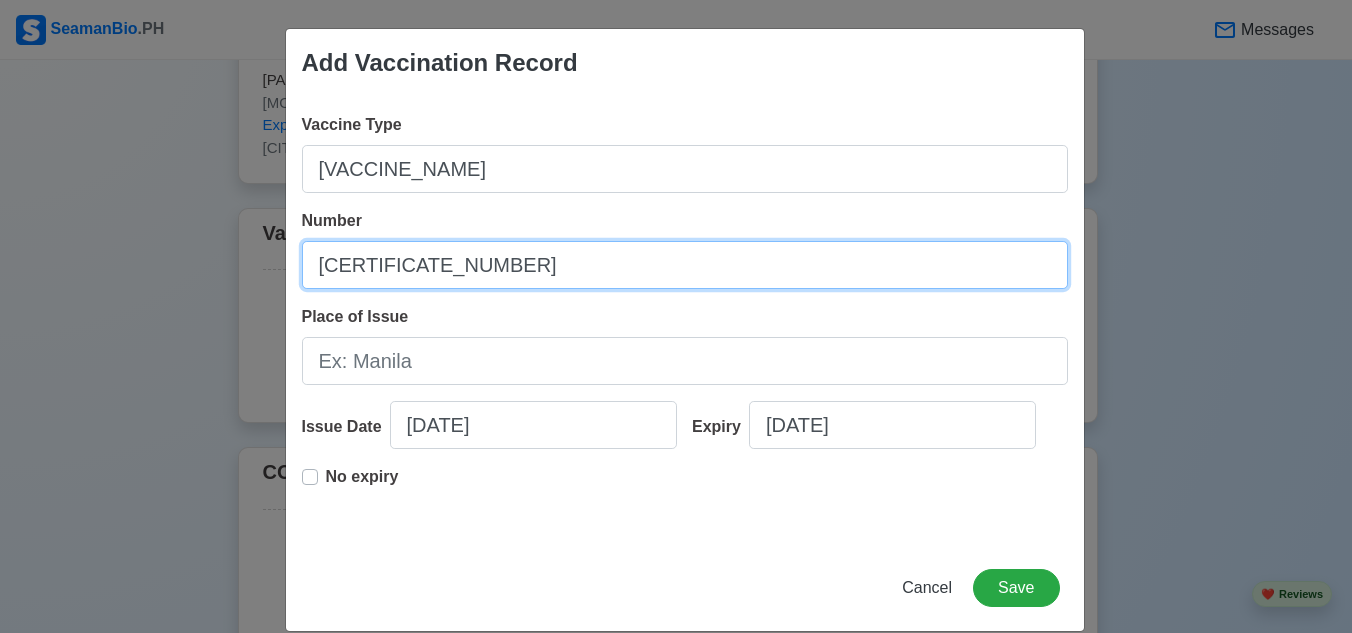 type on "A1106" 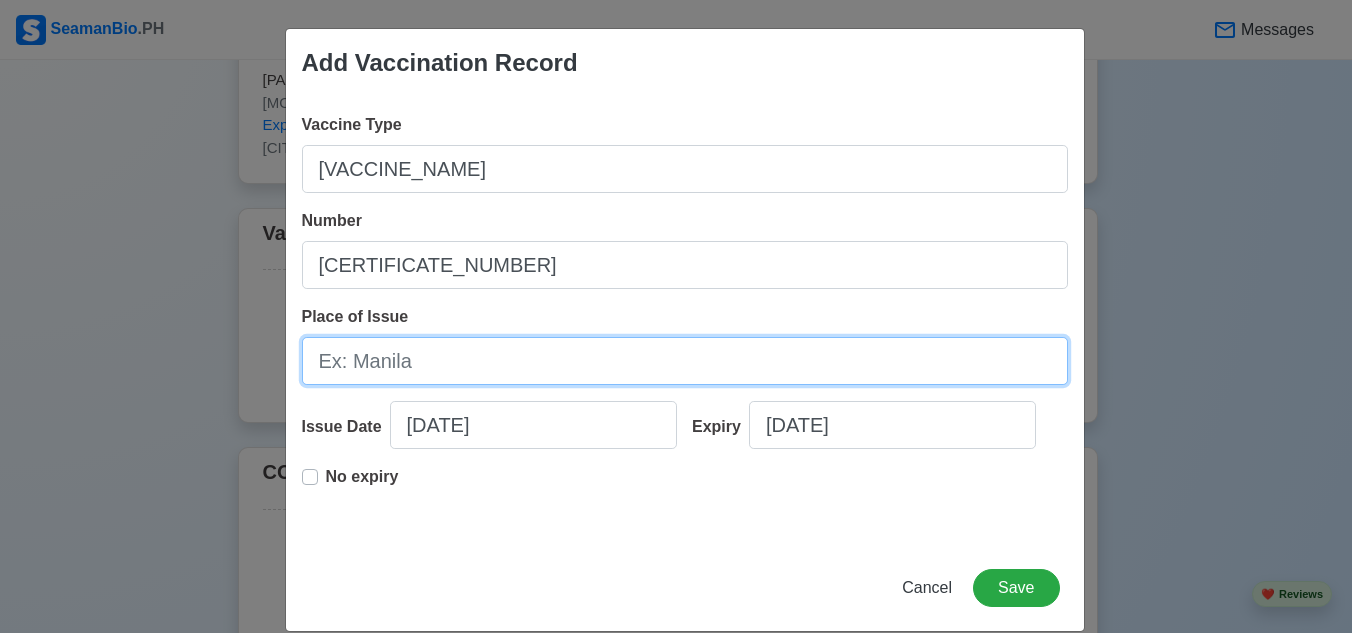 click on "Place of Issue" at bounding box center [685, 361] 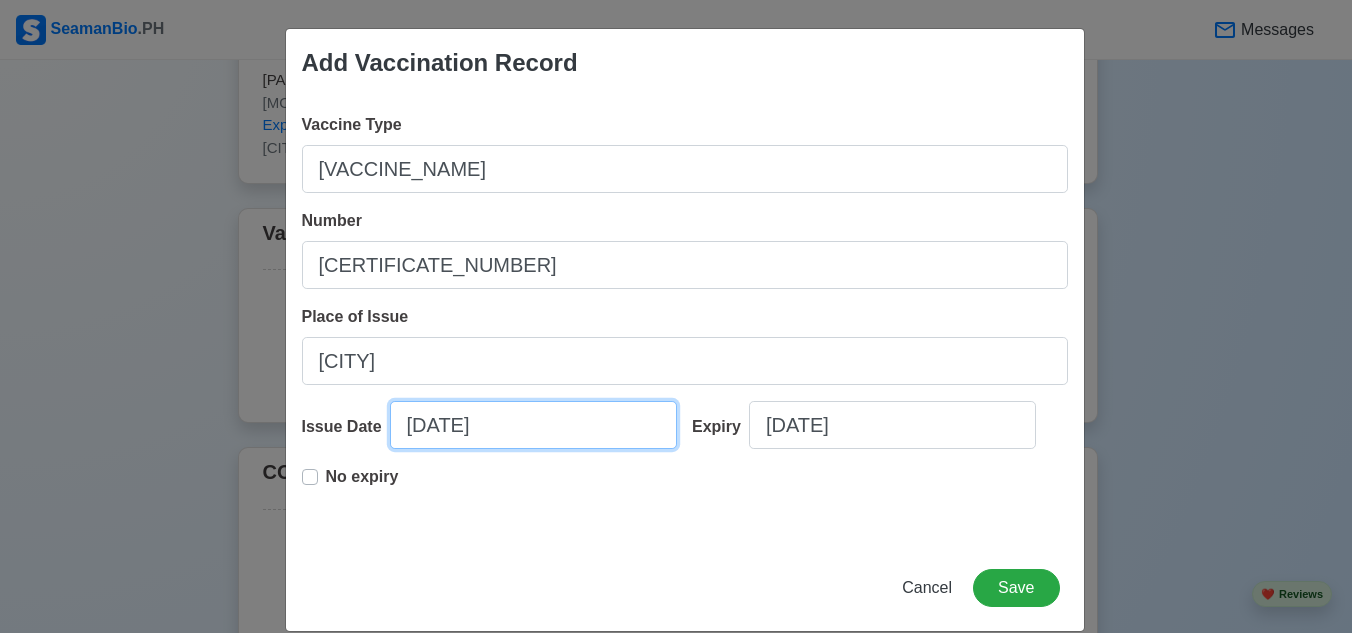 click on "07/14/2025" at bounding box center [533, 425] 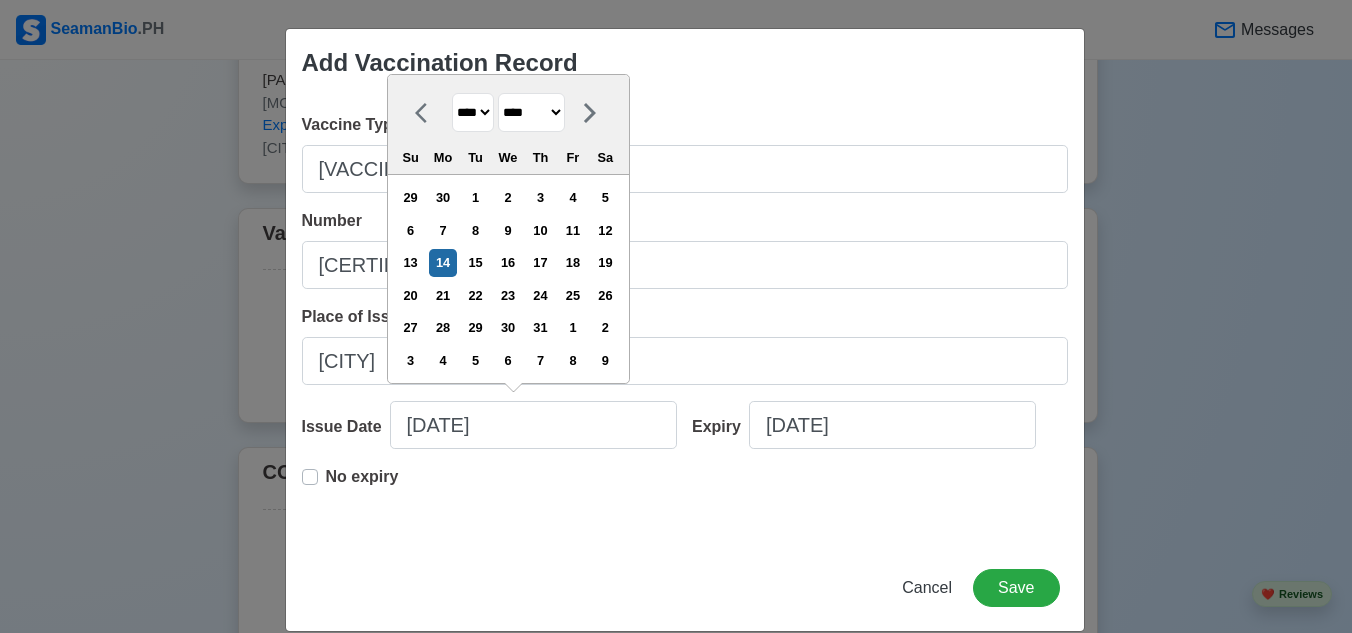 click on "**** **** **** **** **** **** **** **** **** **** **** **** **** **** **** **** **** **** **** **** **** **** **** **** **** **** **** **** **** **** **** **** **** **** **** **** **** **** **** **** **** **** **** **** **** **** **** **** **** **** **** **** **** **** **** **** **** **** **** **** **** **** **** **** **** **** **** **** **** **** **** **** **** **** **** **** **** **** **** **** **** **** **** **** **** **** **** **** **** **** **** **** **** **** **** **** **** **** **** **** **** **** **** **** **** ****" at bounding box center (473, 112) 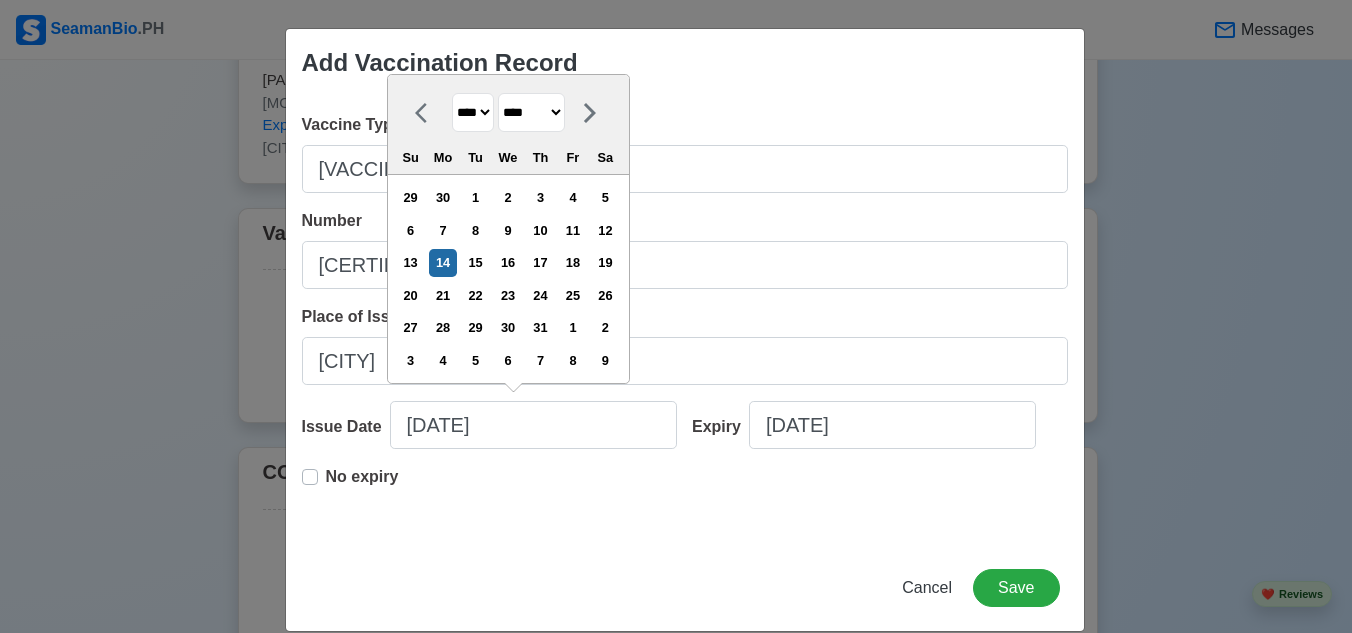 select on "****" 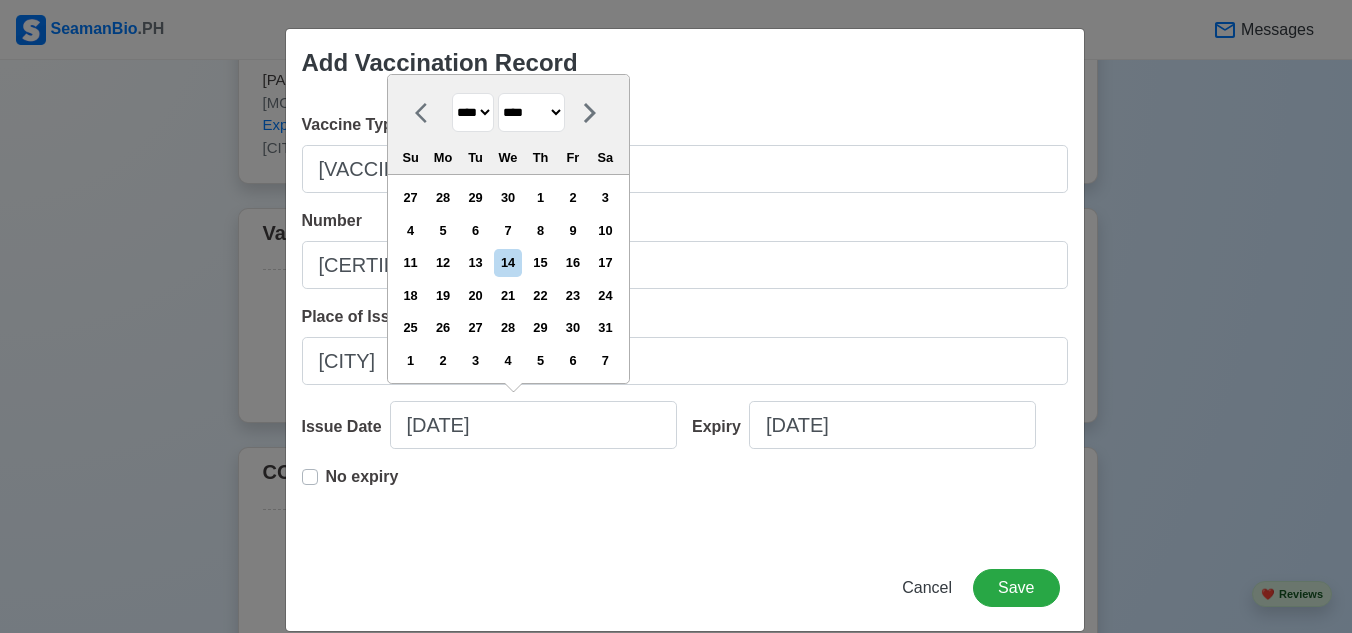 click on "******* ******** ***** ***** *** **** **** ****** ********* ******* ******** ********" at bounding box center (531, 112) 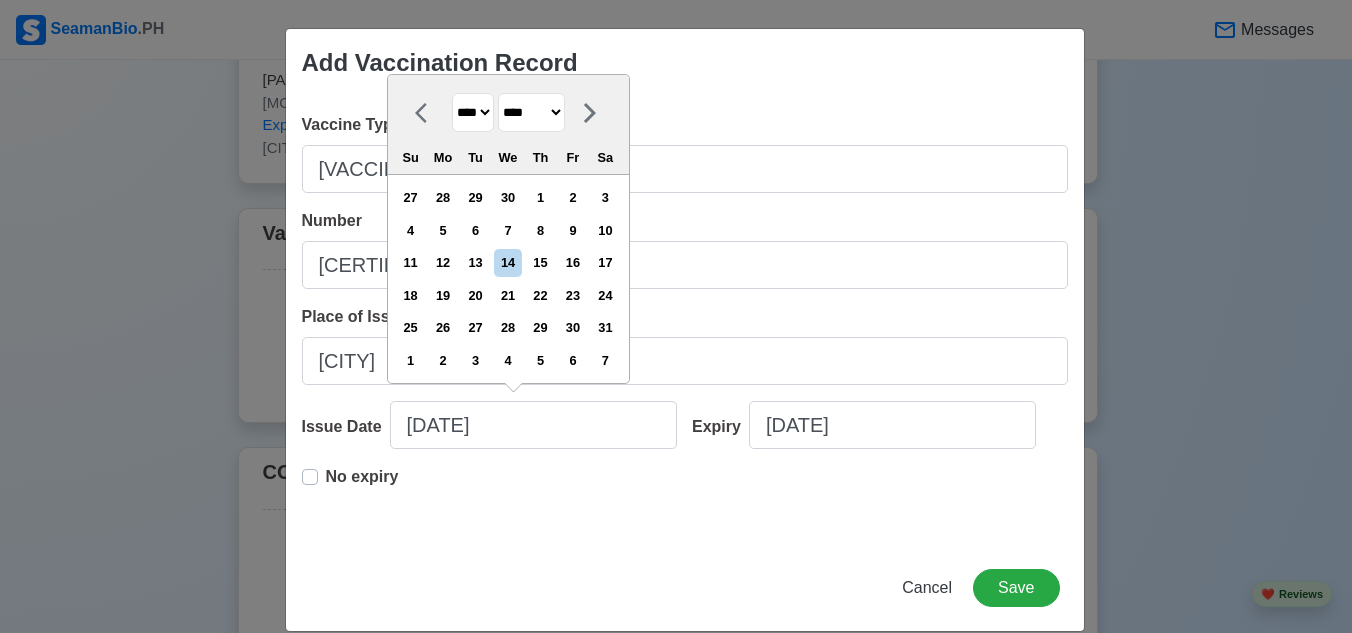 select on "********" 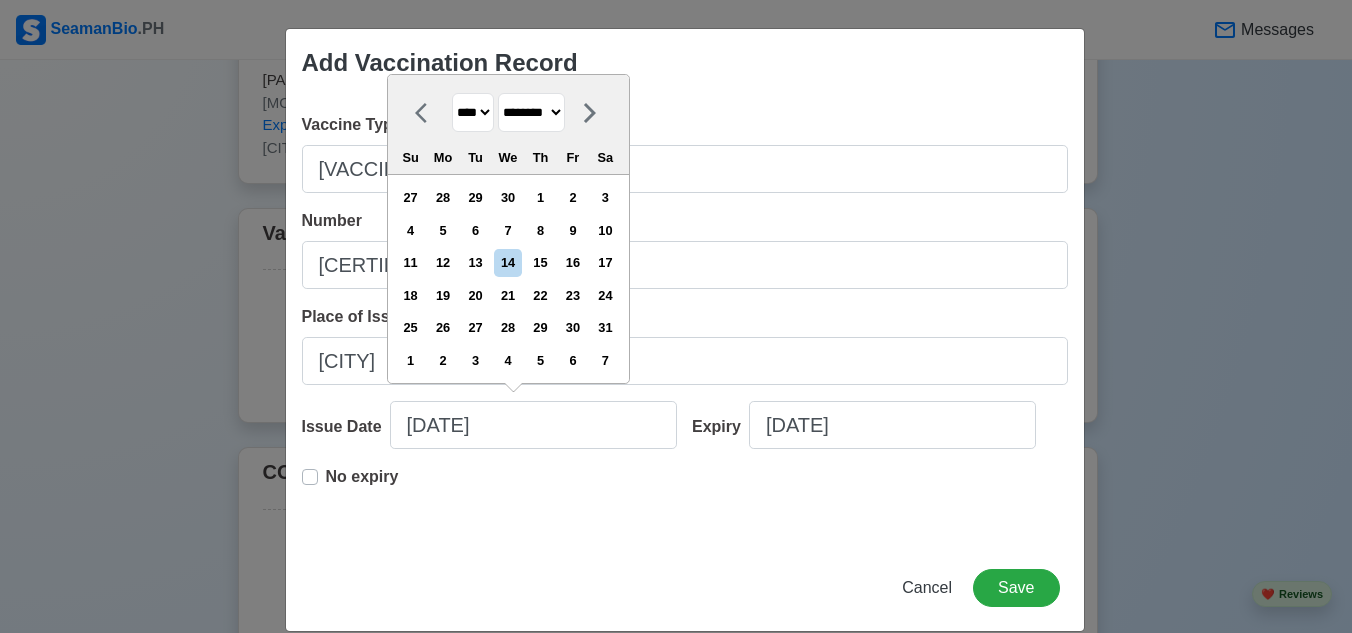 click on "******* ******** ***** ***** *** **** **** ****** ********* ******* ******** ********" at bounding box center [531, 112] 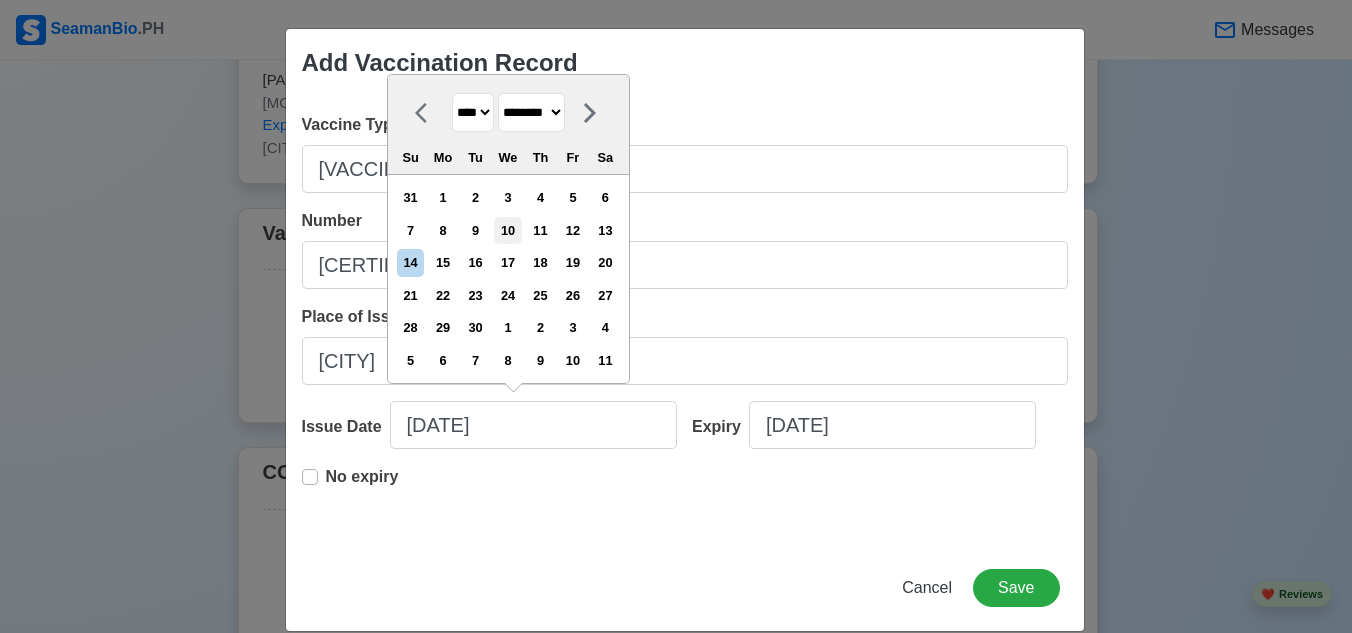 click on "10" at bounding box center (507, 230) 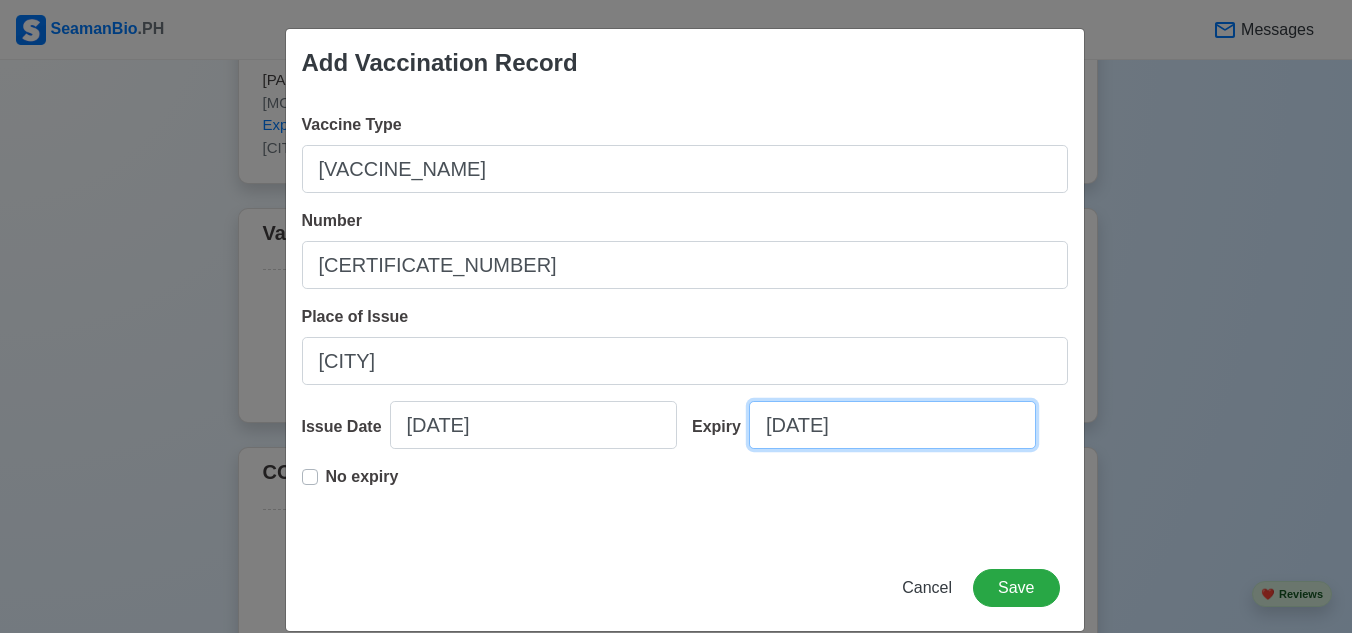 select on "****" 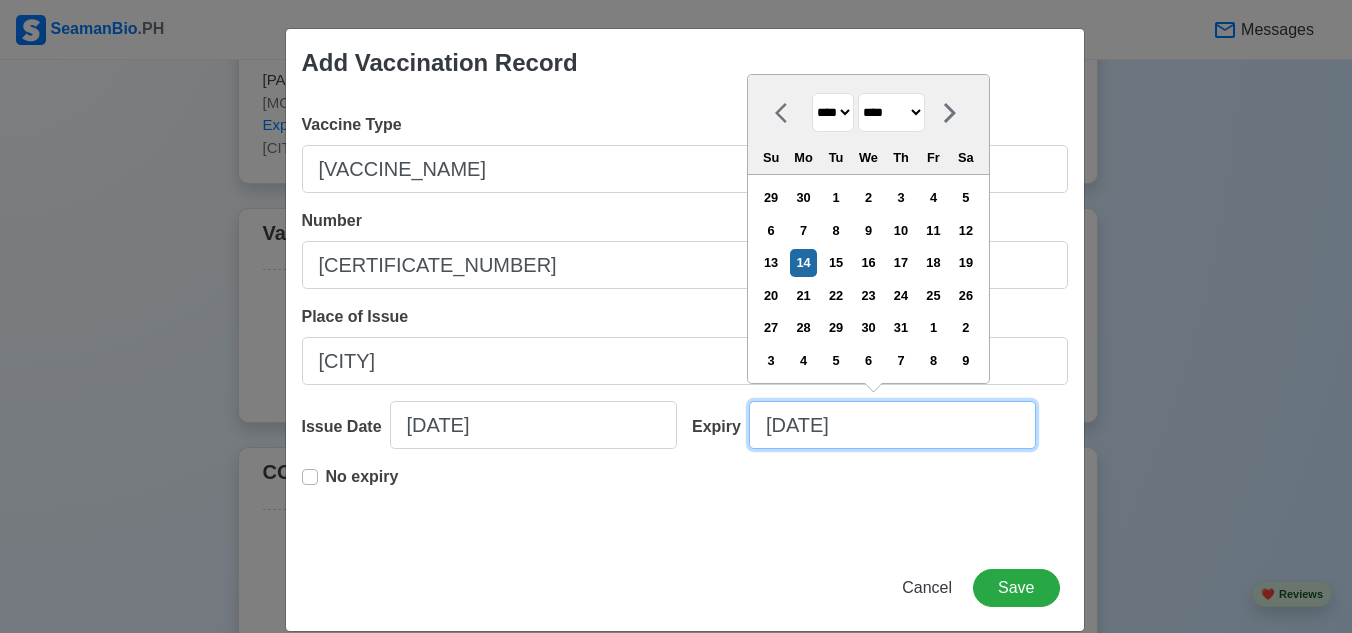 click on "07/14/2025" at bounding box center [892, 425] 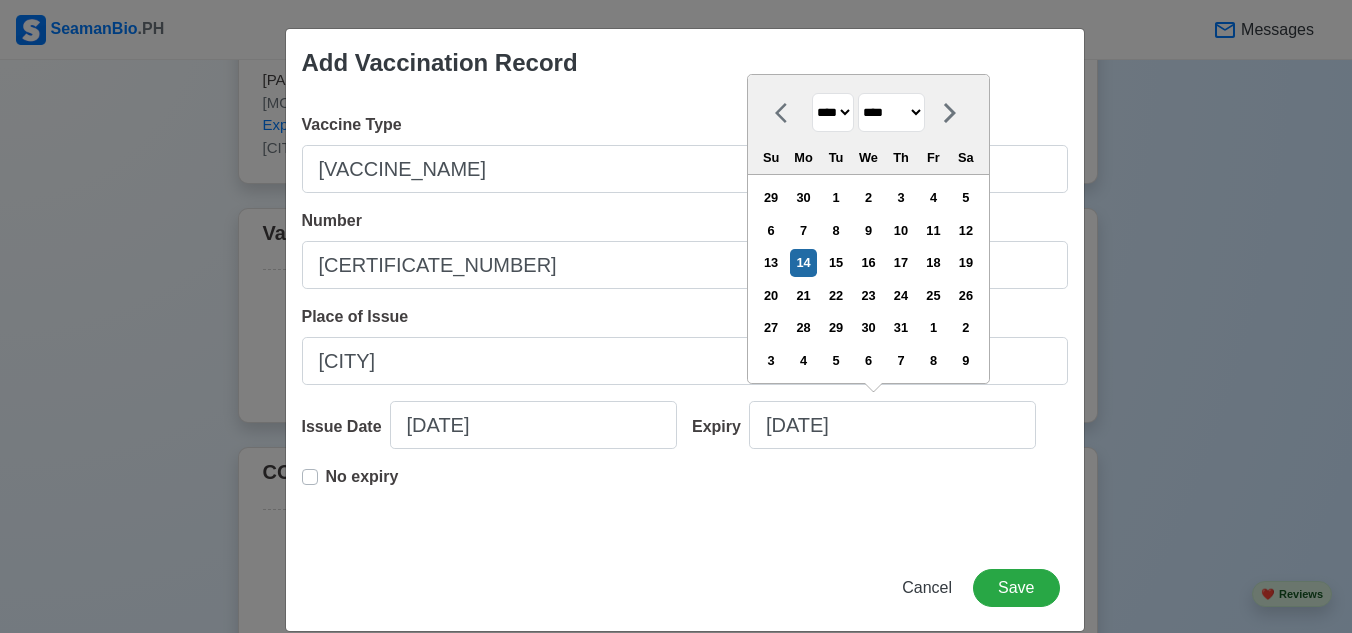 click on "**** **** **** **** **** **** **** **** **** **** **** **** **** **** **** **** **** **** **** **** **** **** **** **** **** **** **** **** **** **** **** **** **** **** **** **** **** **** **** **** **** **** **** **** **** **** **** **** **** **** **** **** **** **** **** **** **** **** **** **** **** **** **** **** **** **** **** **** **** **** **** **** **** **** **** **** **** **** **** **** **** **** **** **** **** **** **** **** **** **** **** **** **** **** **** **** **** **** **** **** **** **** **** **** **** **** **** **** **** **** **** **** **** **** **** **** **** **** **** **** ****" at bounding box center (833, 112) 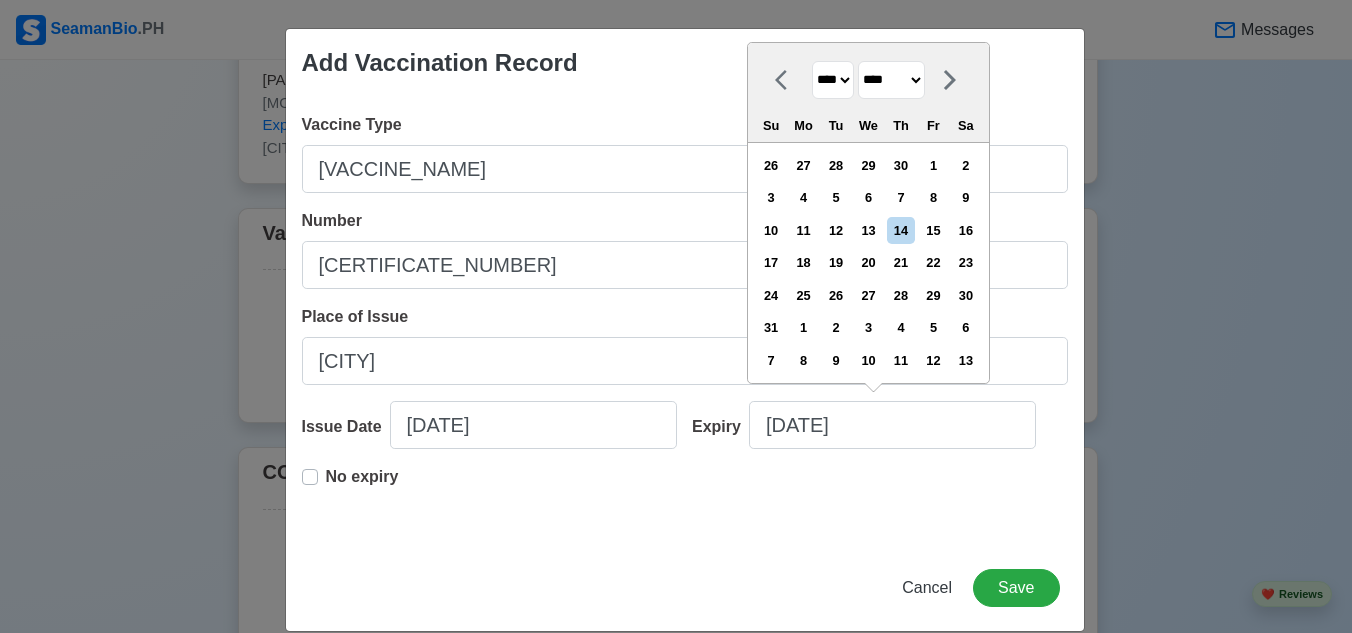 click on "******* ******** ***** ***** *** **** **** ****** ********* ******* ******** ********" at bounding box center [891, 80] 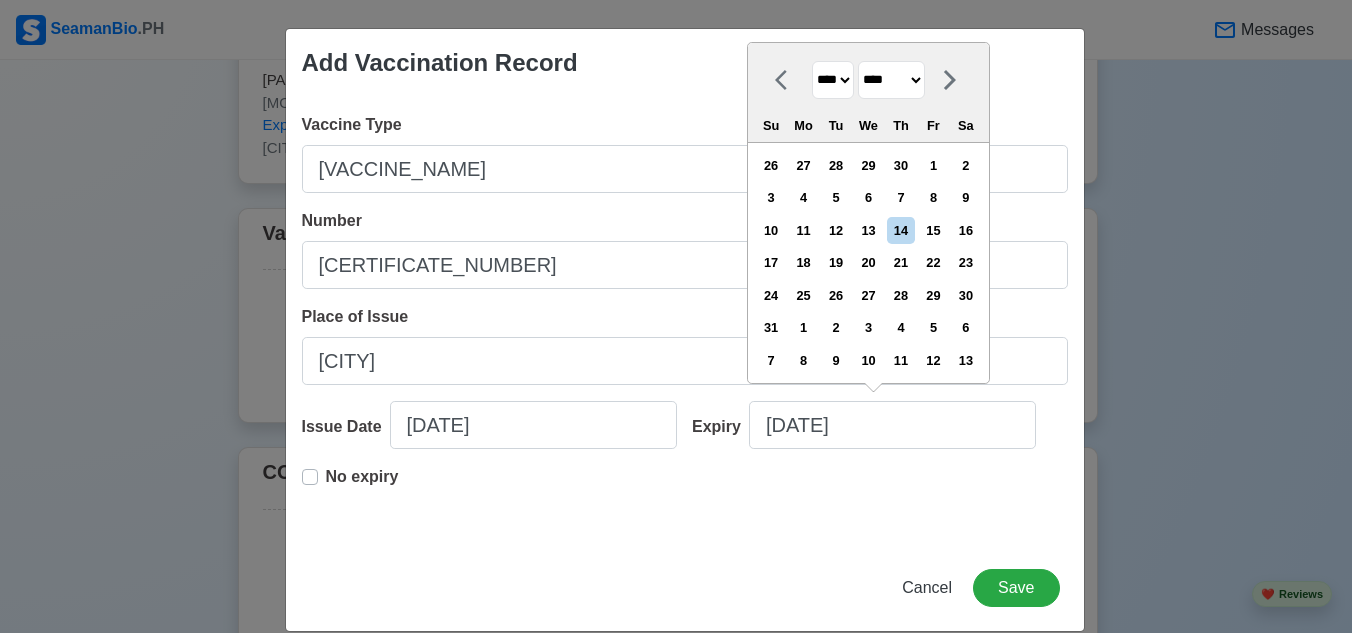 select on "********" 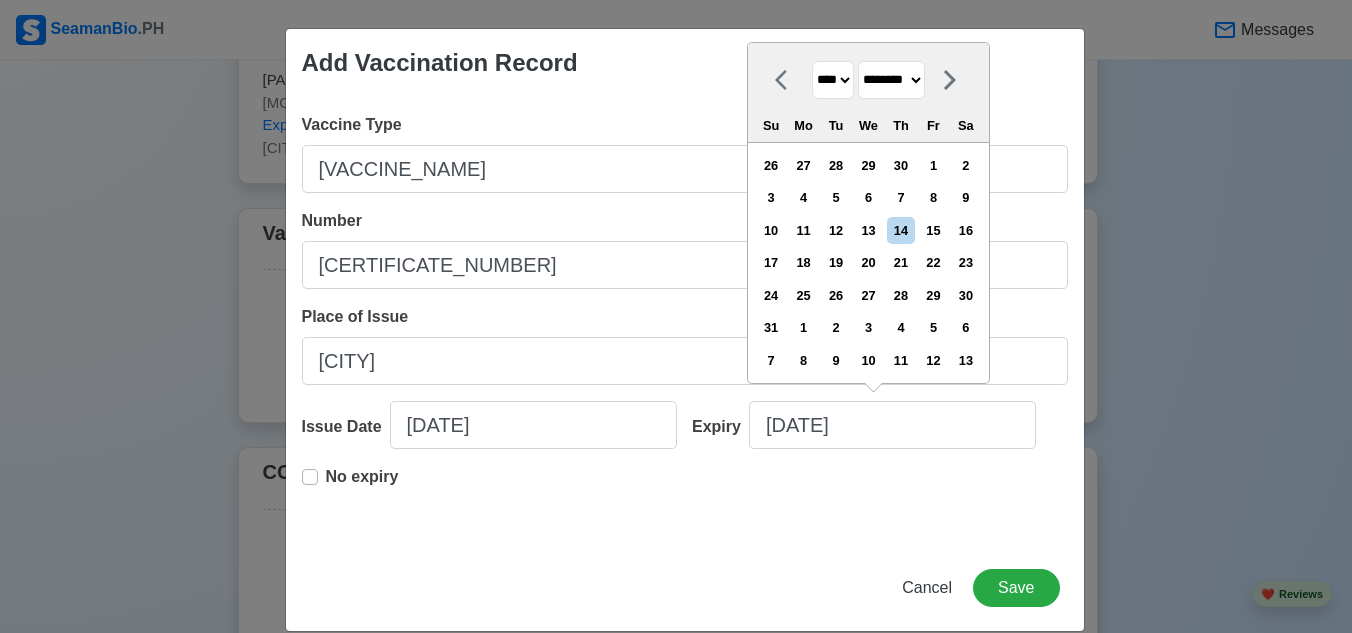 click on "******* ******** ***** ***** *** **** **** ****** ********* ******* ******** ********" at bounding box center (891, 80) 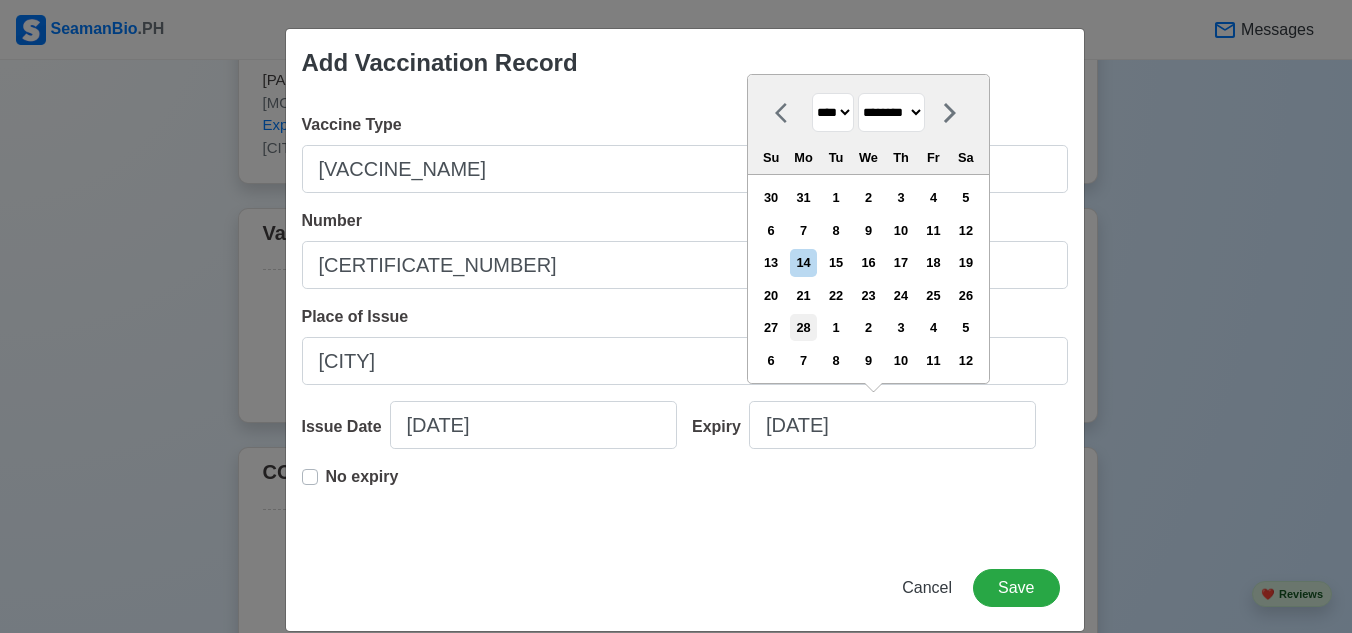 click on "28" at bounding box center [803, 327] 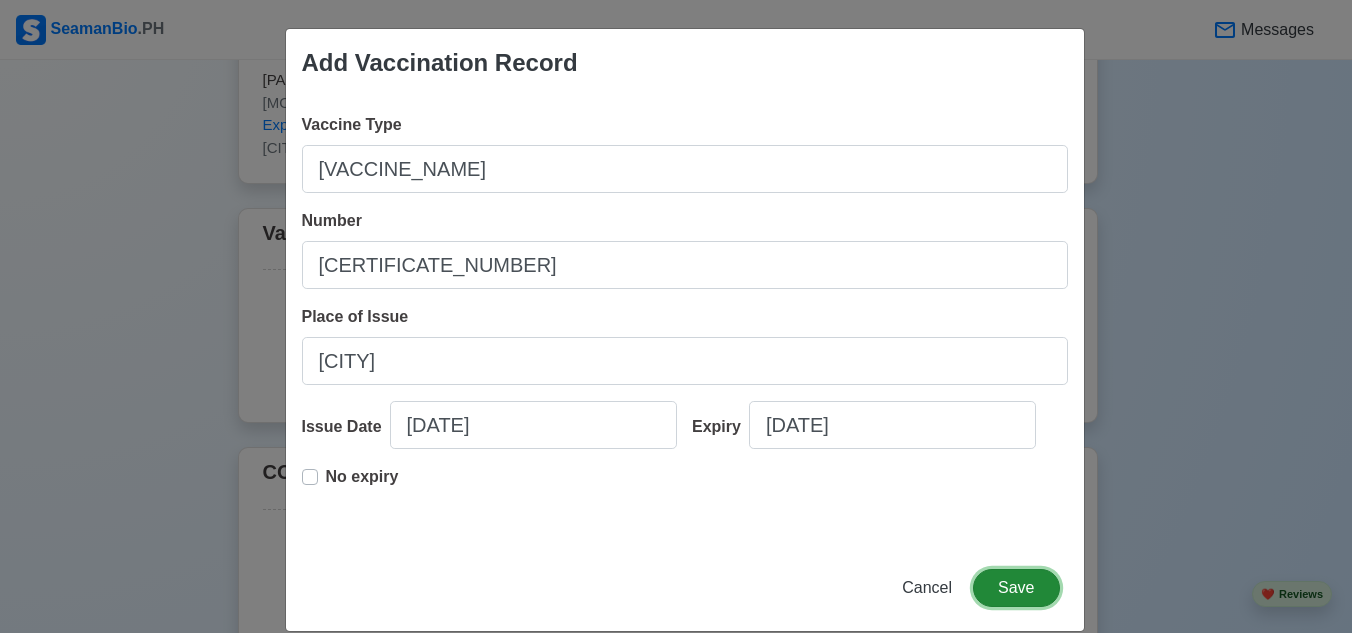 click on "Save" at bounding box center [1016, 588] 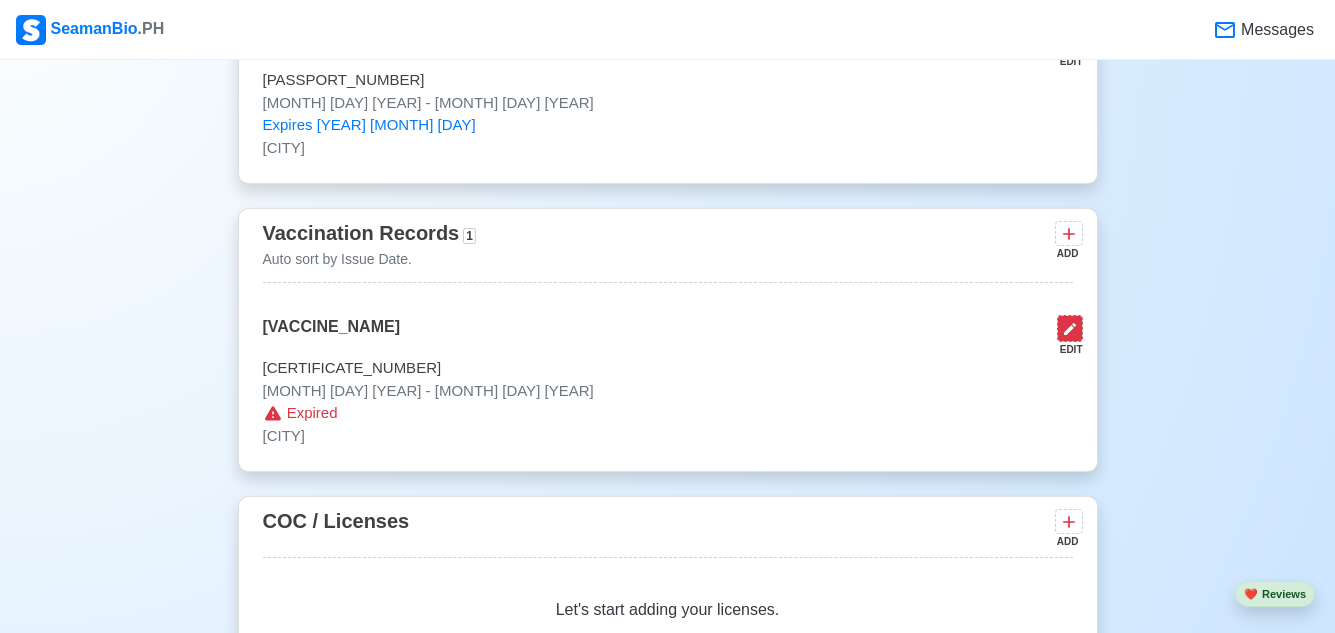 click at bounding box center (1070, 328) 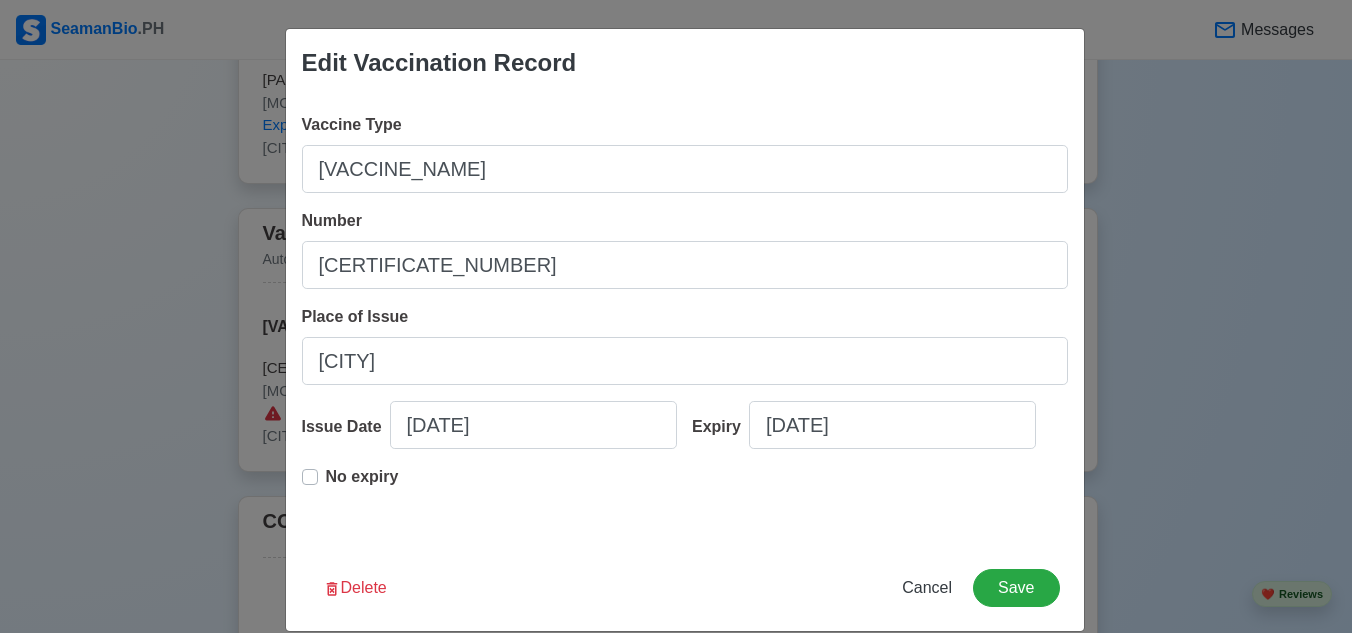 click on "No expiry" at bounding box center [362, 485] 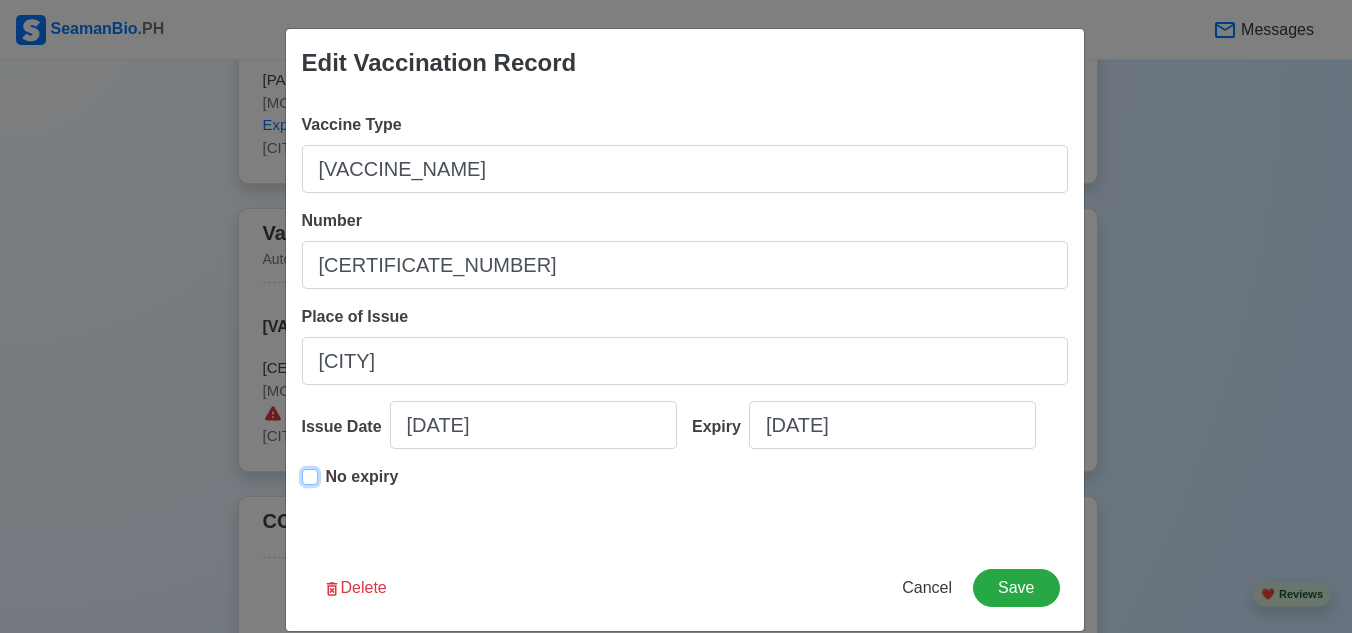 type on "11/10/2021" 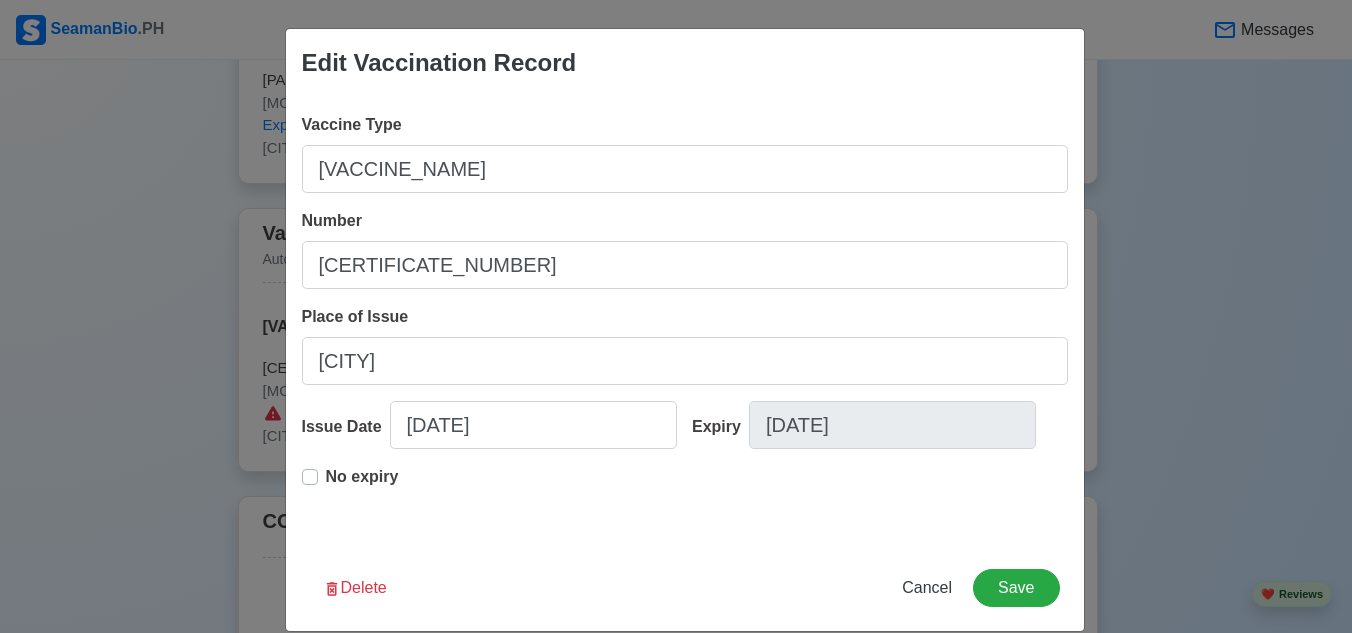 click on "No expiry" at bounding box center [362, 477] 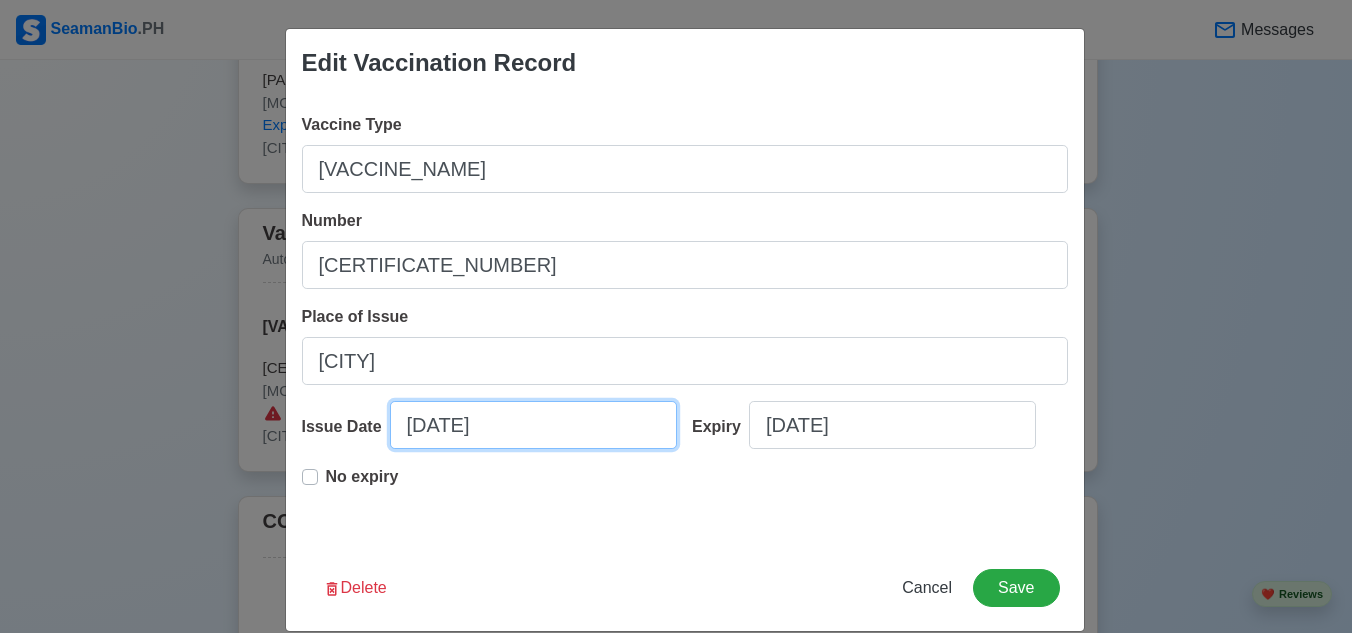 select on "****" 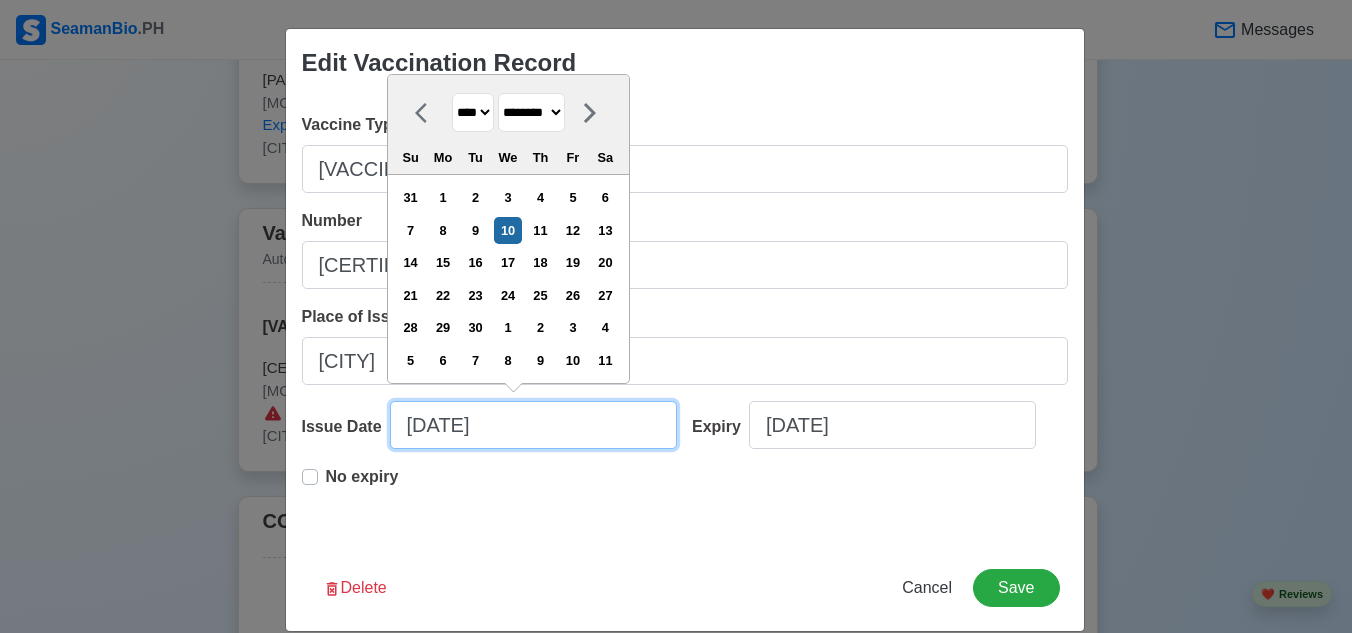 click on "11/10/2021" at bounding box center (533, 425) 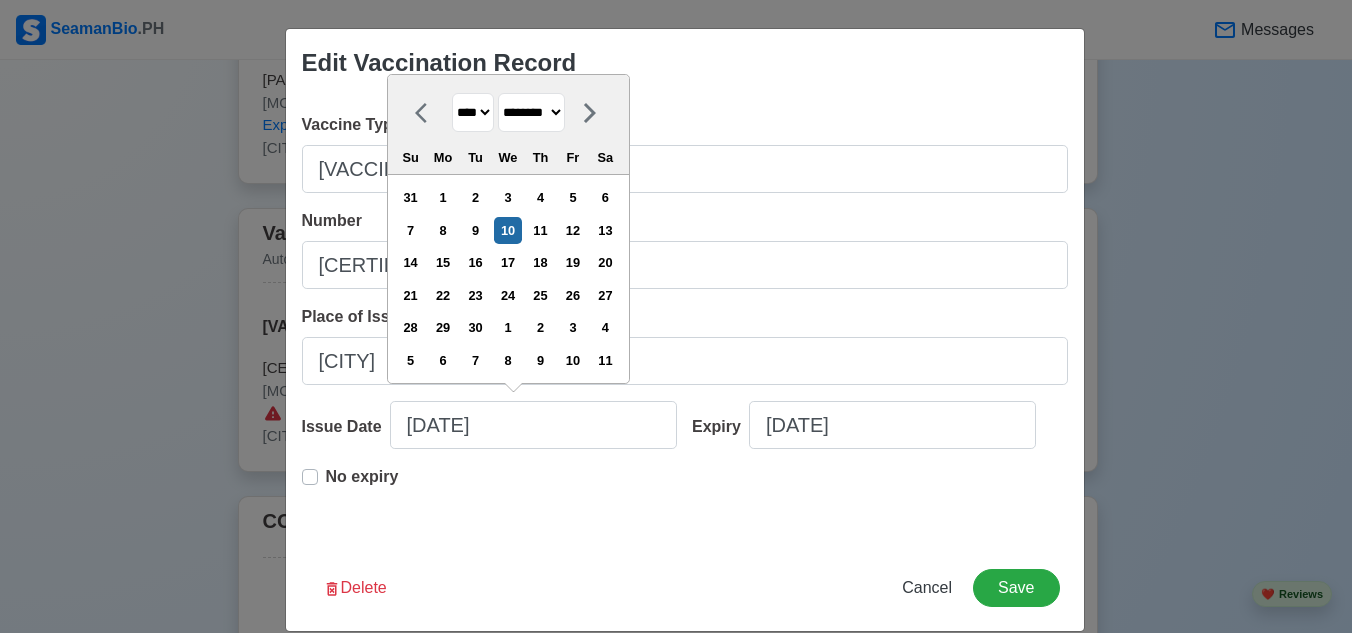 click on "No expiry" at bounding box center (362, 485) 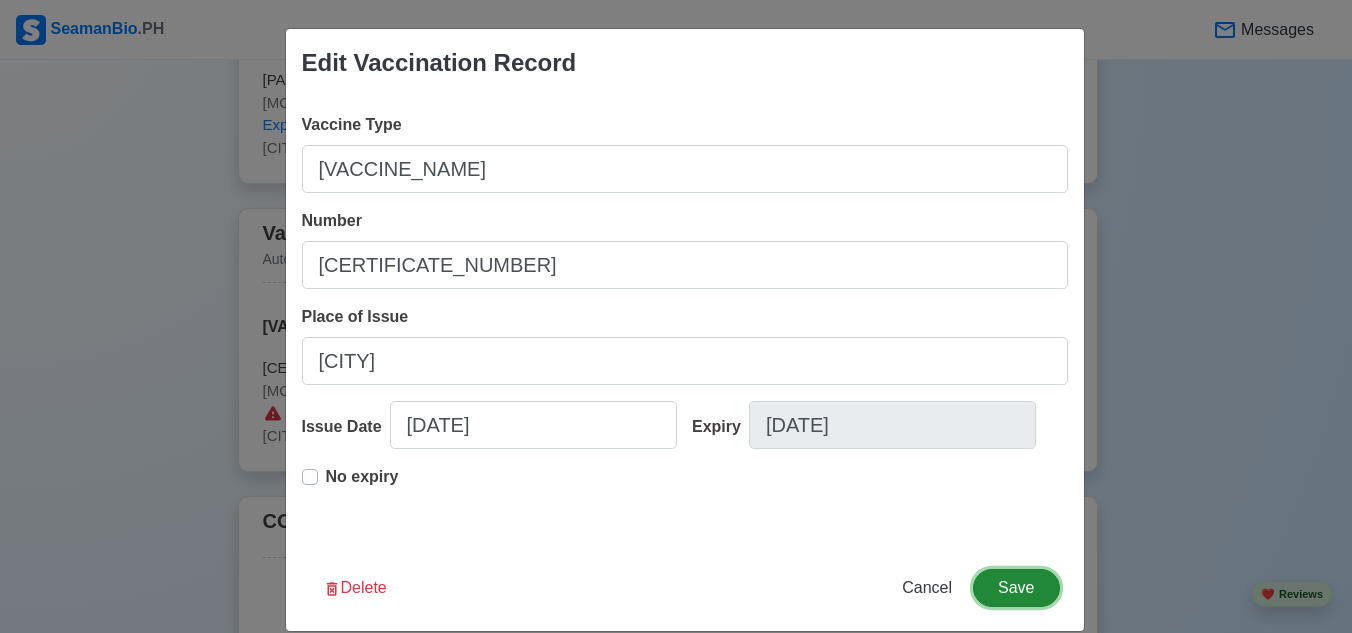 click on "Save" at bounding box center [1016, 588] 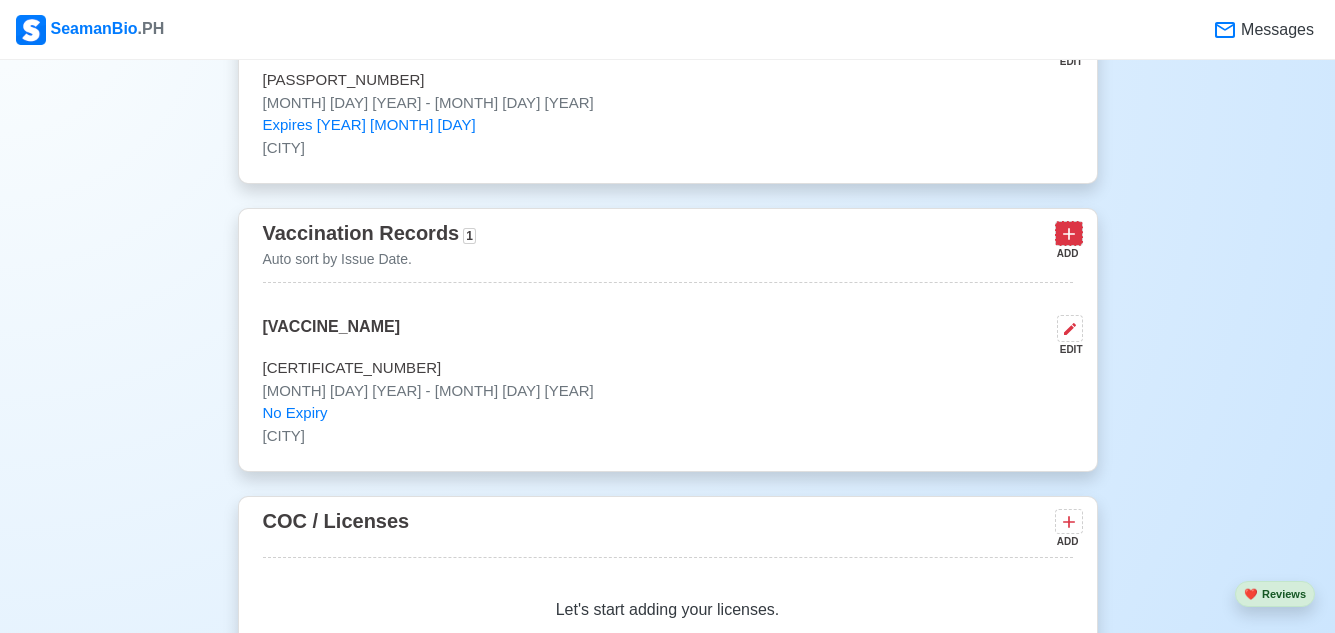 click 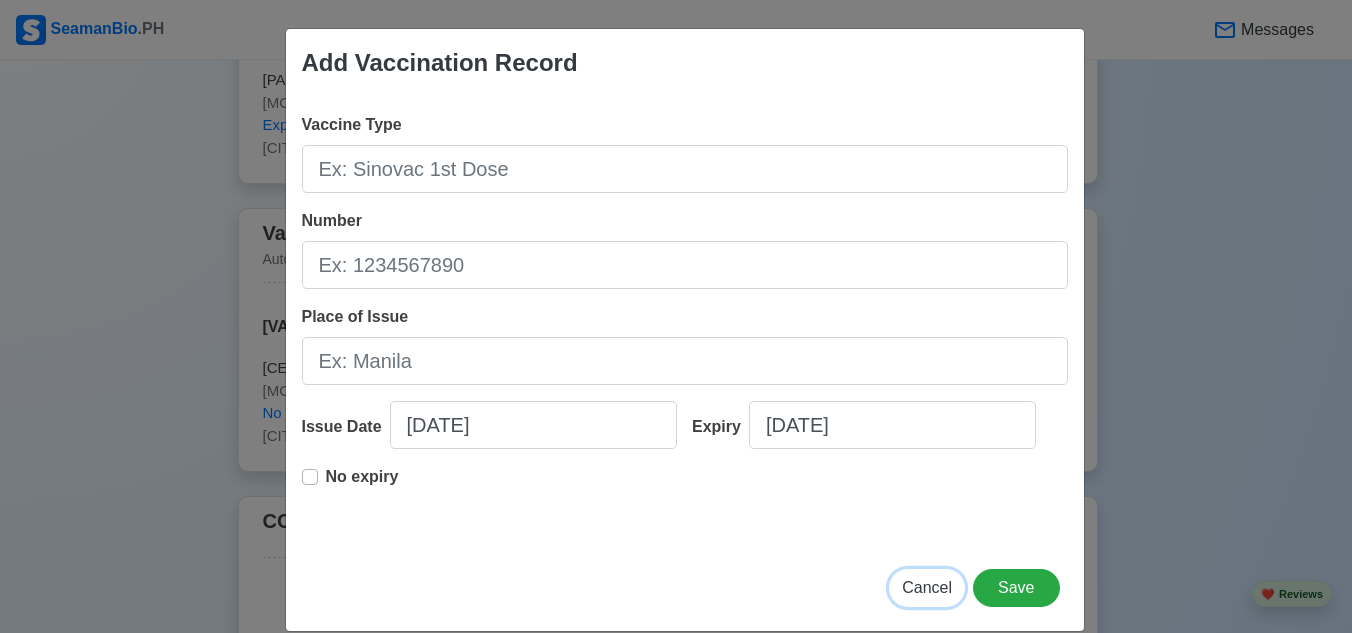 click on "Cancel" at bounding box center (927, 587) 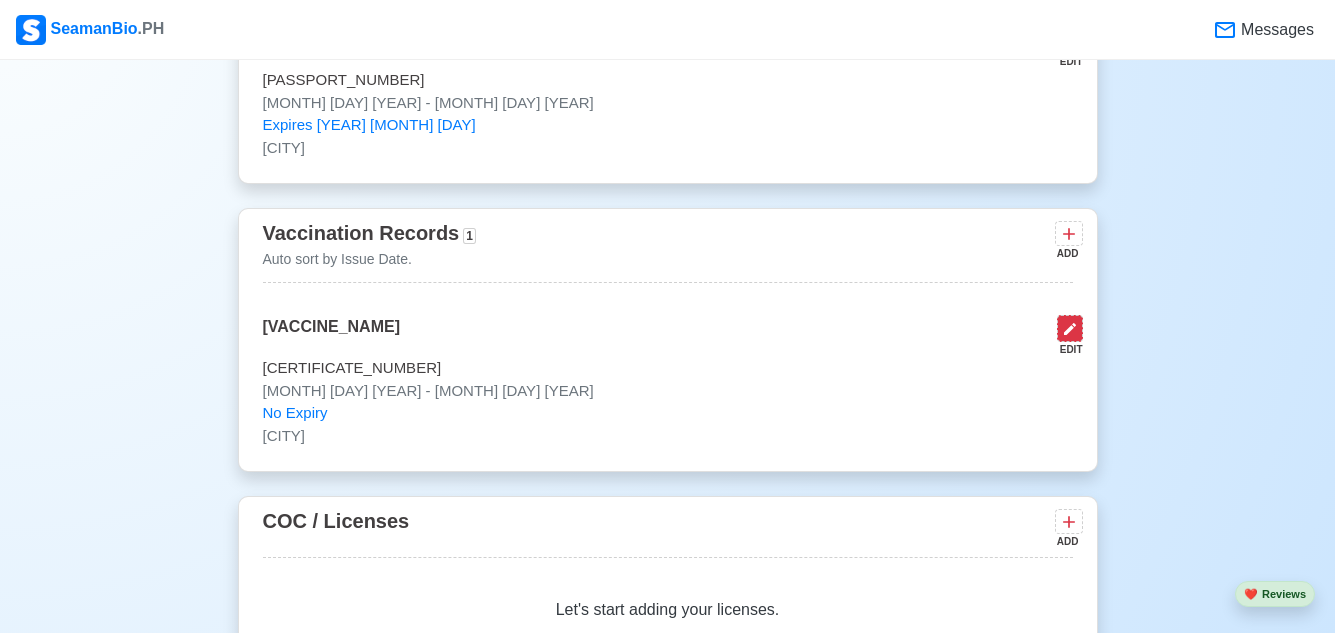 click 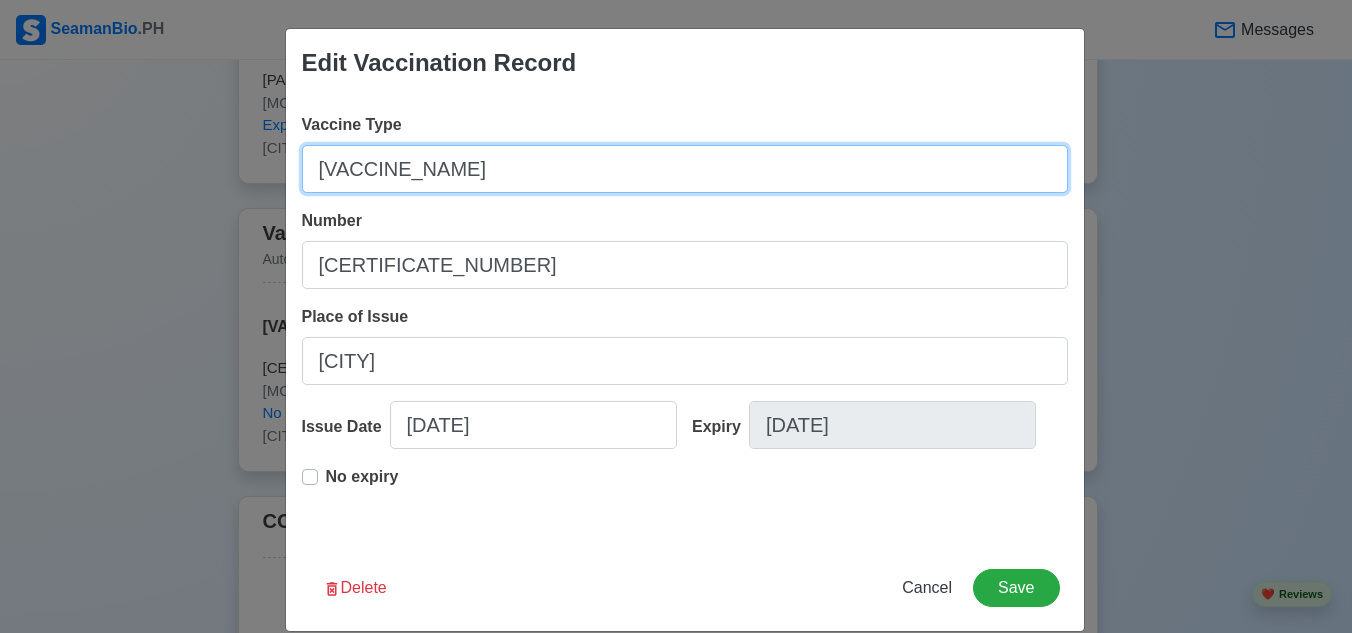 drag, startPoint x: 427, startPoint y: 180, endPoint x: 284, endPoint y: 161, distance: 144.25671 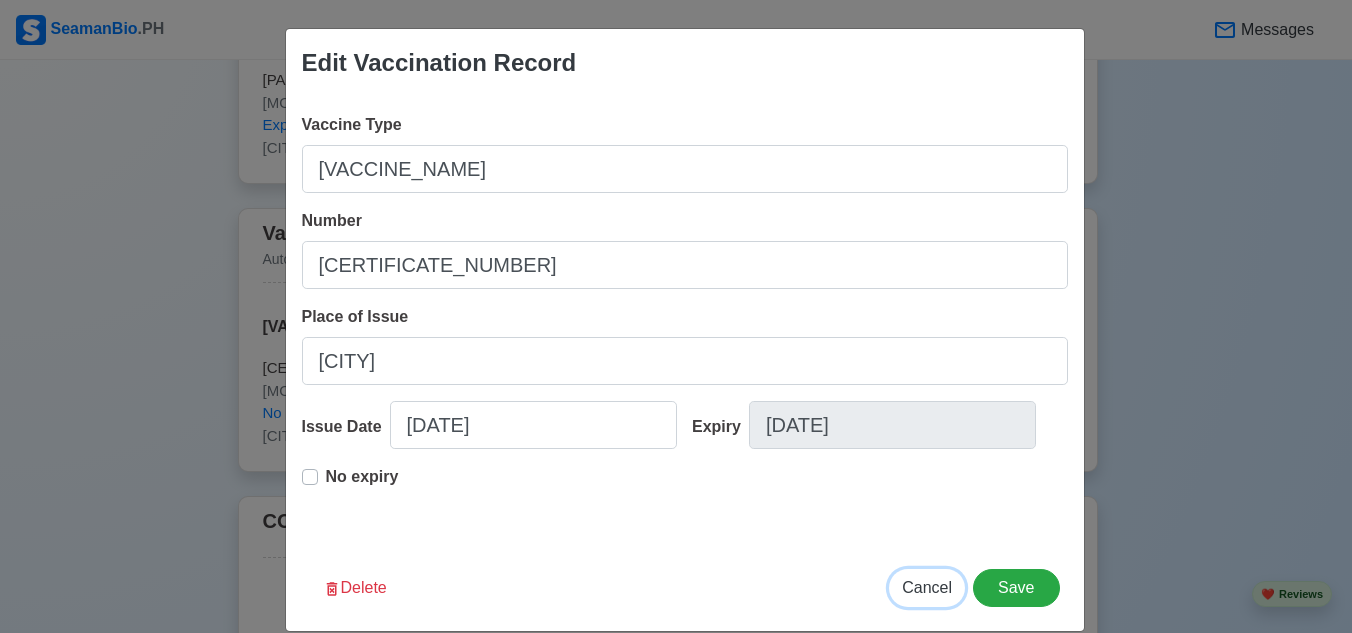 drag, startPoint x: 916, startPoint y: 592, endPoint x: 892, endPoint y: 566, distance: 35.383614 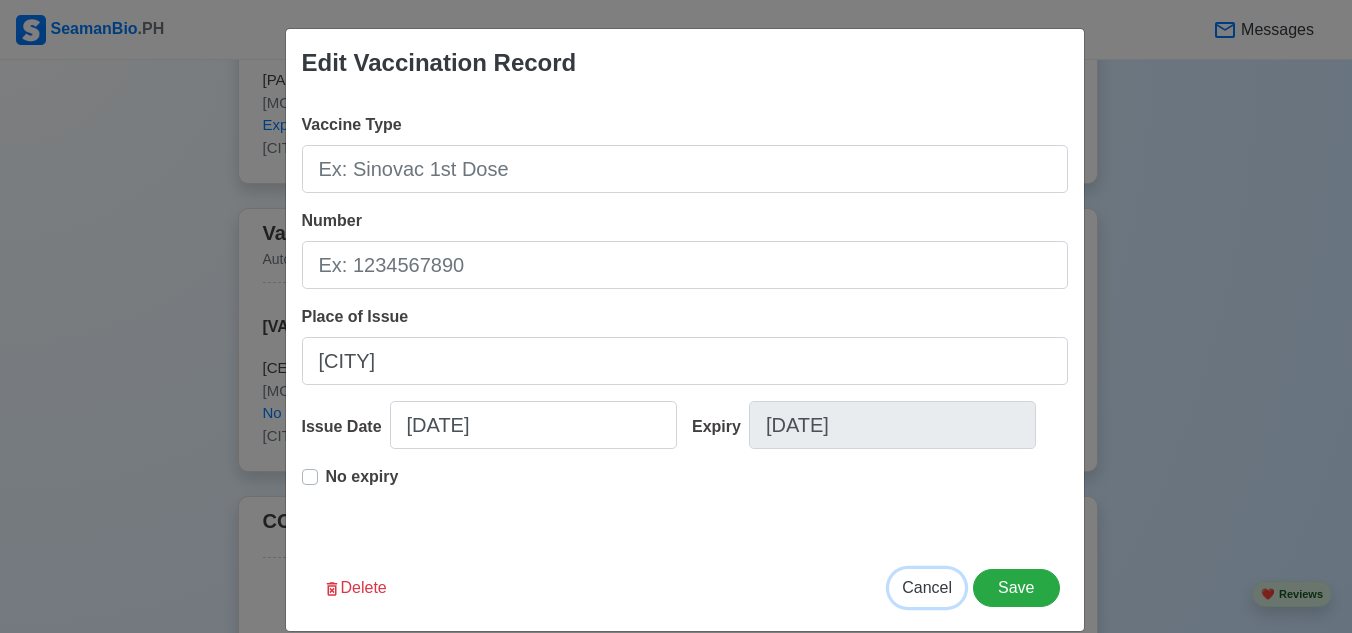 type 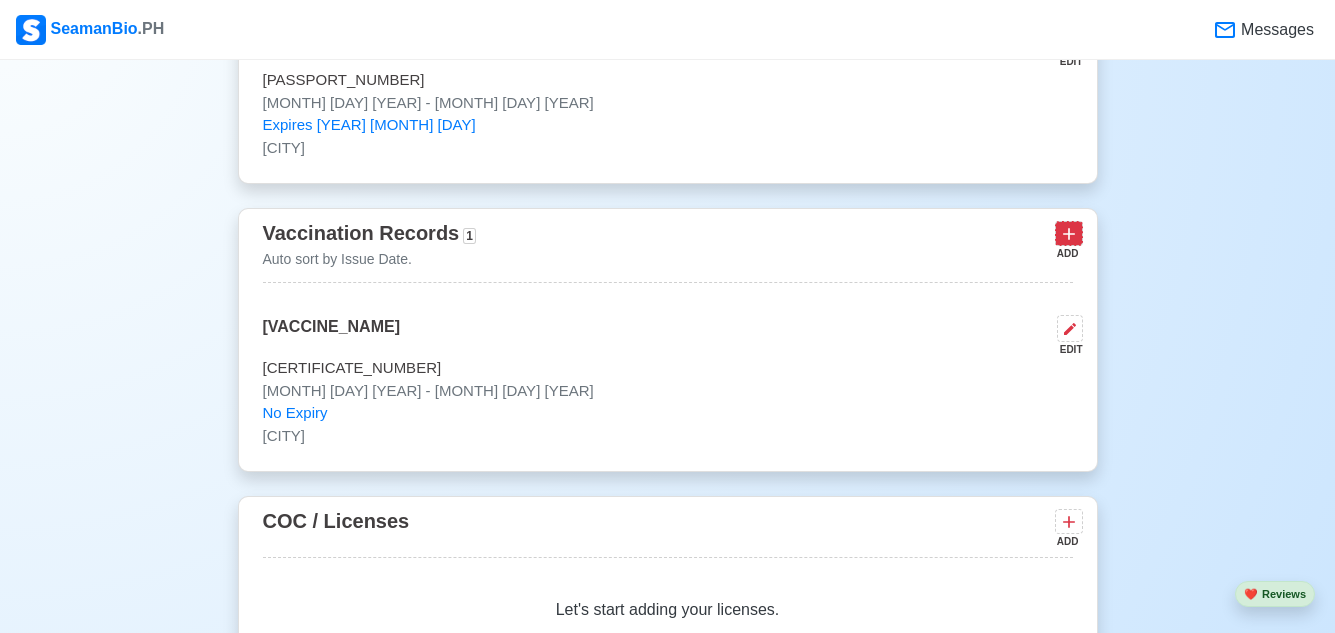 click 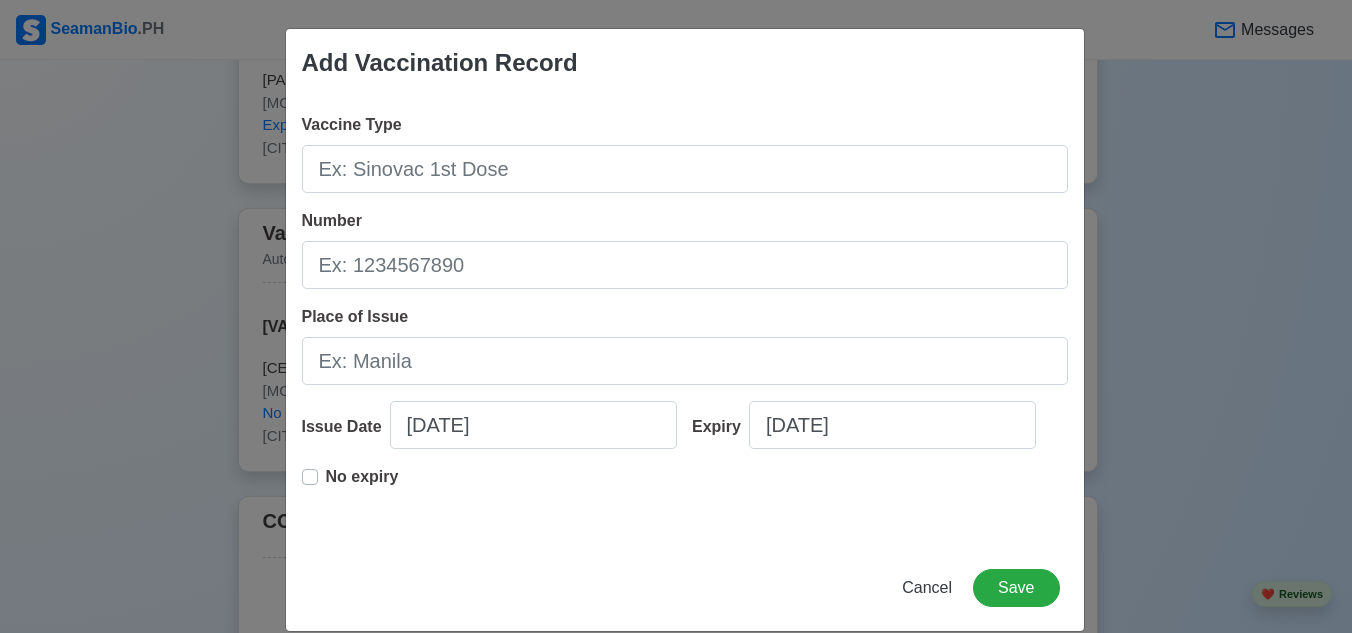 click on "Vaccine Type" at bounding box center (685, 153) 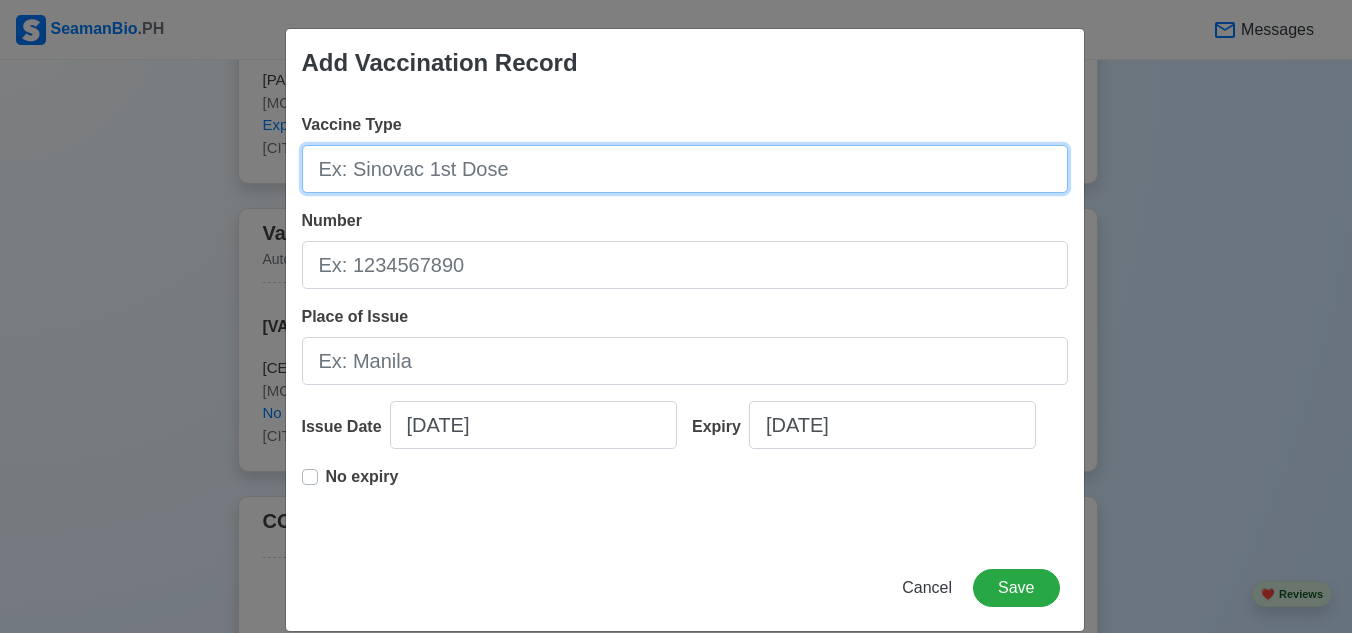 click on "Vaccine Type" at bounding box center (685, 169) 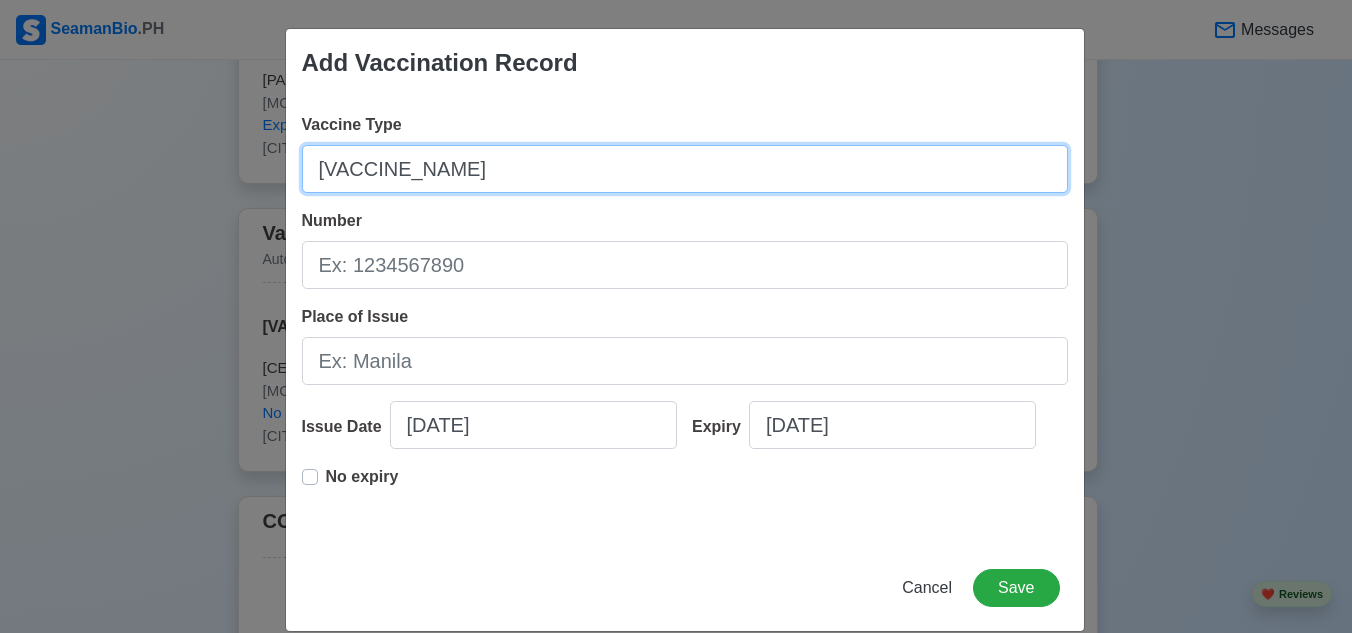 type on "Aztrazeneca" 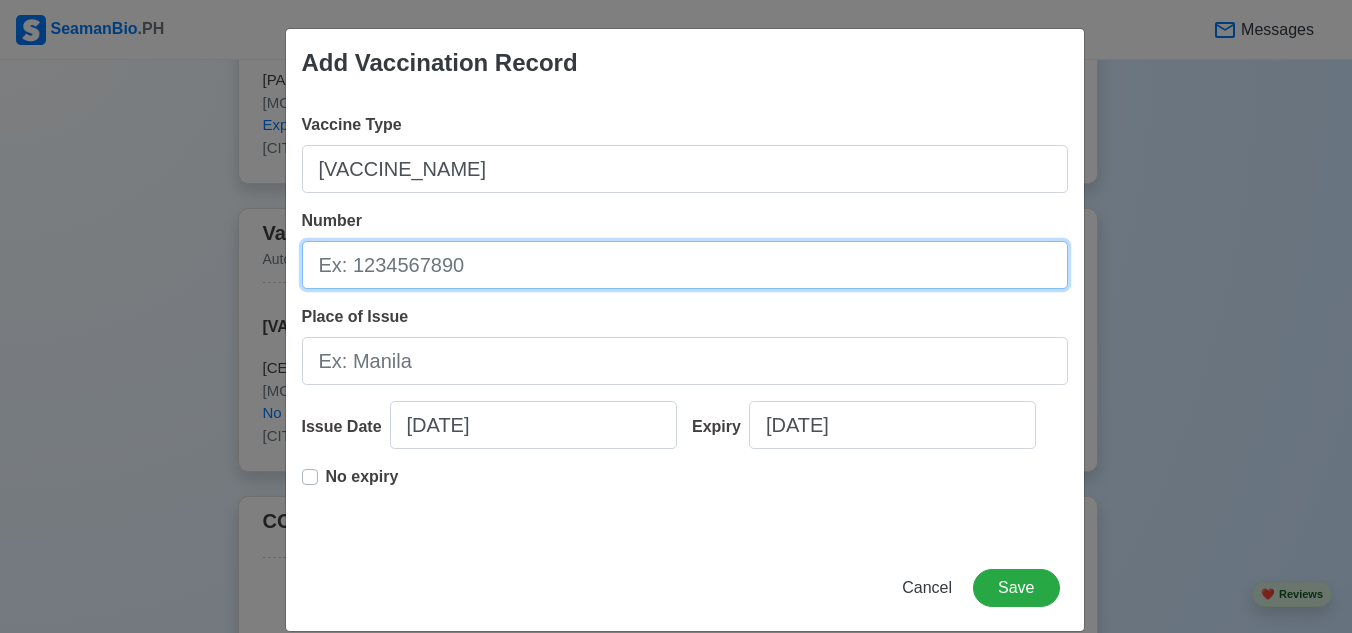 click on "Number" at bounding box center (685, 265) 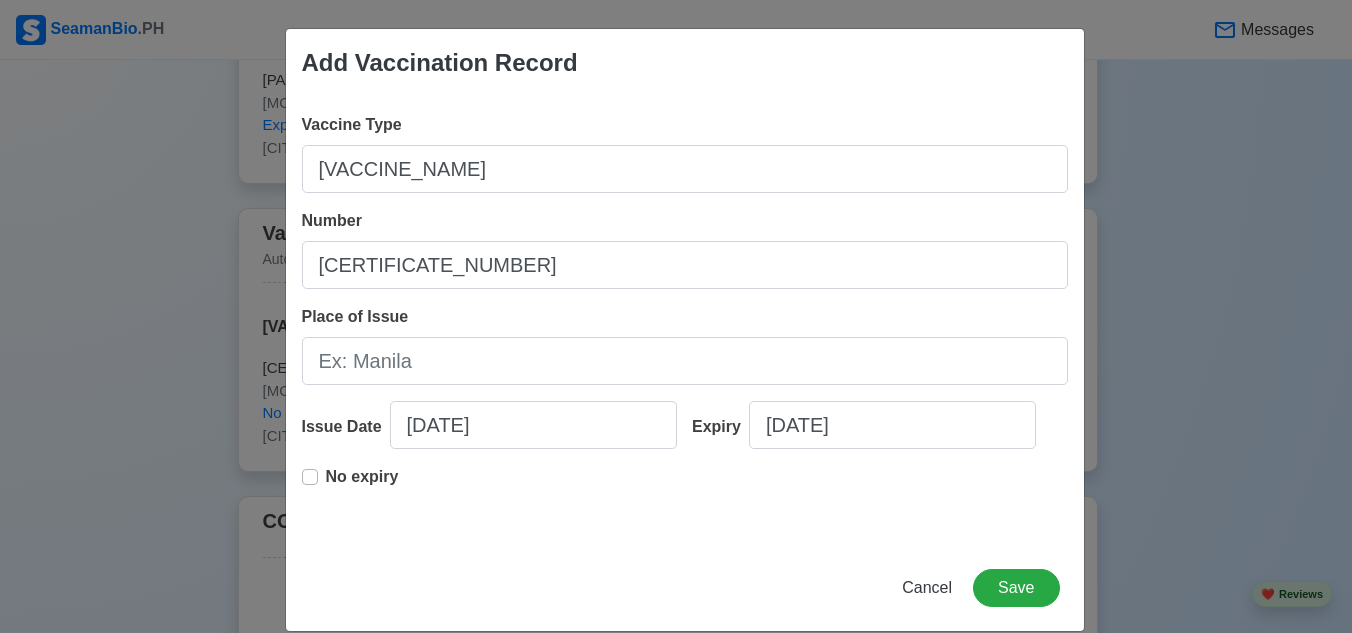 click on "Vaccine Type Aztrazeneca Number A1106 Place of Issue Issue Date 07/14/2025 Expiry 07/14/2025 No expiry" at bounding box center (685, 321) 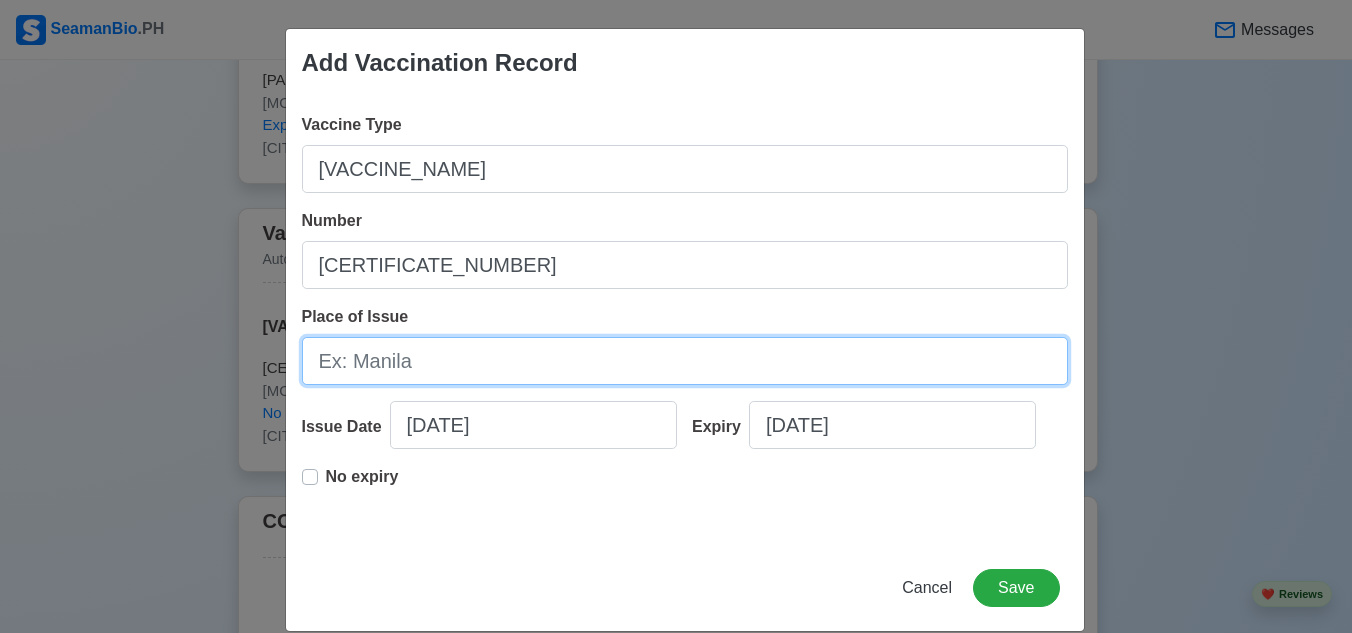 click on "Place of Issue" at bounding box center [685, 361] 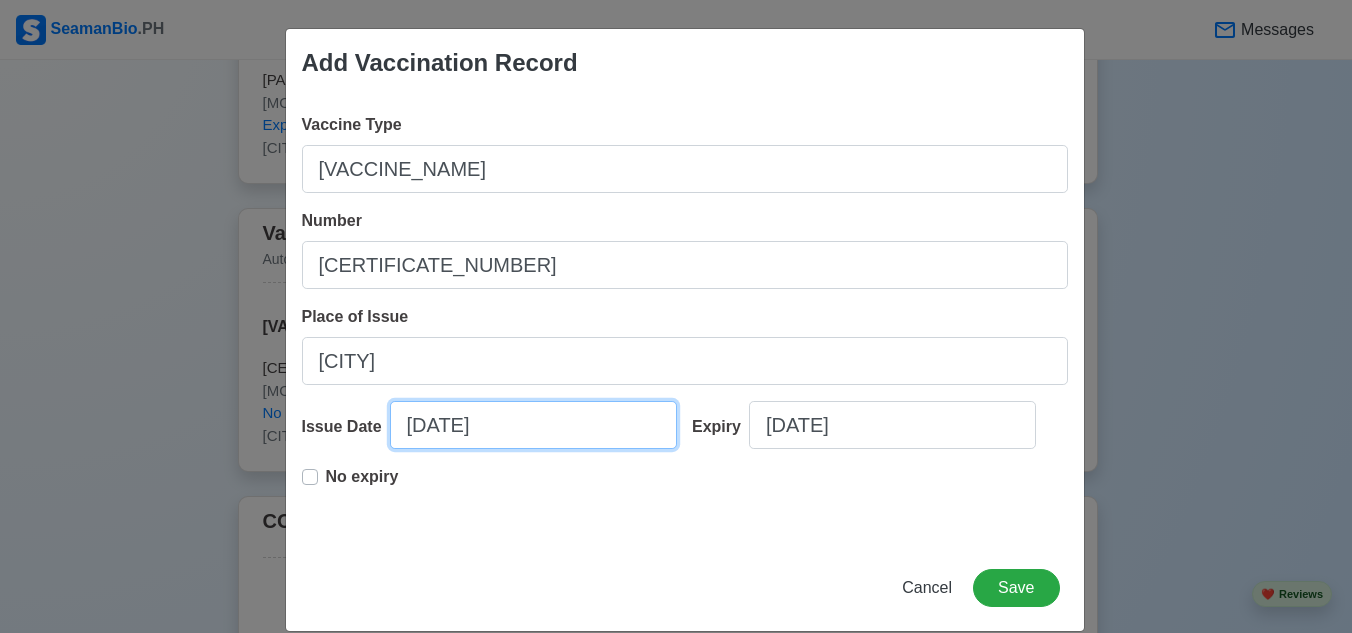 click on "07/14/2025" at bounding box center (533, 425) 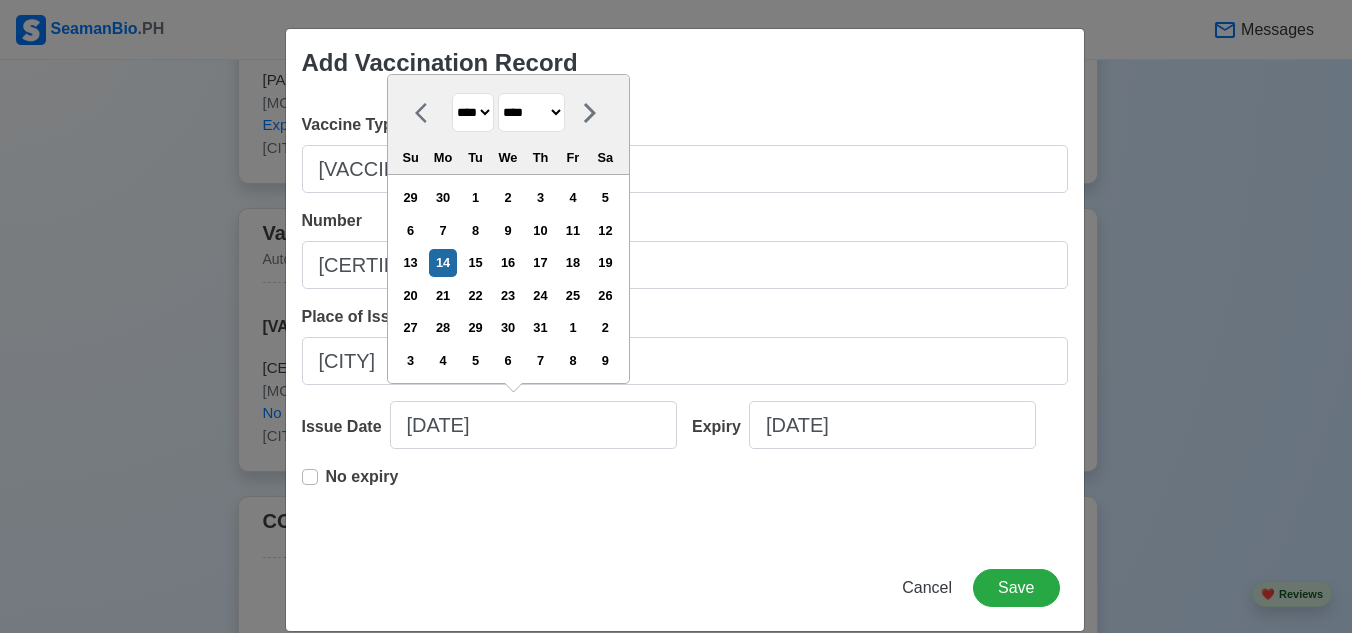 click on "**** **** **** **** **** **** **** **** **** **** **** **** **** **** **** **** **** **** **** **** **** **** **** **** **** **** **** **** **** **** **** **** **** **** **** **** **** **** **** **** **** **** **** **** **** **** **** **** **** **** **** **** **** **** **** **** **** **** **** **** **** **** **** **** **** **** **** **** **** **** **** **** **** **** **** **** **** **** **** **** **** **** **** **** **** **** **** **** **** **** **** **** **** **** **** **** **** **** **** **** **** **** **** **** **** ****" at bounding box center (473, 112) 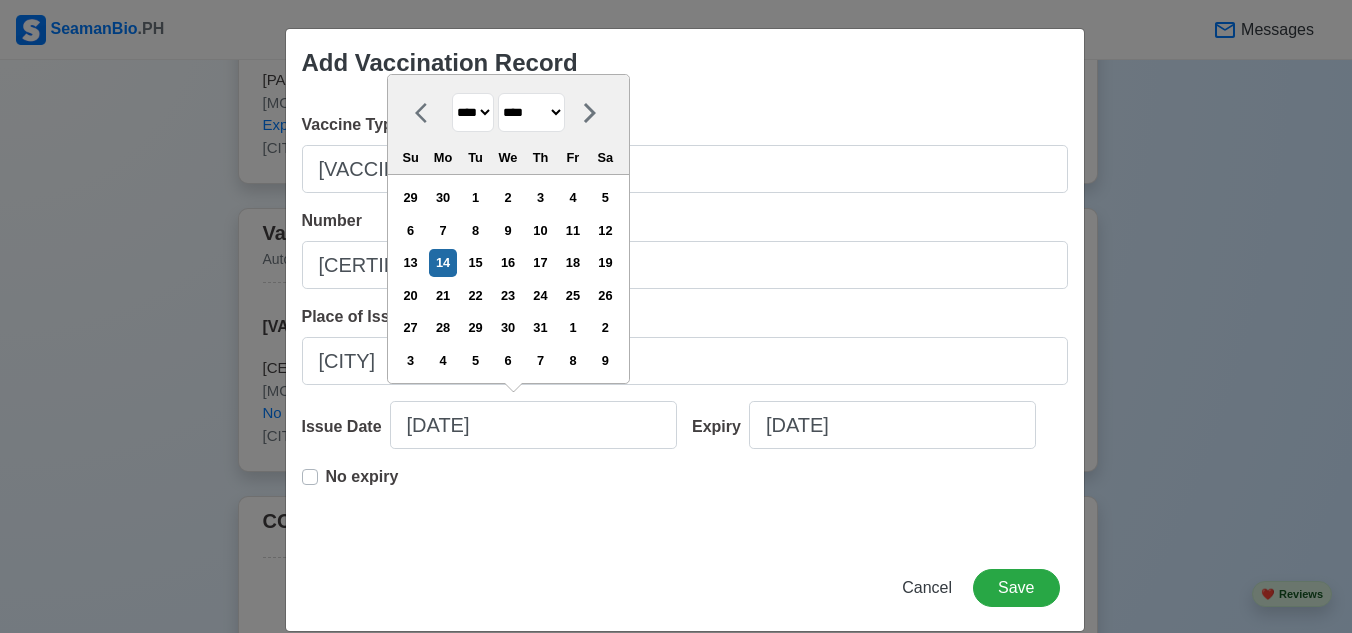 select on "****" 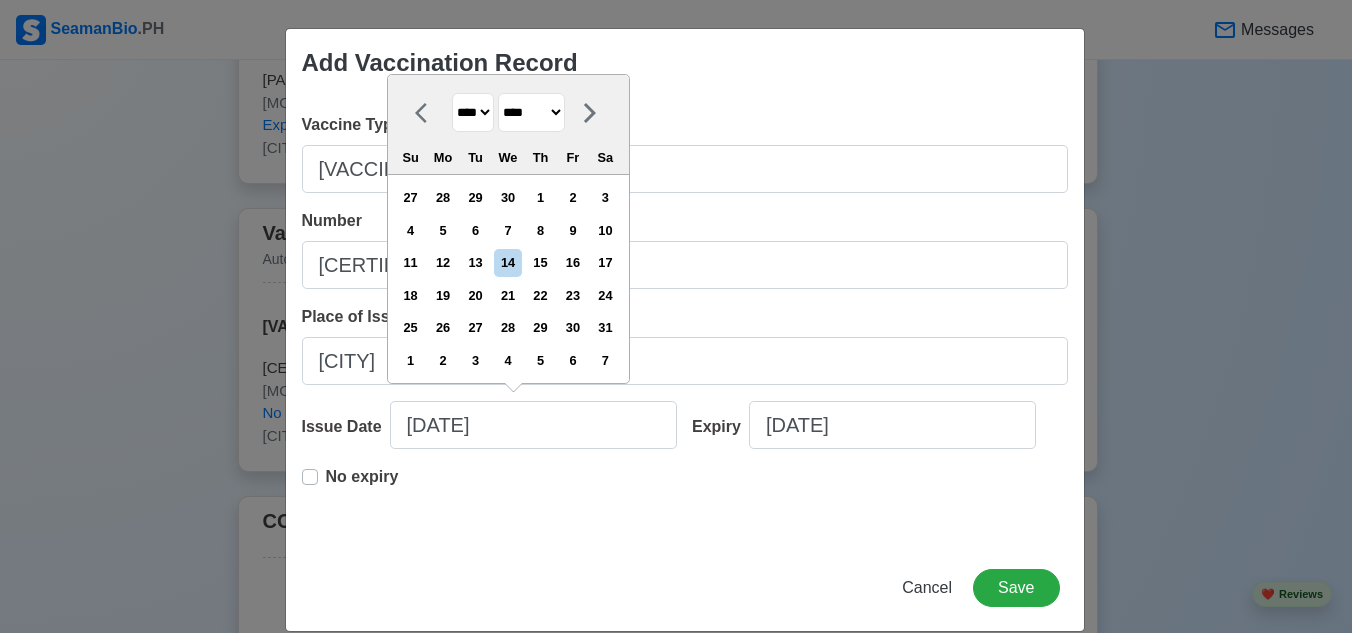 drag, startPoint x: 551, startPoint y: 103, endPoint x: 539, endPoint y: 118, distance: 19.209373 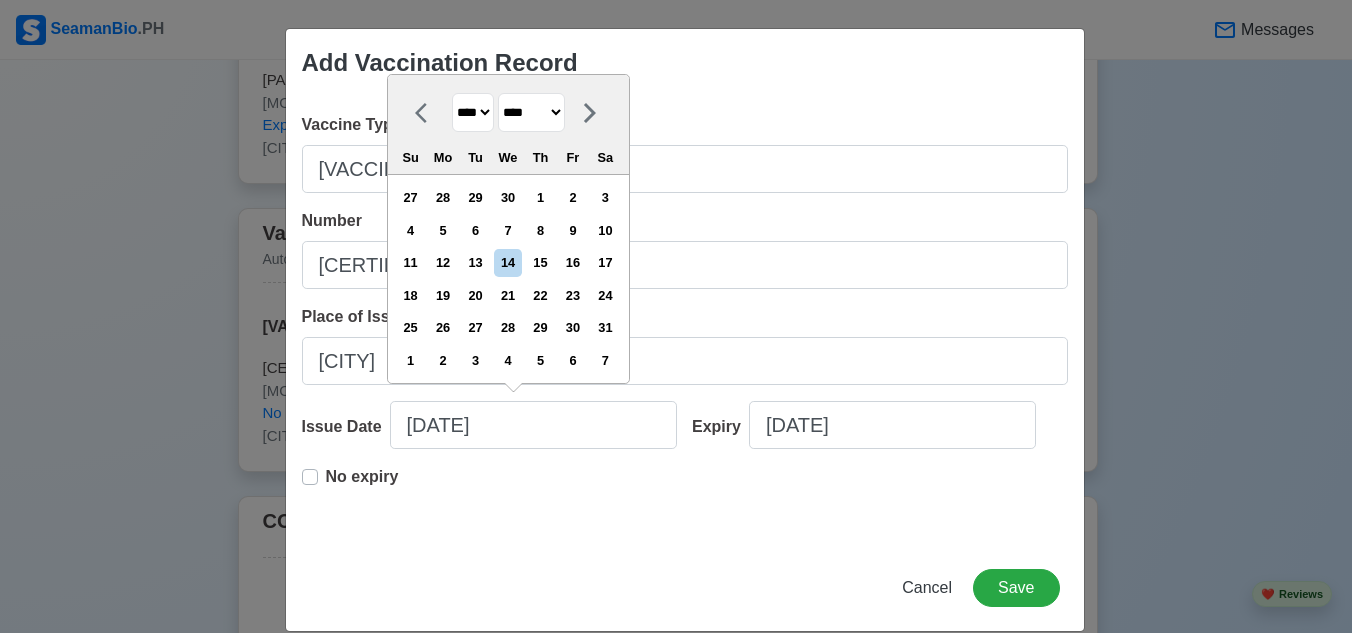 select on "********" 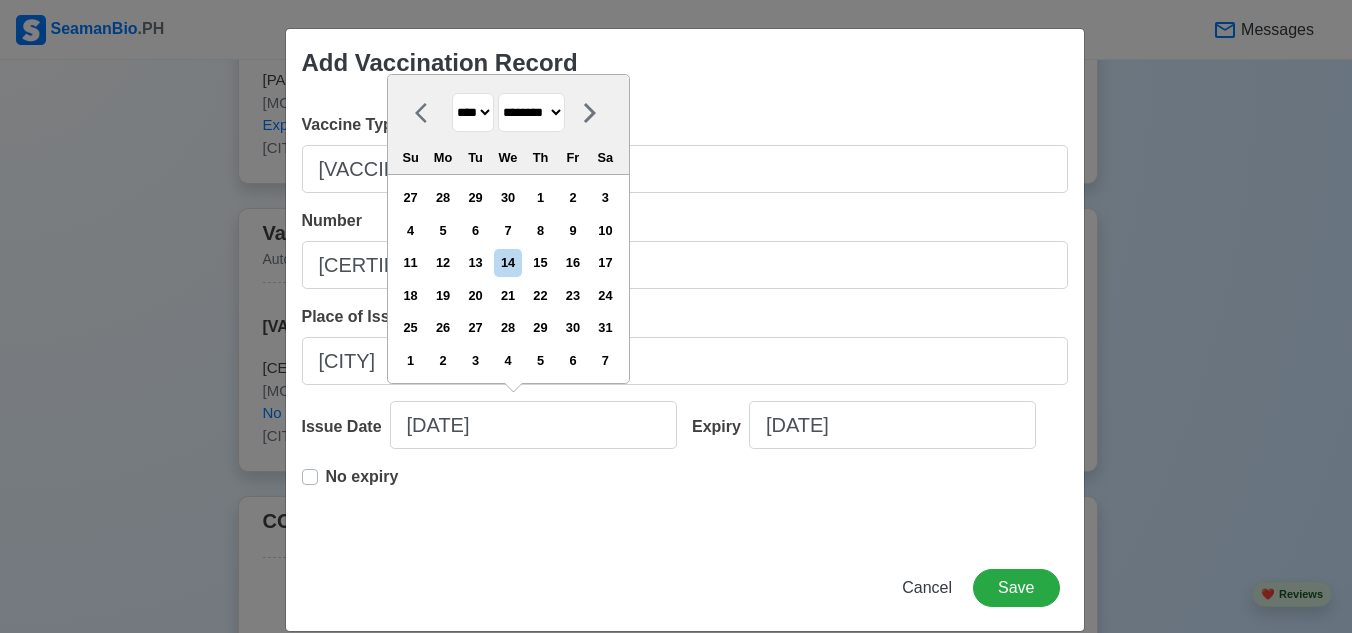click on "******* ******** ***** ***** *** **** **** ****** ********* ******* ******** ********" at bounding box center (531, 112) 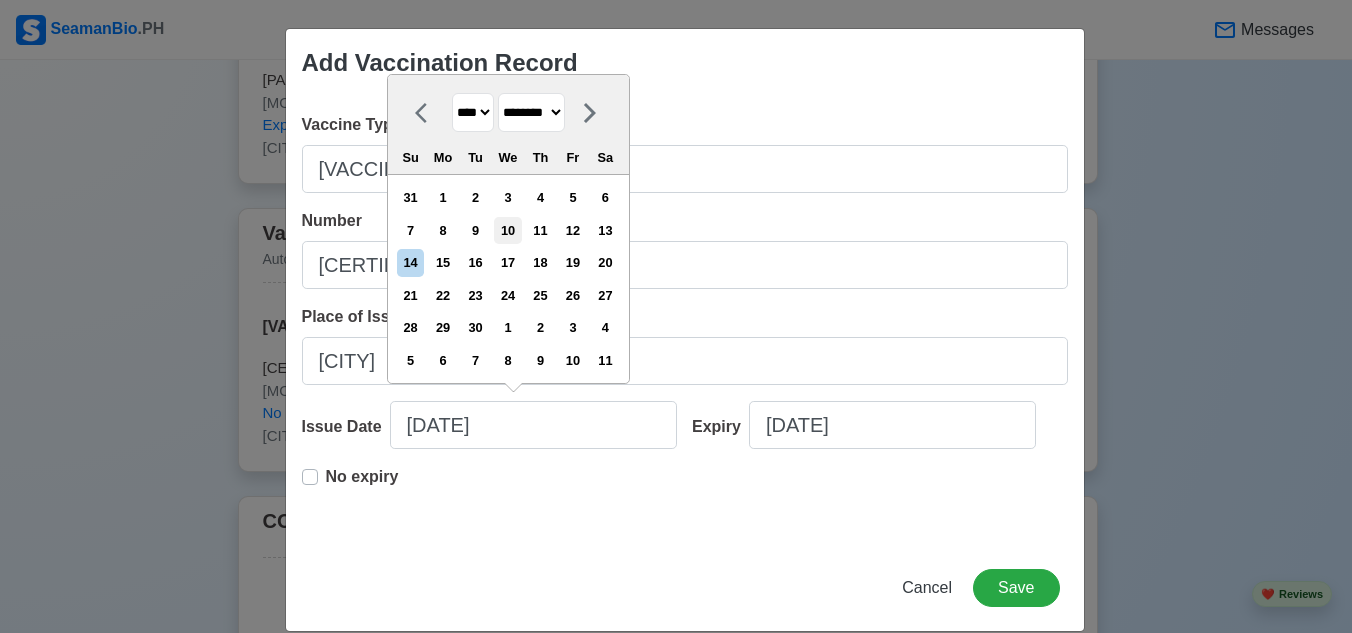 click on "10" at bounding box center [507, 230] 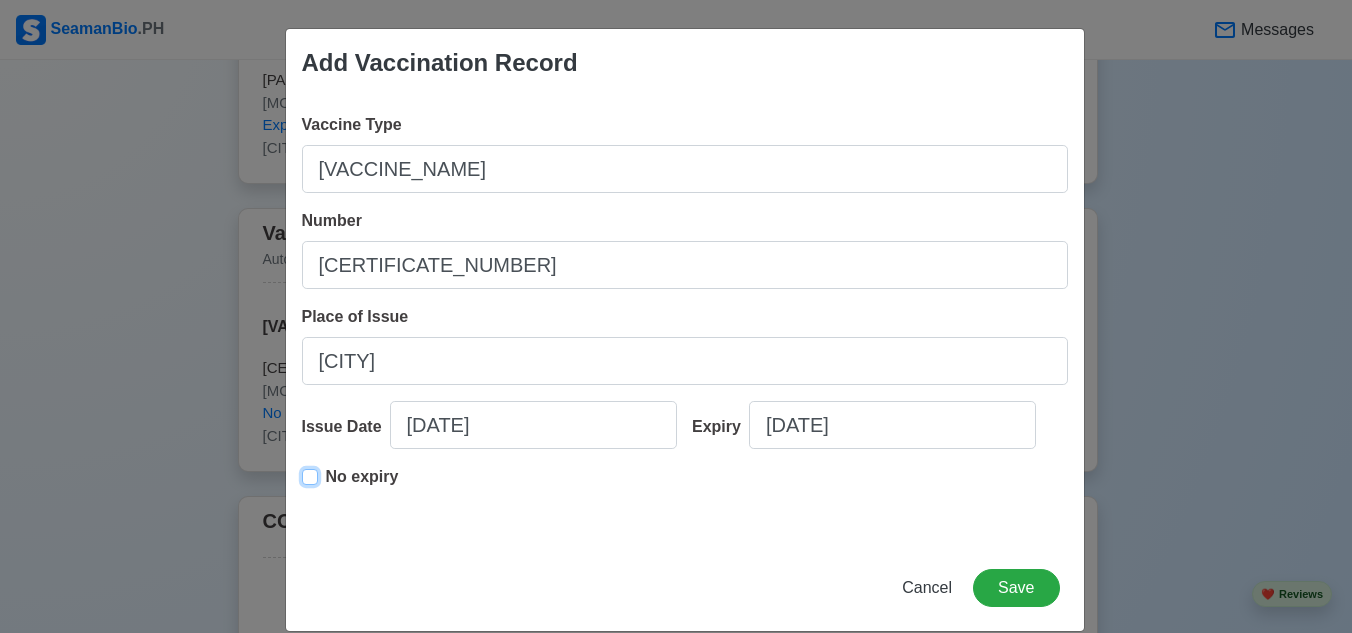 type on "11/10/2021" 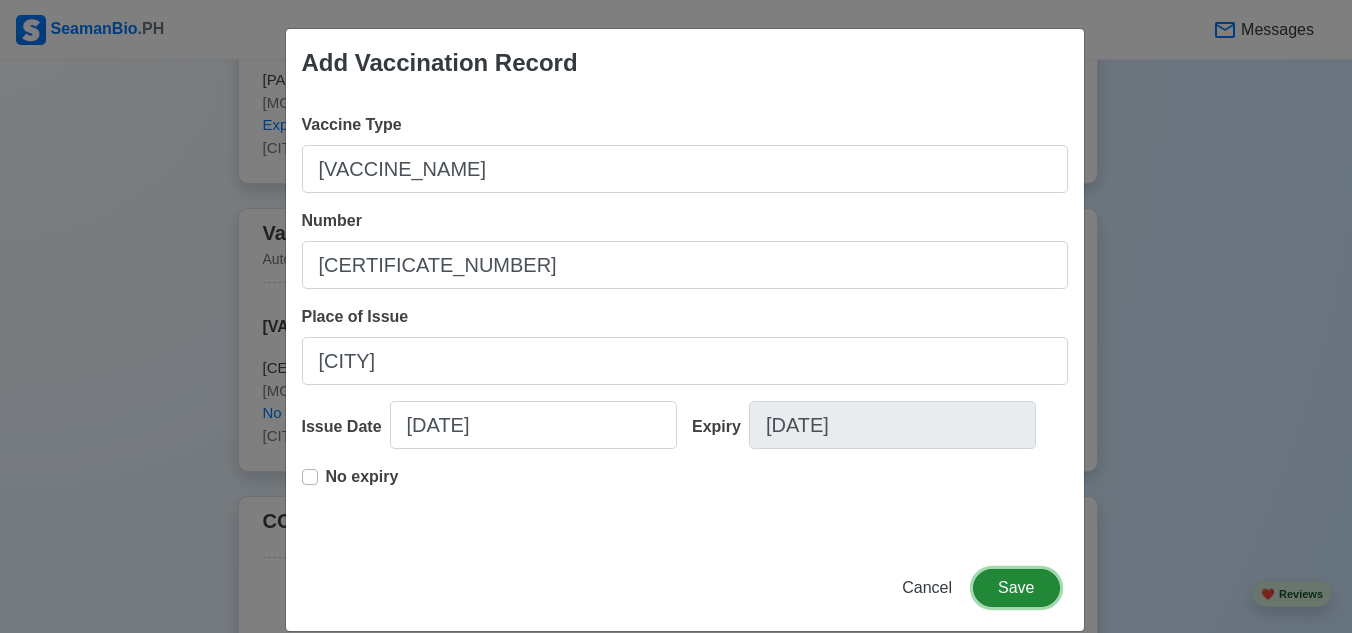 click on "Save" at bounding box center [1016, 588] 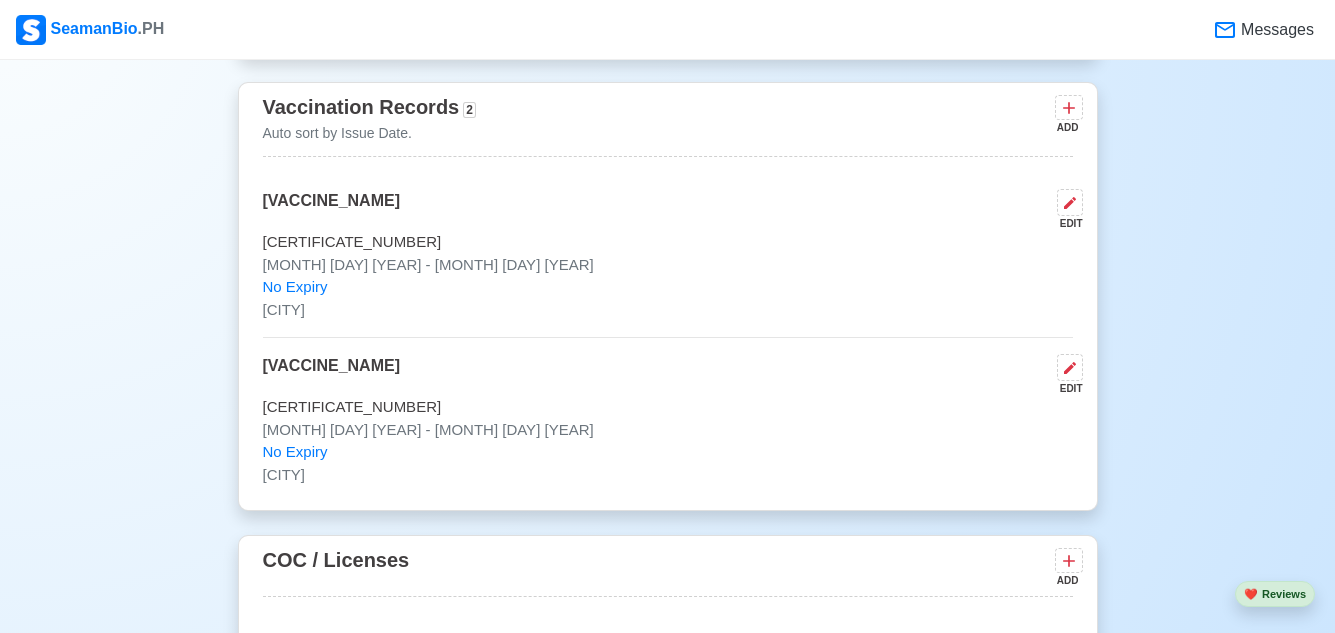 scroll, scrollTop: 2136, scrollLeft: 0, axis: vertical 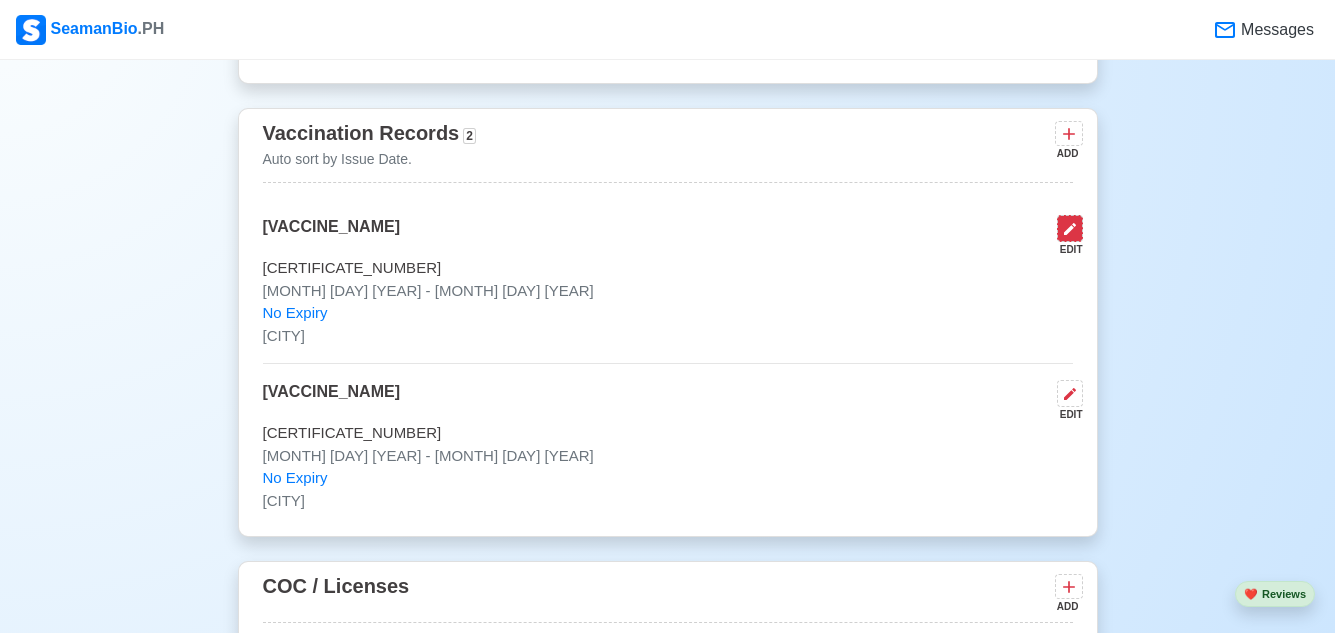 click 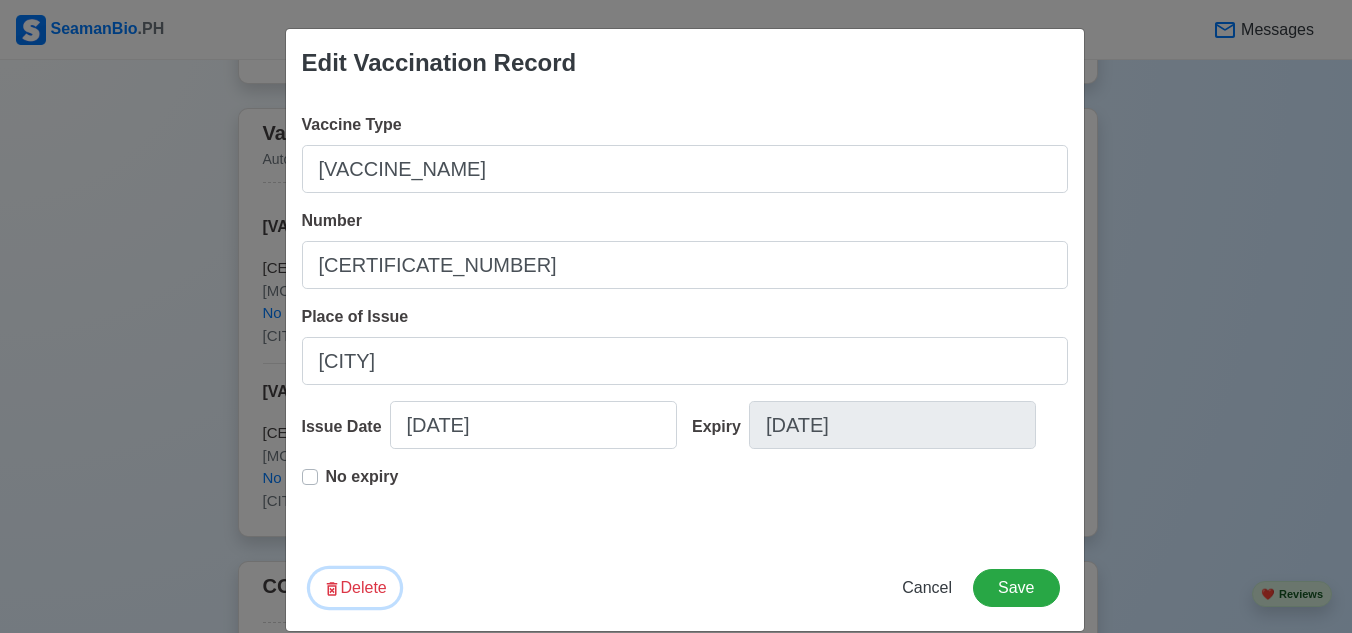 click on "Delete" at bounding box center [355, 588] 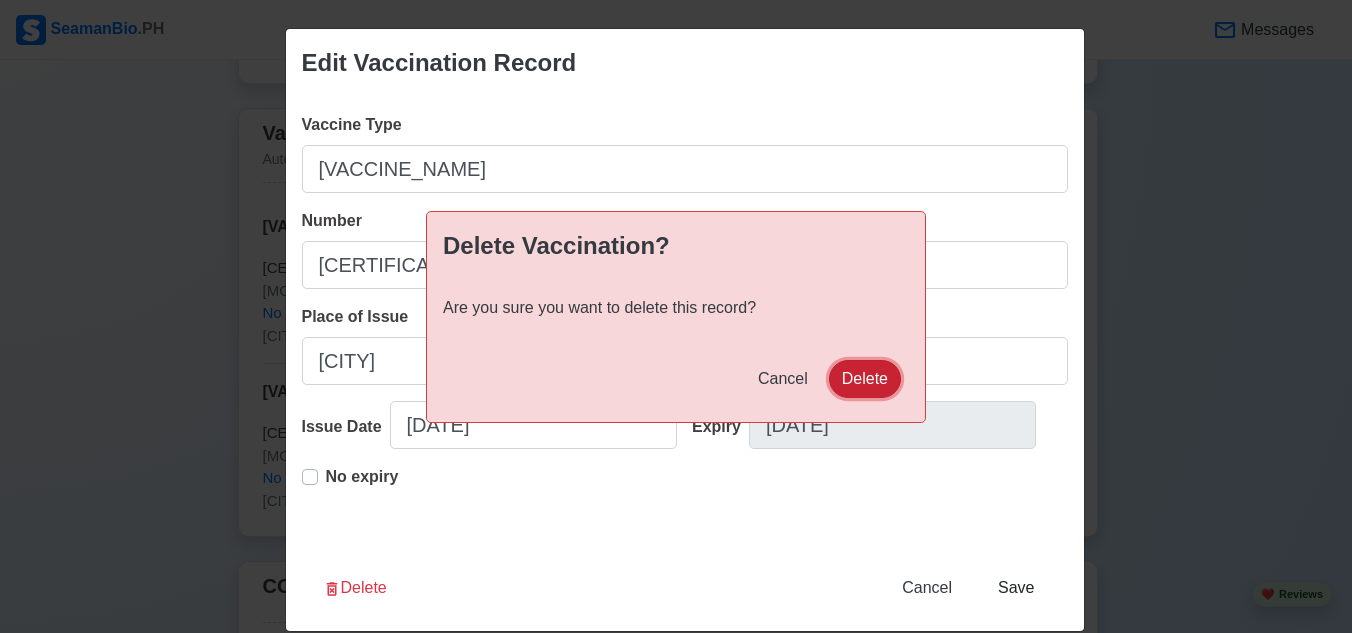 click on "Delete" at bounding box center [865, 379] 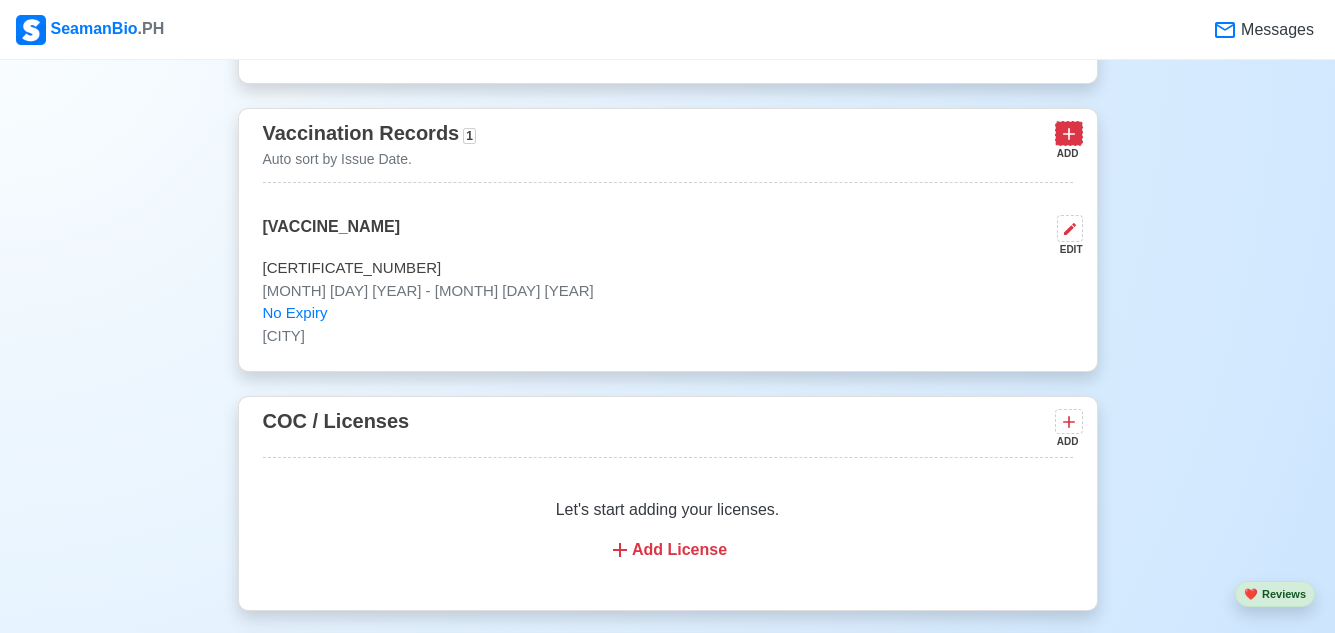click 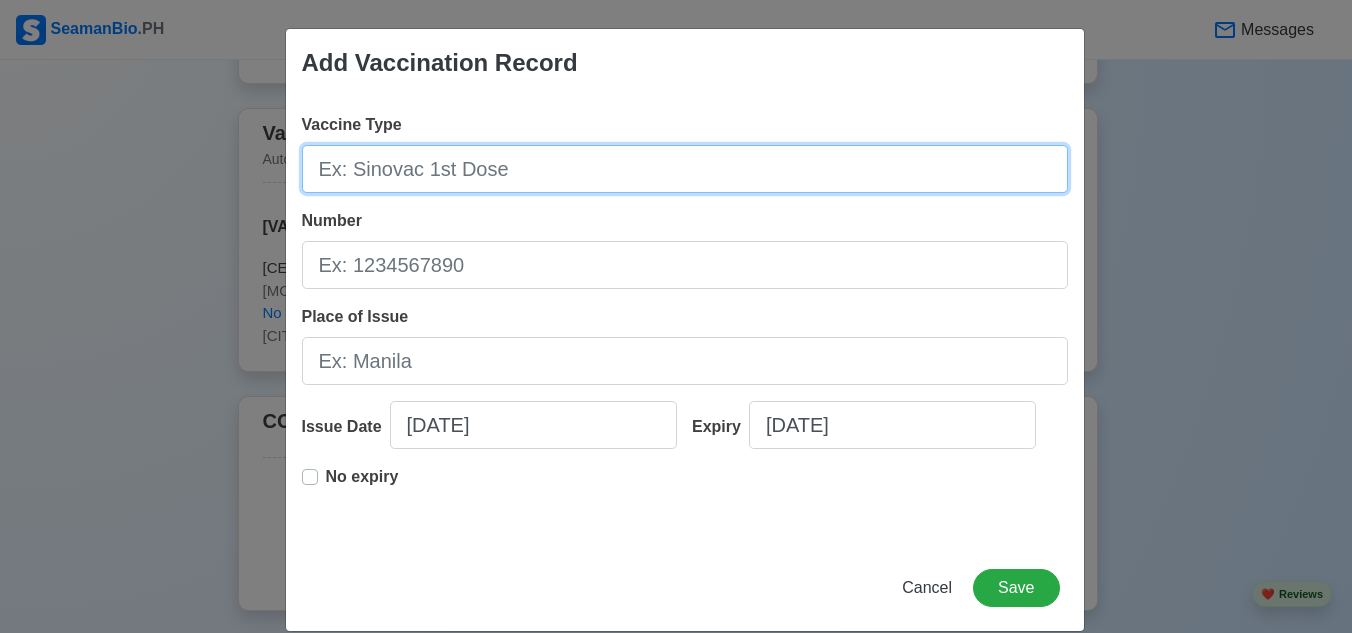 click on "Vaccine Type" at bounding box center (685, 169) 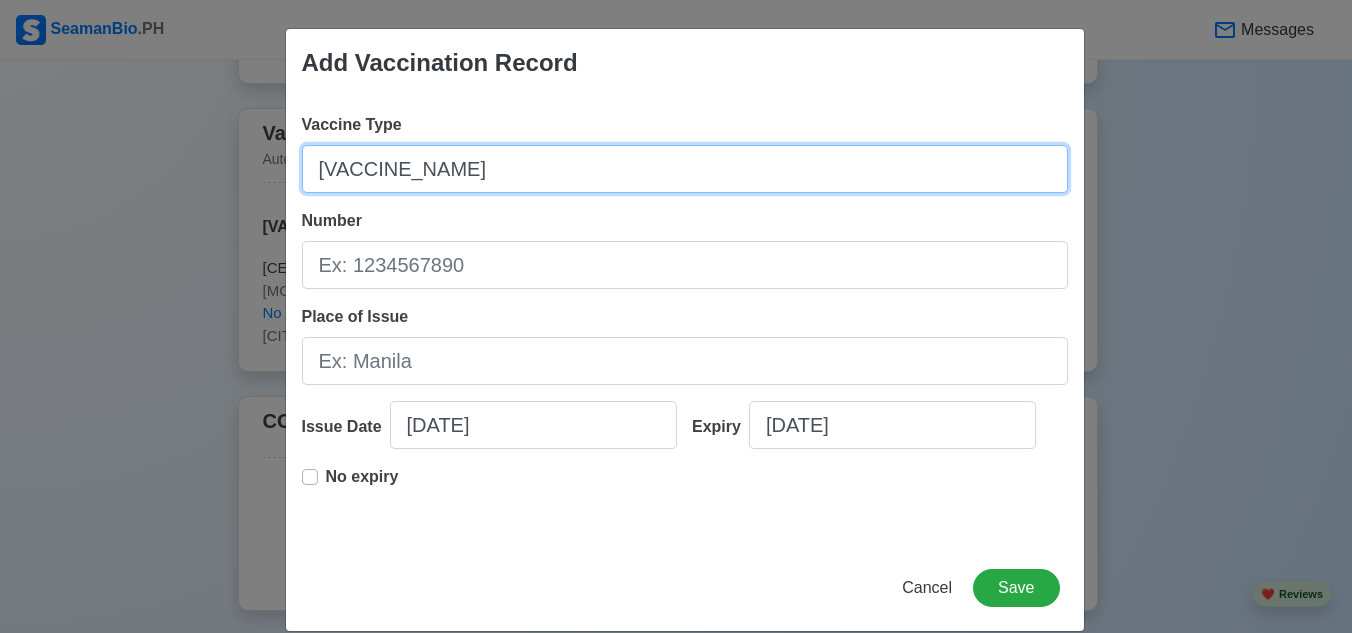 type on "Aztrazeneca" 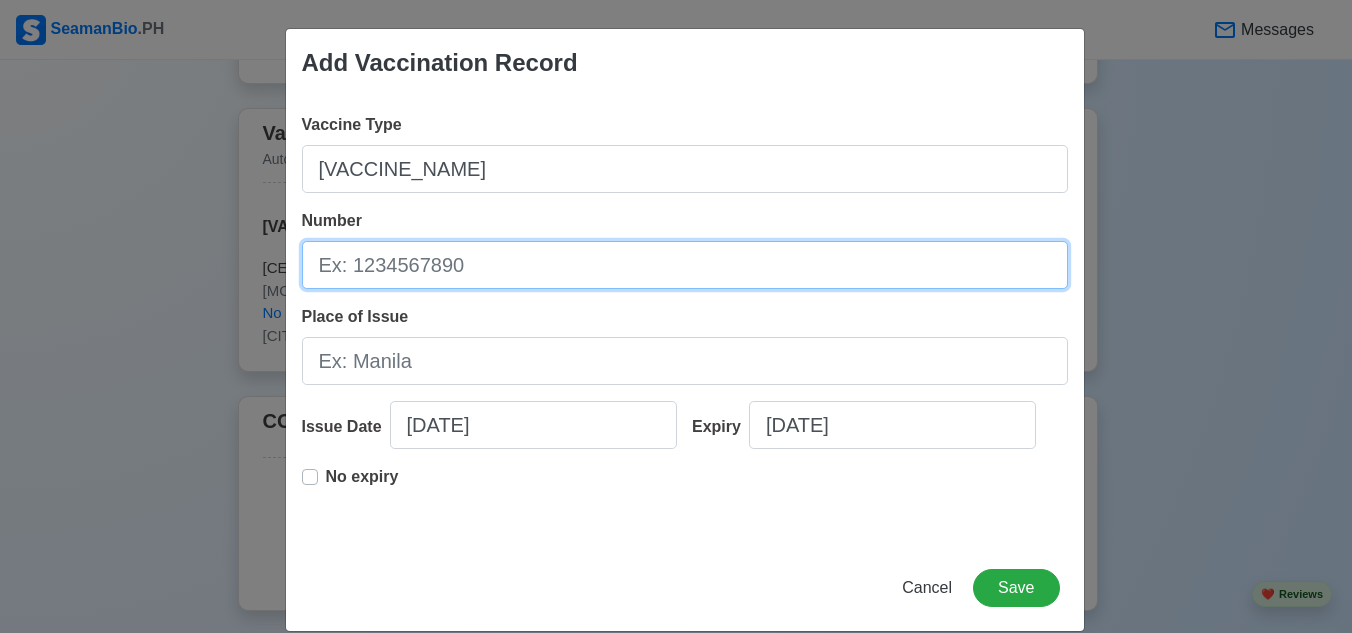 click on "Number" at bounding box center (685, 265) 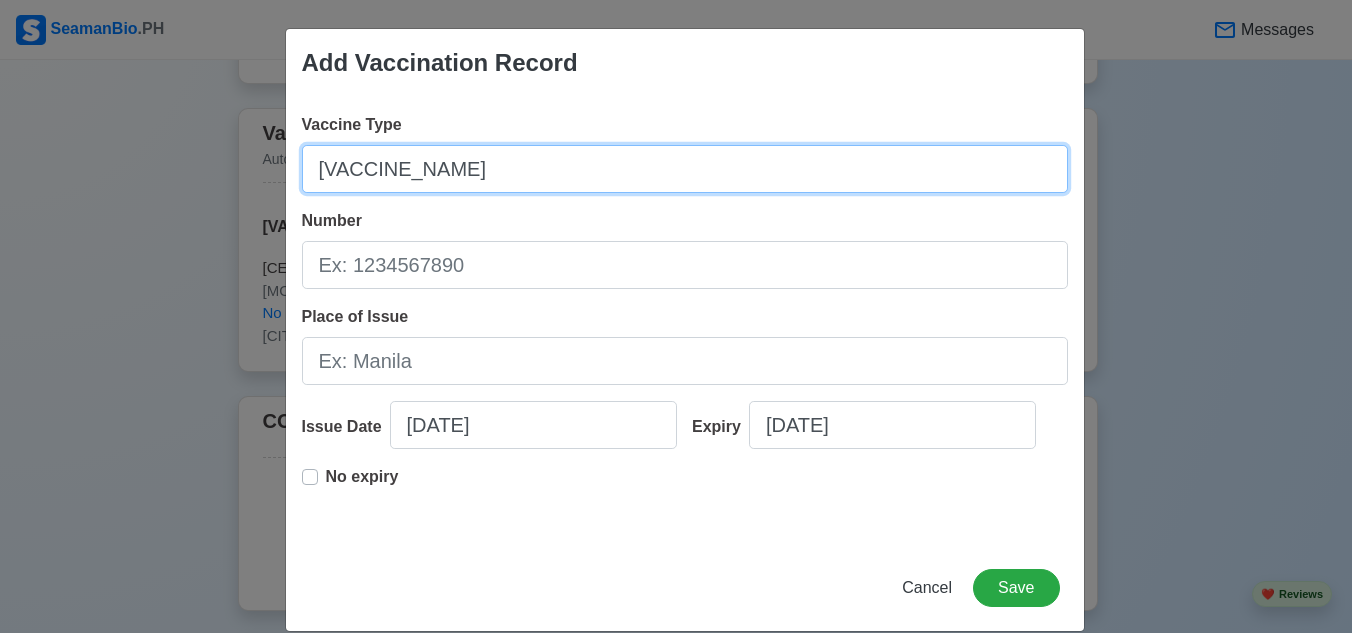 click on "Aztrazeneca" at bounding box center (685, 169) 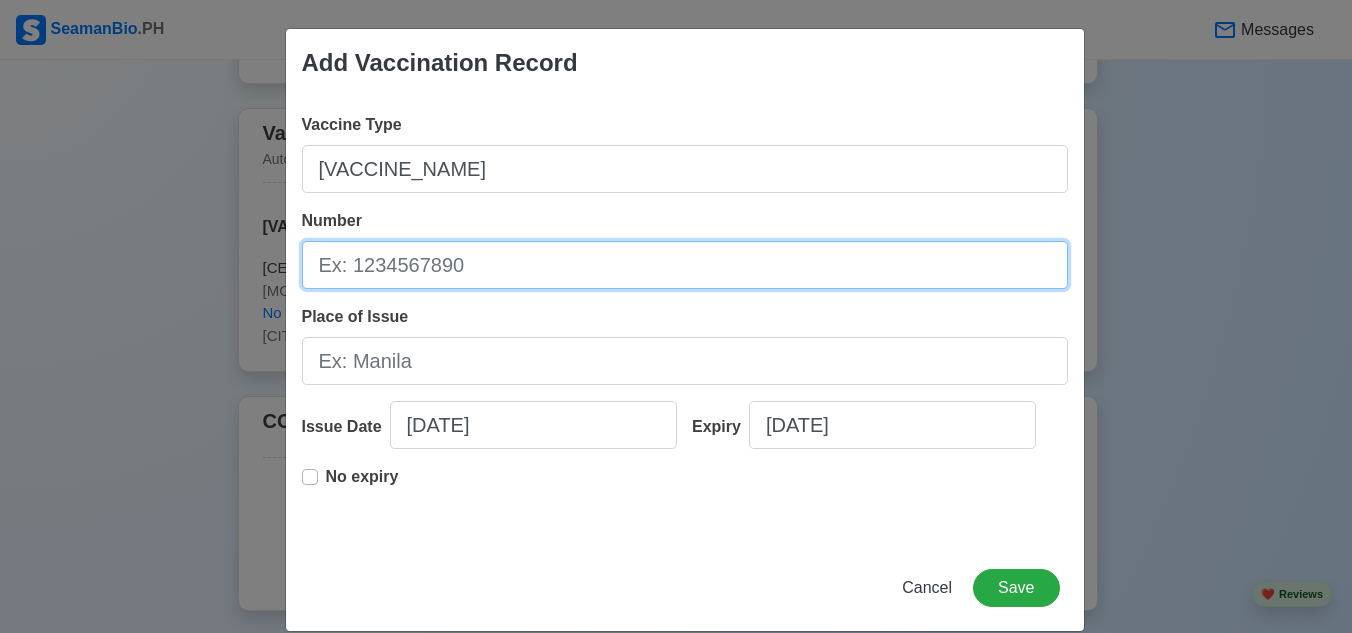 drag, startPoint x: 872, startPoint y: 284, endPoint x: 890, endPoint y: 270, distance: 22.803509 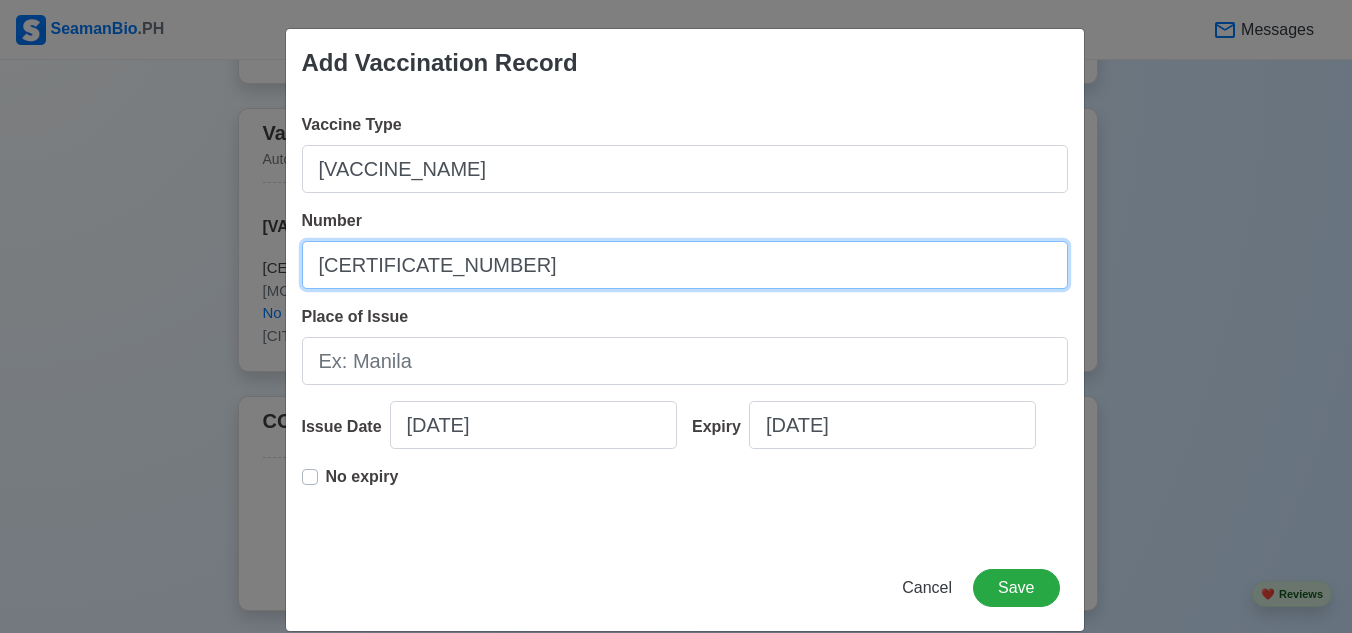 type on "A1140" 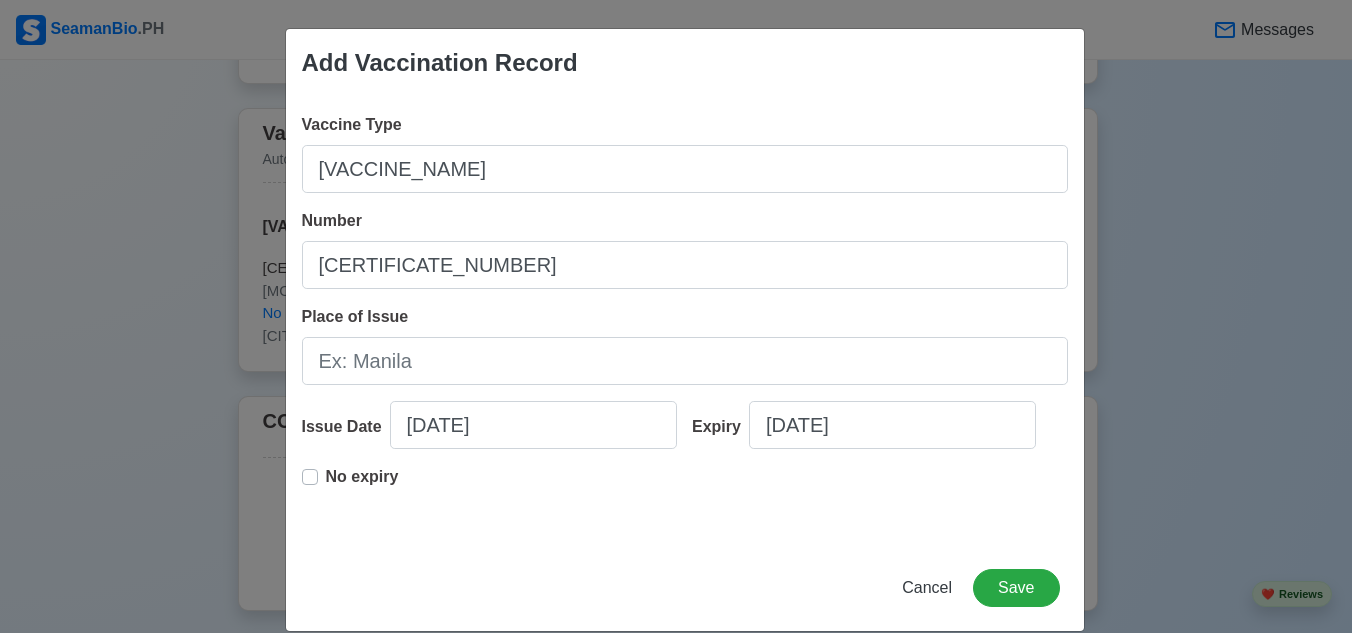 click on "Place of Issue" at bounding box center (685, 345) 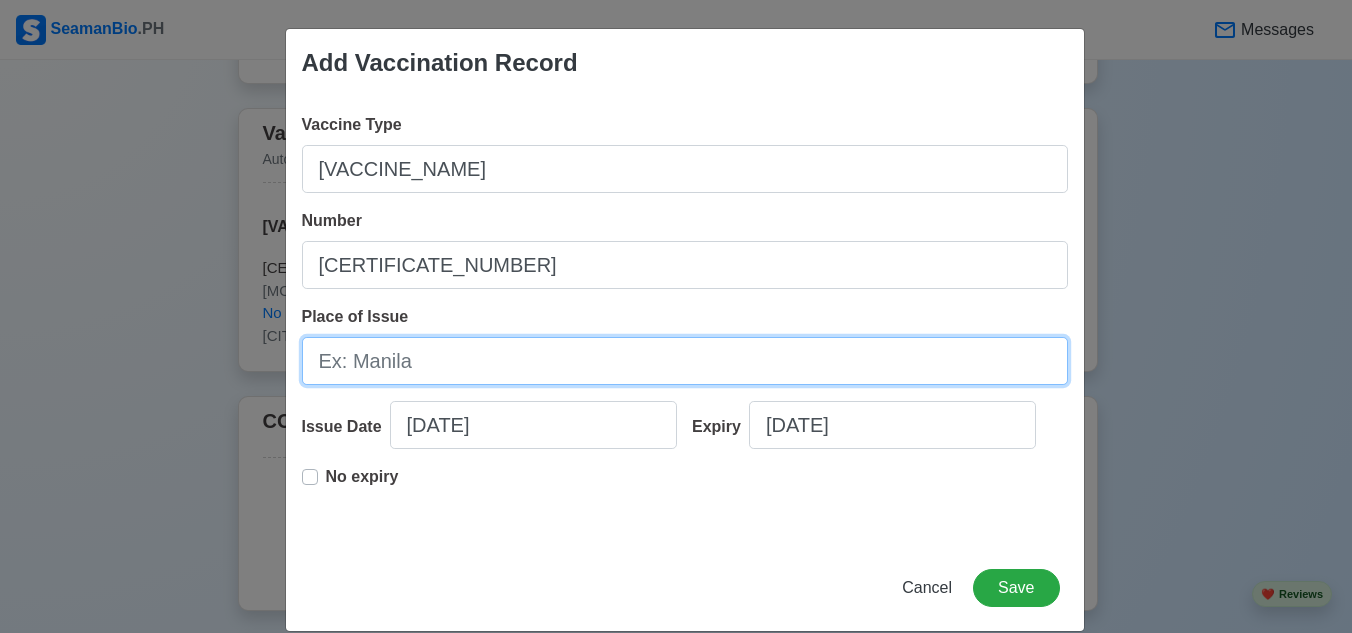 click on "Place of Issue" at bounding box center [685, 361] 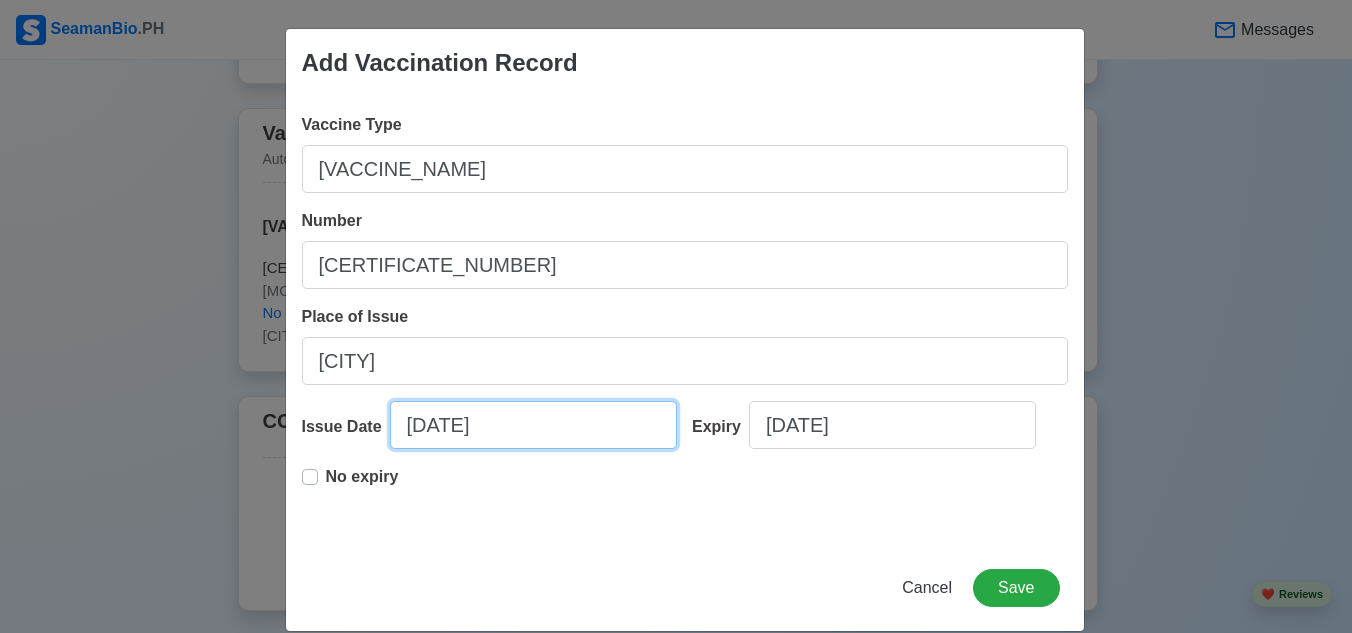 click on "07/14/2025" at bounding box center [533, 425] 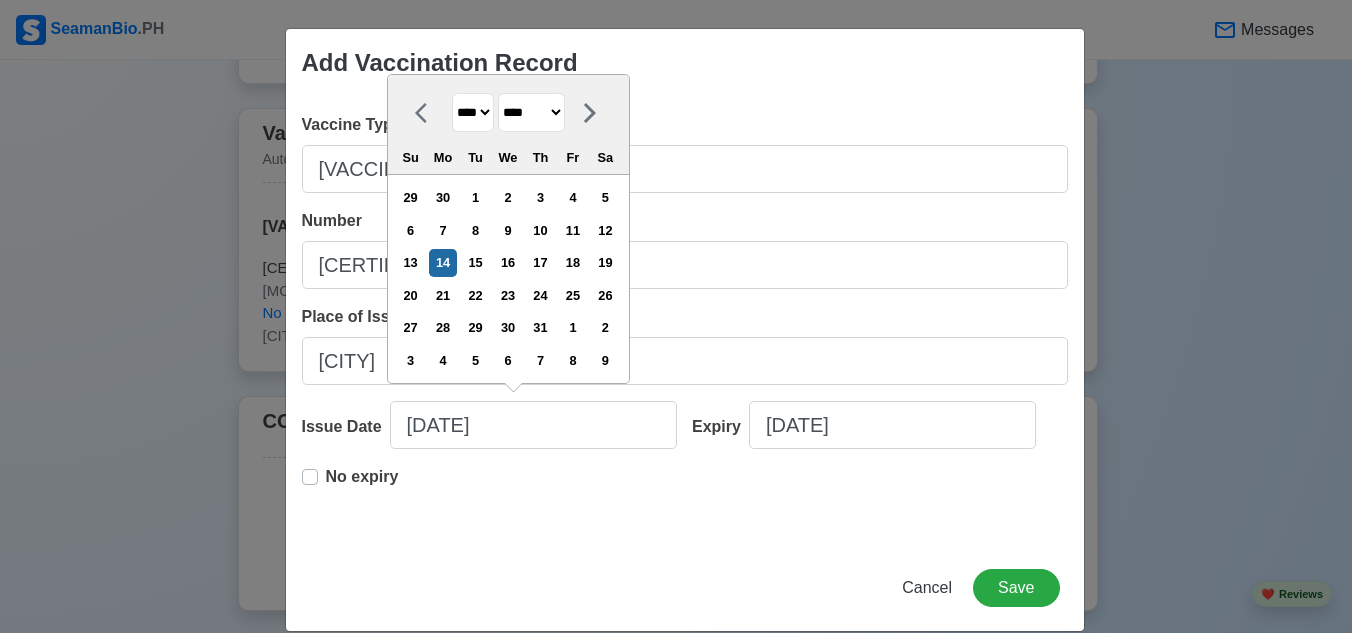 click on "**** **** **** **** **** **** **** **** **** **** **** **** **** **** **** **** **** **** **** **** **** **** **** **** **** **** **** **** **** **** **** **** **** **** **** **** **** **** **** **** **** **** **** **** **** **** **** **** **** **** **** **** **** **** **** **** **** **** **** **** **** **** **** **** **** **** **** **** **** **** **** **** **** **** **** **** **** **** **** **** **** **** **** **** **** **** **** **** **** **** **** **** **** **** **** **** **** **** **** **** **** **** **** **** **** ****" at bounding box center (473, 112) 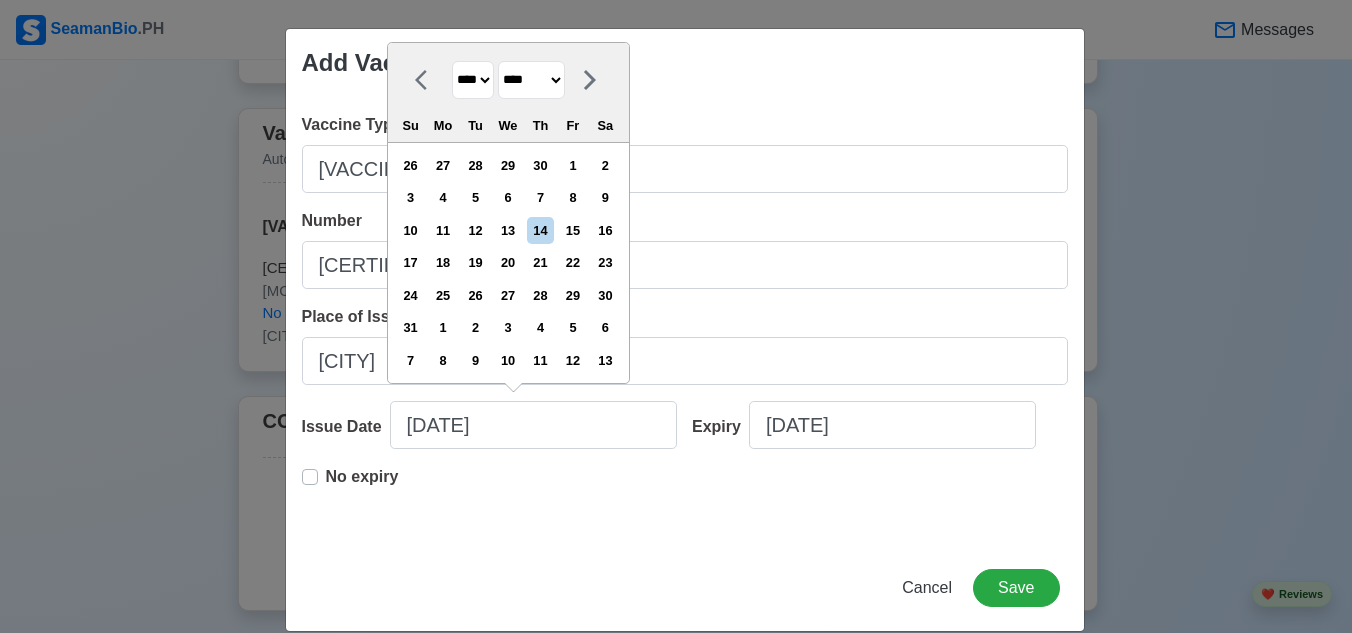 click on "******* ******** ***** ***** *** **** **** ****** ********* ******* ******** ********" at bounding box center [531, 80] 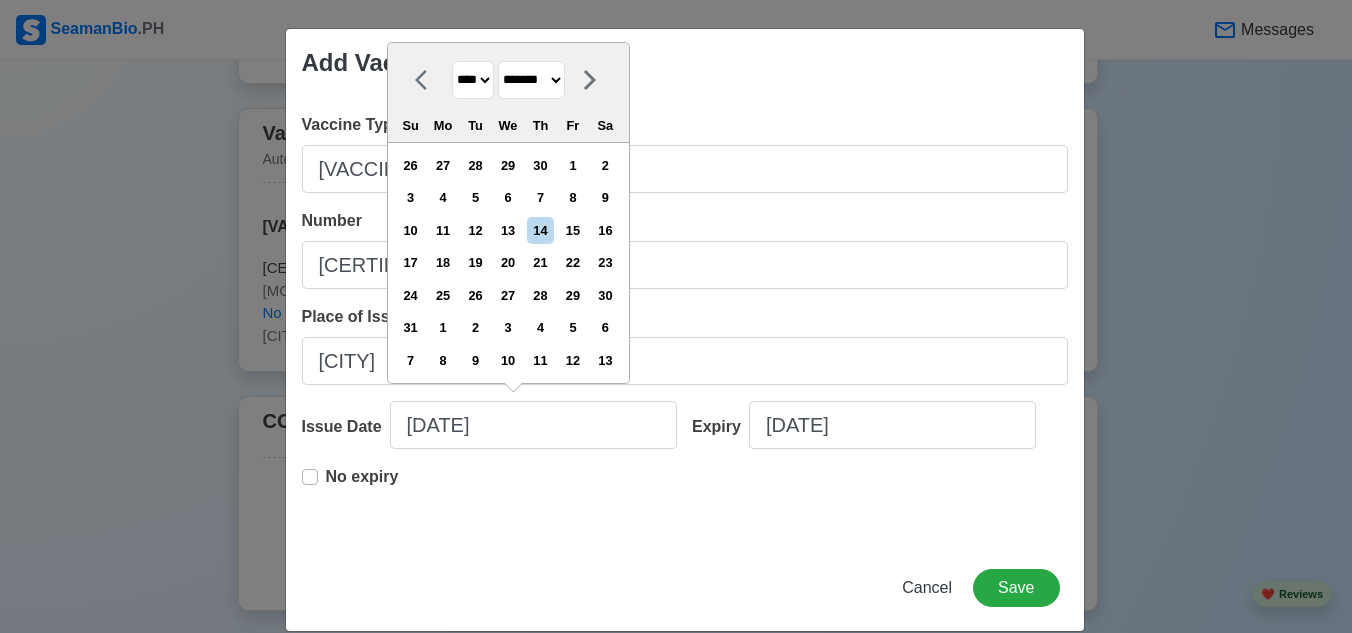 click on "******* ******** ***** ***** *** **** **** ****** ********* ******* ******** ********" at bounding box center (531, 80) 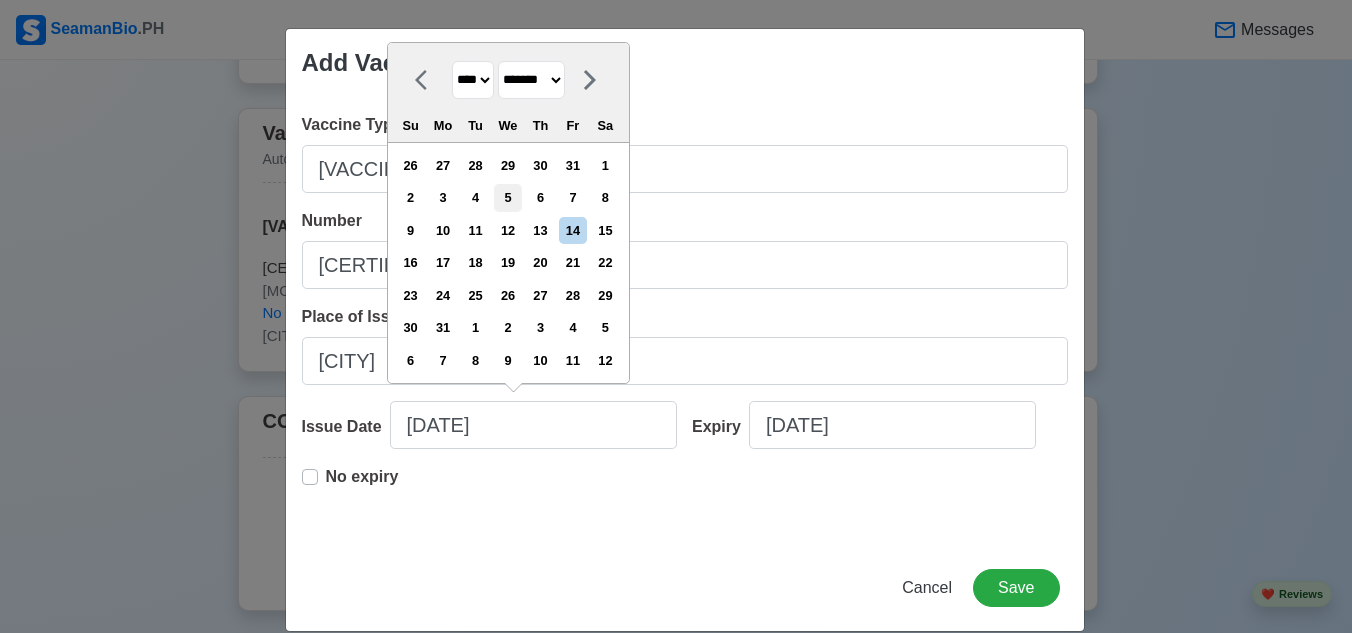 click on "5" at bounding box center (507, 197) 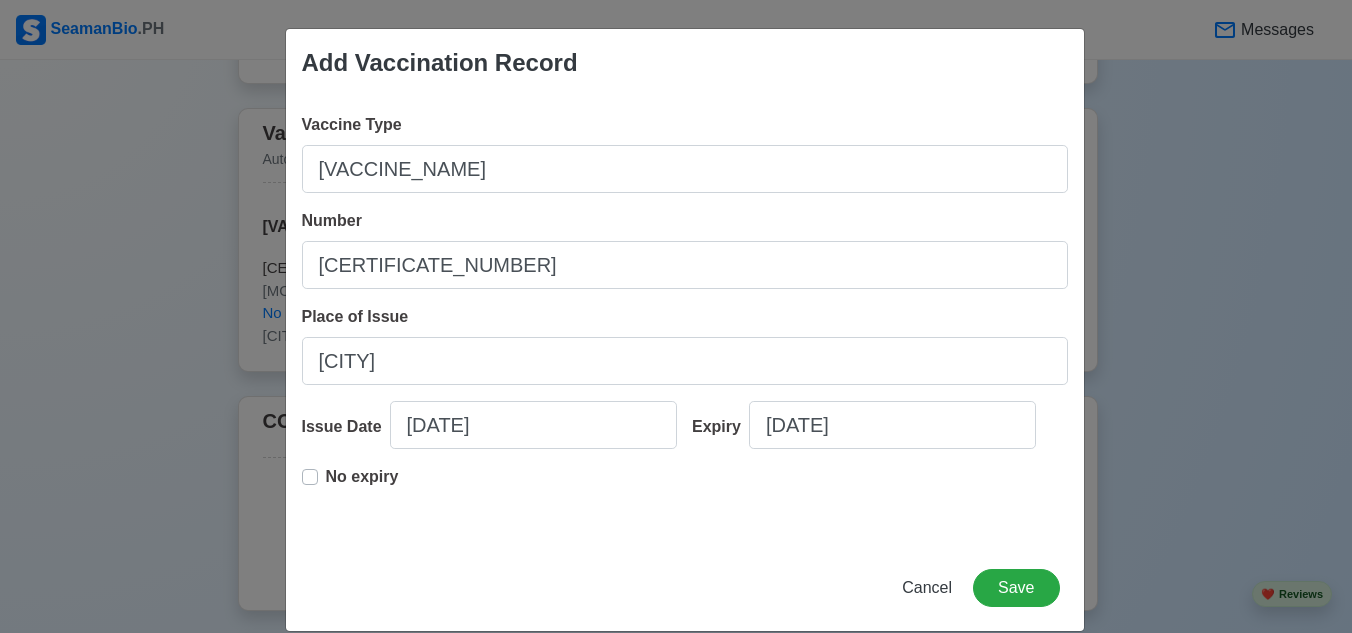 click on "No expiry" at bounding box center [362, 485] 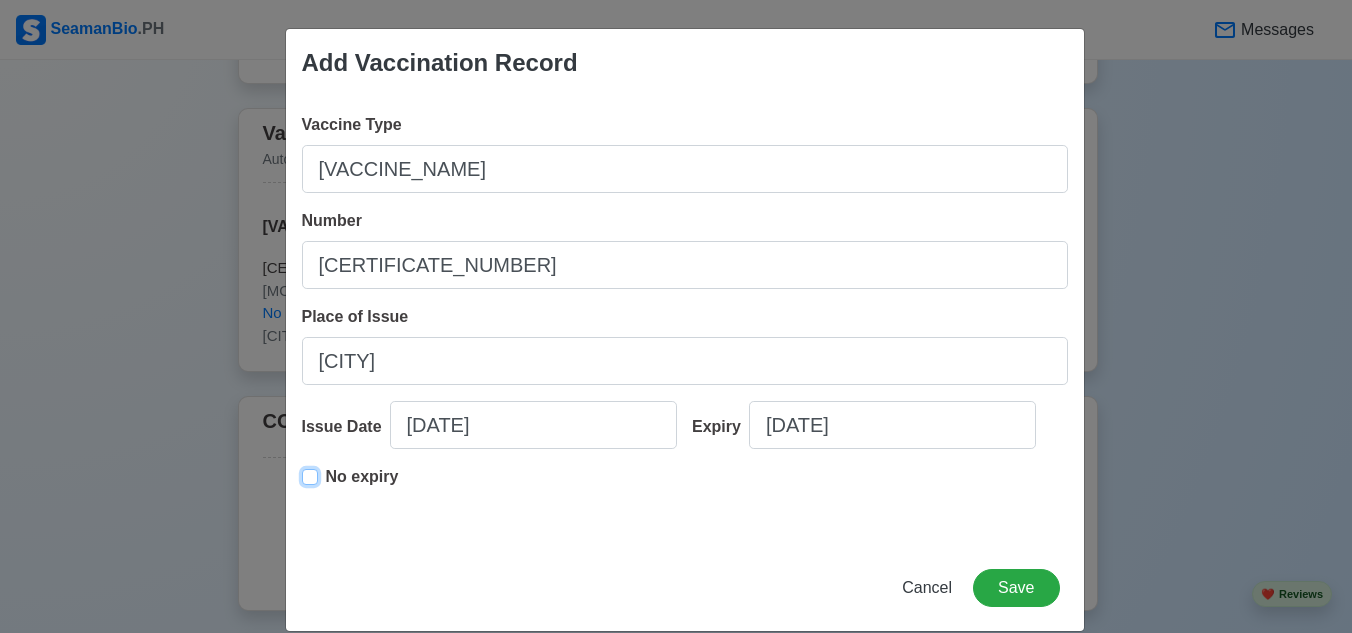type on "01/05/2022" 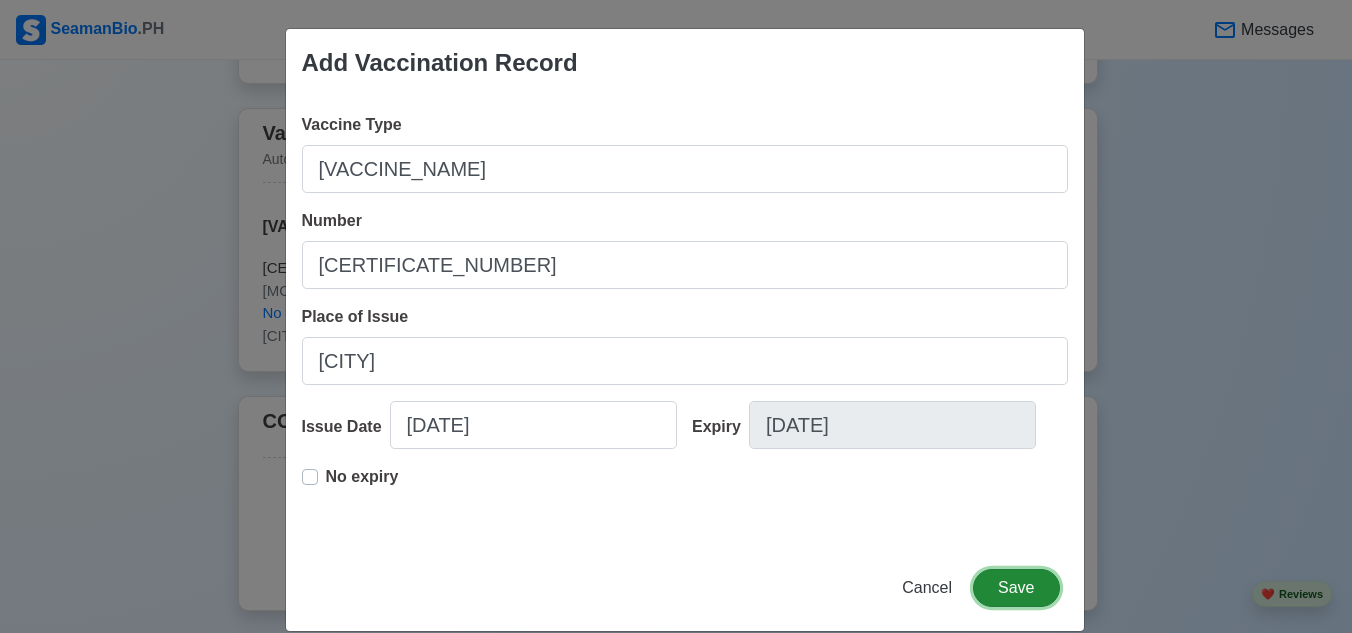 click on "Save" at bounding box center (1016, 588) 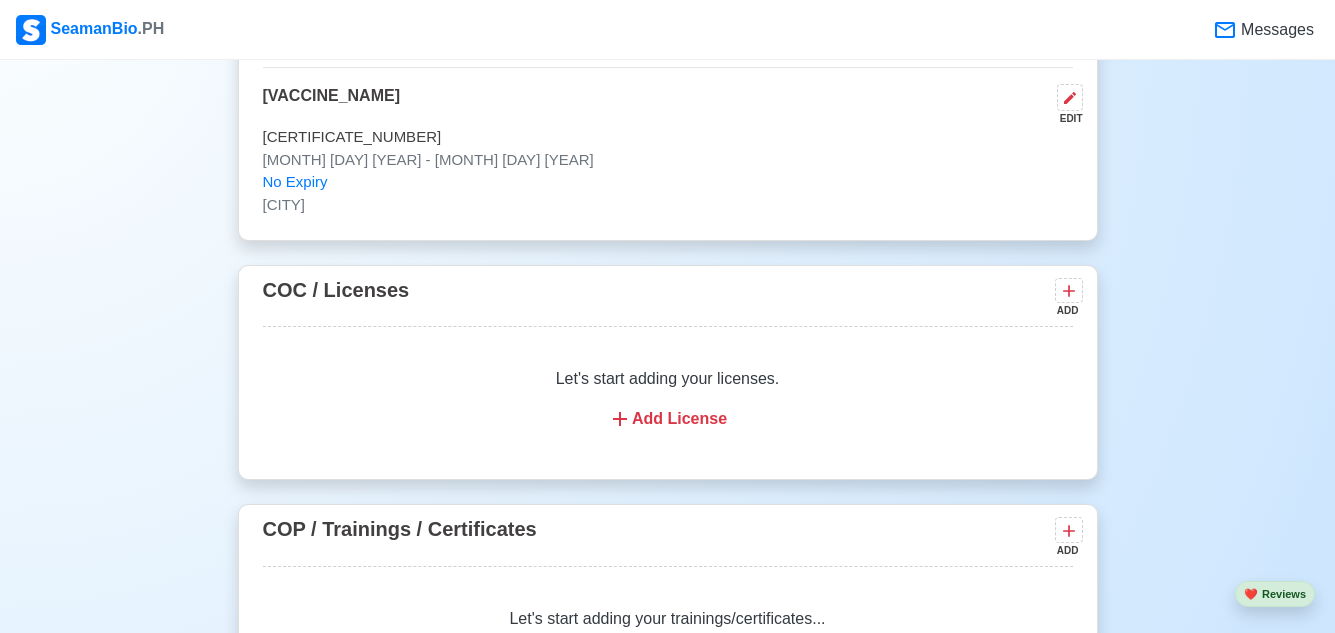 scroll, scrollTop: 2436, scrollLeft: 0, axis: vertical 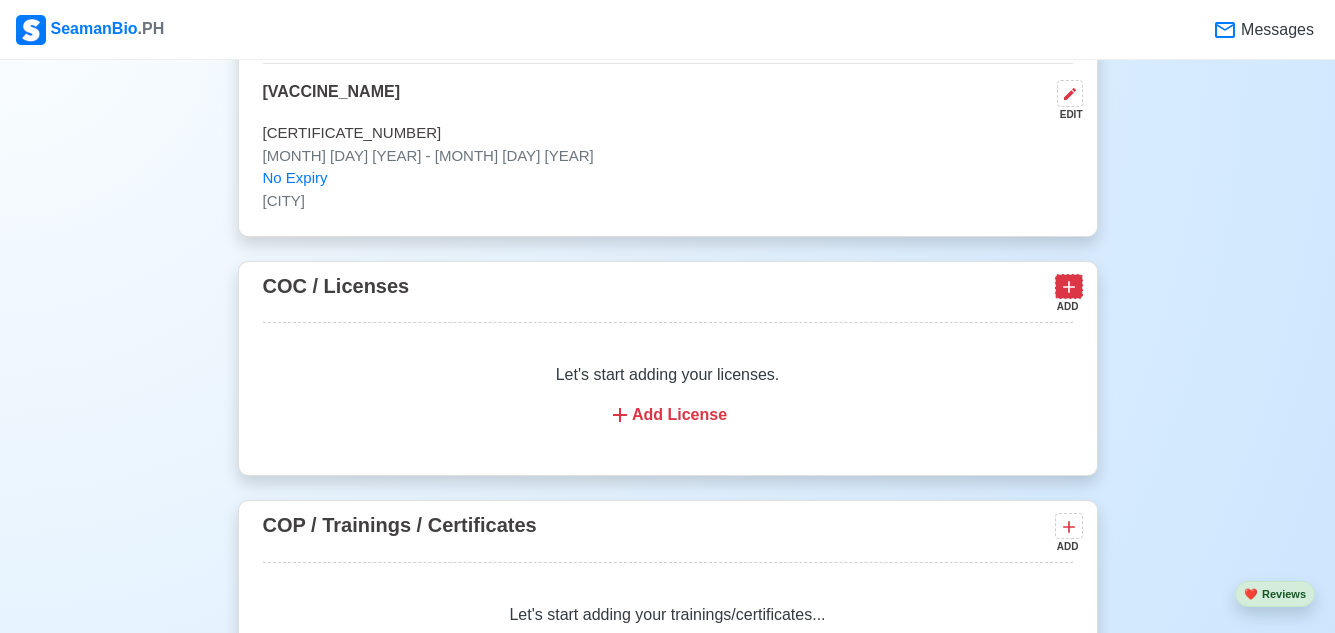 click 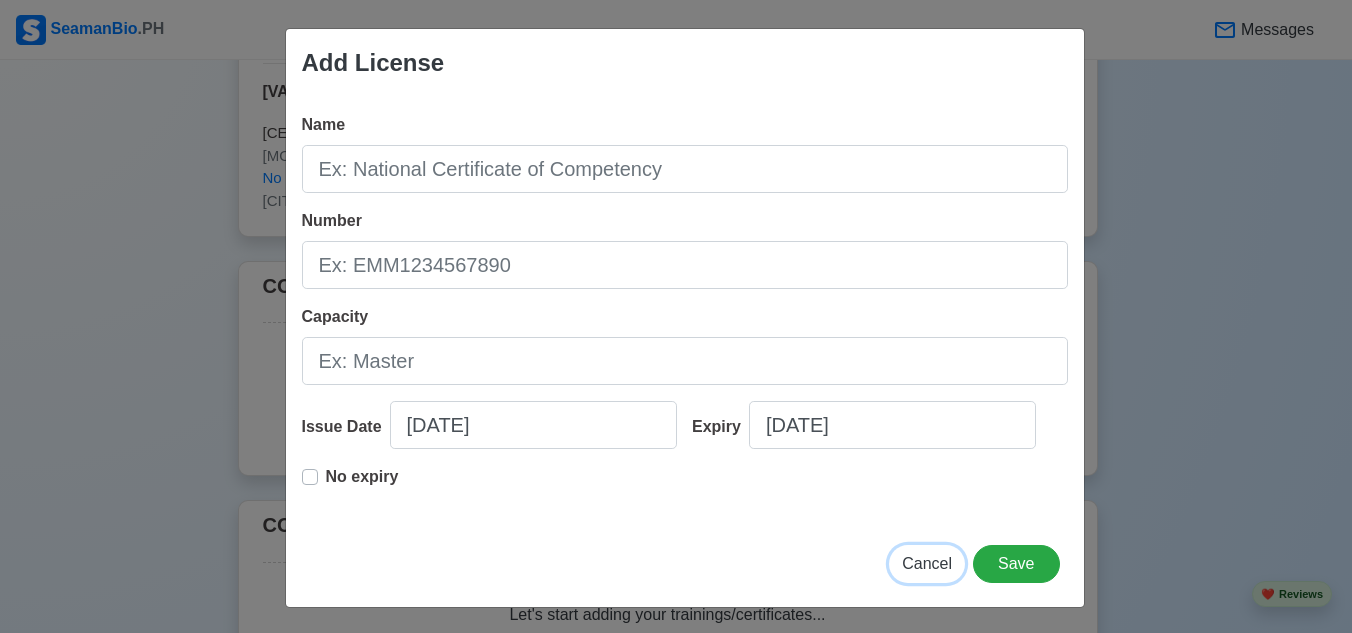 click on "Cancel" at bounding box center (927, 563) 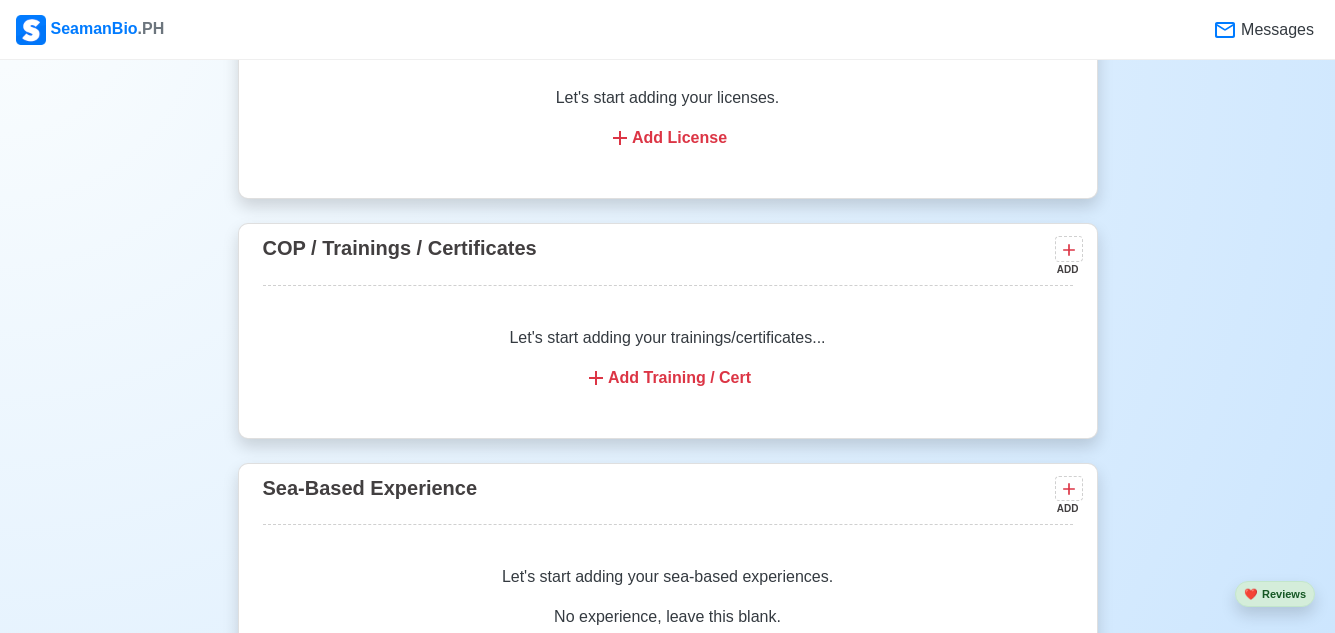 scroll, scrollTop: 2736, scrollLeft: 0, axis: vertical 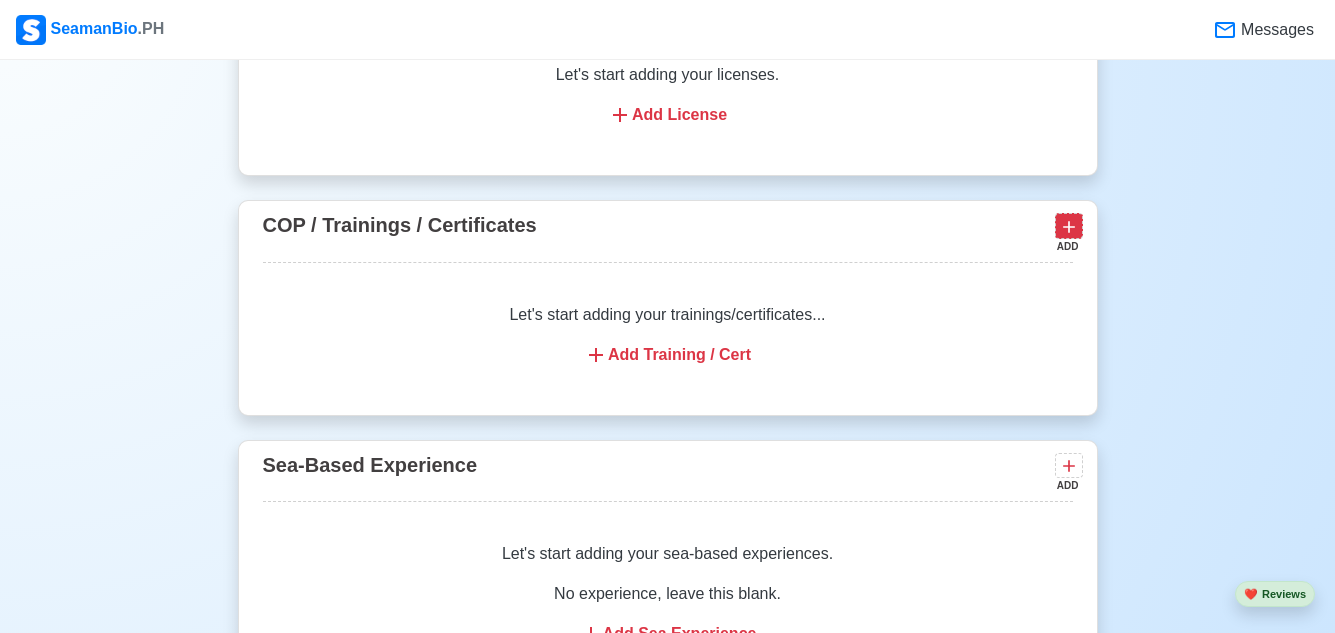click 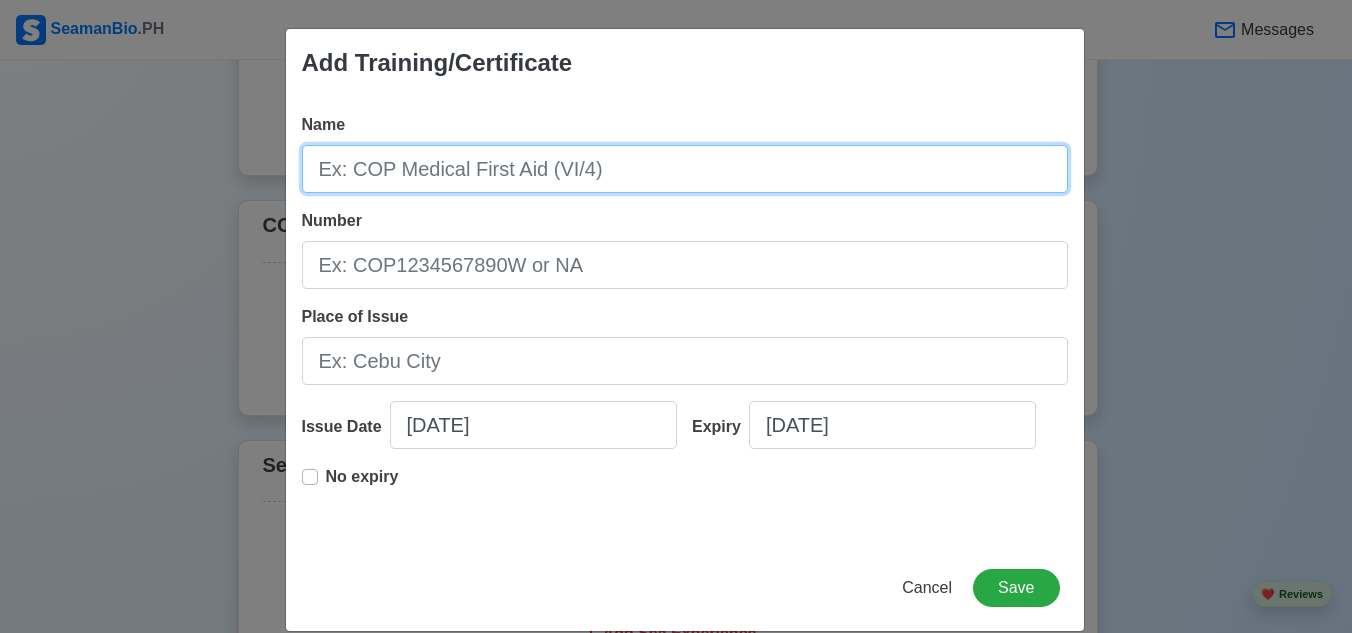click on "Name" at bounding box center (685, 169) 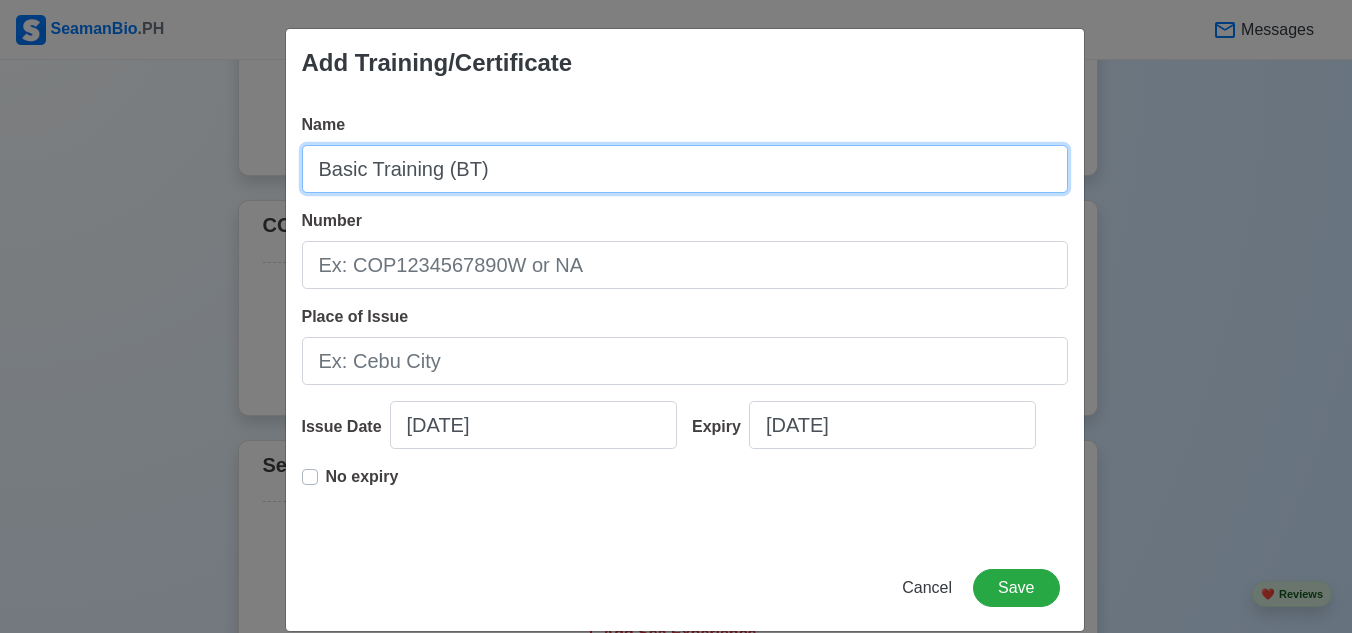 type on "Basic Training (BT)" 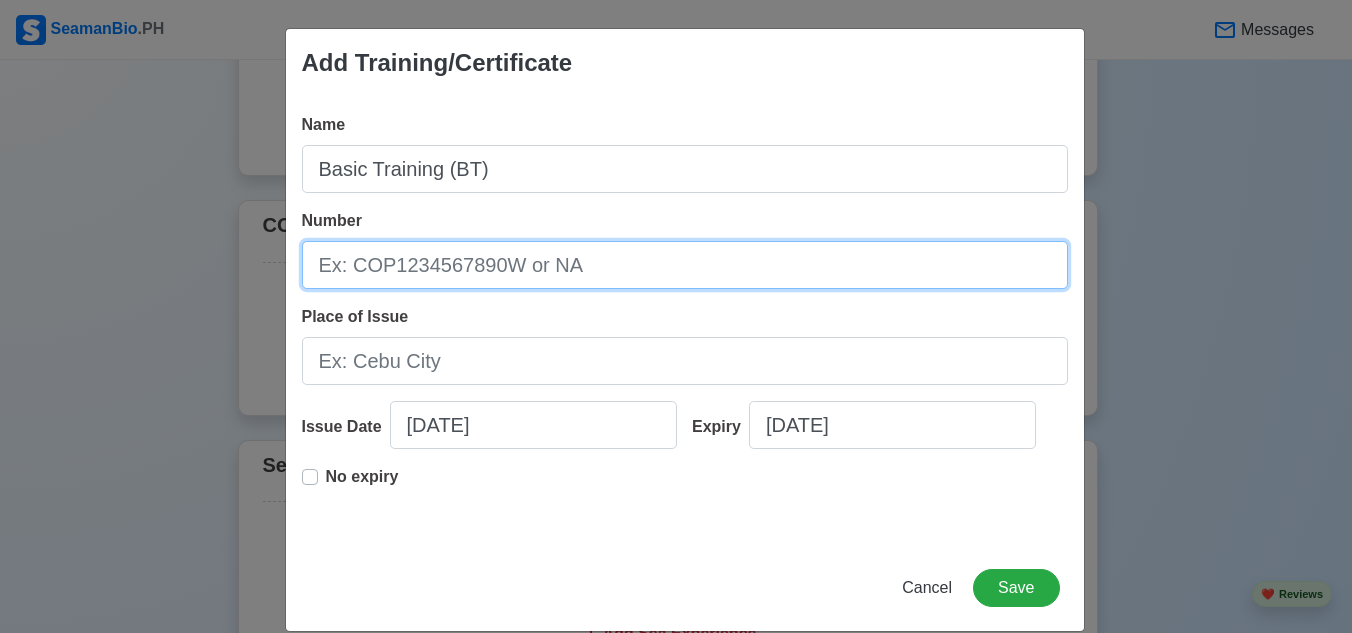 click on "Number" at bounding box center [685, 265] 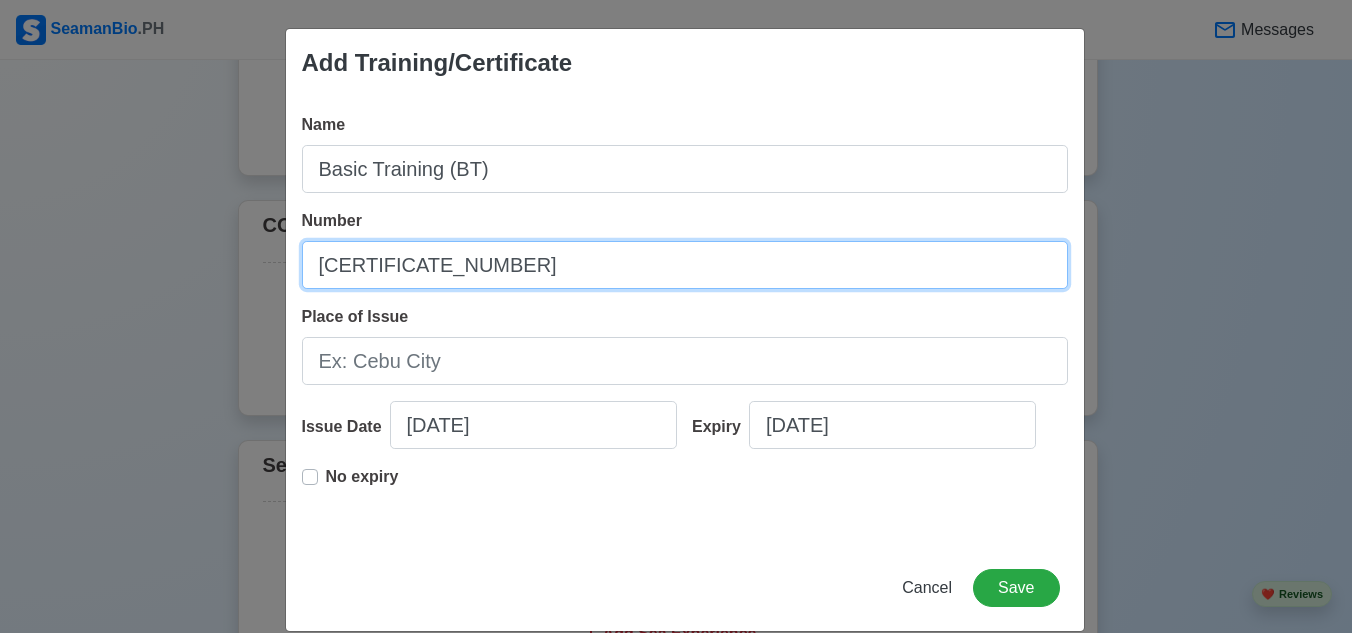 type on "200034309721" 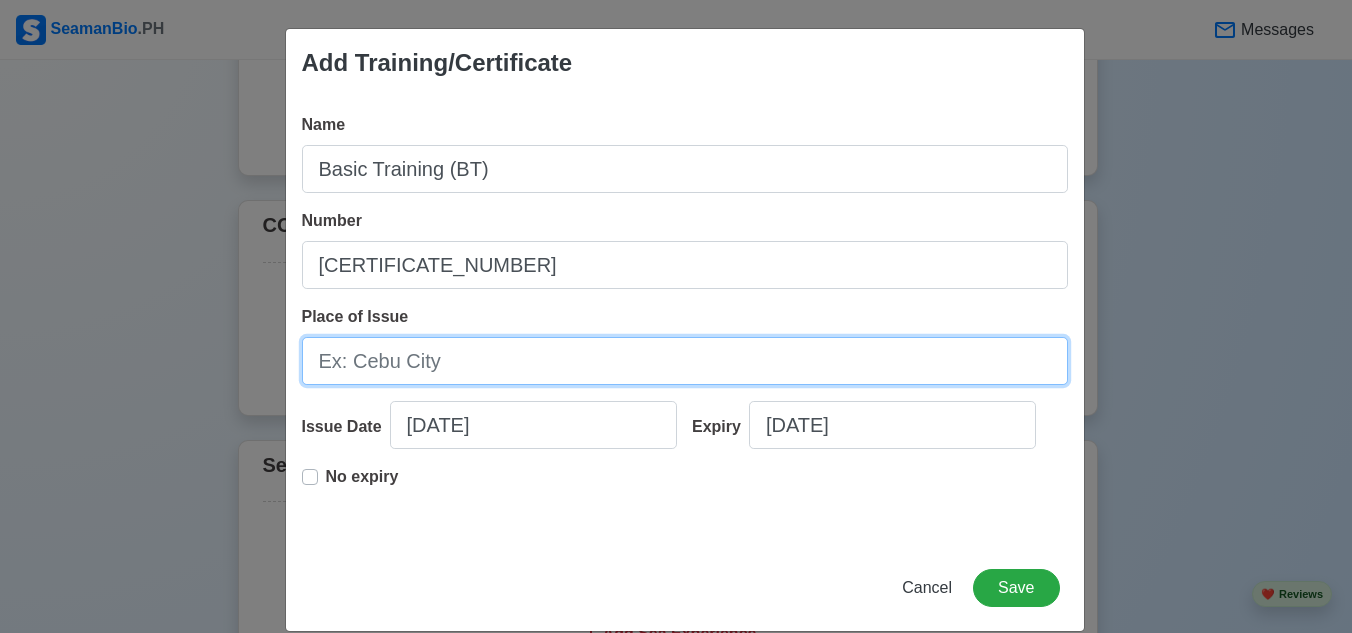 click on "Place of Issue" at bounding box center (685, 361) 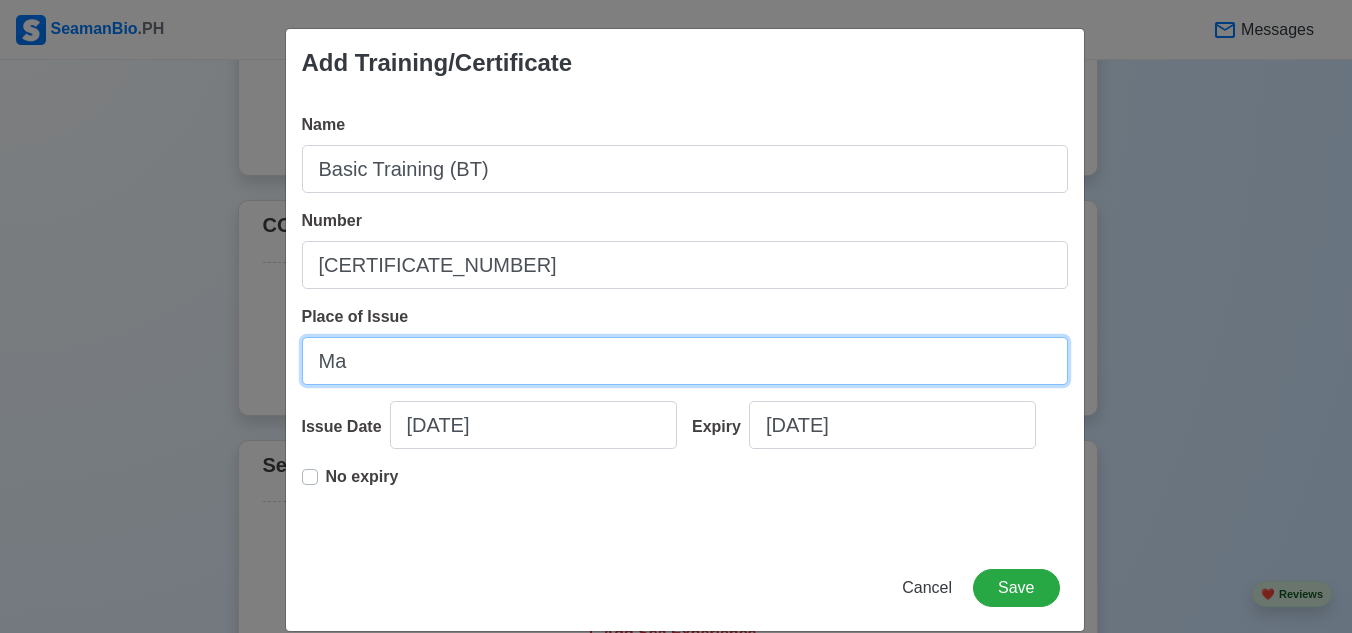 type on "Manila" 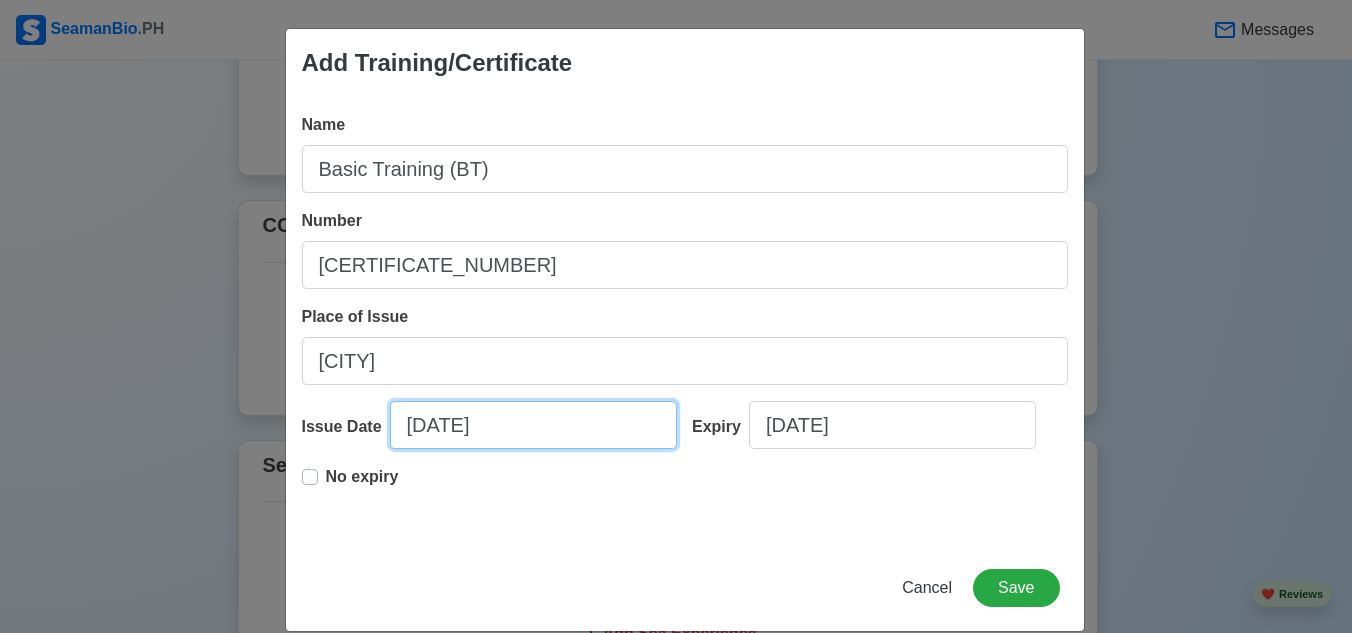 click on "07/14/2025" at bounding box center [533, 425] 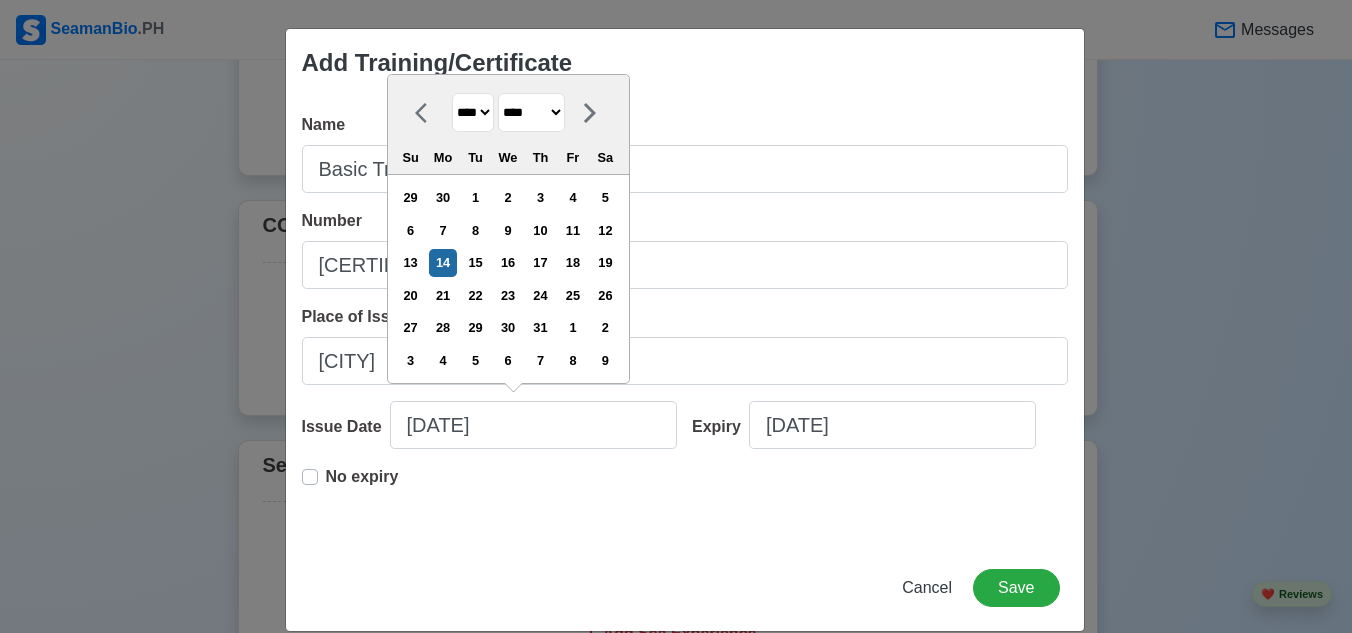 click on "**** **** **** **** **** **** **** **** **** **** **** **** **** **** **** **** **** **** **** **** **** **** **** **** **** **** **** **** **** **** **** **** **** **** **** **** **** **** **** **** **** **** **** **** **** **** **** **** **** **** **** **** **** **** **** **** **** **** **** **** **** **** **** **** **** **** **** **** **** **** **** **** **** **** **** **** **** **** **** **** **** **** **** **** **** **** **** **** **** **** **** **** **** **** **** **** **** **** **** **** **** **** **** **** **** ****" at bounding box center [473, 112] 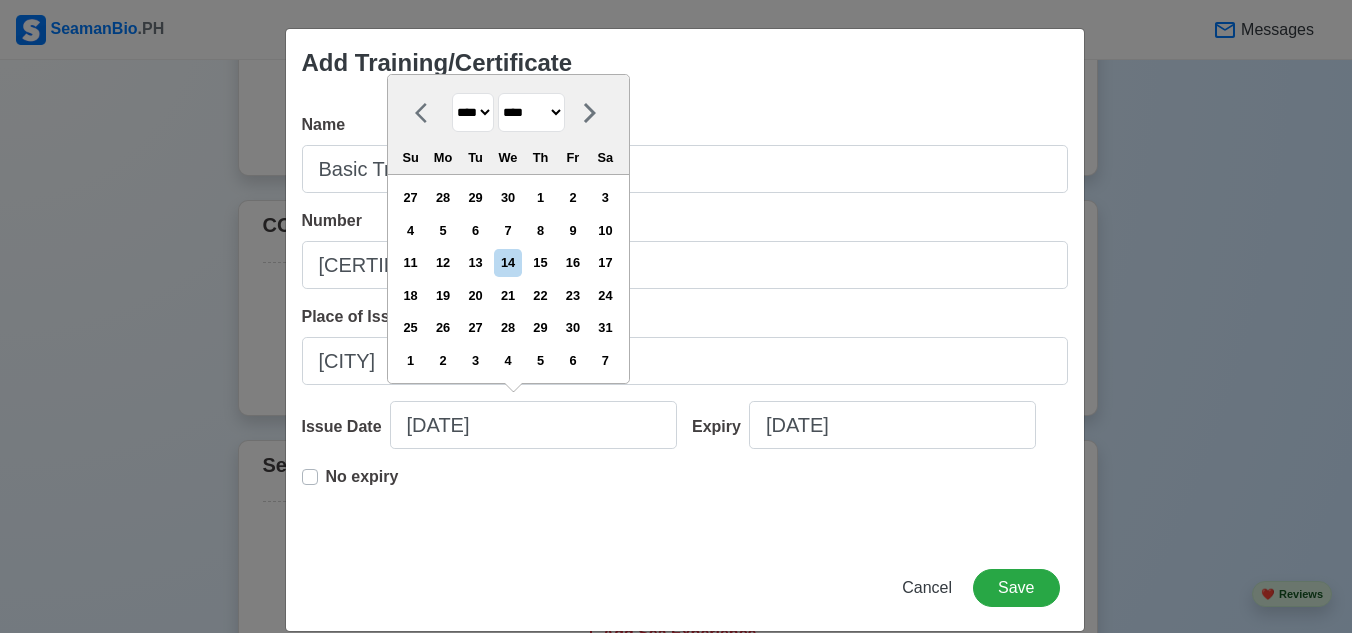 click on "******* ******** ***** ***** *** **** **** ****** ********* ******* ******** ********" at bounding box center [531, 112] 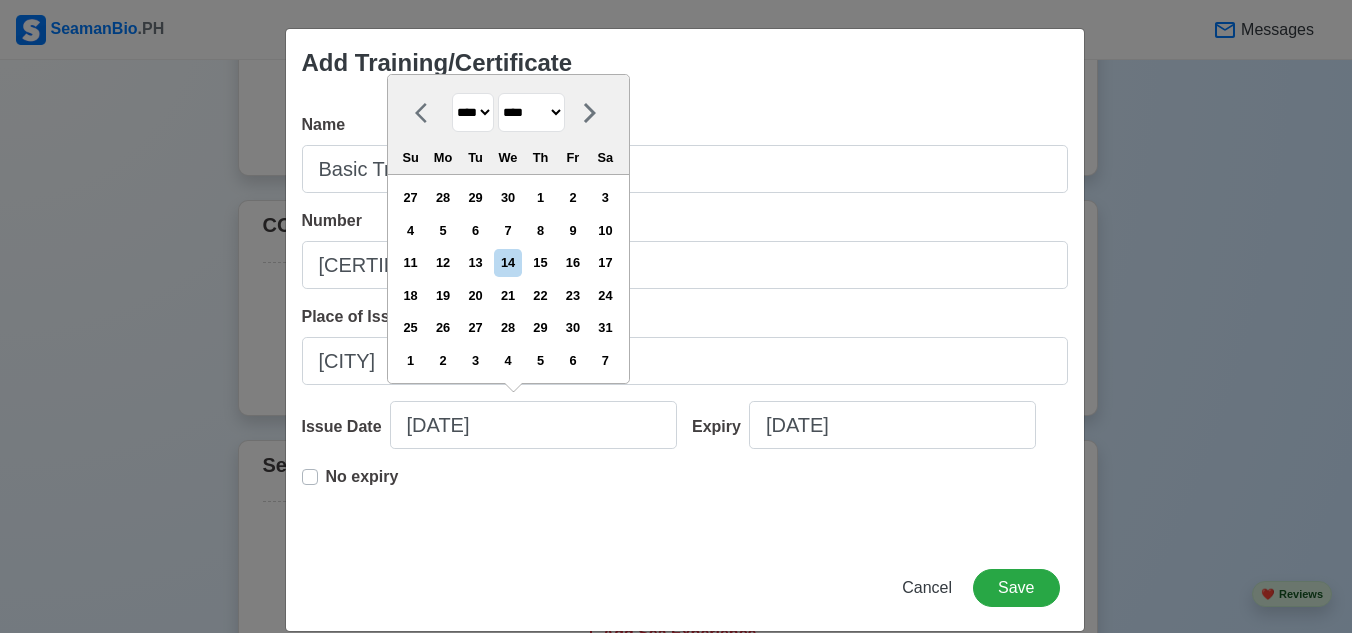 select on "*******" 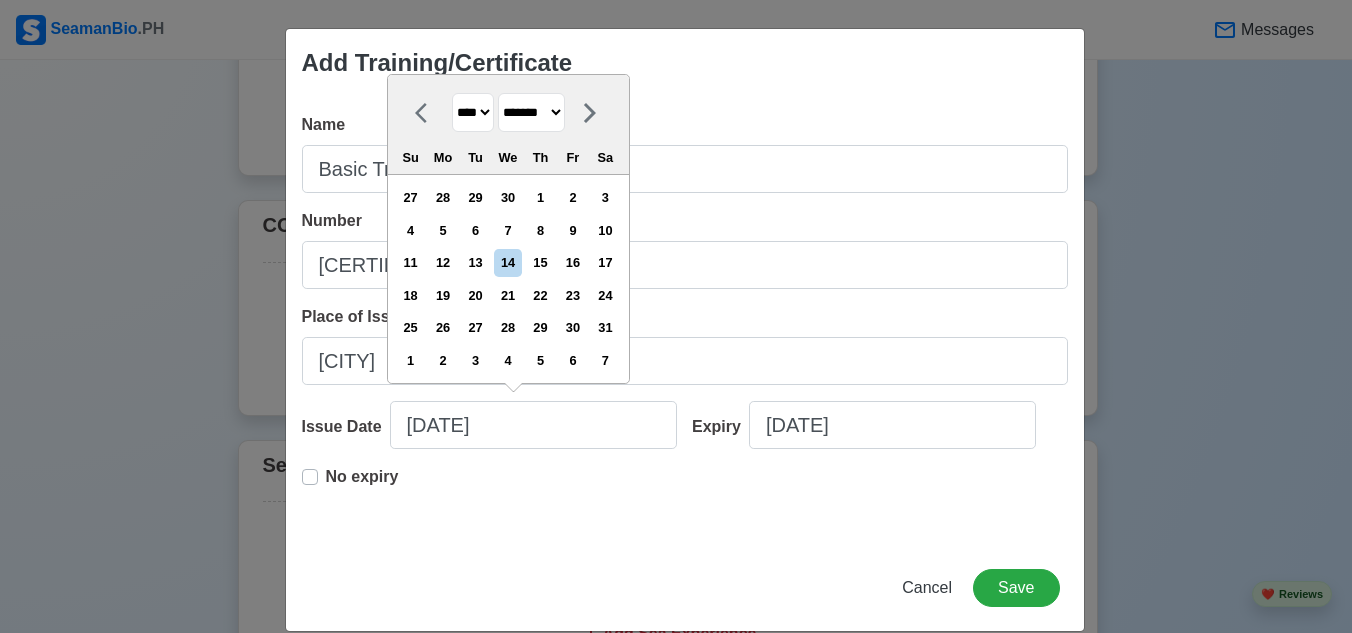 click on "******* ******** ***** ***** *** **** **** ****** ********* ******* ******** ********" at bounding box center (531, 112) 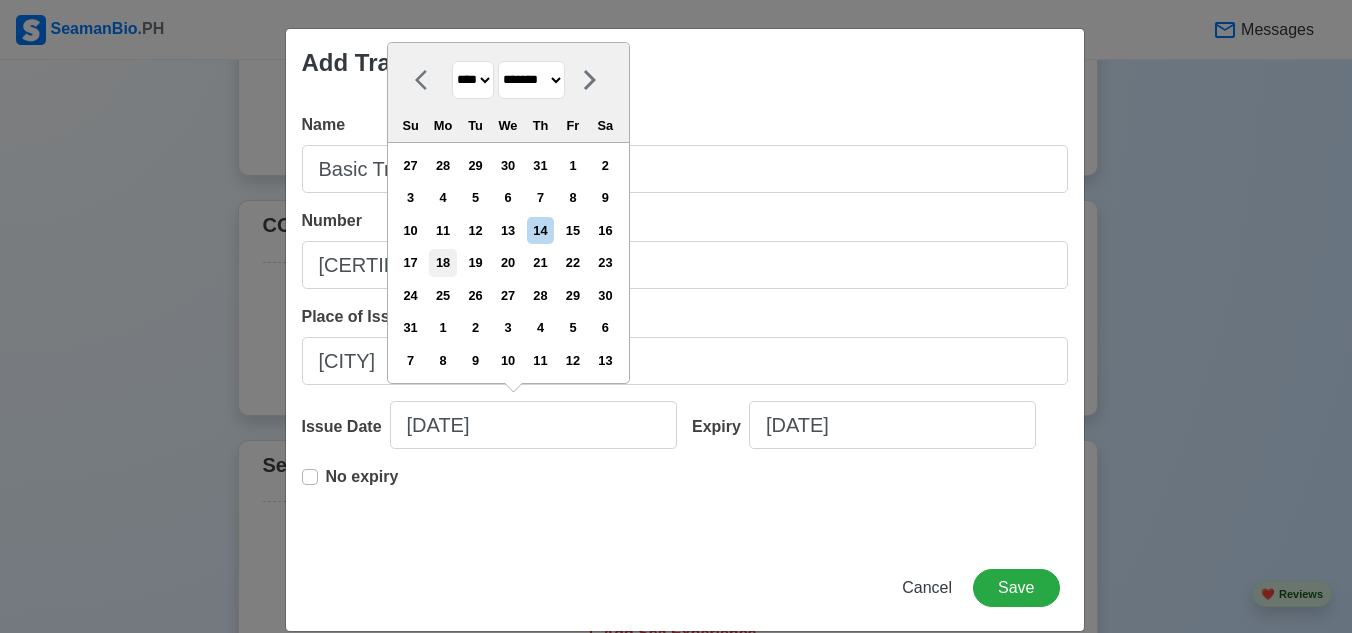 click on "18" at bounding box center [442, 262] 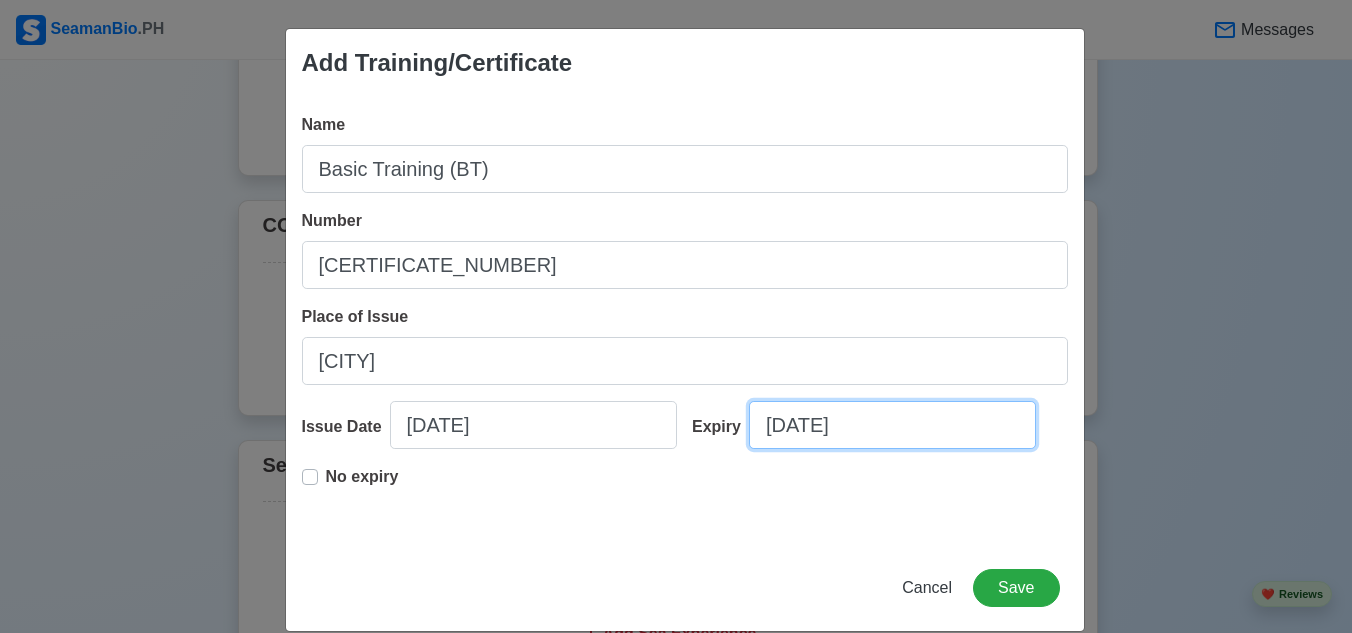 click on "07/14/2025" at bounding box center [892, 425] 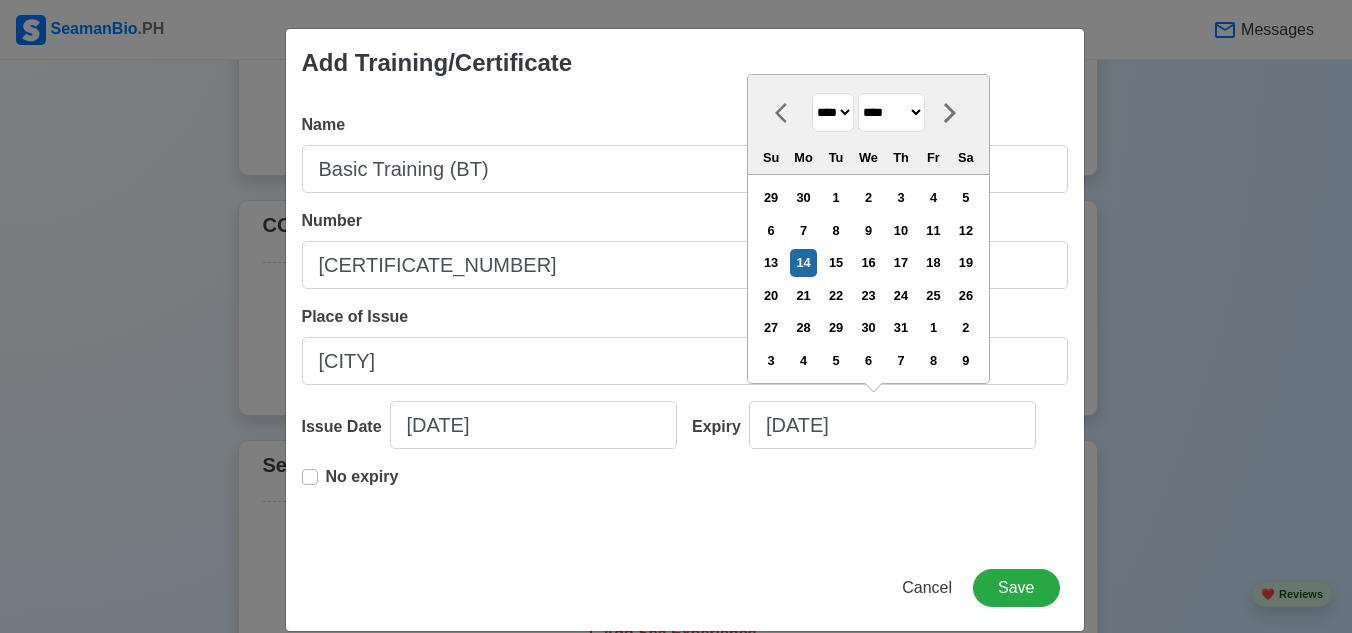 click on "**** **** **** **** **** **** **** **** **** **** **** **** **** **** **** **** **** **** **** **** **** **** **** **** **** **** **** **** **** **** **** **** **** **** **** **** **** **** **** **** **** **** **** **** **** **** **** **** **** **** **** **** **** **** **** **** **** **** **** **** **** **** **** **** **** **** **** **** **** **** **** **** **** **** **** **** **** **** **** **** **** **** **** **** **** **** **** **** **** **** **** **** **** **** **** **** **** **** **** **** **** **** **** **** **** **** **** **** **** **** **** **** **** **** **** **** **** **** **** **** ****" at bounding box center [833, 112] 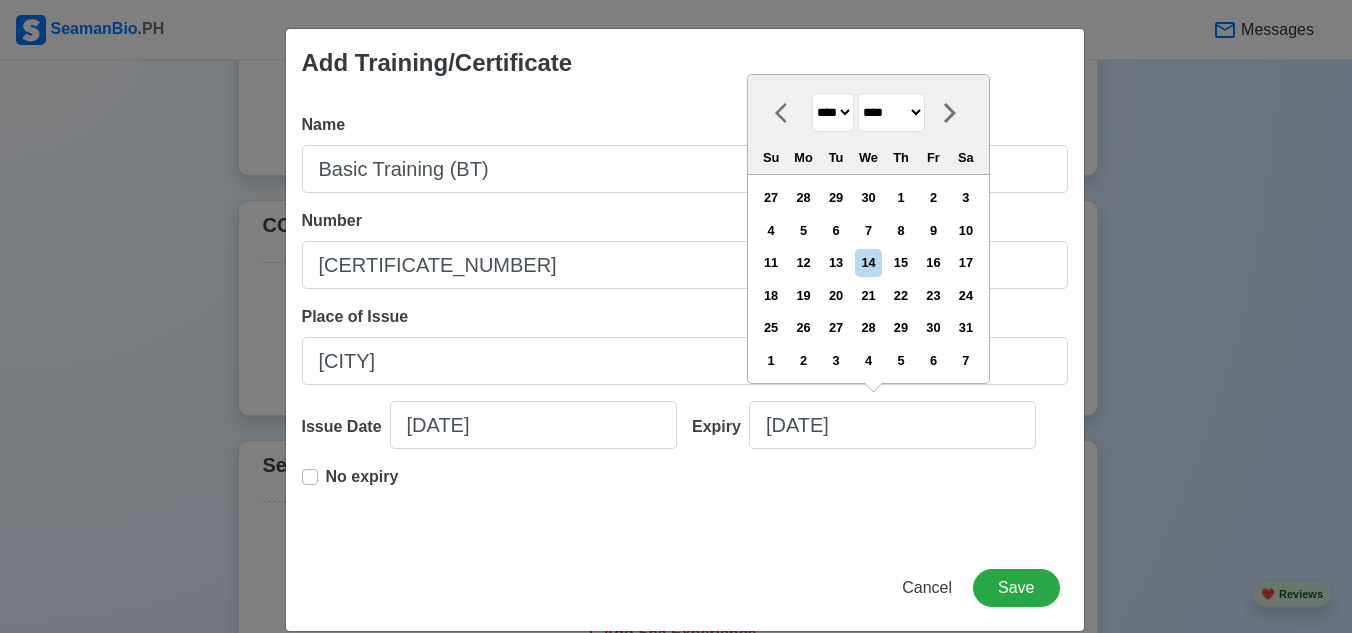 click on "******* ******** ***** ***** *** **** **** ****** ********* ******* ******** ********" at bounding box center [891, 112] 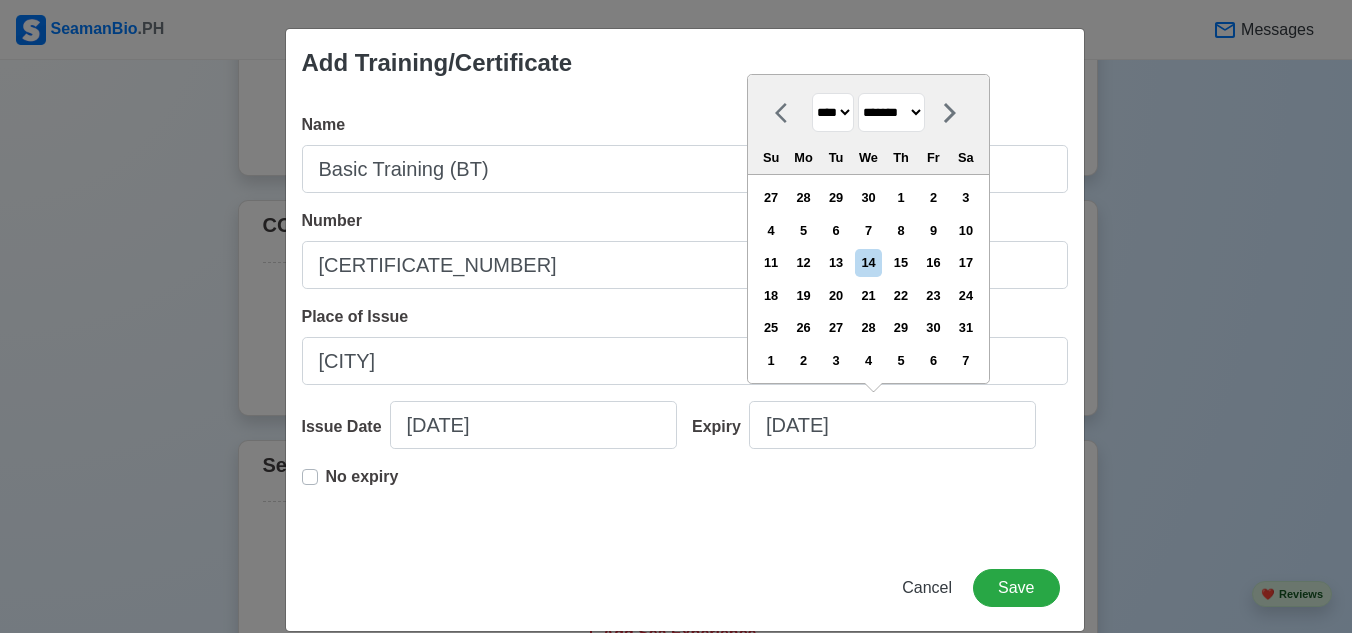click on "******* ******** ***** ***** *** **** **** ****** ********* ******* ******** ********" at bounding box center (891, 112) 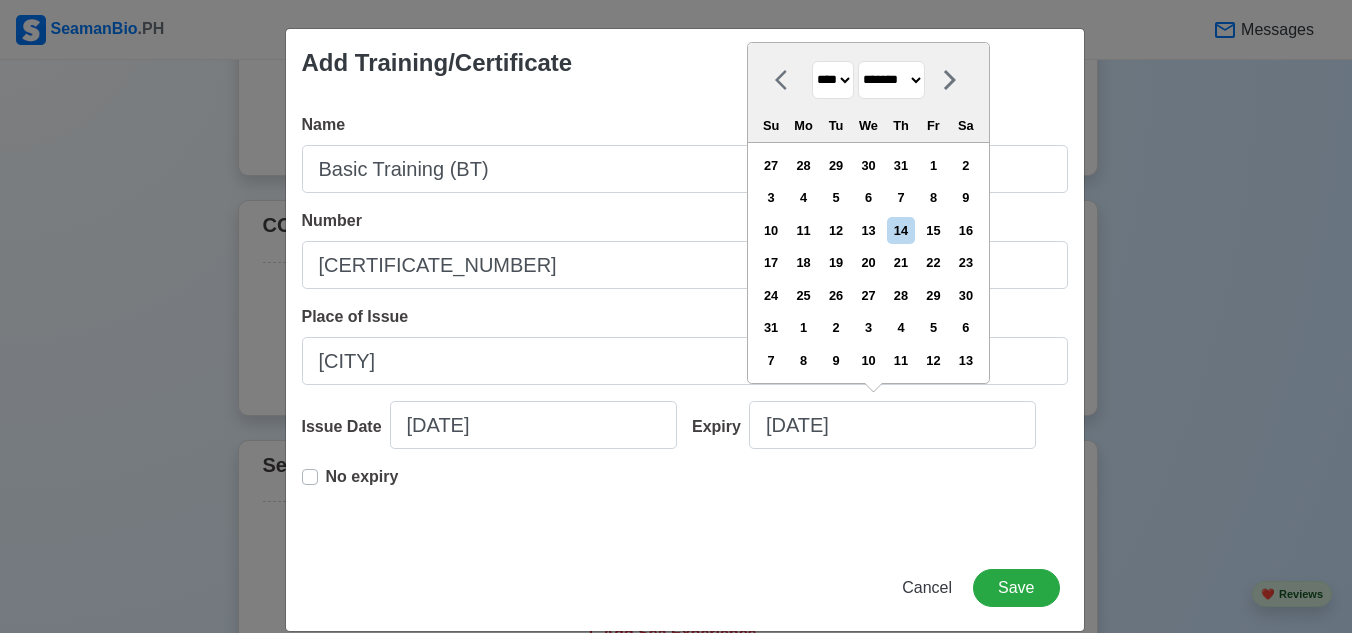 click on "**** **** **** **** **** **** **** **** **** **** **** **** **** **** **** **** **** **** **** **** **** **** **** **** **** **** **** **** **** **** **** **** **** **** **** **** **** **** **** **** **** **** **** **** **** **** **** **** **** **** **** **** **** **** **** **** **** **** **** **** **** **** **** **** **** **** **** **** **** **** **** **** **** **** **** **** **** **** **** **** **** **** **** **** **** **** **** **** **** **** **** **** **** **** **** **** **** **** **** **** **** **** **** **** **** **** **** **** **** **** **** **** **** **** **** **** **** **** **** **** ****" at bounding box center (833, 80) 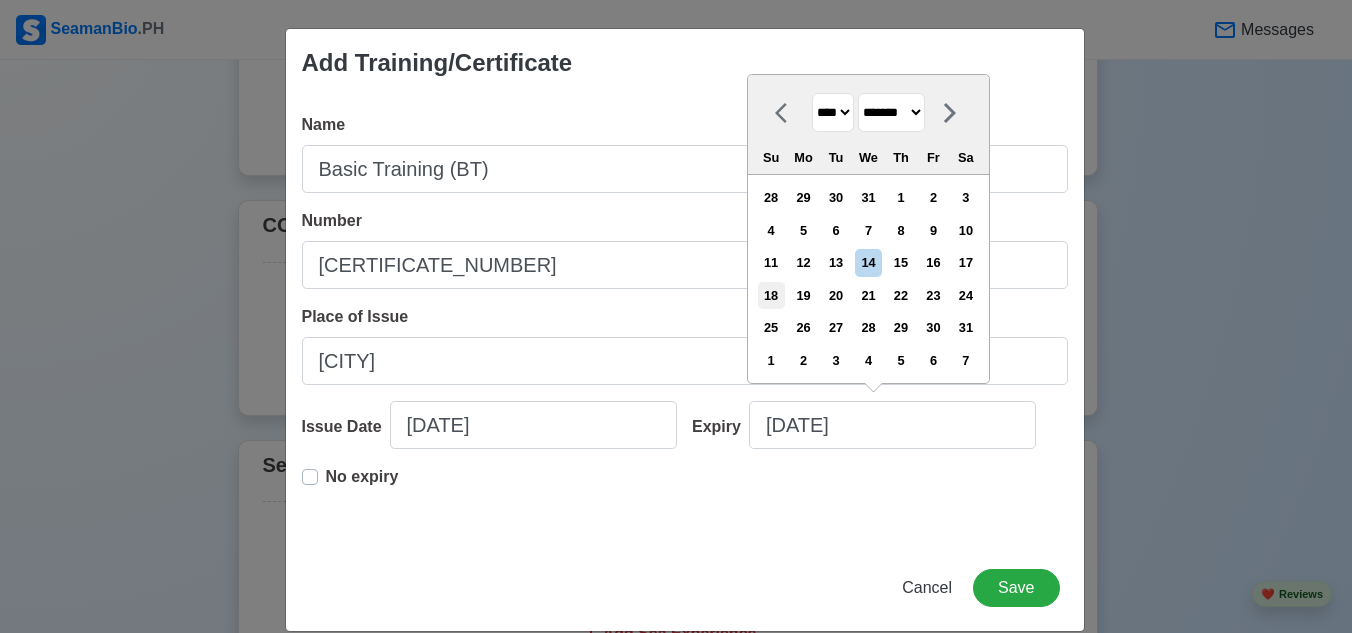 click on "18" at bounding box center (771, 295) 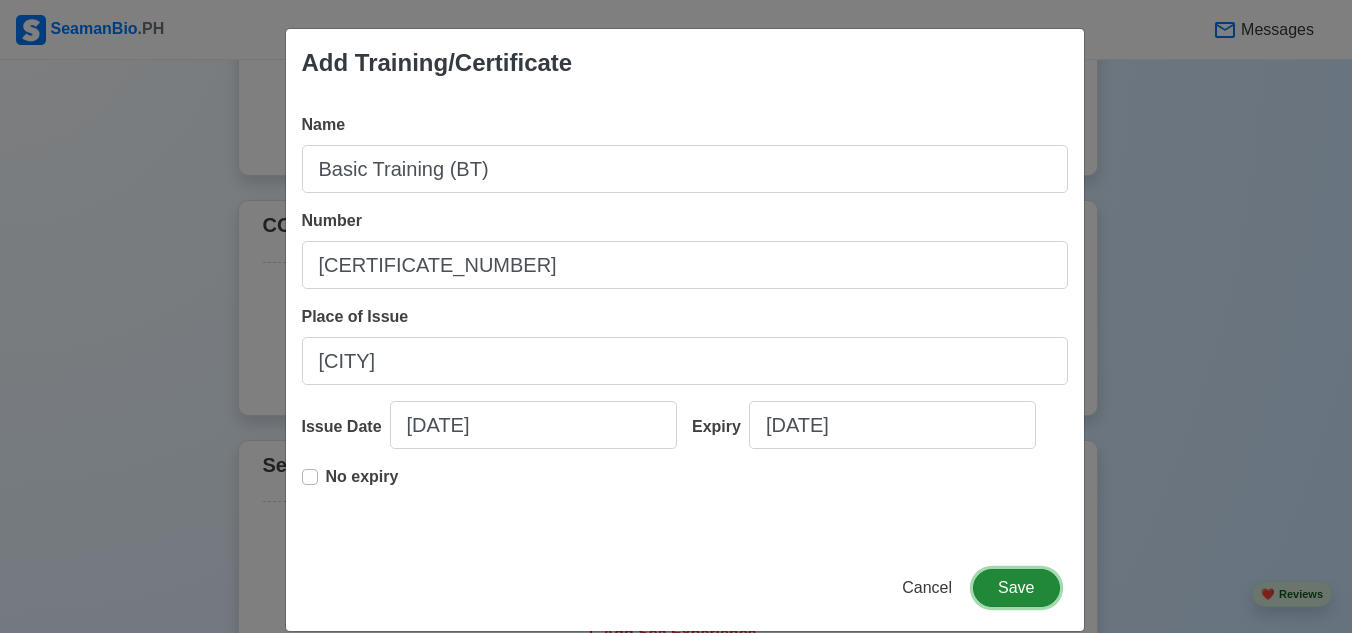 click on "Save" at bounding box center [1016, 588] 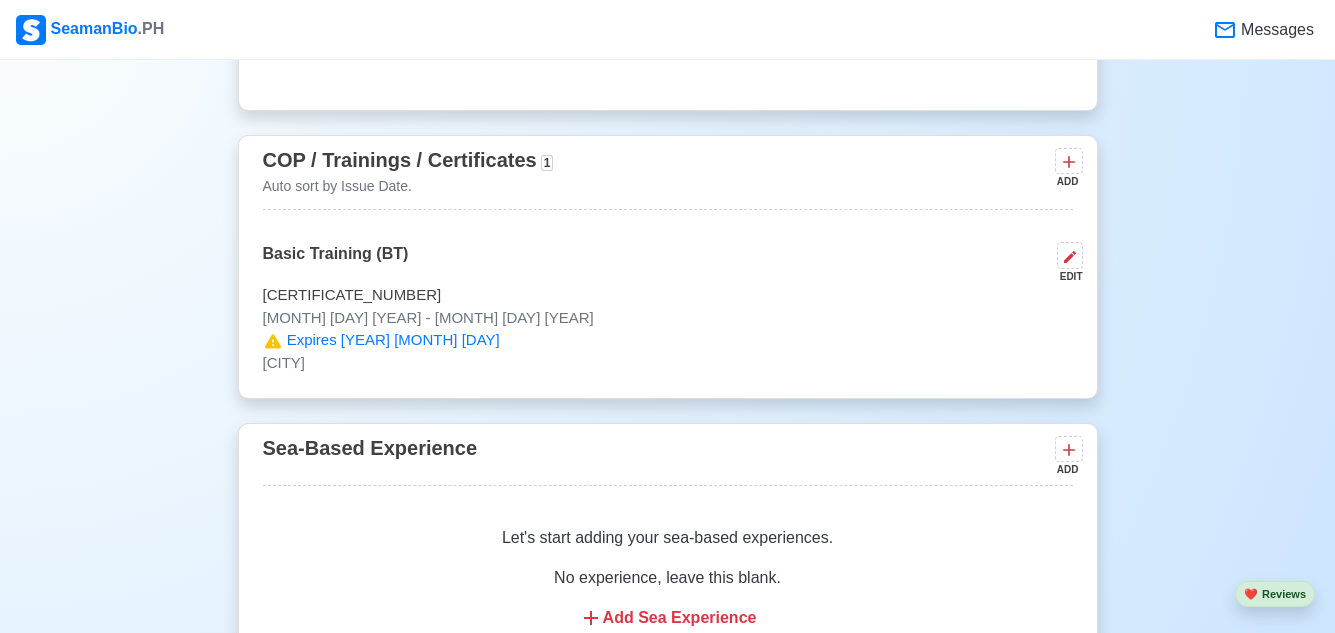 scroll, scrollTop: 2836, scrollLeft: 0, axis: vertical 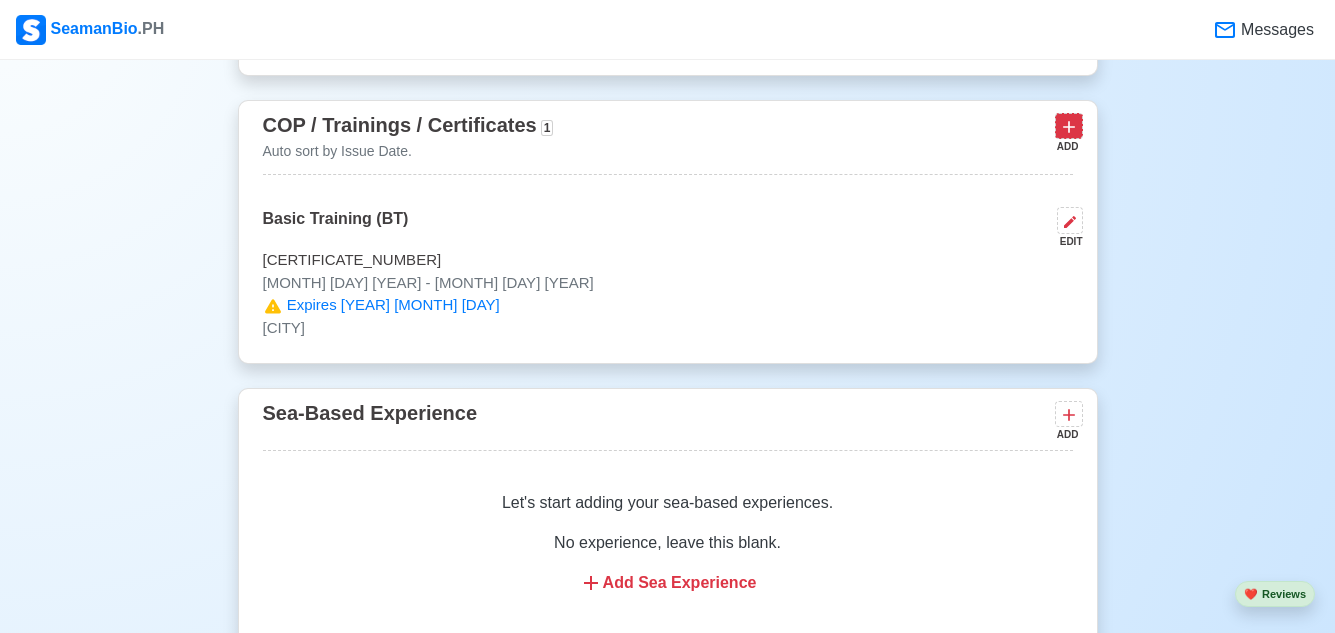 click at bounding box center (1069, 125) 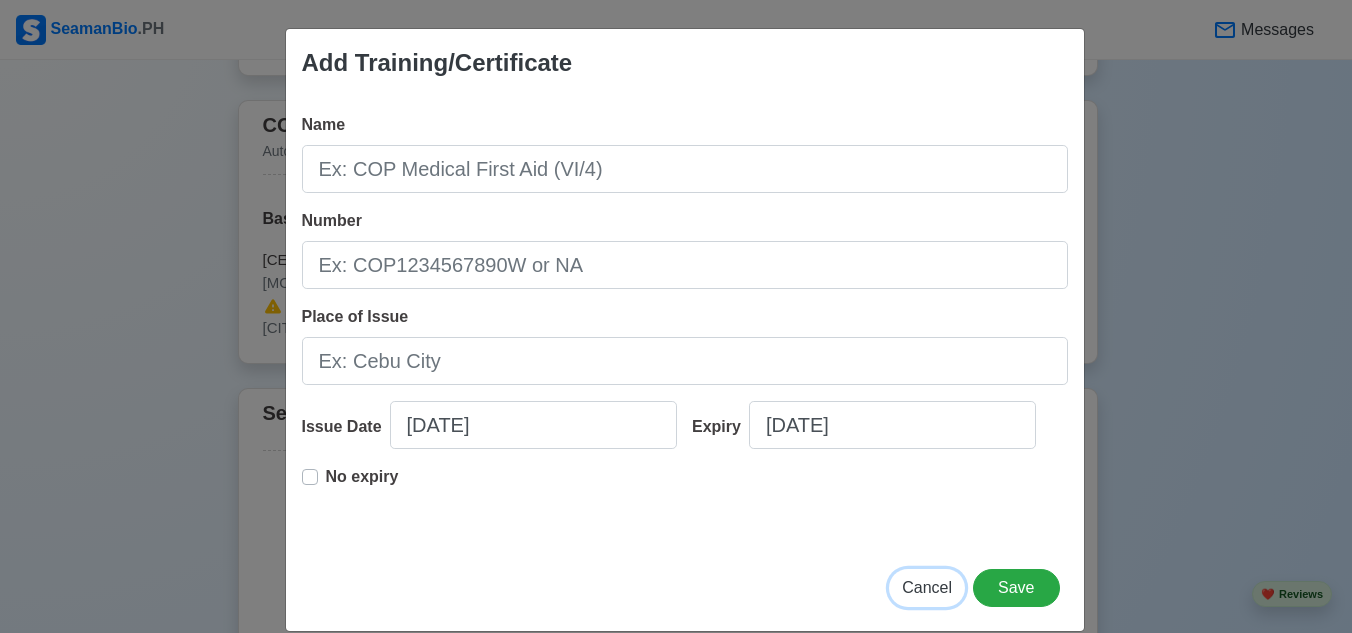 click on "Cancel" at bounding box center (927, 587) 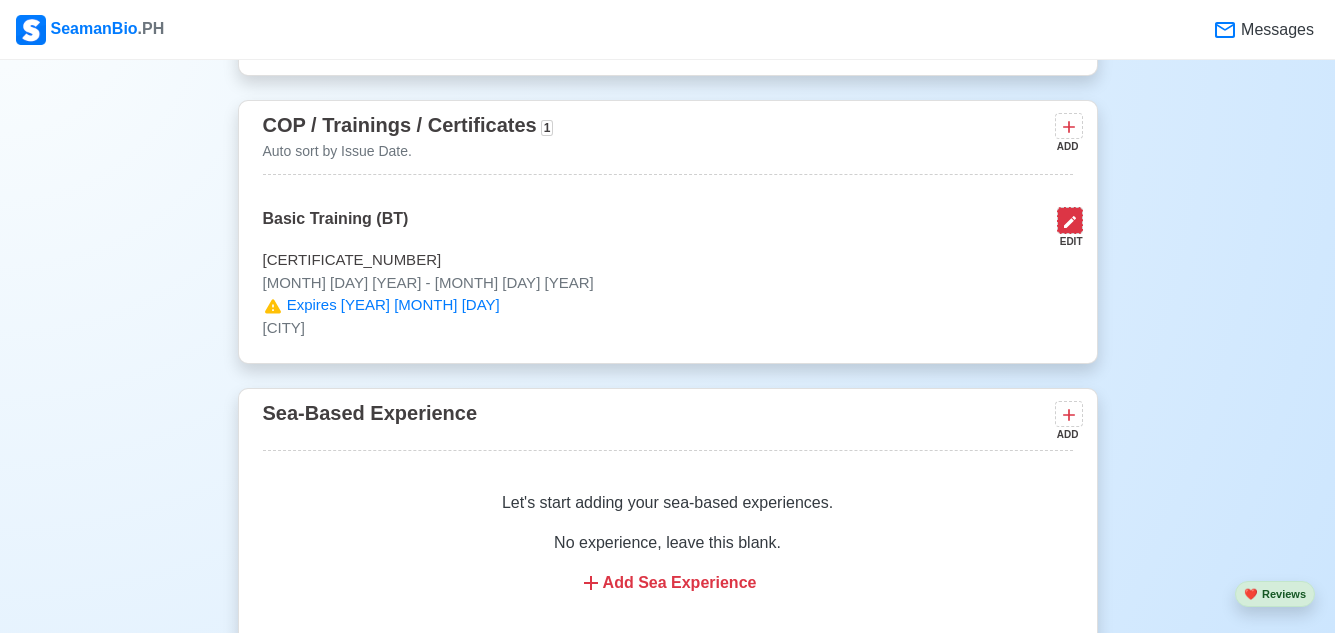 click 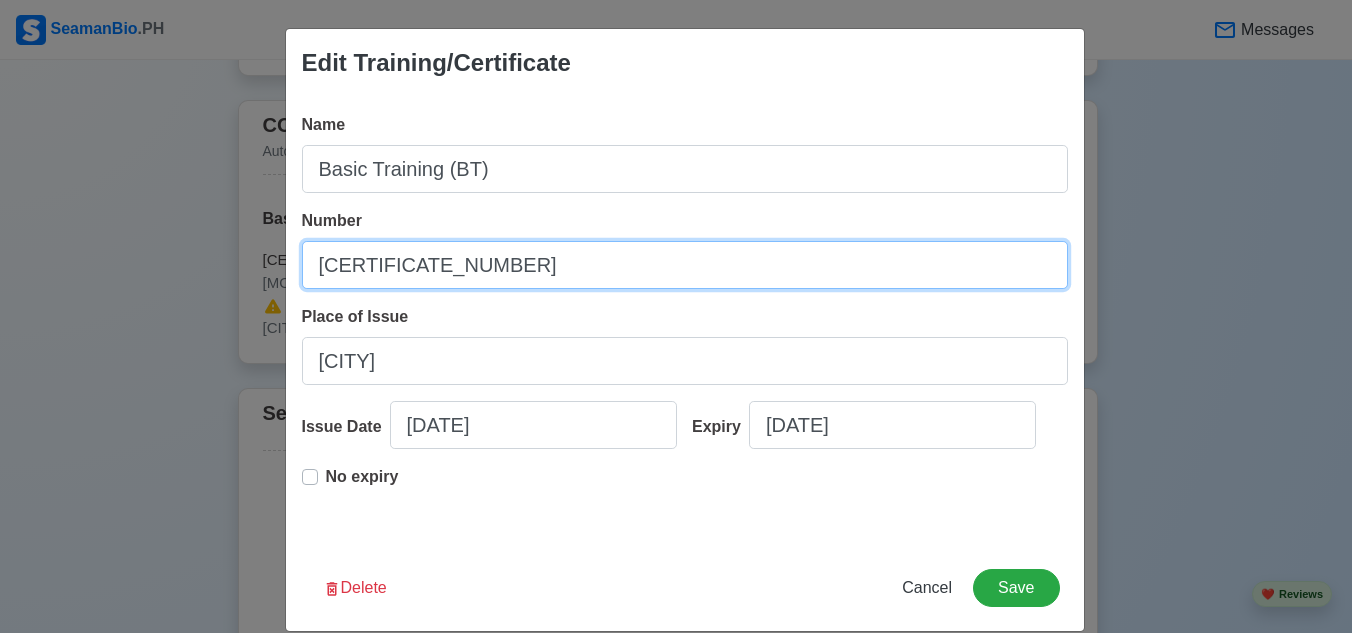 click on "200034309721" at bounding box center (685, 265) 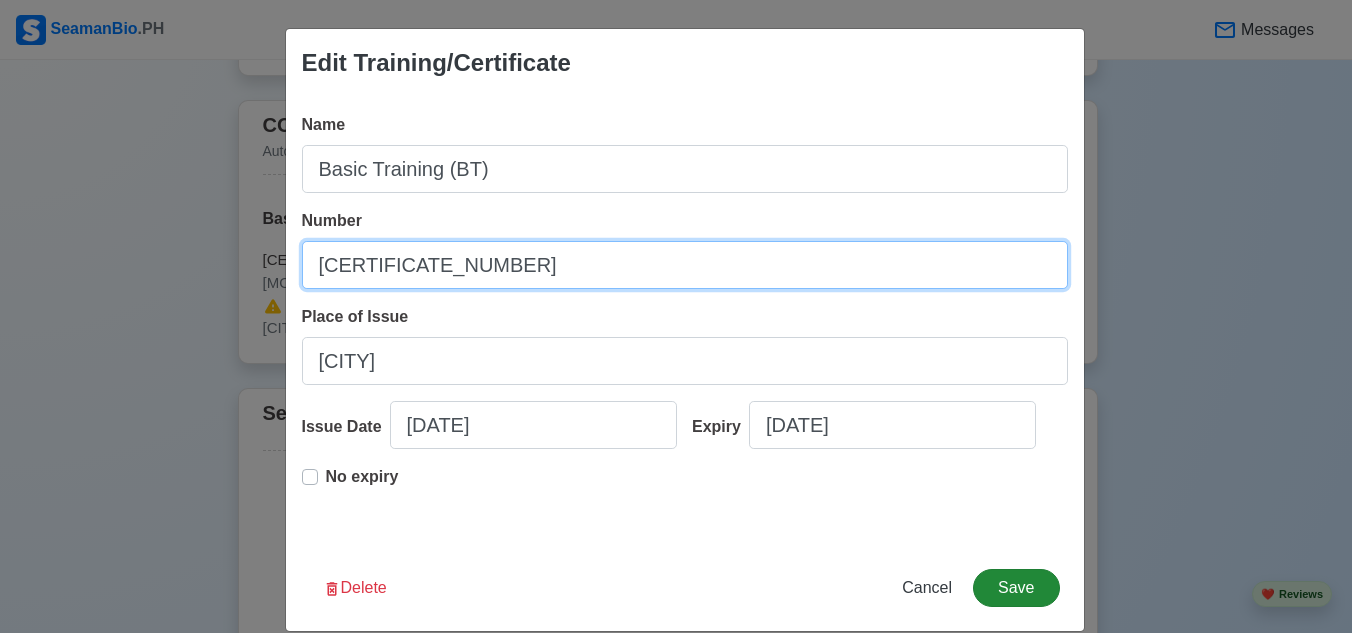 type on "BT200034309721" 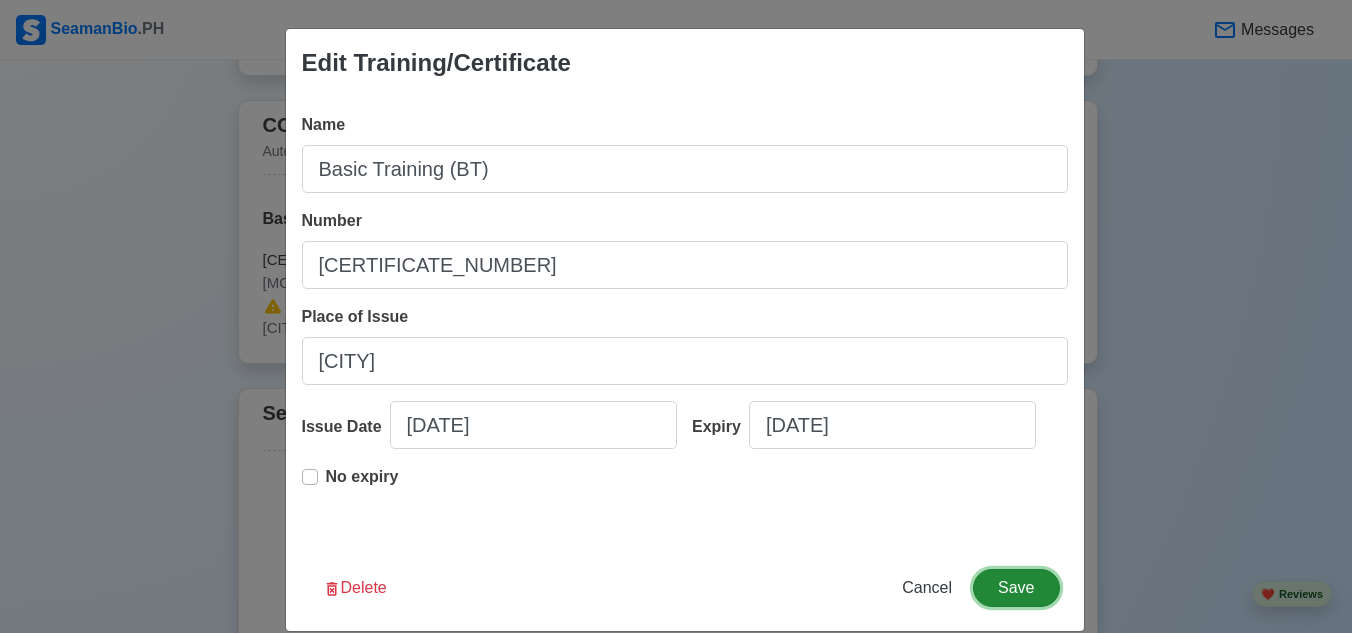 click on "Save" at bounding box center (1016, 588) 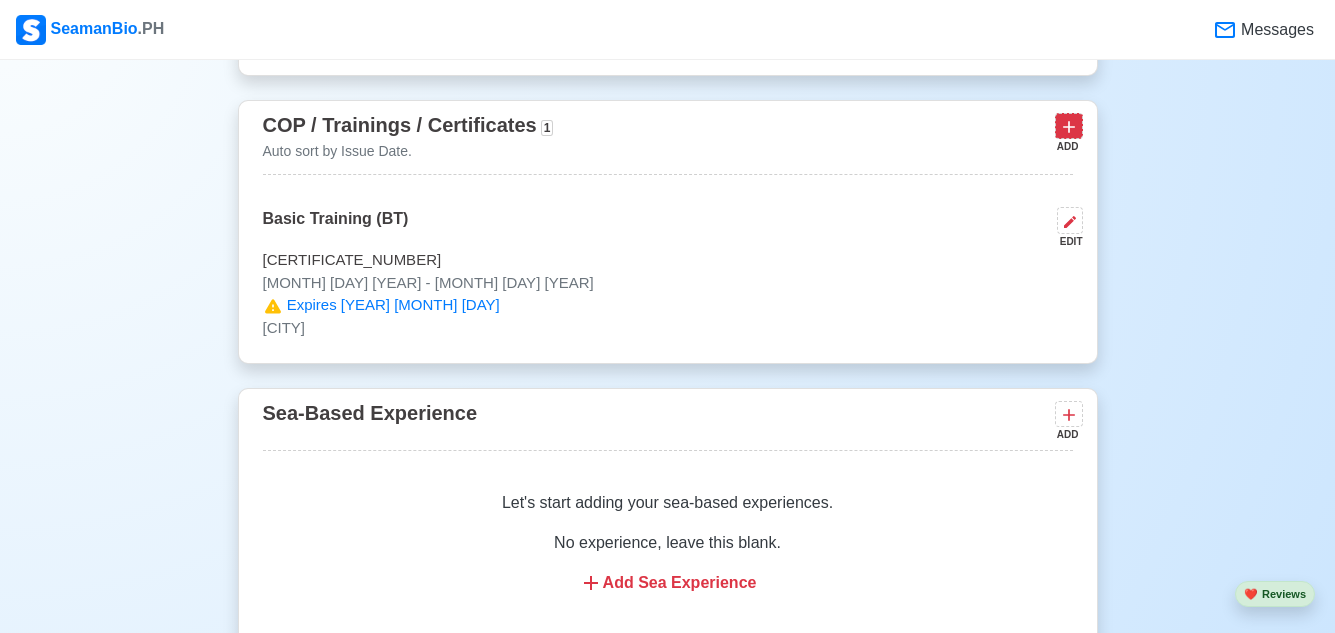 click 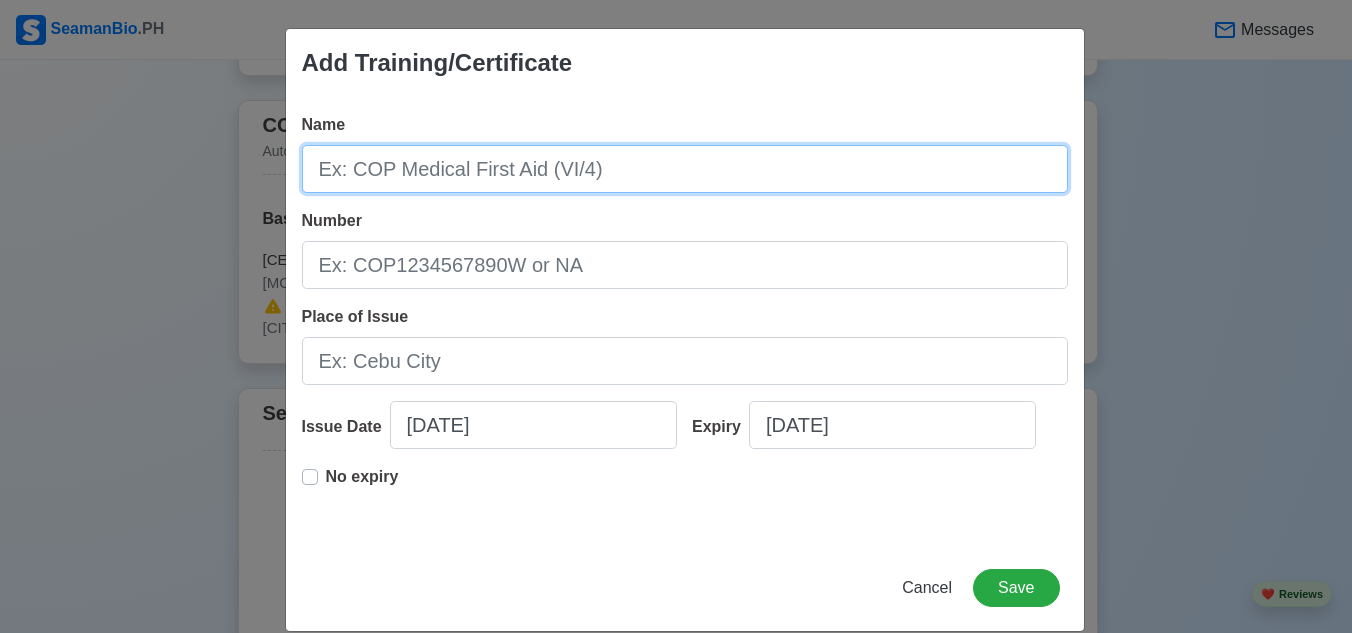 click on "Name" at bounding box center [685, 169] 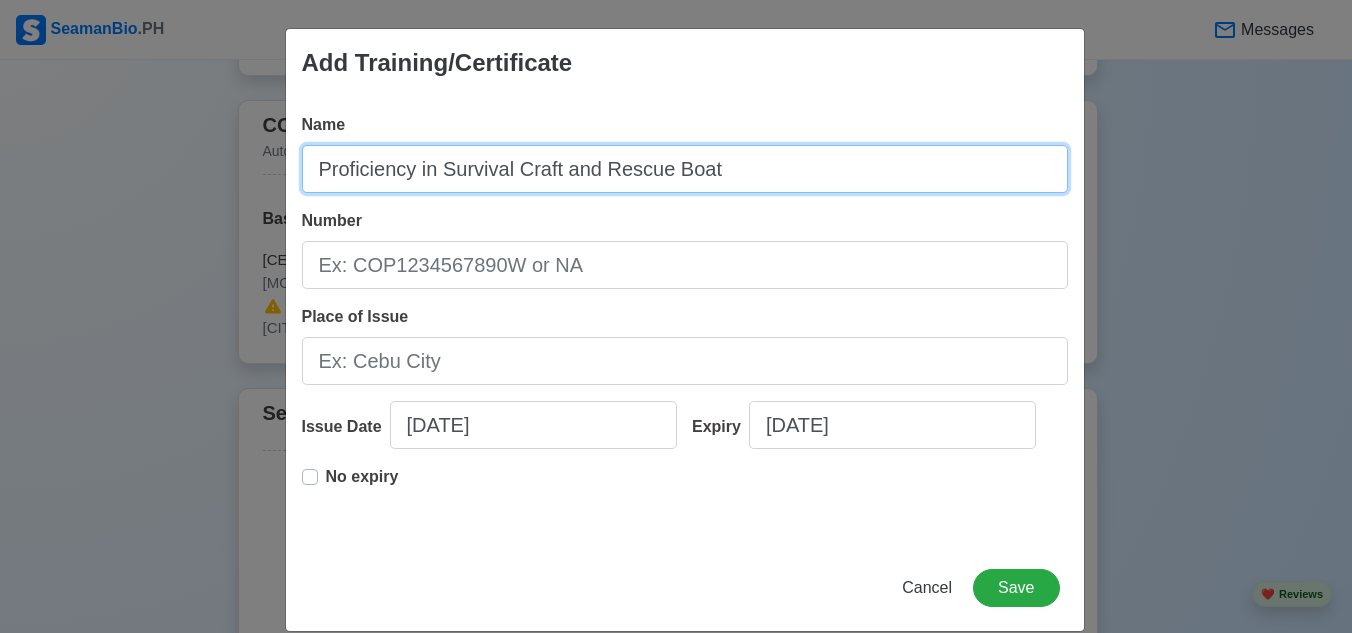 type on "Proficiency in Survival Craft and Rescue Boat" 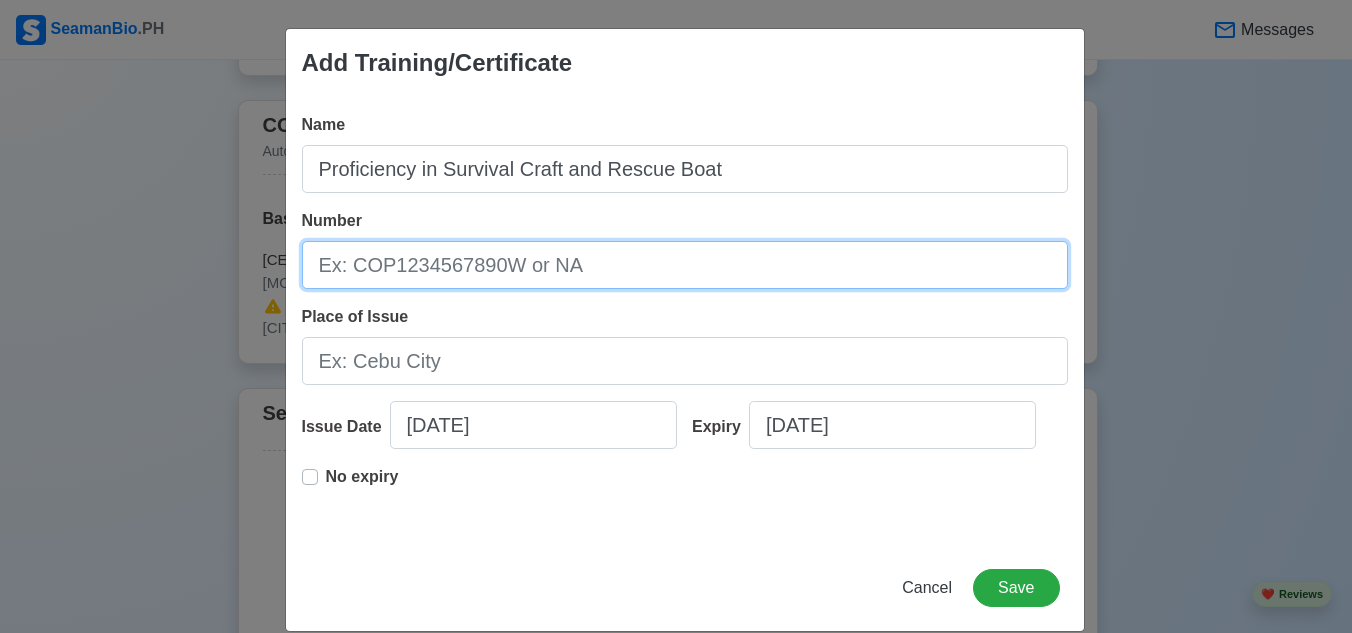 click on "Number" at bounding box center (685, 265) 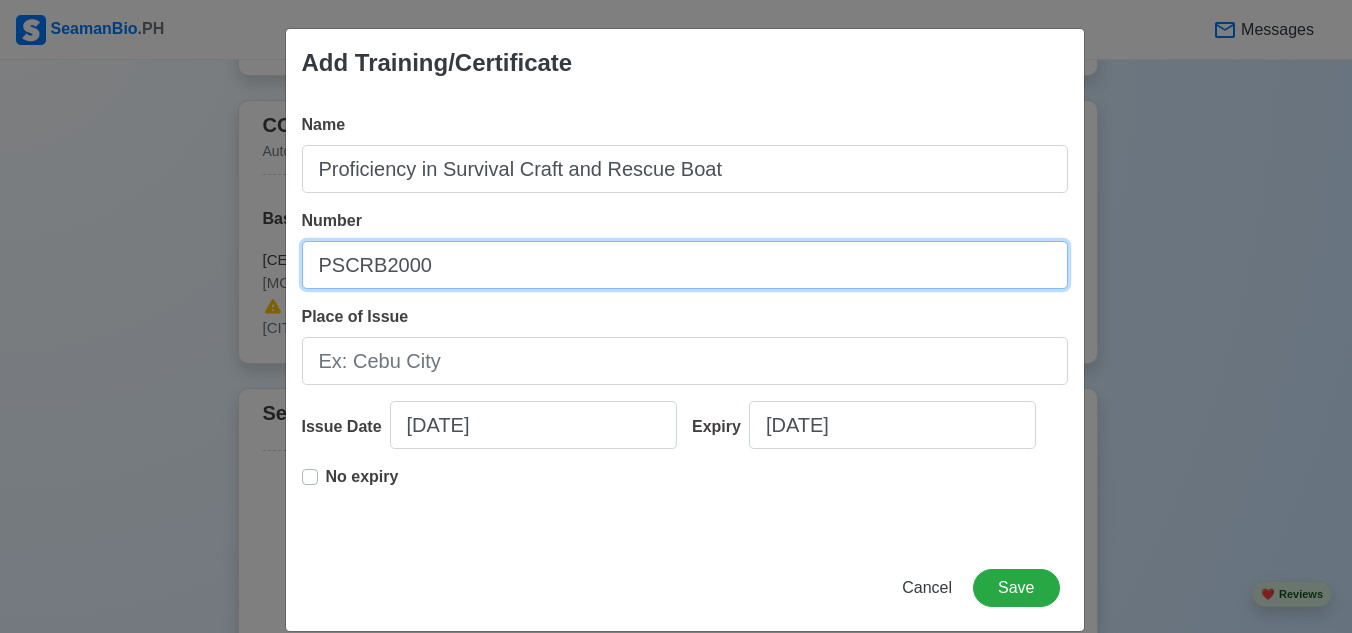 click on "PSCRB2000" at bounding box center [685, 265] 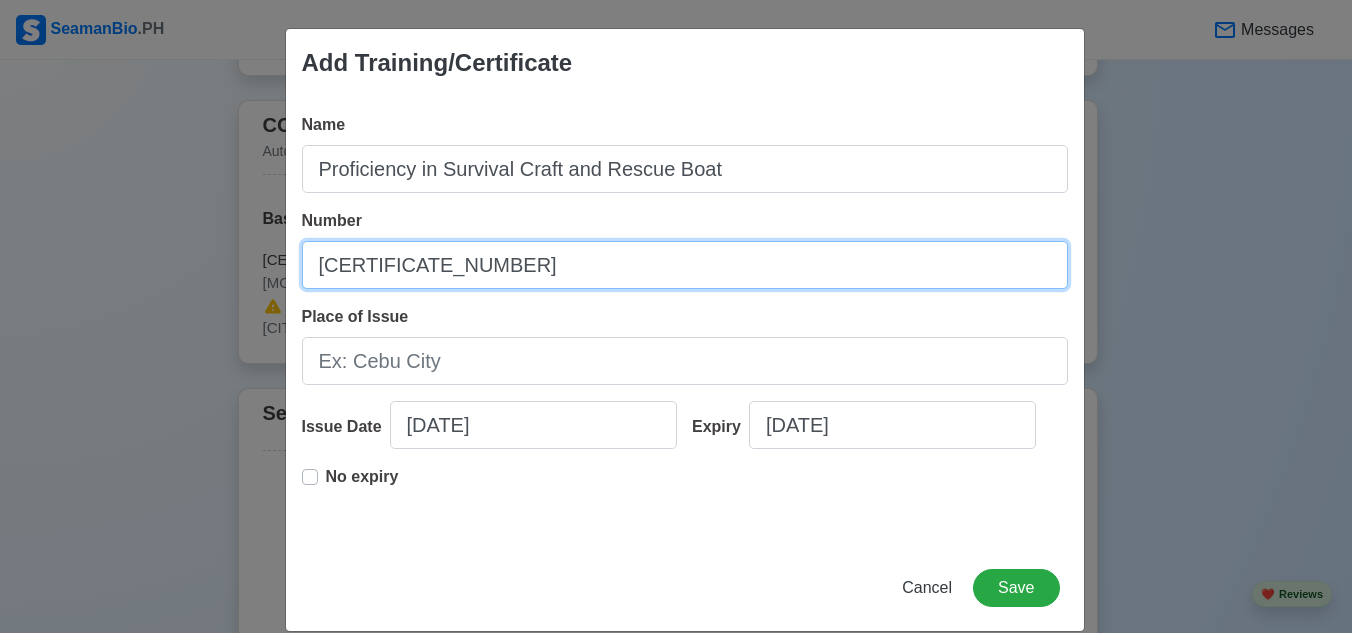type on "PSCRB200028367921" 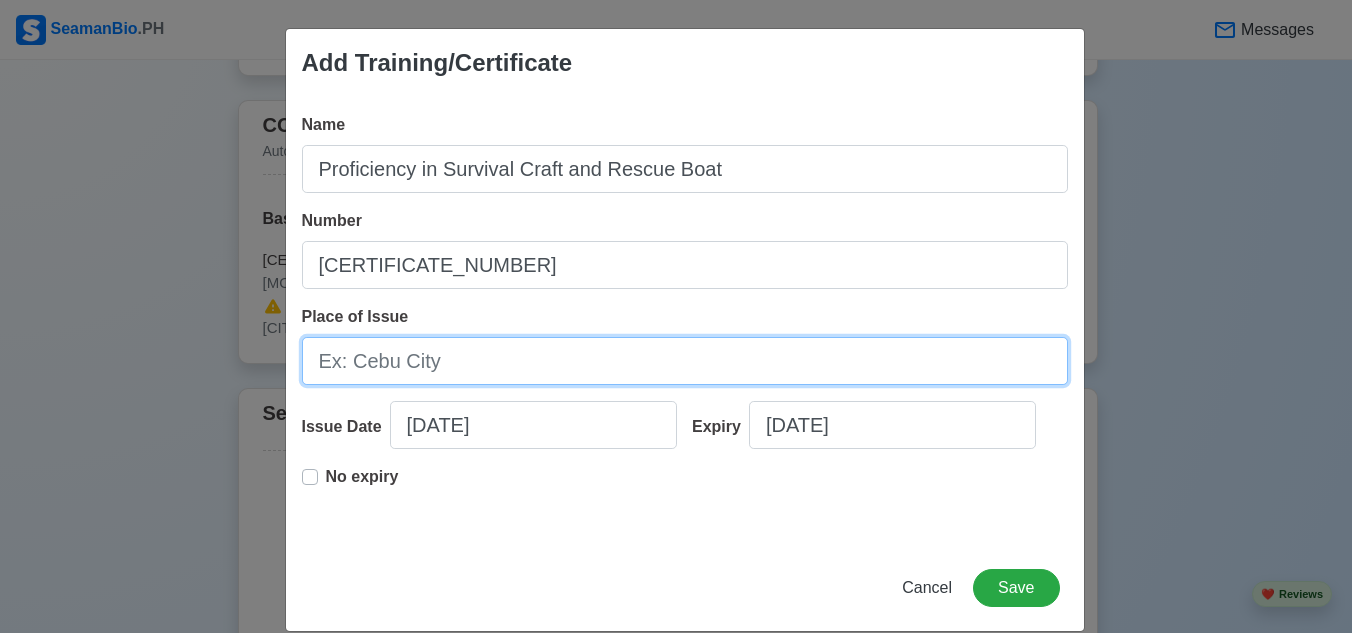 click on "Place of Issue" at bounding box center (685, 361) 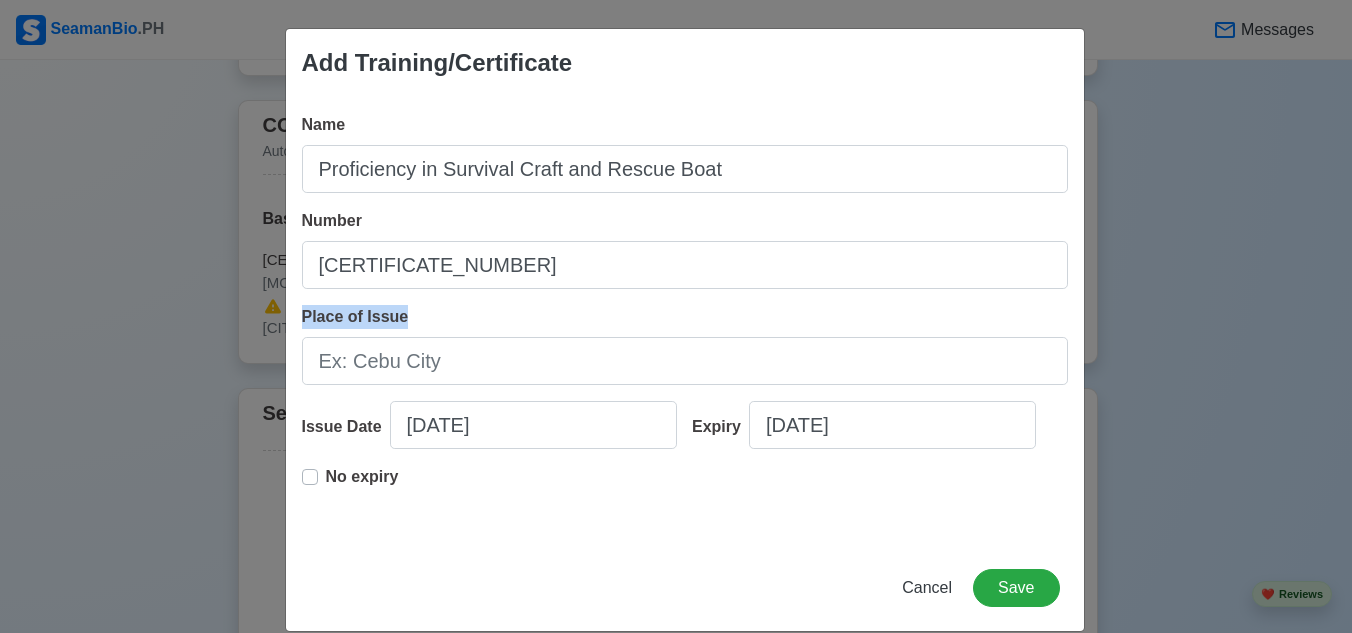 click on "Place of Issue" at bounding box center [685, 345] 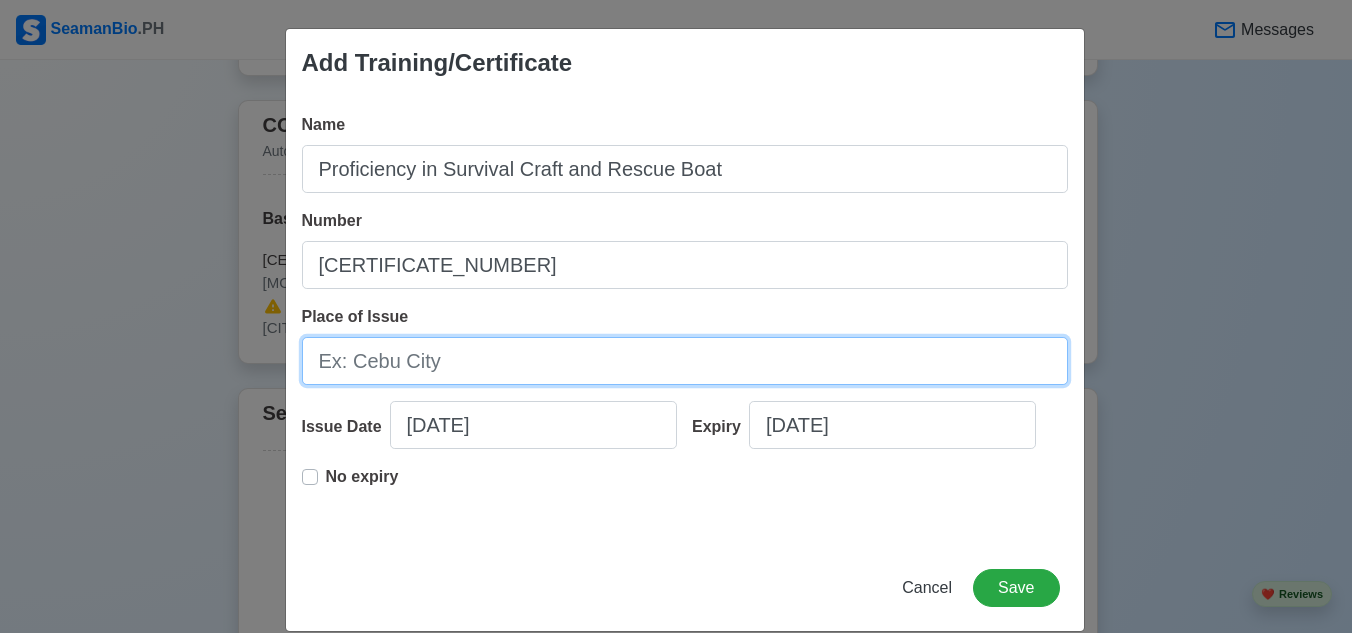 click on "Place of Issue" at bounding box center [685, 361] 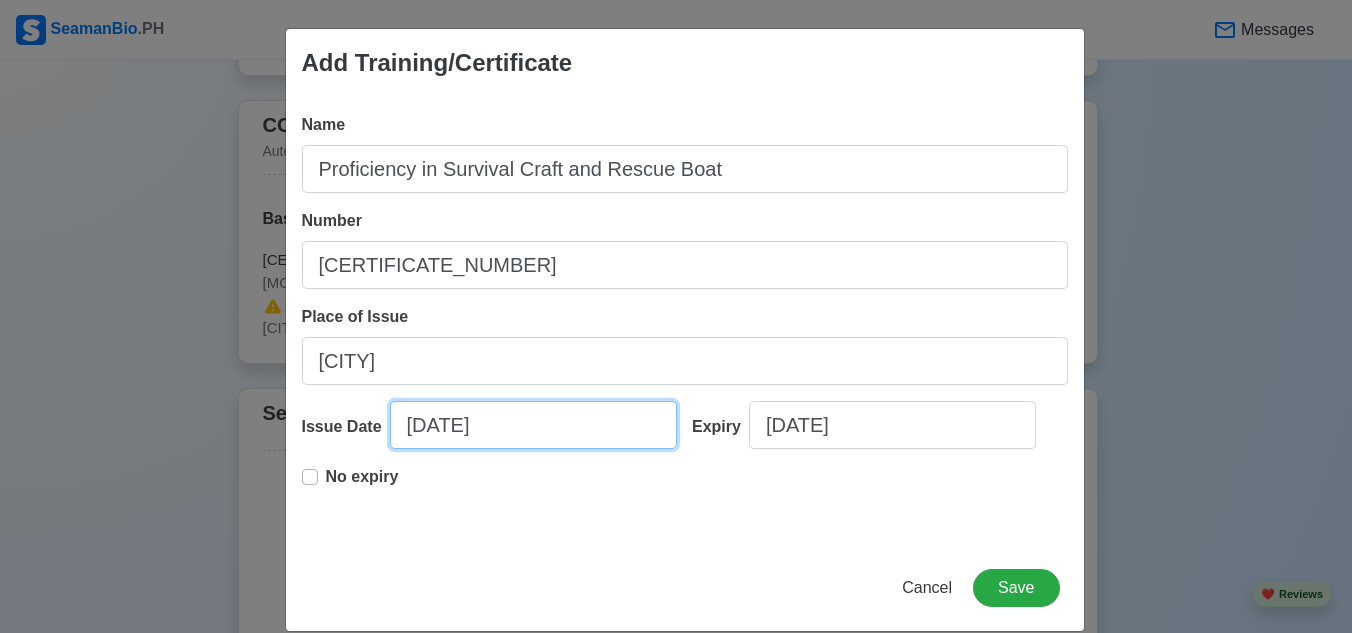 select on "****" 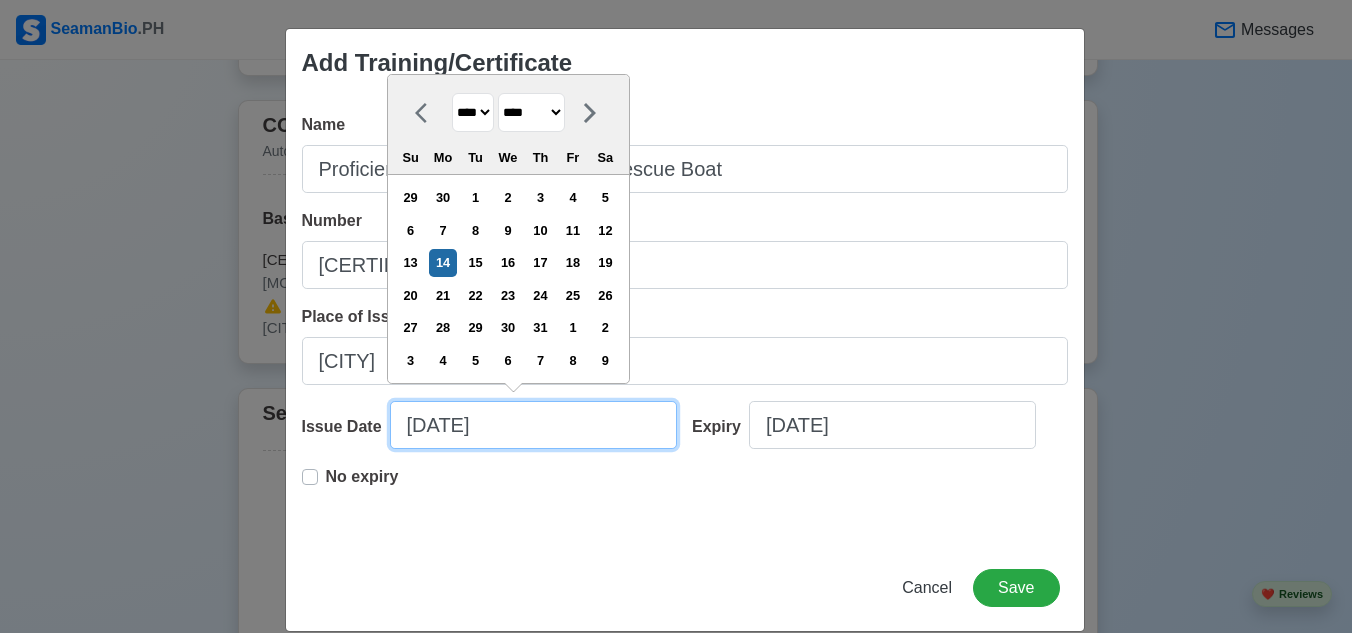 click on "07/14/2025" at bounding box center (533, 425) 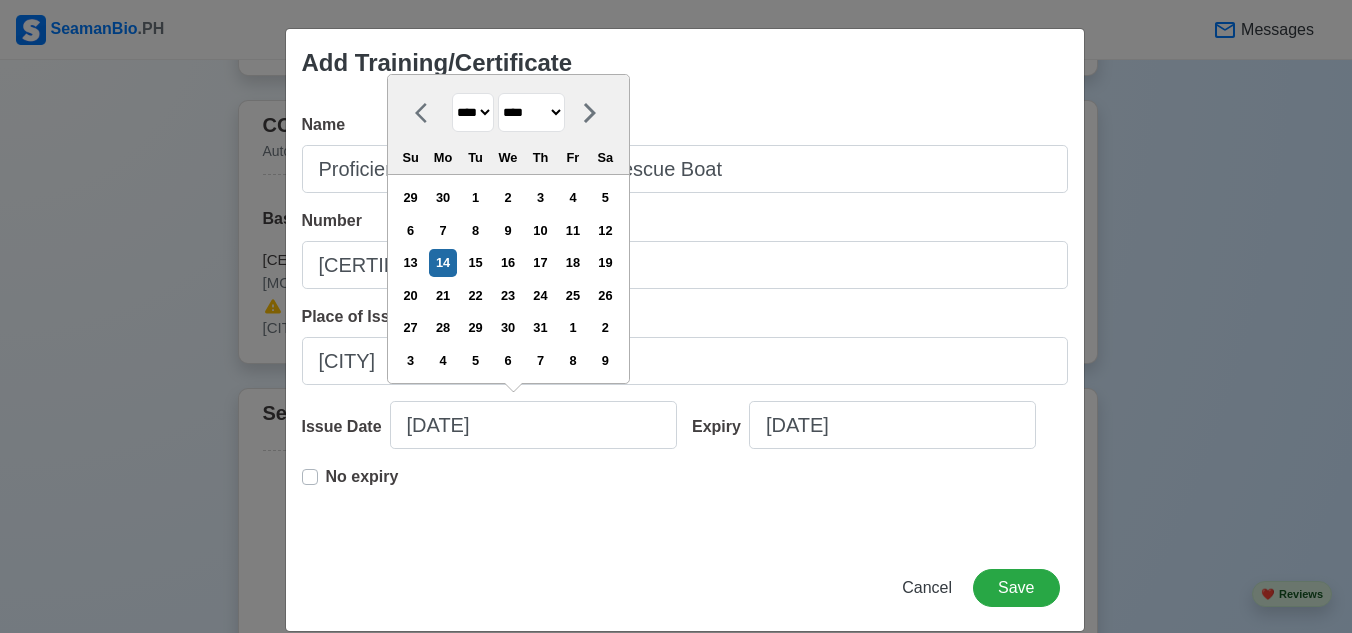 click on "**** **** **** **** **** **** **** **** **** **** **** **** **** **** **** **** **** **** **** **** **** **** **** **** **** **** **** **** **** **** **** **** **** **** **** **** **** **** **** **** **** **** **** **** **** **** **** **** **** **** **** **** **** **** **** **** **** **** **** **** **** **** **** **** **** **** **** **** **** **** **** **** **** **** **** **** **** **** **** **** **** **** **** **** **** **** **** **** **** **** **** **** **** **** **** **** **** **** **** **** **** **** **** **** **** ****" at bounding box center [473, 112] 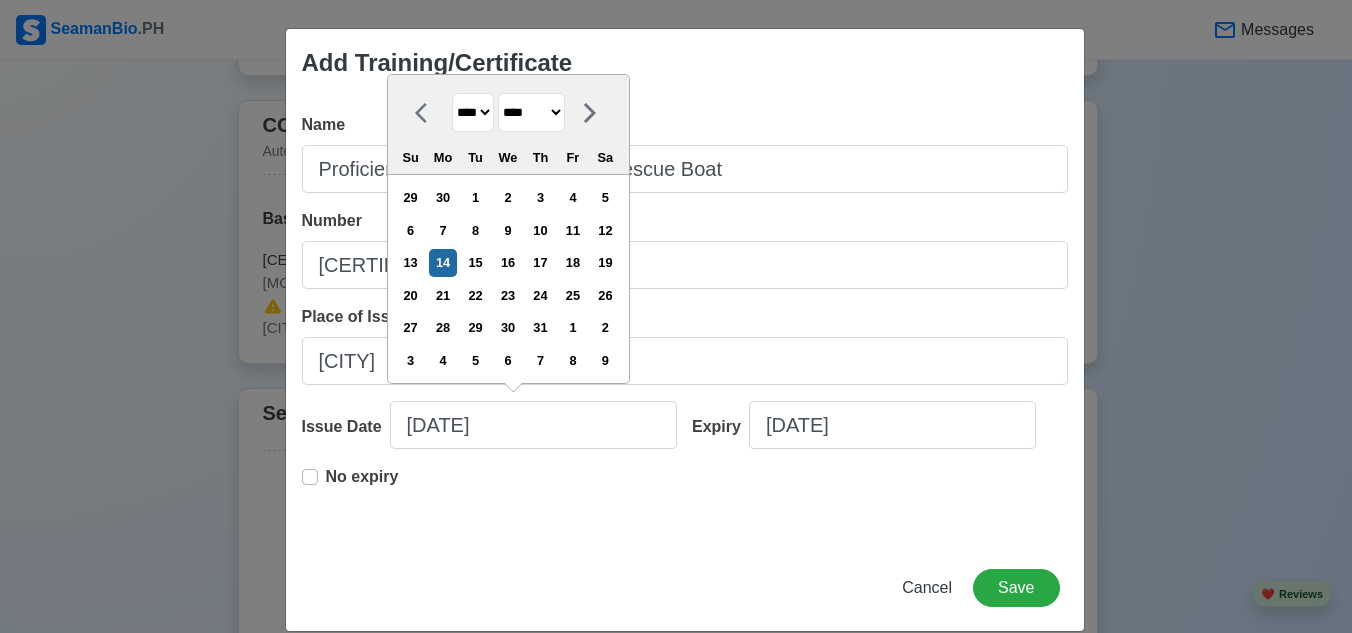 select on "****" 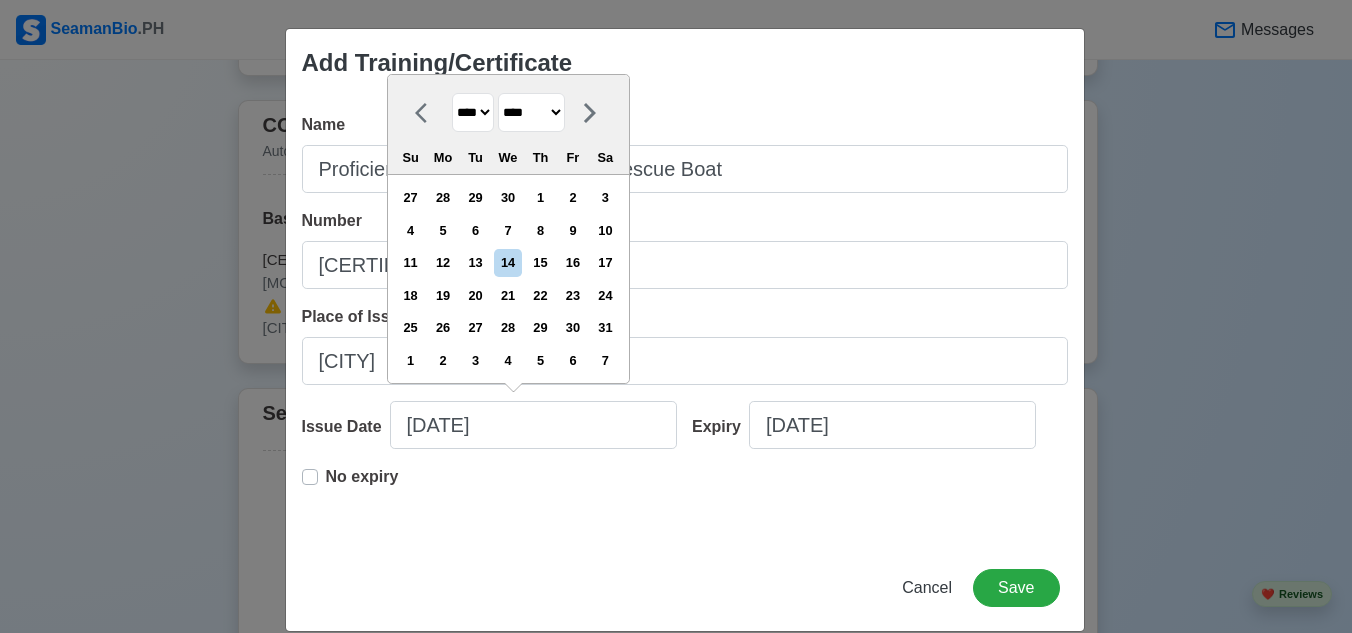click on "******* ******** ***** ***** *** **** **** ****** ********* ******* ******** ********" at bounding box center [531, 112] 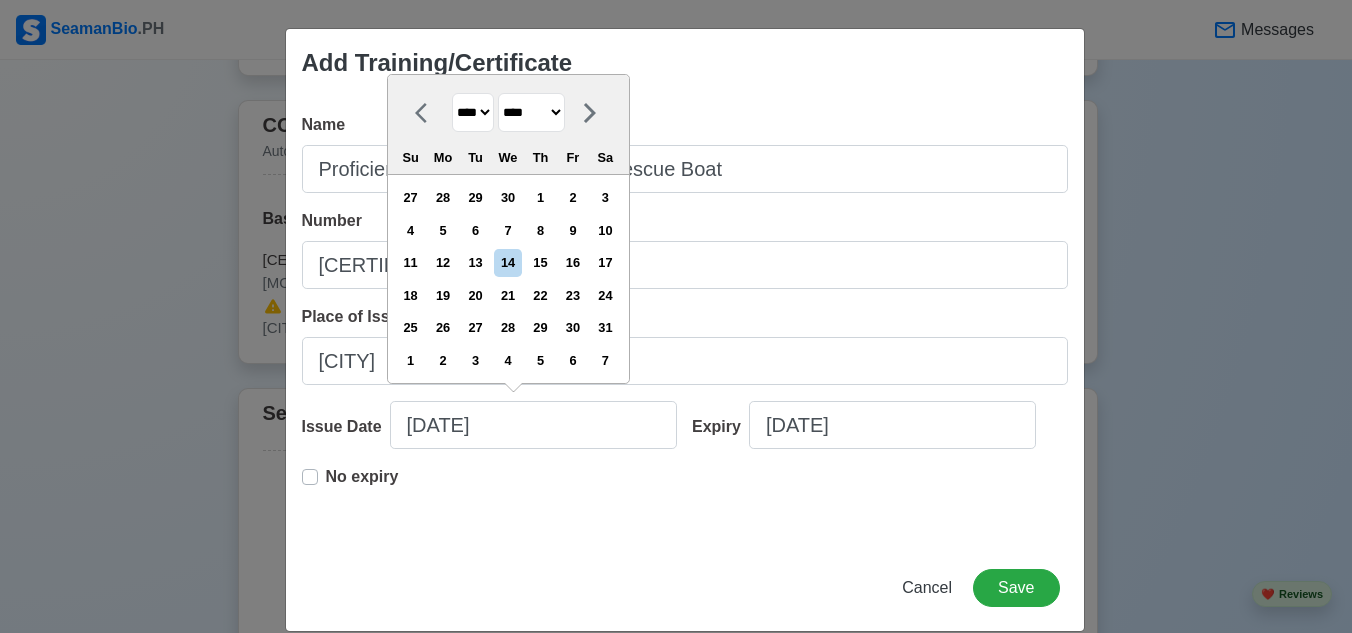 click on "******* ******** ***** ***** *** **** **** ****** ********* ******* ******** ********" at bounding box center (531, 112) 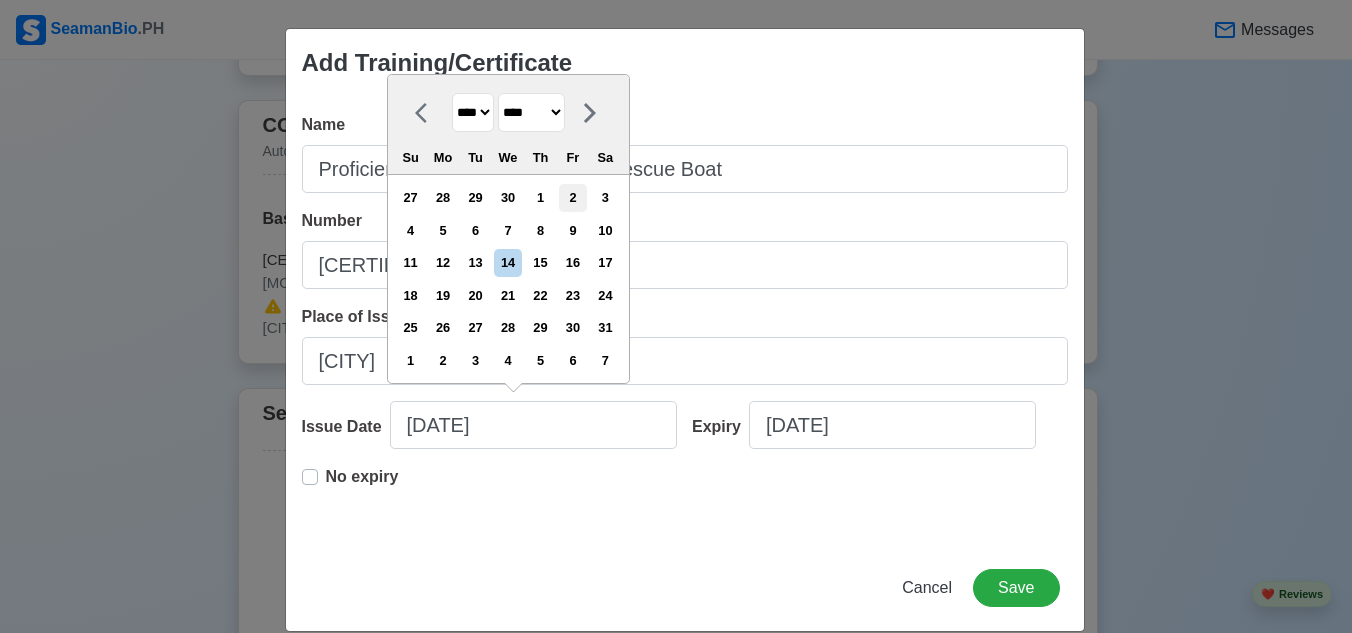 click on "2" at bounding box center [572, 197] 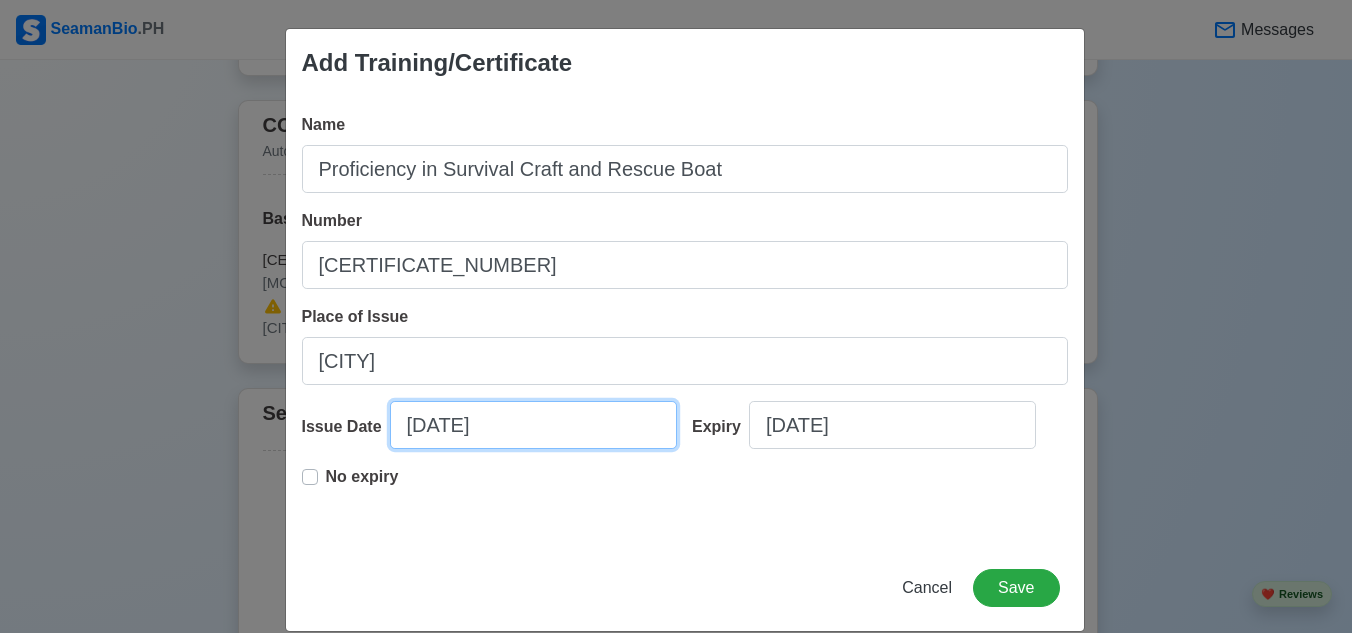 select on "****" 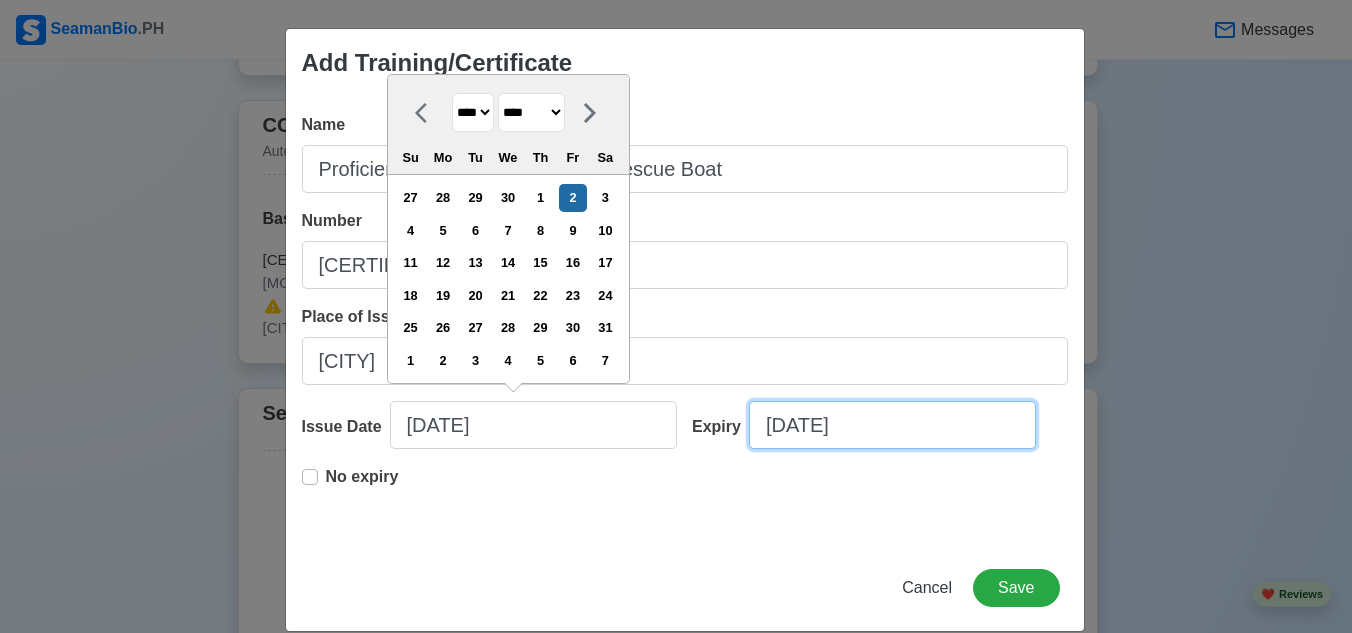 select on "****" 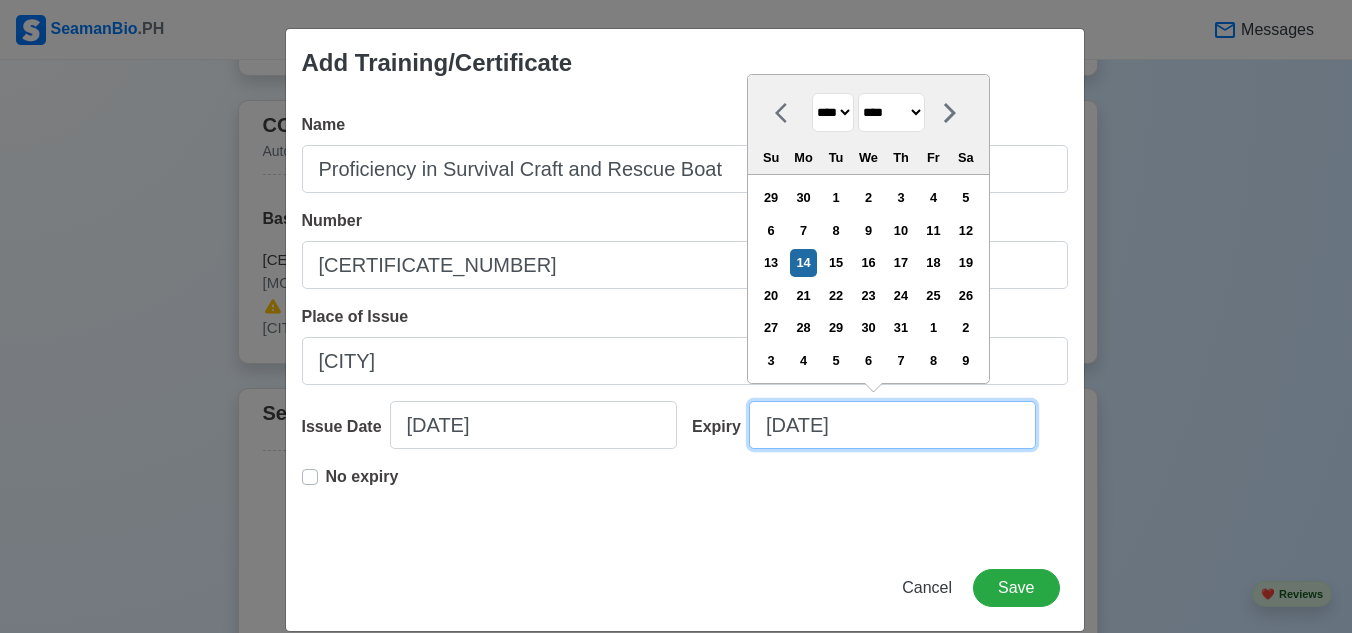 click on "07/14/2025" at bounding box center [892, 425] 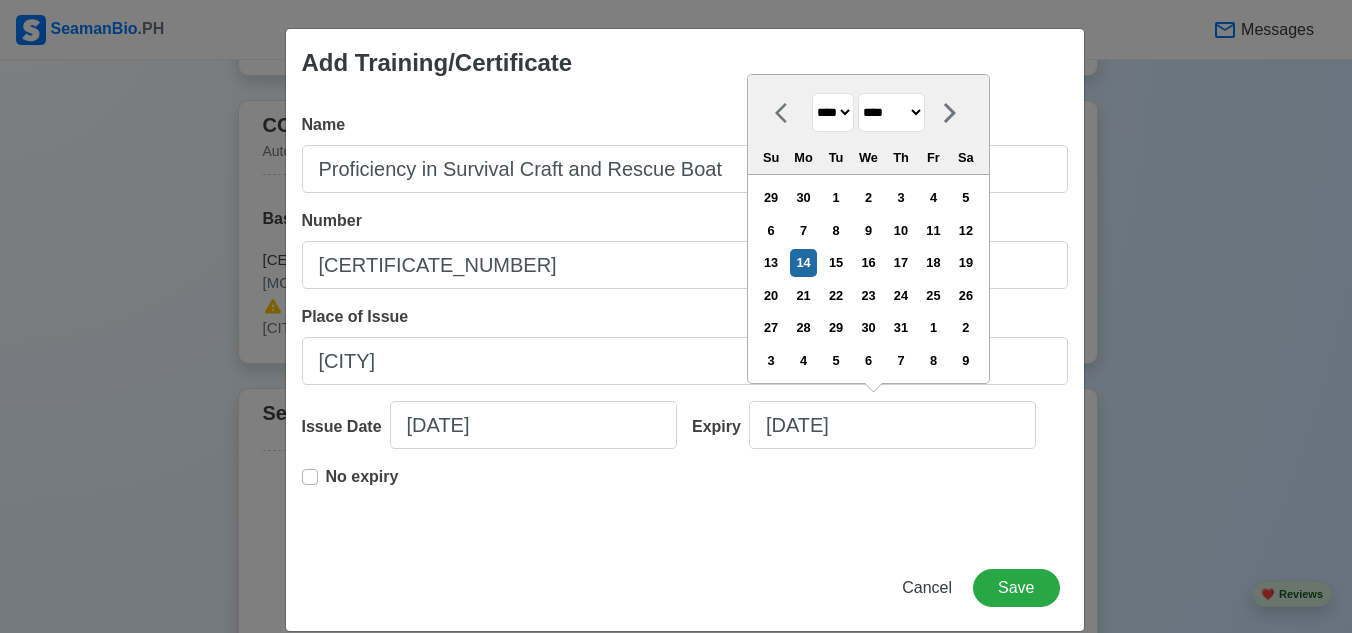 click on "**** **** **** **** **** **** **** **** **** **** **** **** **** **** **** **** **** **** **** **** **** **** **** **** **** **** **** **** **** **** **** **** **** **** **** **** **** **** **** **** **** **** **** **** **** **** **** **** **** **** **** **** **** **** **** **** **** **** **** **** **** **** **** **** **** **** **** **** **** **** **** **** **** **** **** **** **** **** **** **** **** **** **** **** **** **** **** **** **** **** **** **** **** **** **** **** **** **** **** **** **** **** **** **** **** **** **** **** **** **** **** **** **** **** **** **** **** **** **** **** ****" at bounding box center [833, 112] 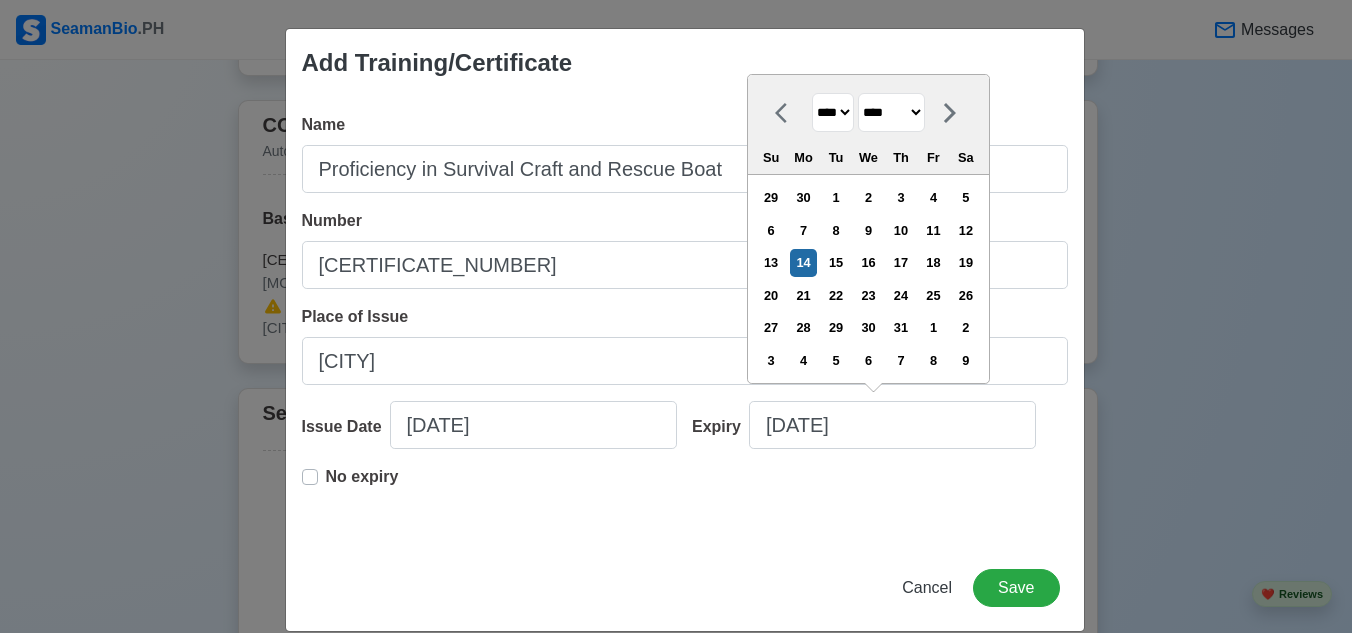 select on "****" 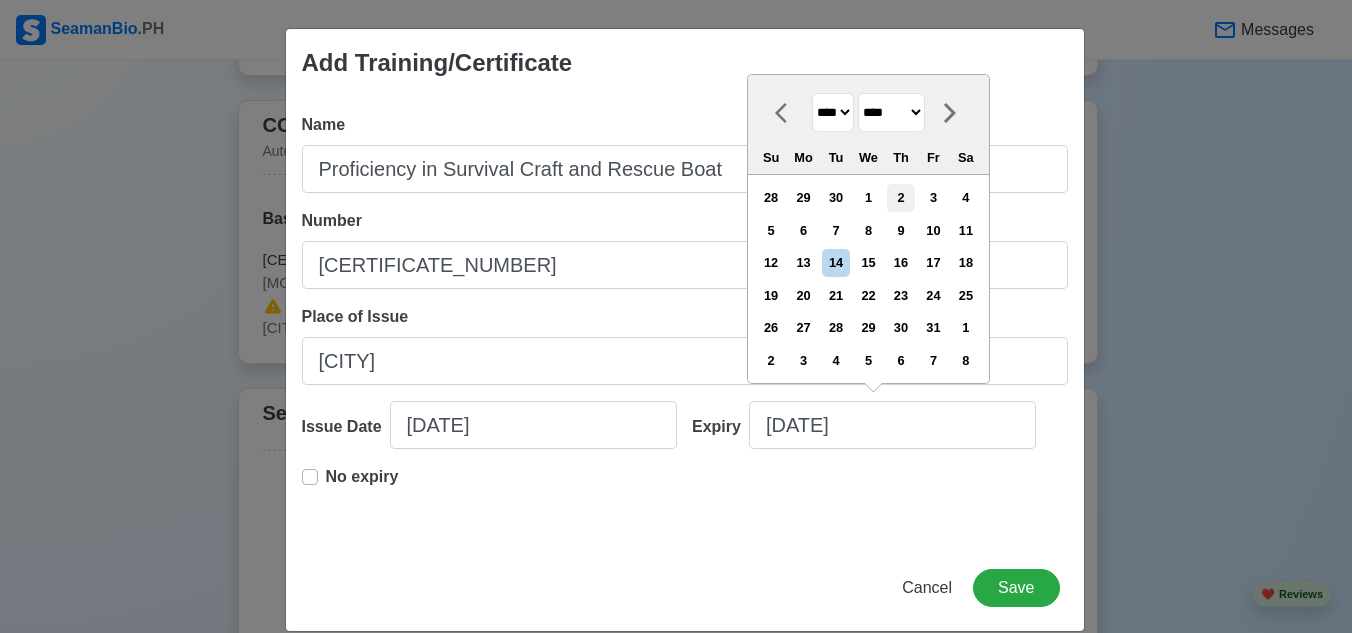click on "2" at bounding box center (900, 197) 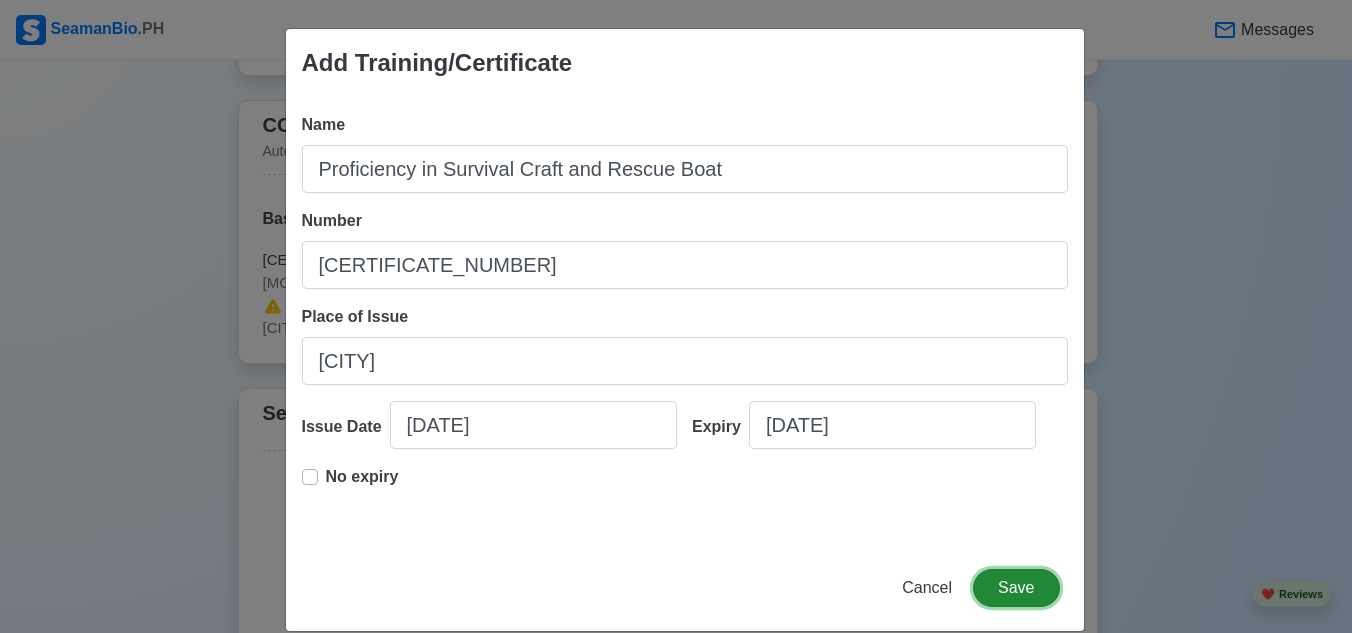 click on "Save" at bounding box center [1016, 588] 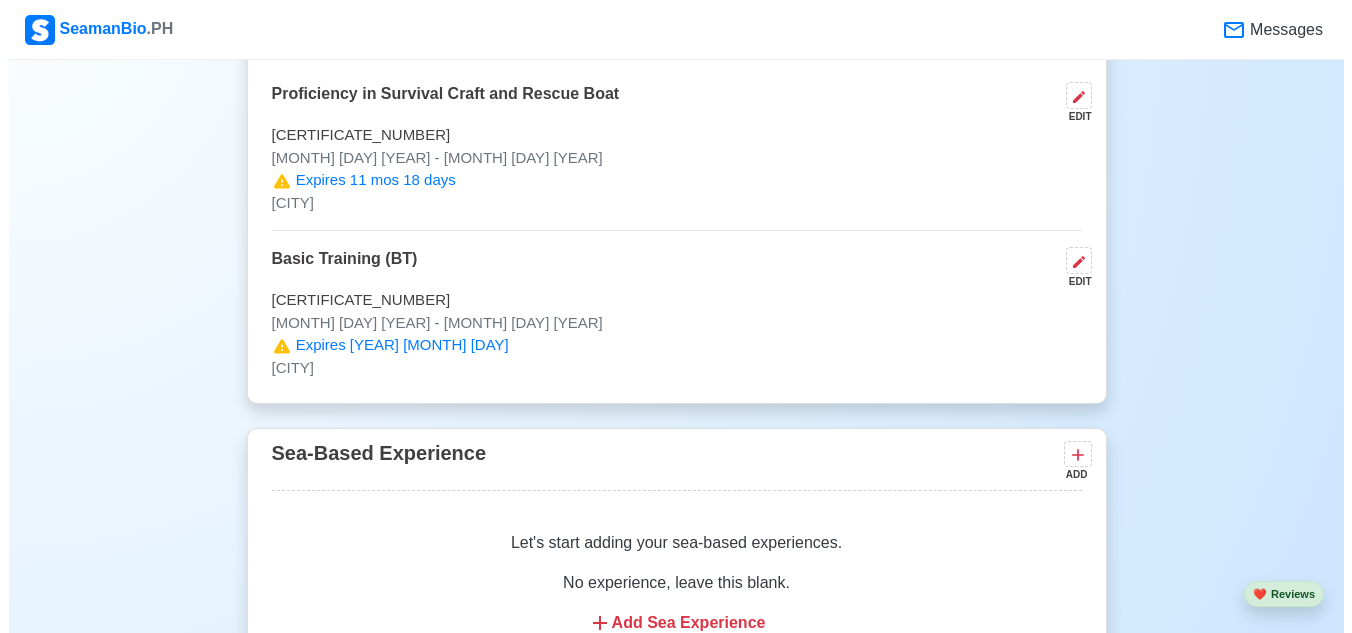scroll, scrollTop: 2836, scrollLeft: 0, axis: vertical 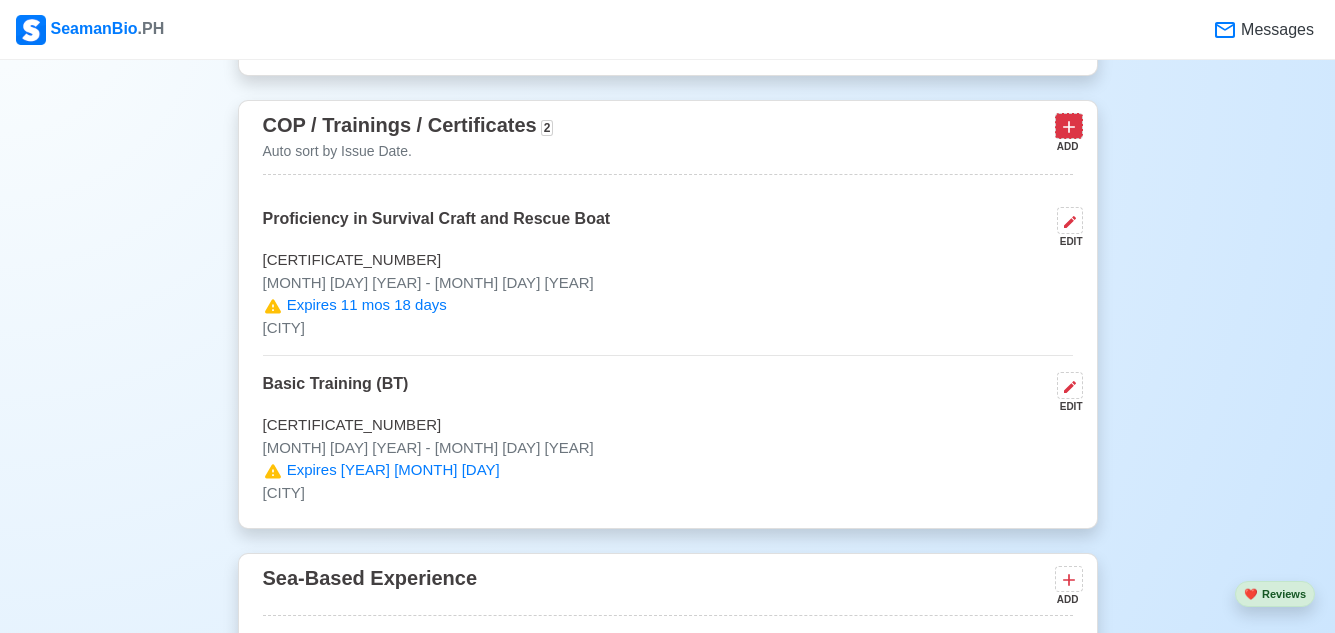 click 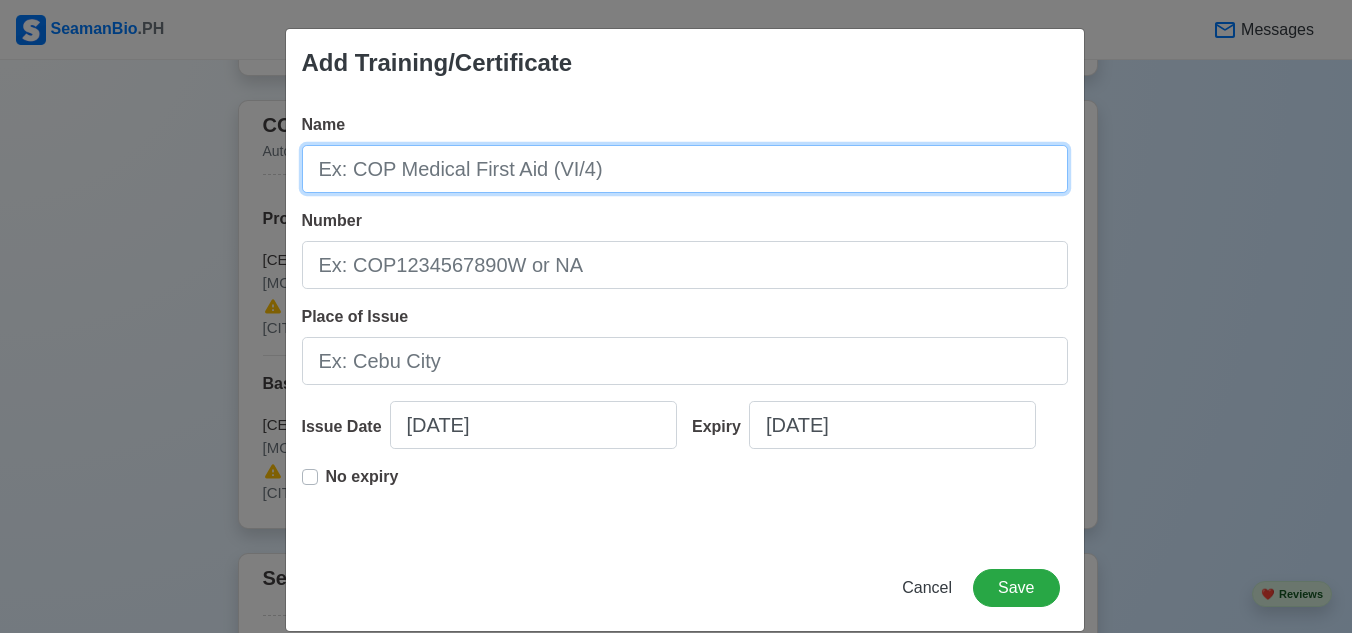 click on "Name" at bounding box center [685, 169] 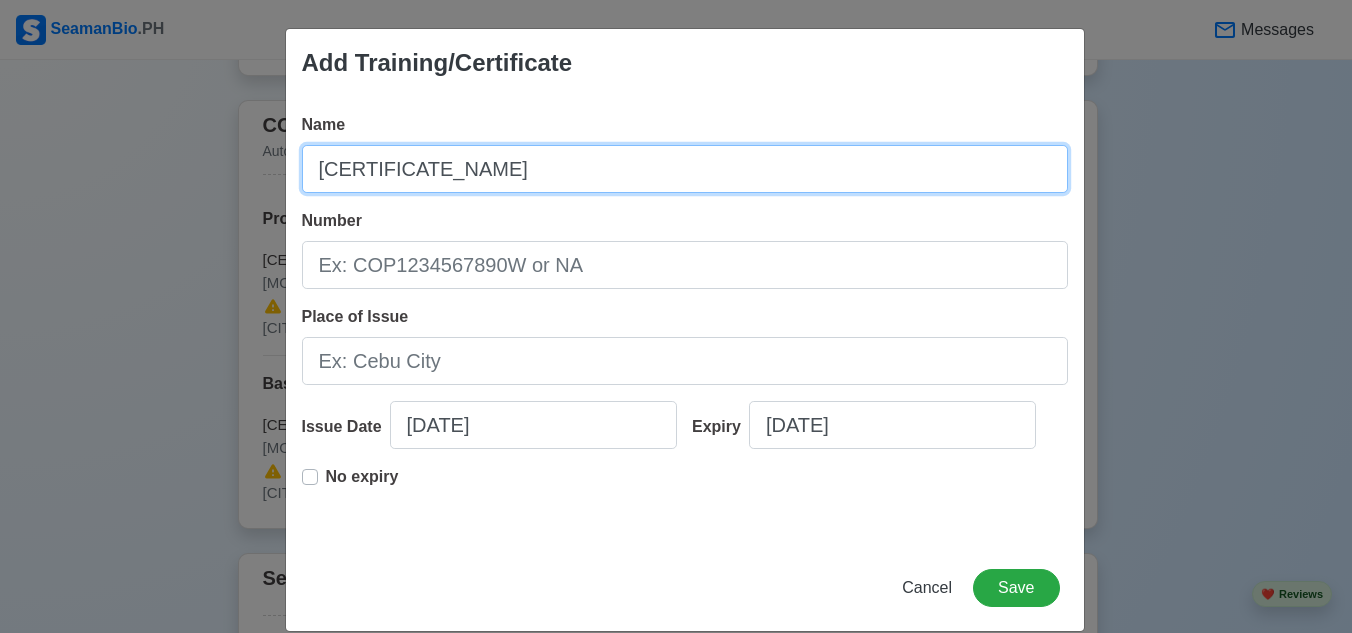 type on "Advanced Fire Fighting (ATFF)" 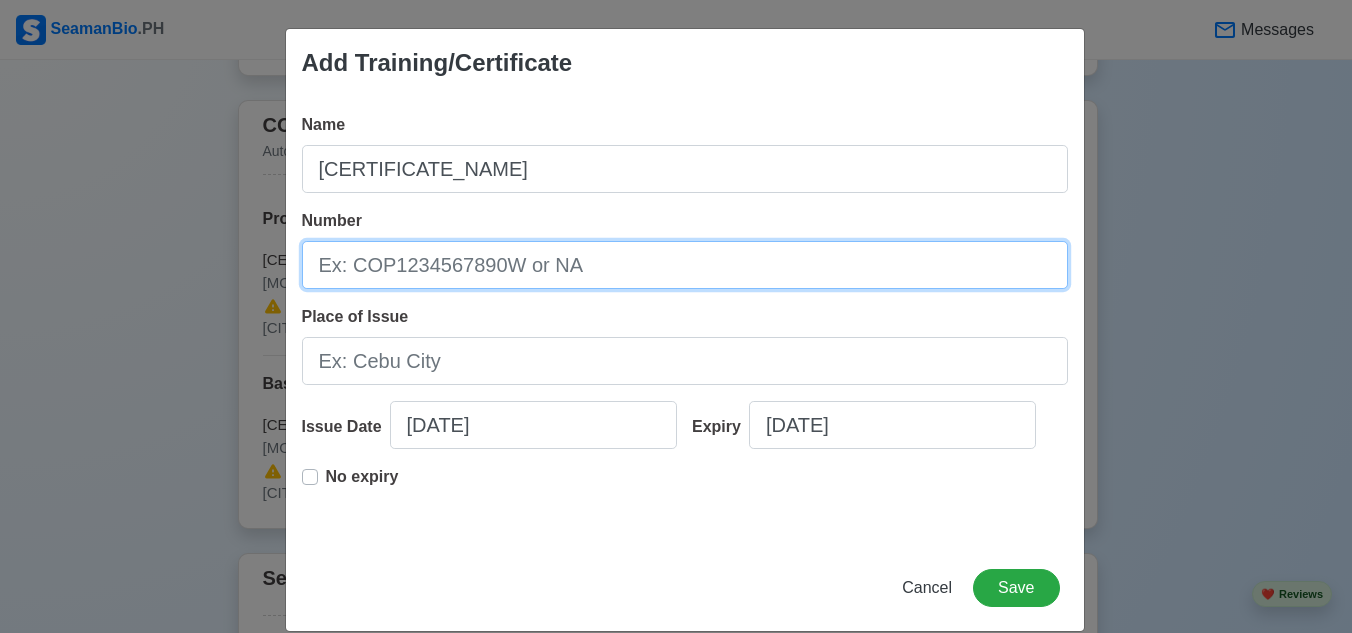 click on "Number" at bounding box center [685, 265] 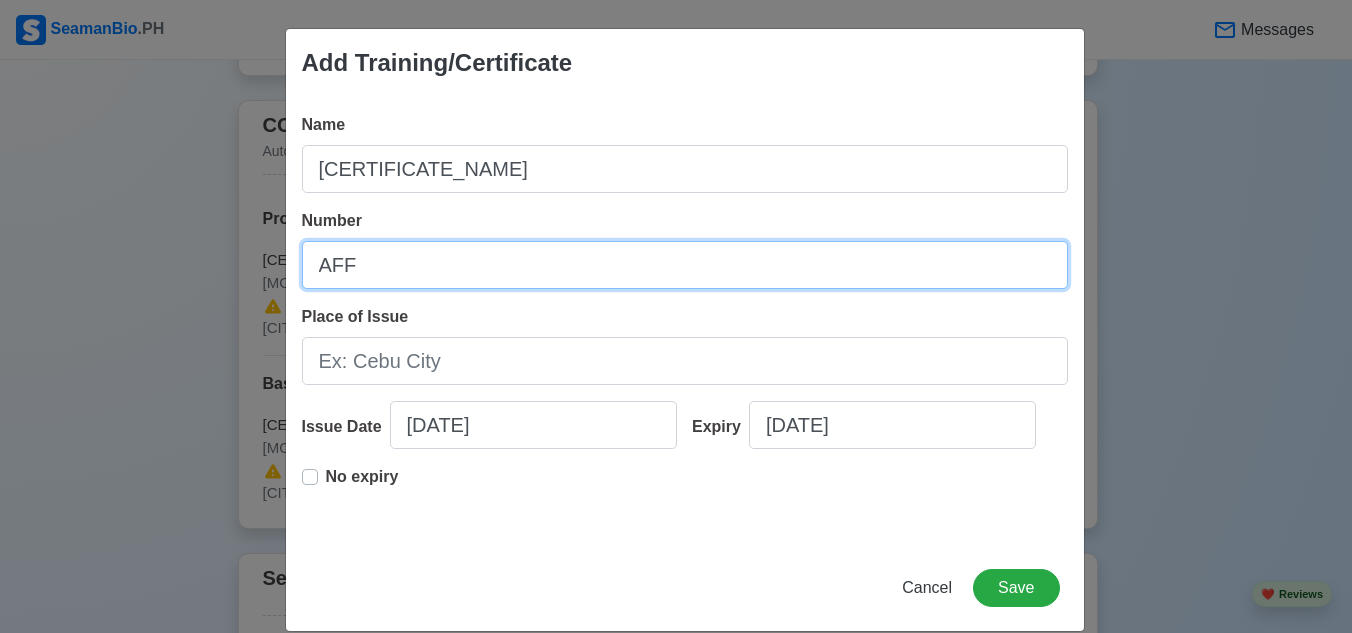click on "AFF" at bounding box center [685, 265] 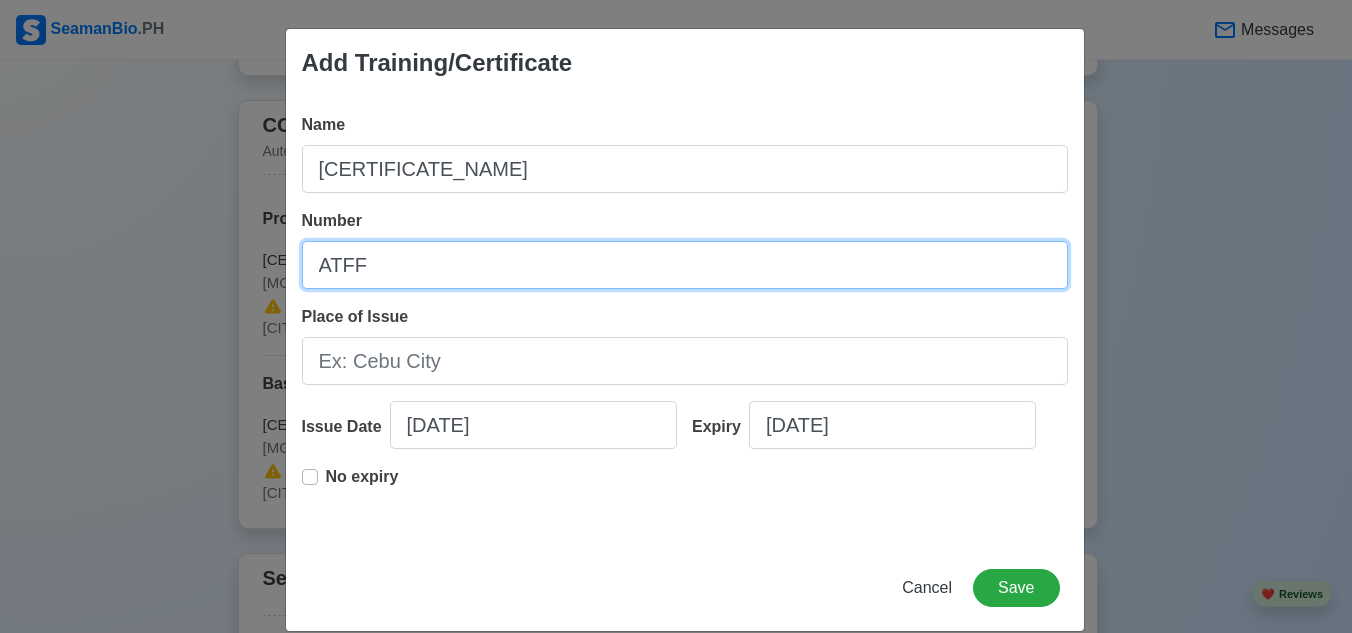 click on "ATFF" at bounding box center [685, 265] 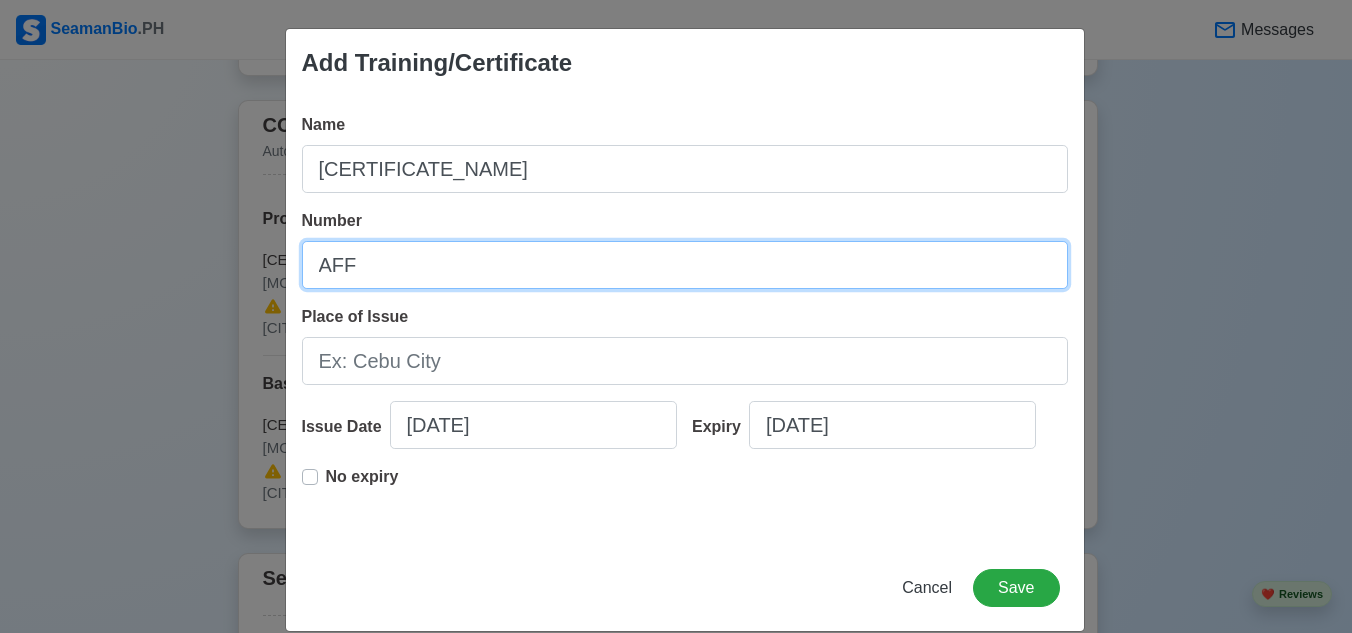 type on "AFF" 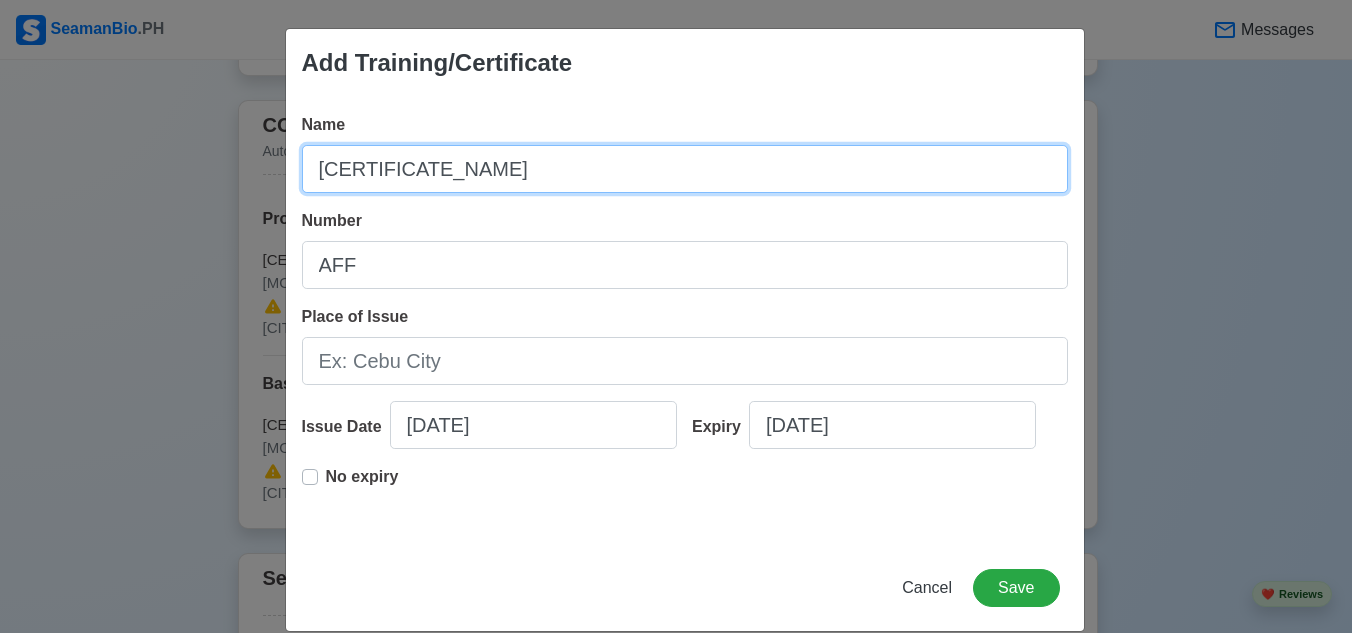 drag, startPoint x: 573, startPoint y: 176, endPoint x: 517, endPoint y: 176, distance: 56 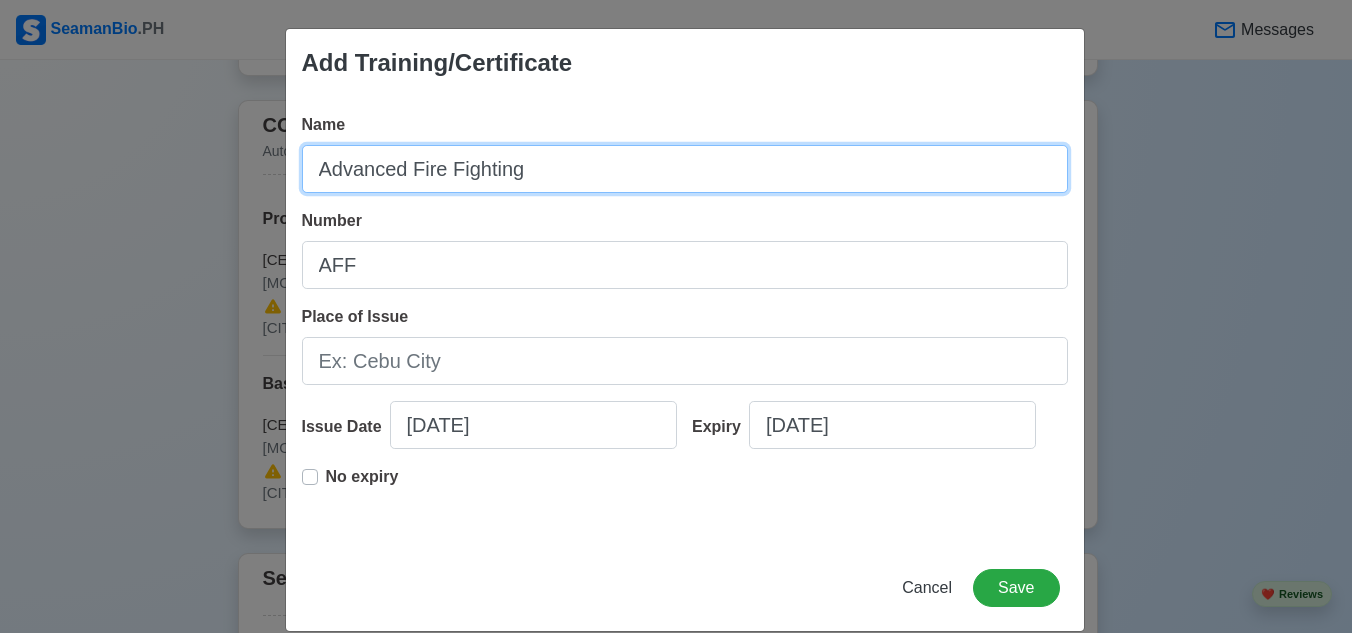 type on "Advanced Fire Fighting" 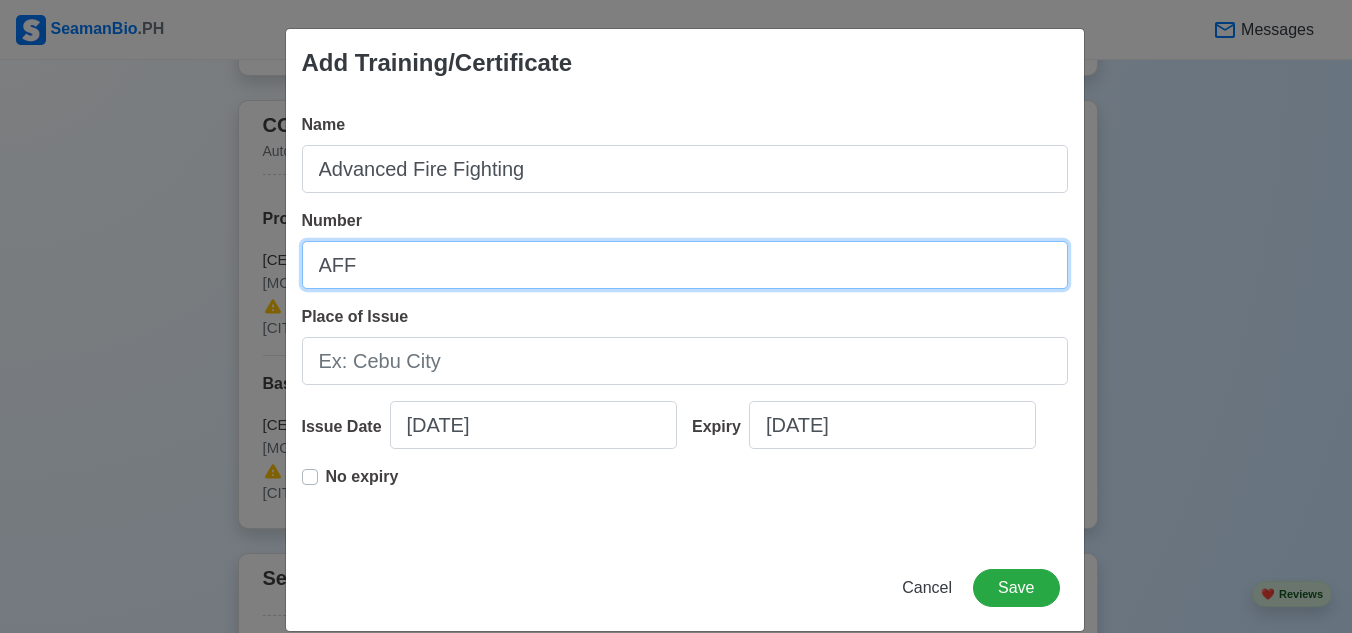 click on "AFF" at bounding box center (685, 265) 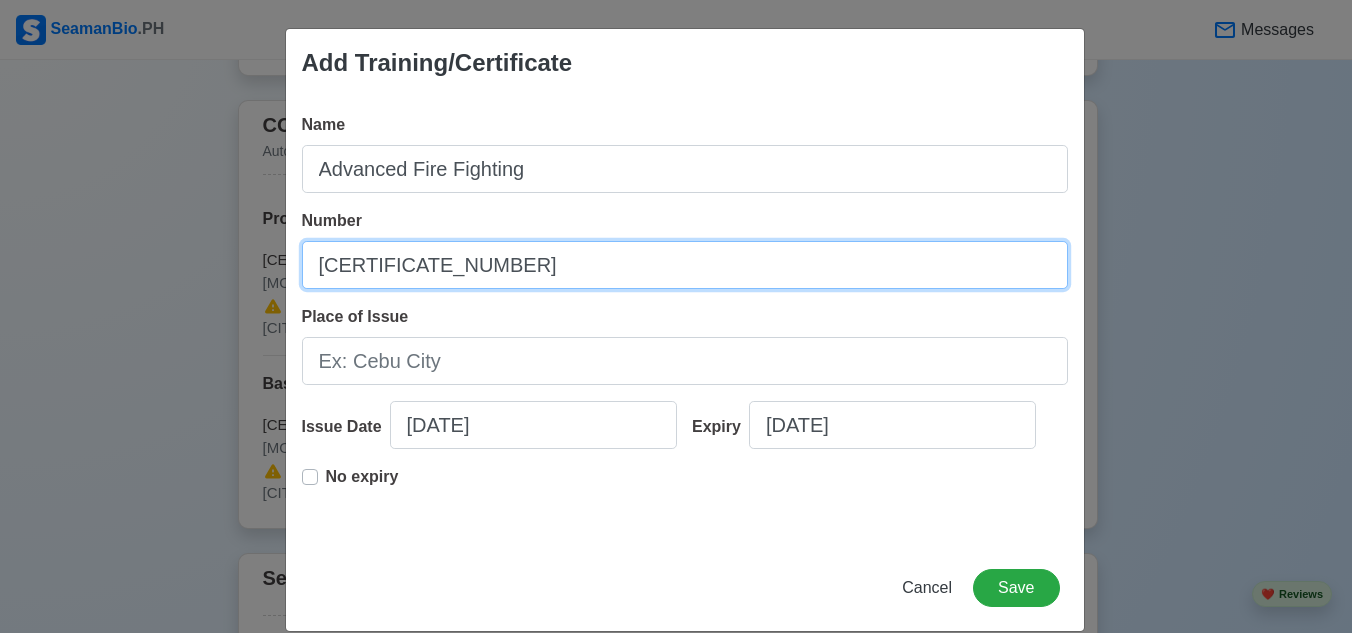 type on "AFF200015375921" 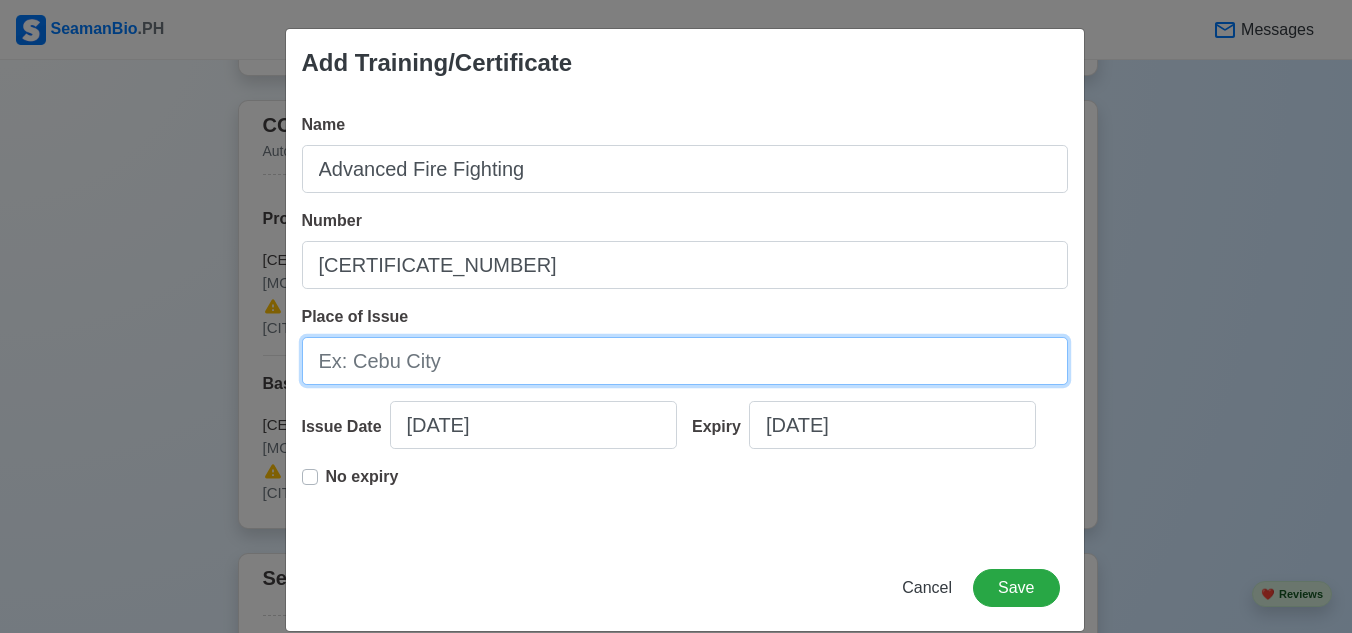 click on "Place of Issue" at bounding box center (685, 361) 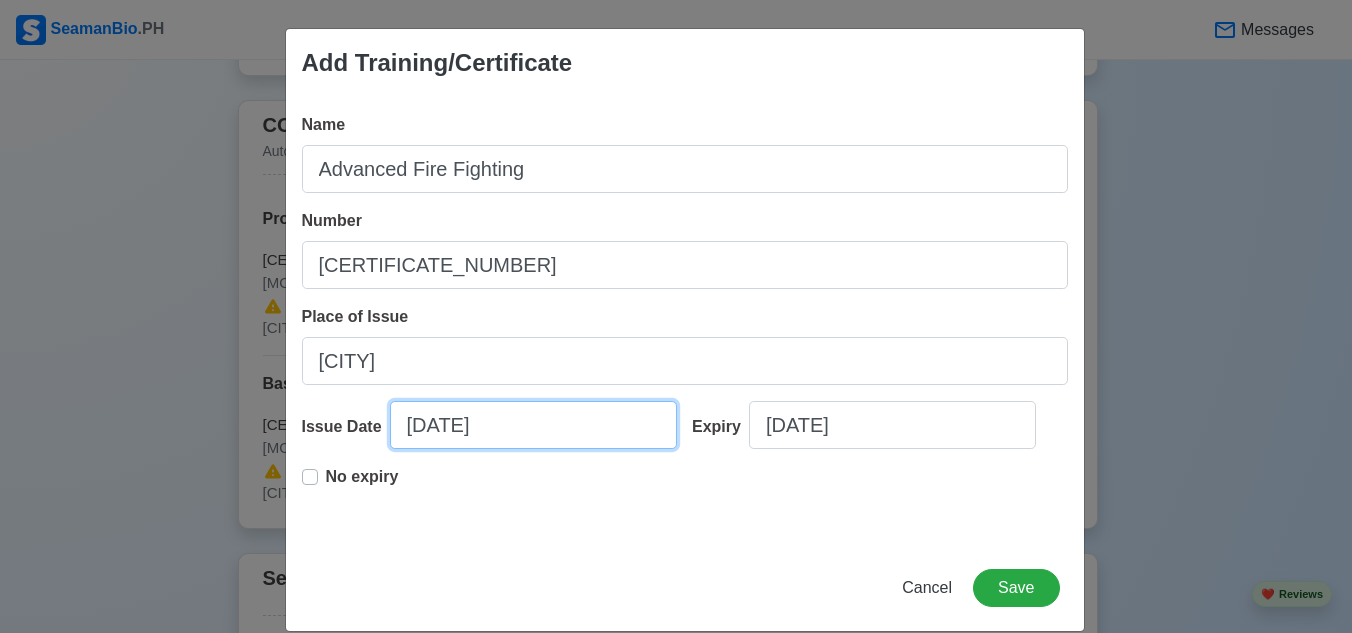 click on "07/14/2025" at bounding box center (533, 425) 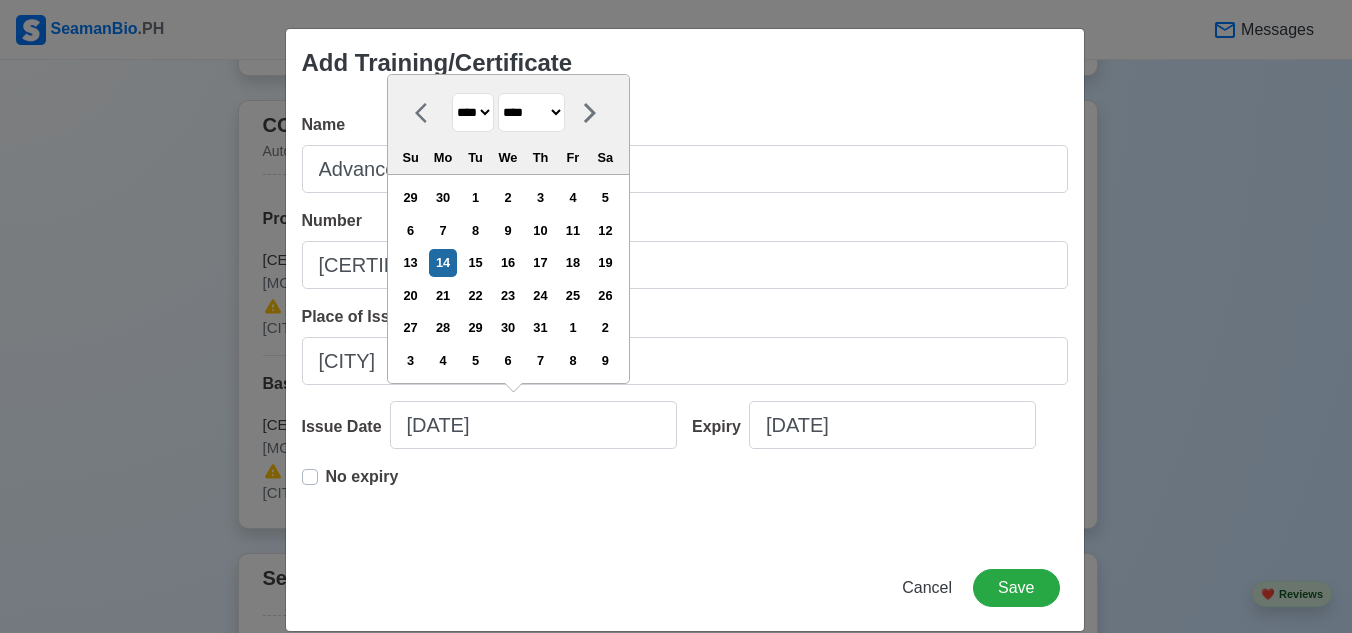 drag, startPoint x: 485, startPoint y: 112, endPoint x: 457, endPoint y: 119, distance: 28.86174 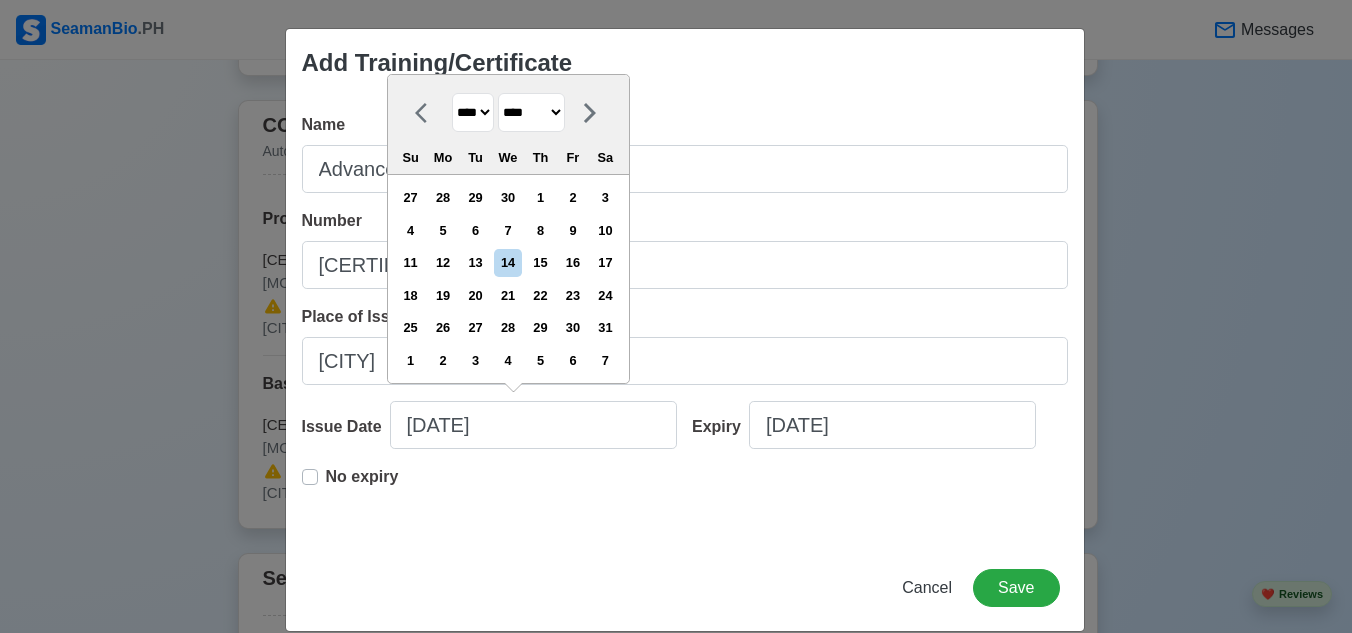 click on "******* ******** ***** ***** *** **** **** ****** ********* ******* ******** ********" at bounding box center (531, 112) 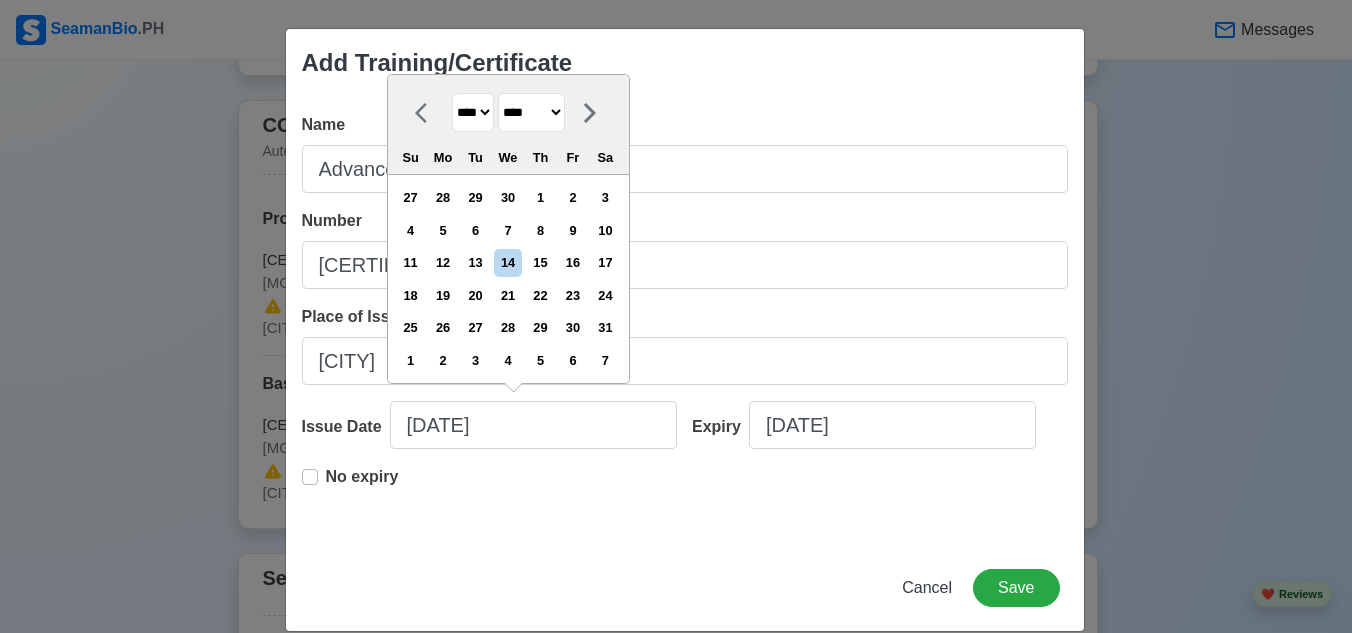 click on "******* ******** ***** ***** *** **** **** ****** ********* ******* ******** ********" at bounding box center [531, 112] 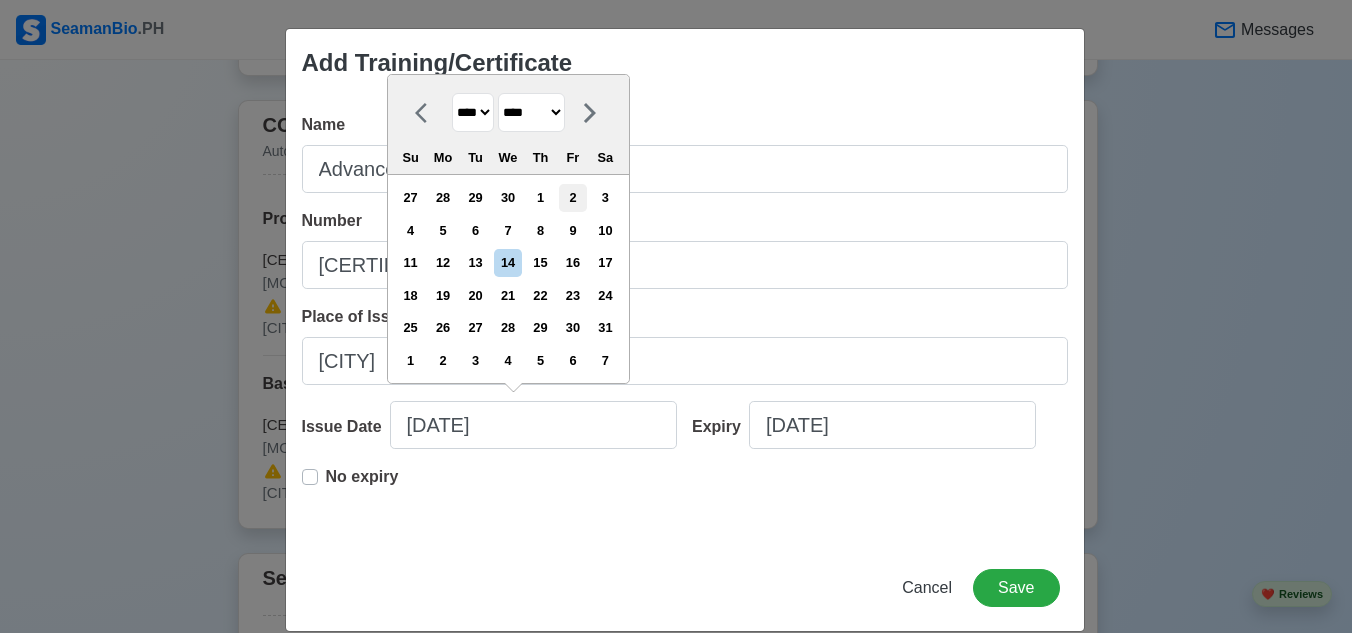 click on "2" at bounding box center [572, 197] 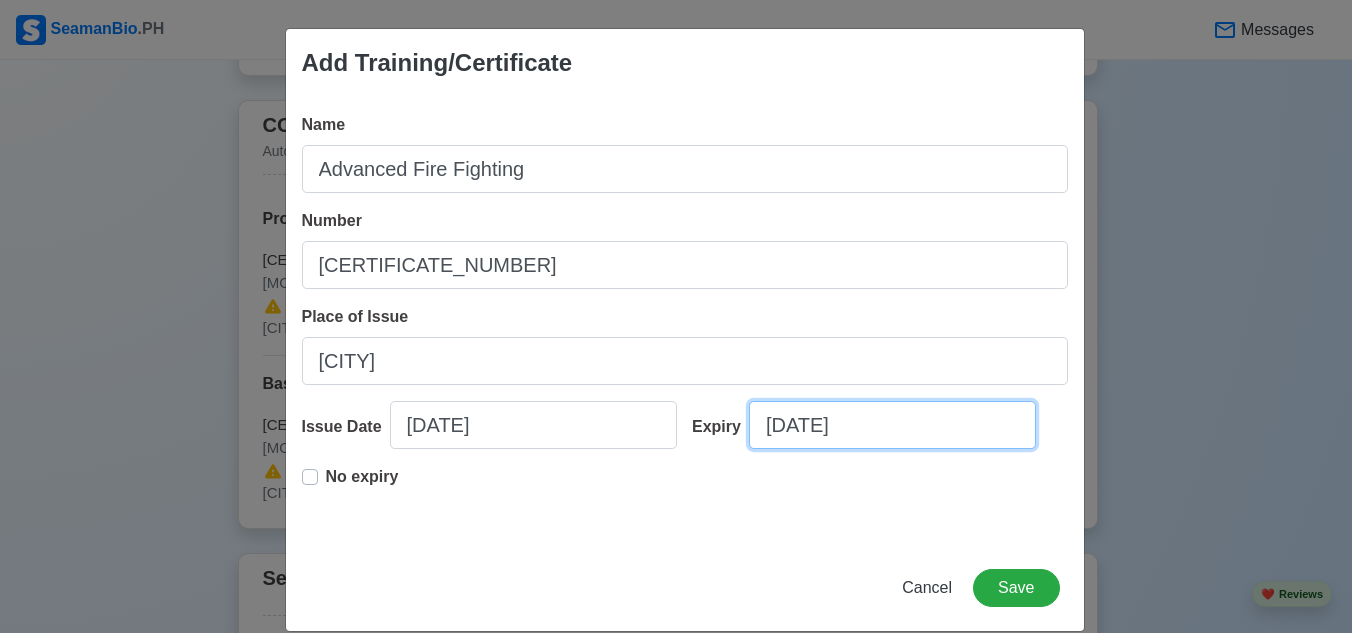 click on "07/14/2025" at bounding box center (892, 425) 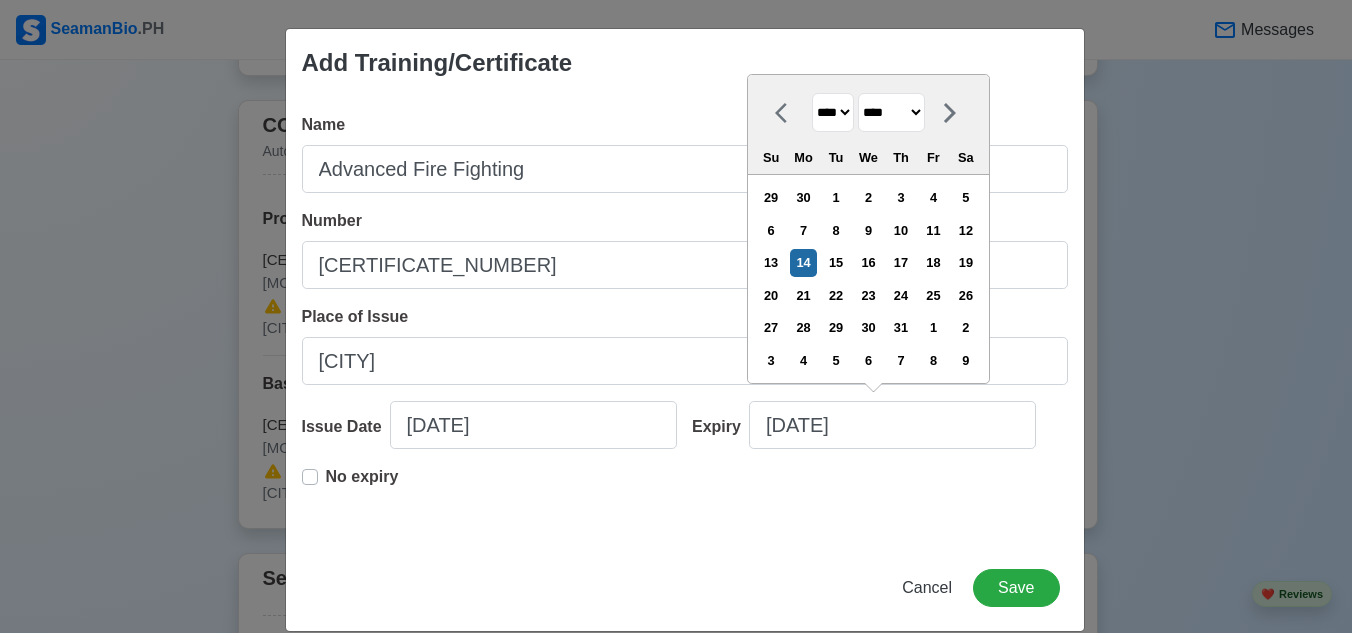 click on "**** **** **** **** **** **** **** **** **** **** **** **** **** **** **** **** **** **** **** **** **** **** **** **** **** **** **** **** **** **** **** **** **** **** **** **** **** **** **** **** **** **** **** **** **** **** **** **** **** **** **** **** **** **** **** **** **** **** **** **** **** **** **** **** **** **** **** **** **** **** **** **** **** **** **** **** **** **** **** **** **** **** **** **** **** **** **** **** **** **** **** **** **** **** **** **** **** **** **** **** **** **** **** **** **** **** **** **** **** **** **** **** **** **** **** **** **** **** **** **** ****" at bounding box center [833, 112] 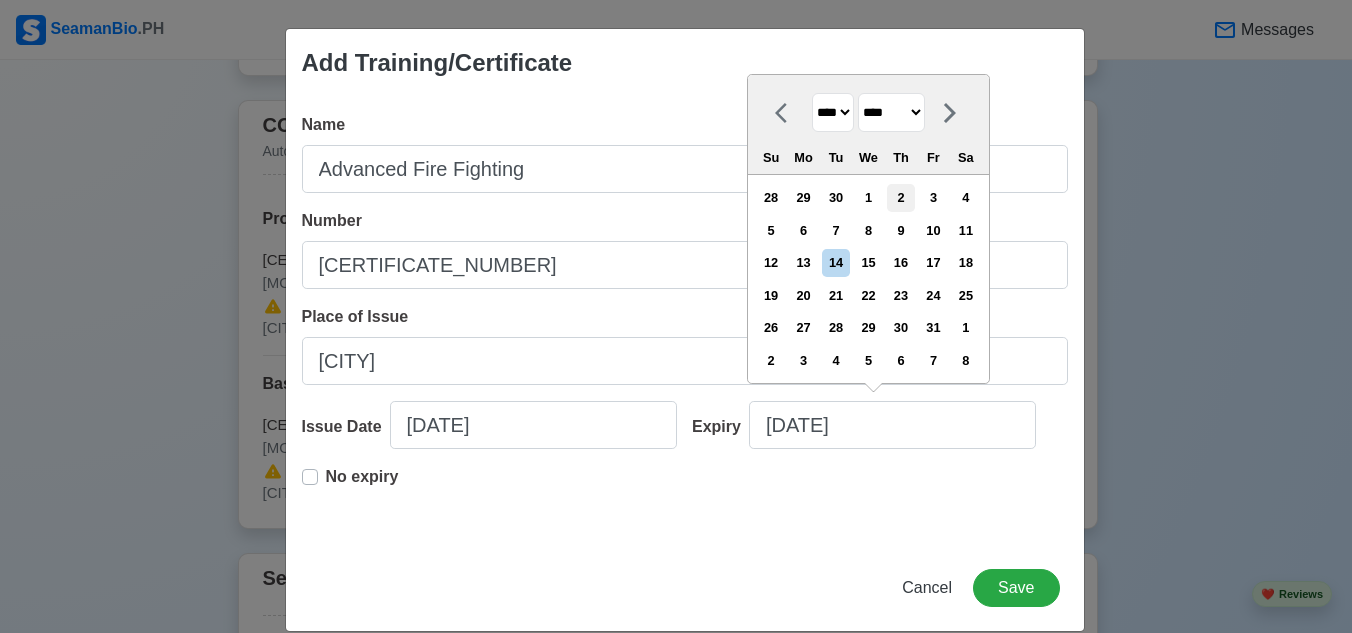 click on "2" at bounding box center [900, 197] 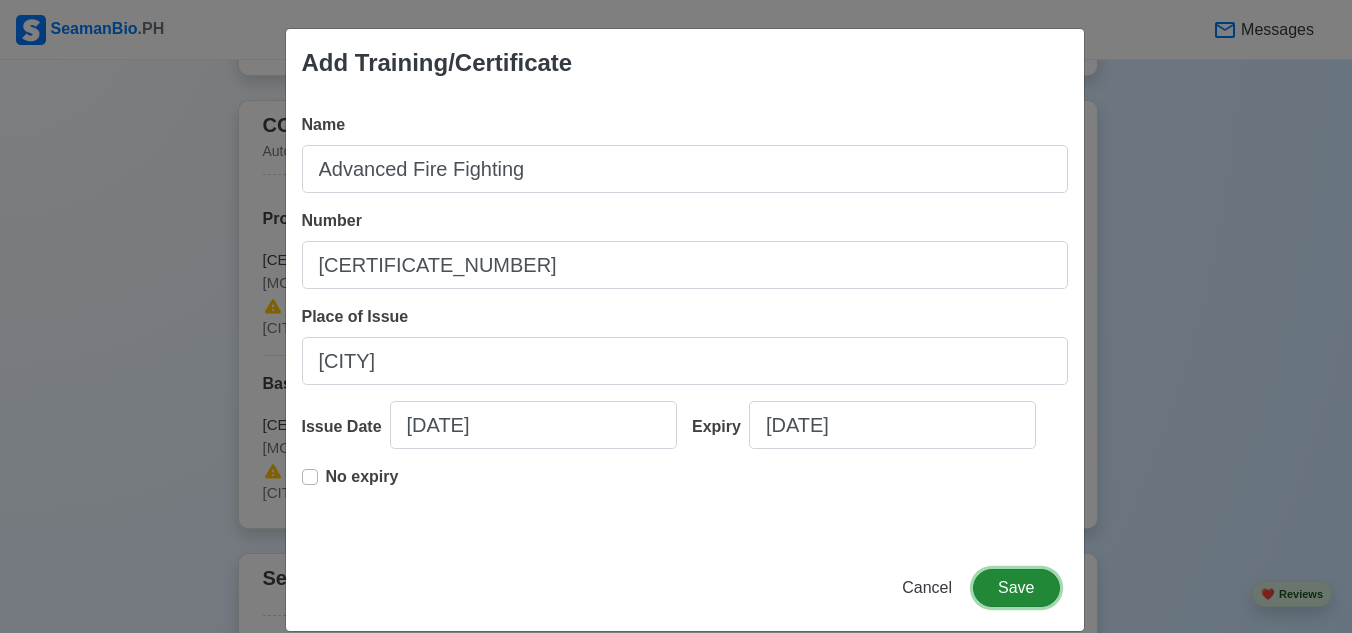 click on "Save" at bounding box center [1016, 588] 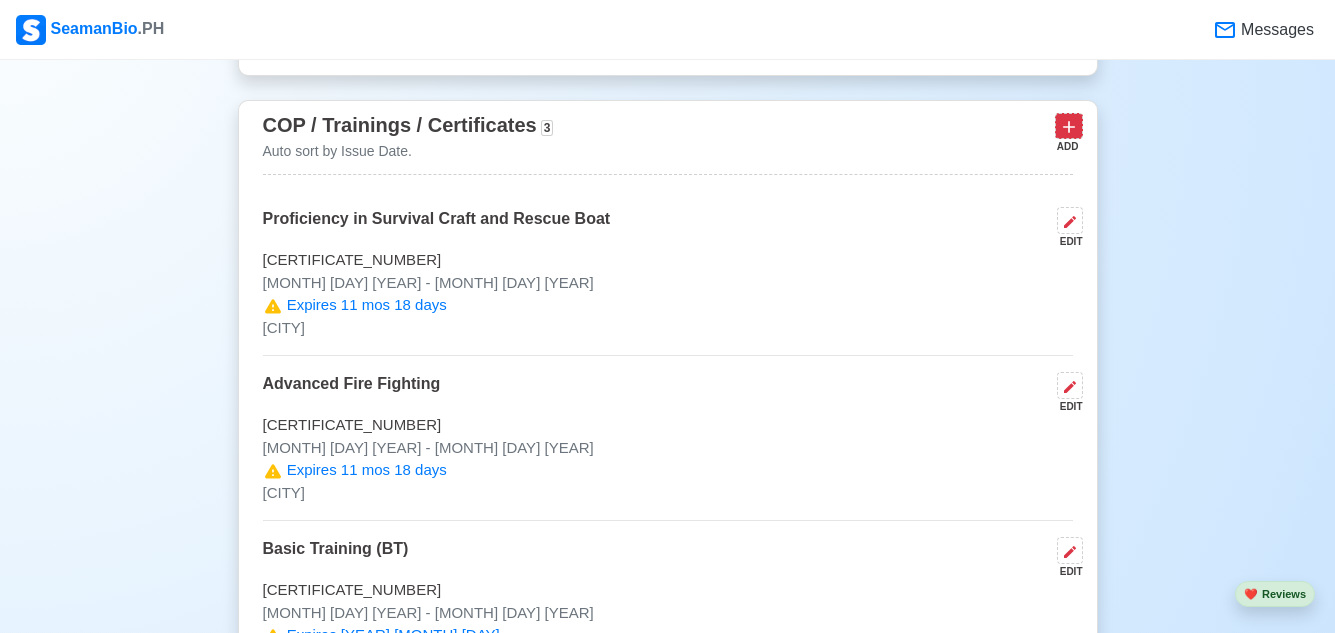 click 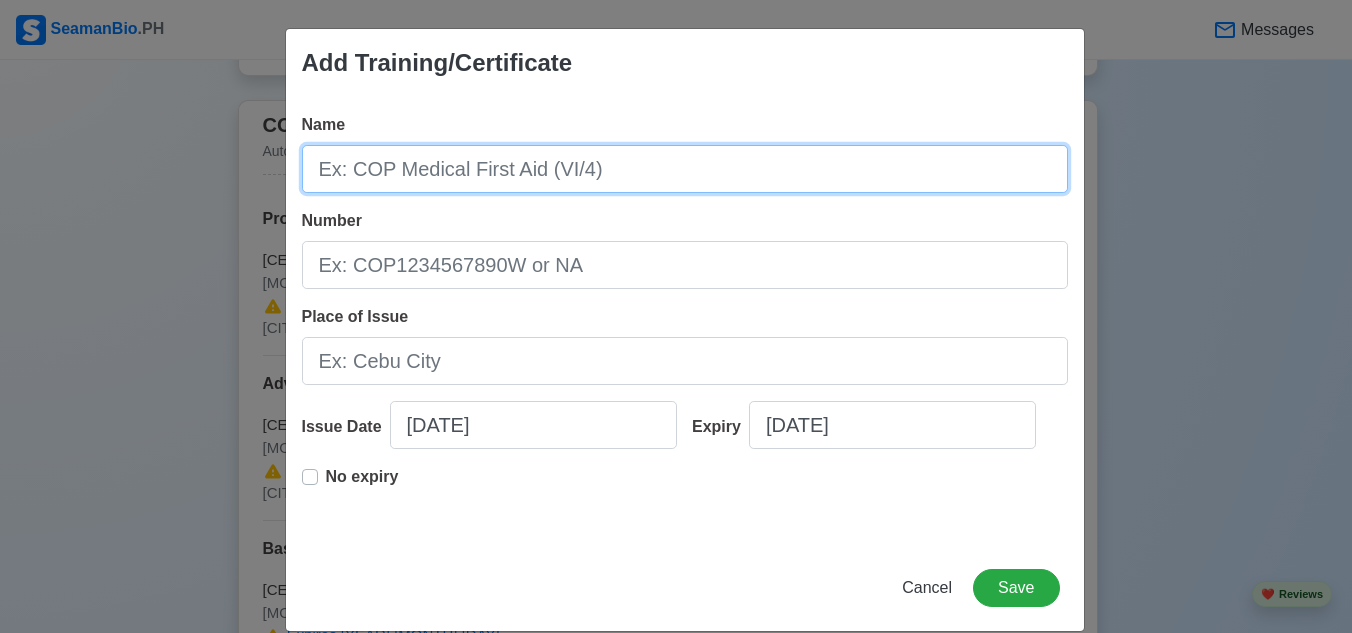 click on "Name" at bounding box center [685, 169] 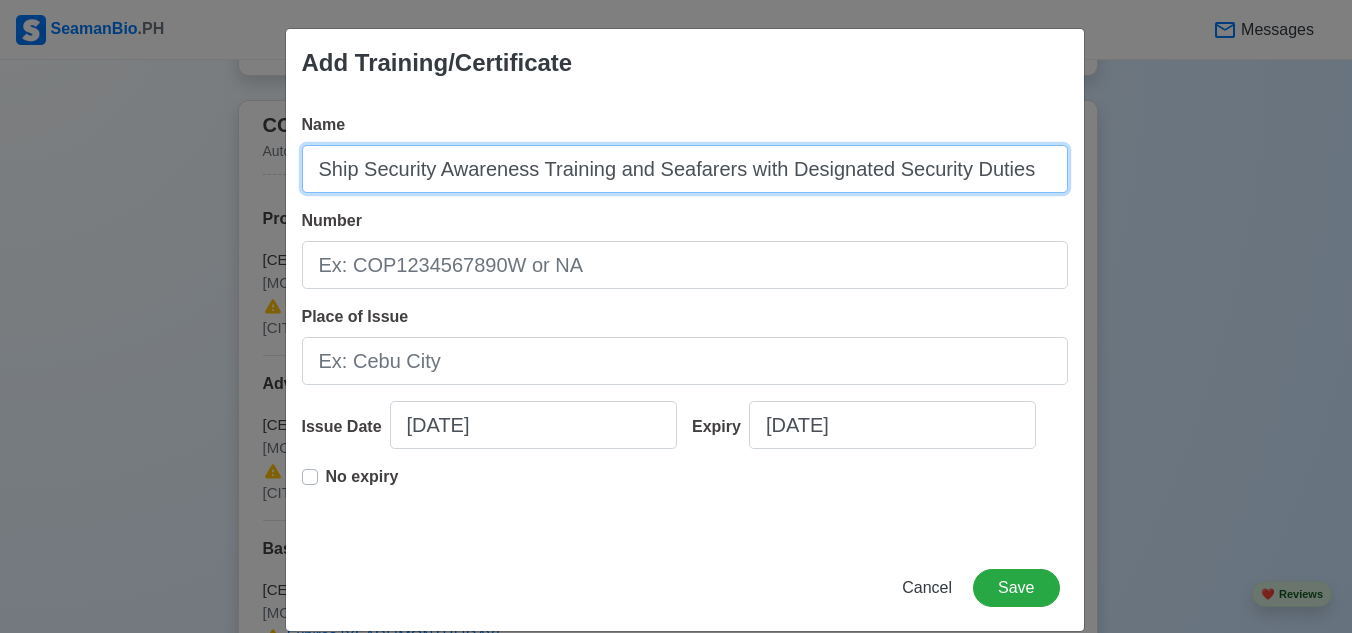 type on "Ship Security Awareness Training and Seafarers with Designated Security Duties" 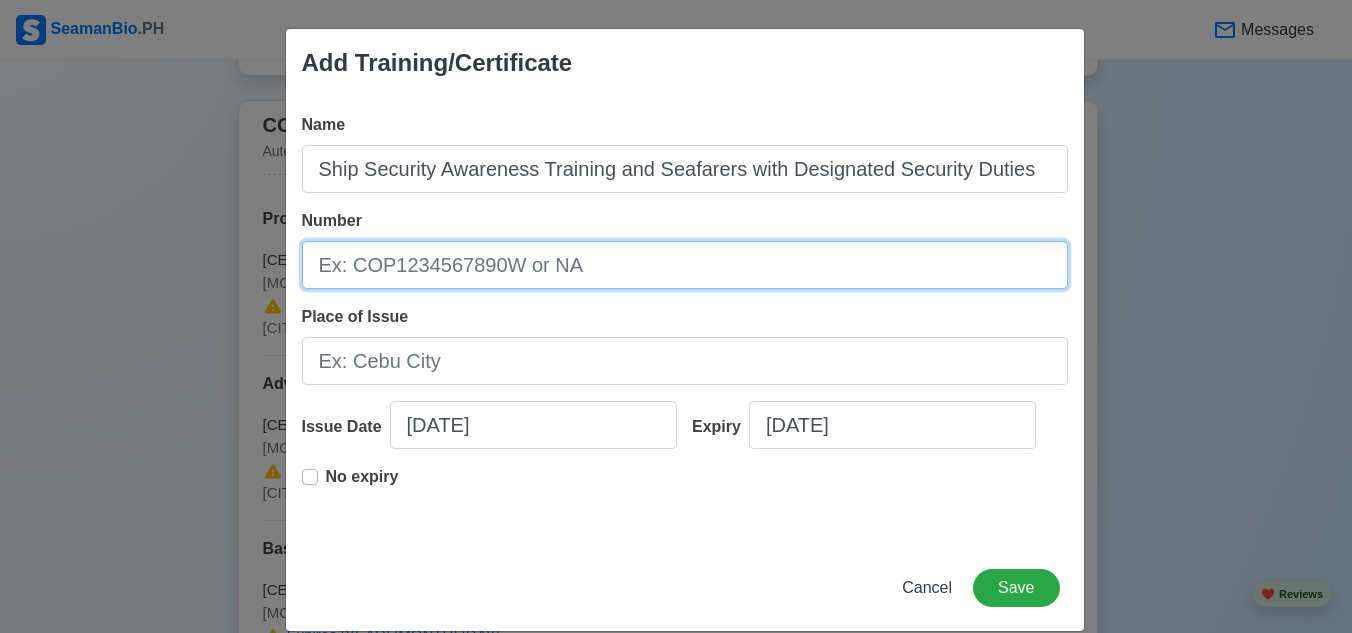 click on "Number" at bounding box center (685, 265) 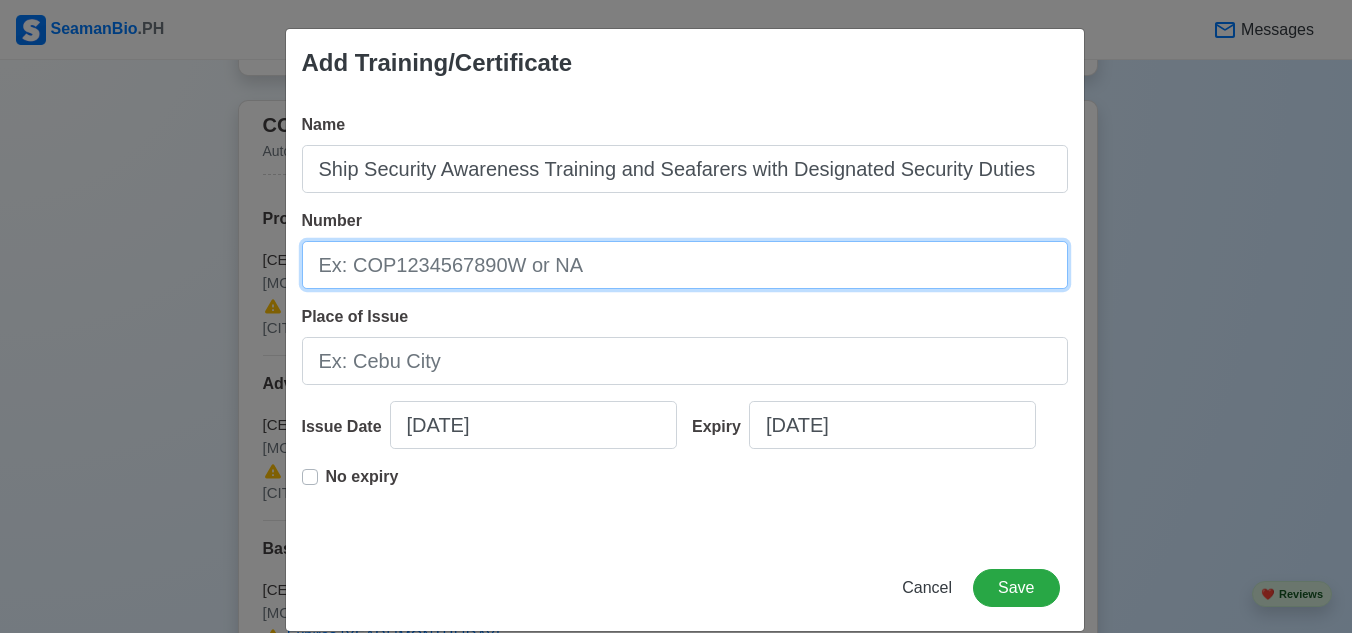 click on "Number" at bounding box center (685, 265) 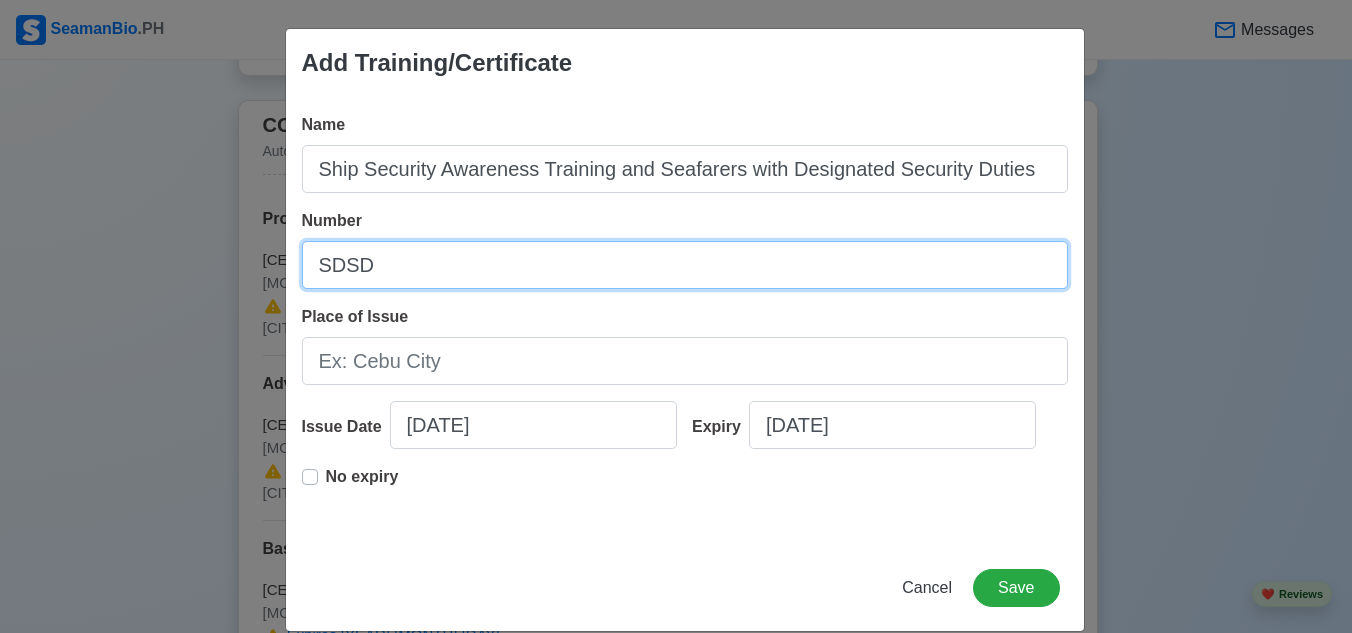 paste on "200007546221" 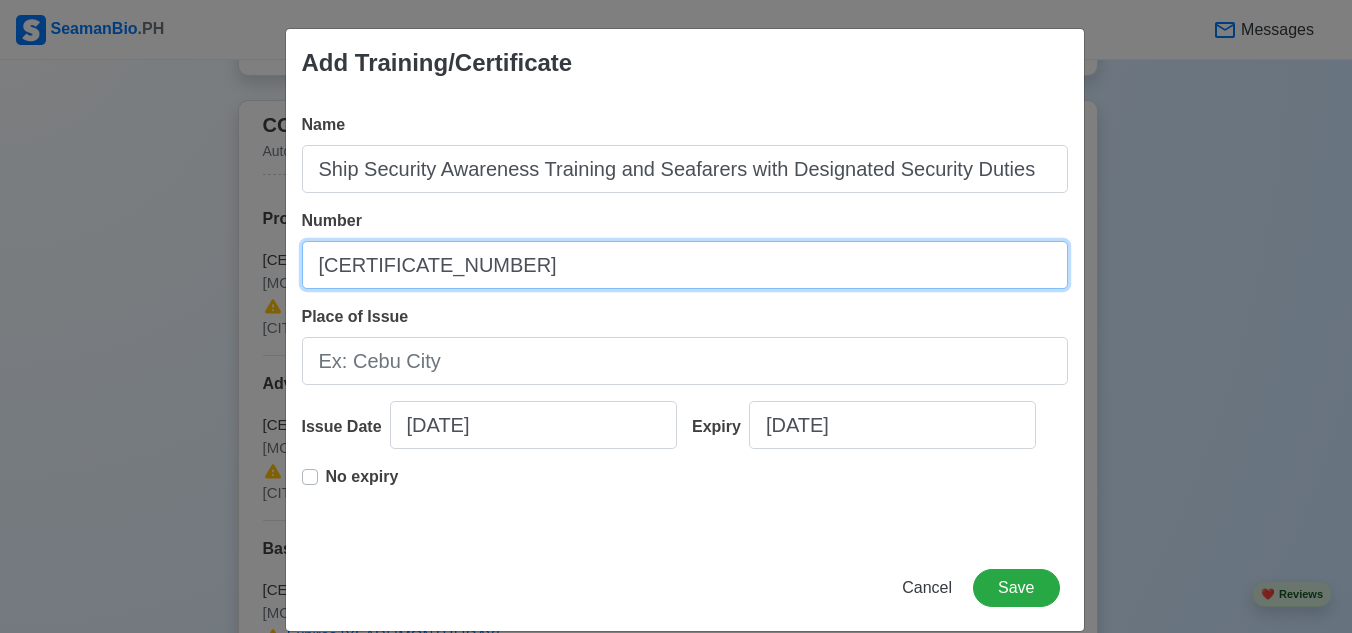 type on "SDSD200007546221" 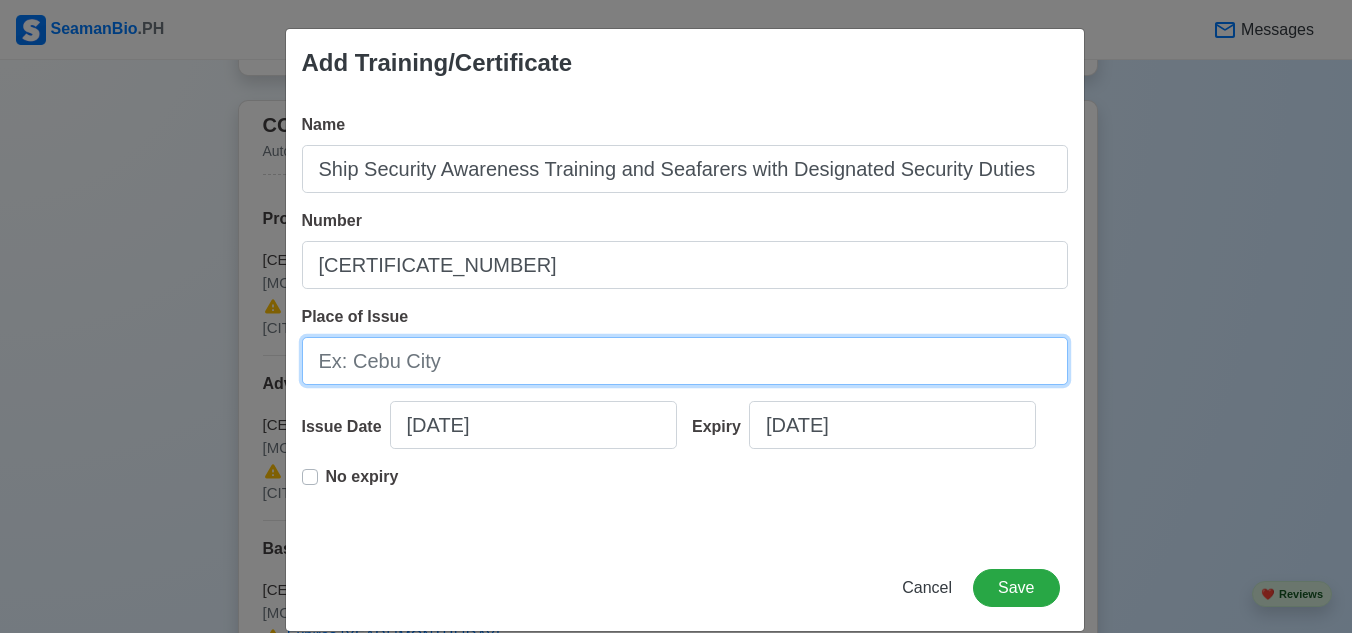 click on "Place of Issue" at bounding box center [685, 361] 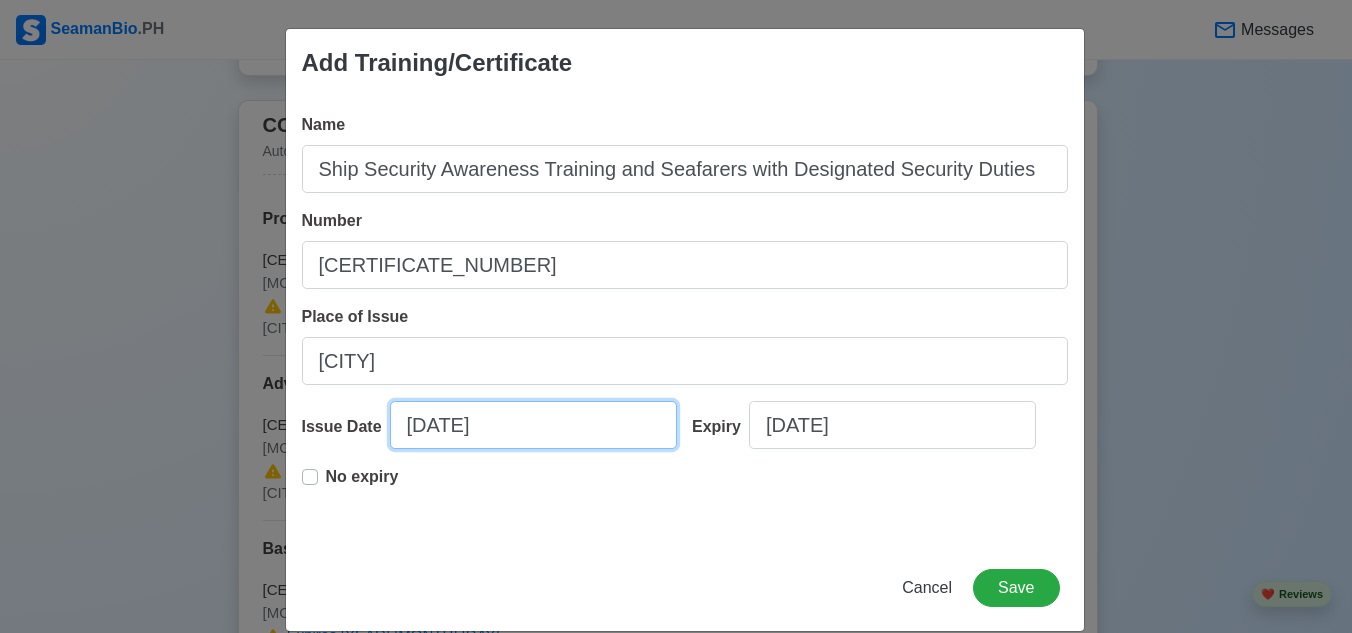 click on "07/14/2025" at bounding box center [533, 425] 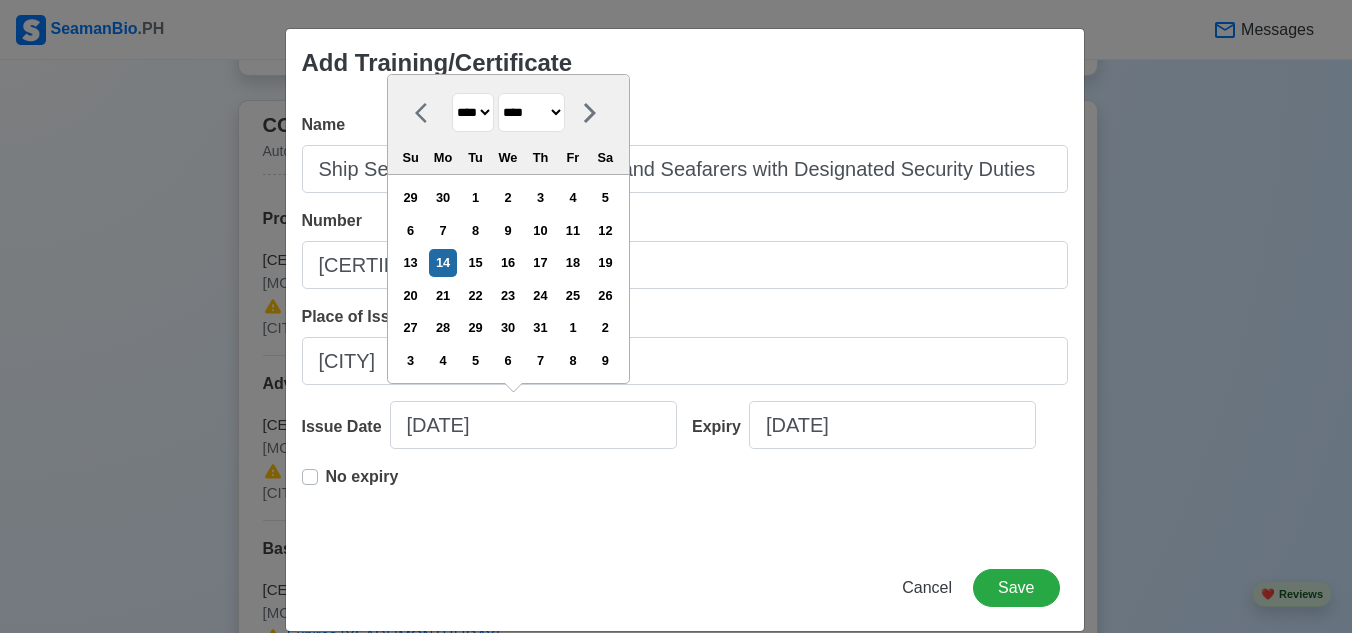 click on "No expiry" at bounding box center [362, 485] 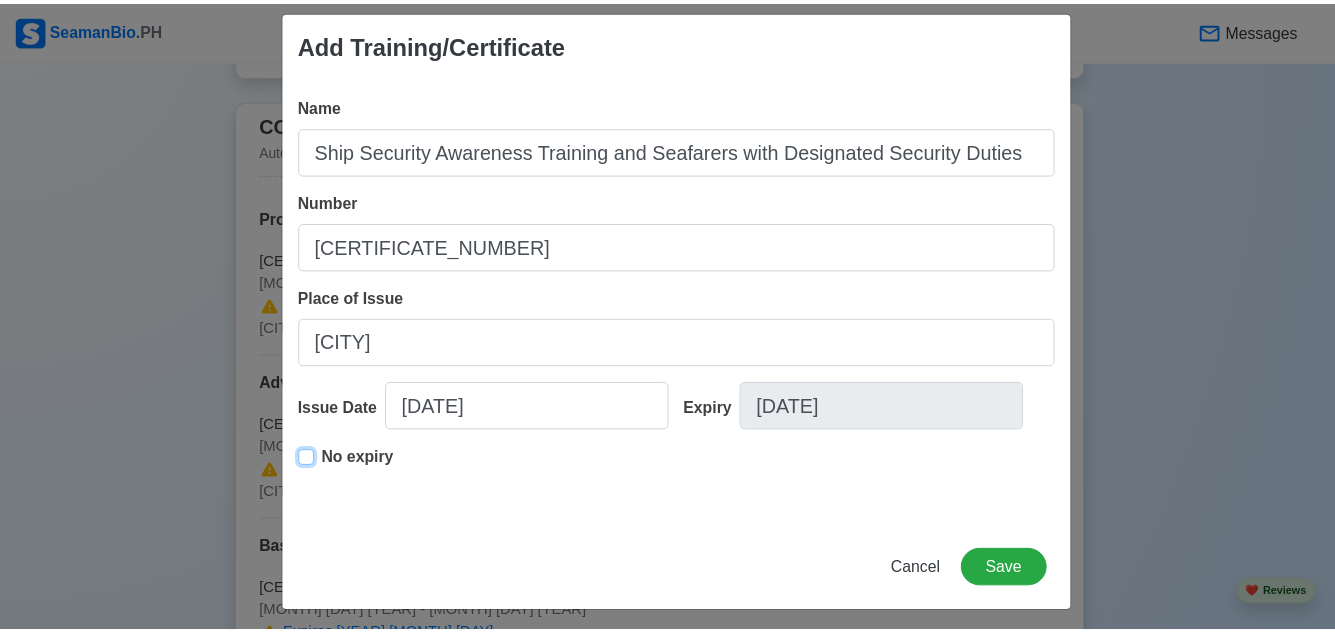 scroll, scrollTop: 27, scrollLeft: 0, axis: vertical 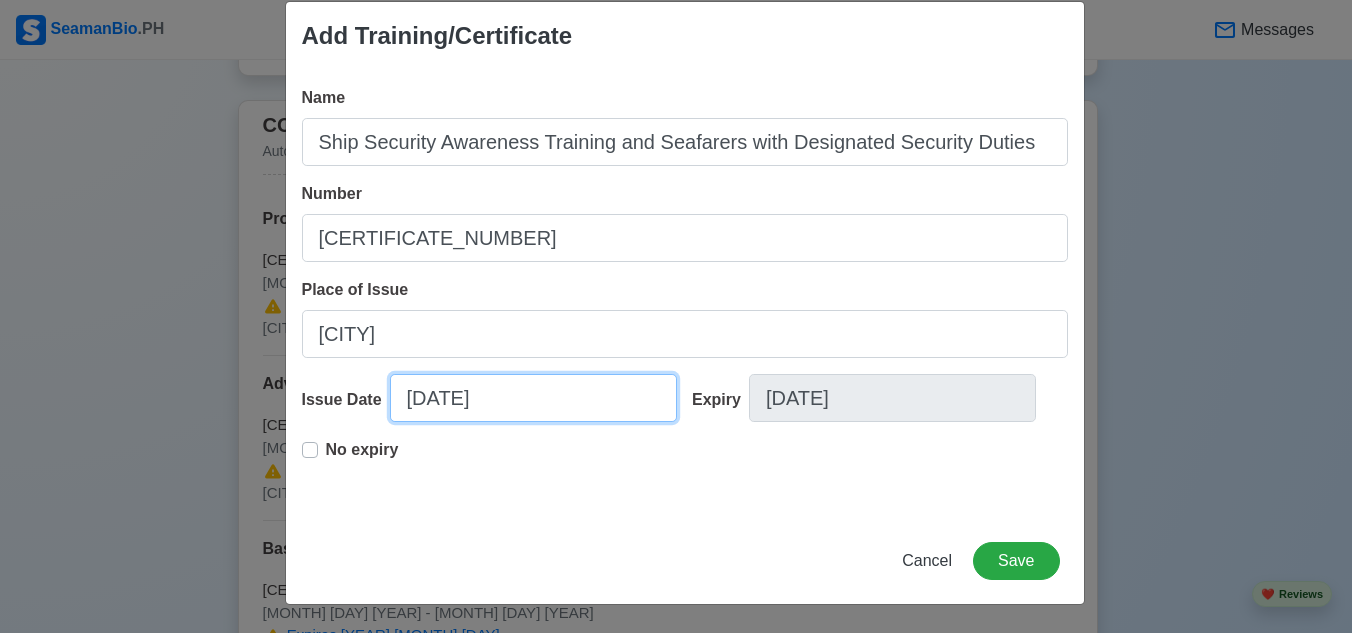 select on "****" 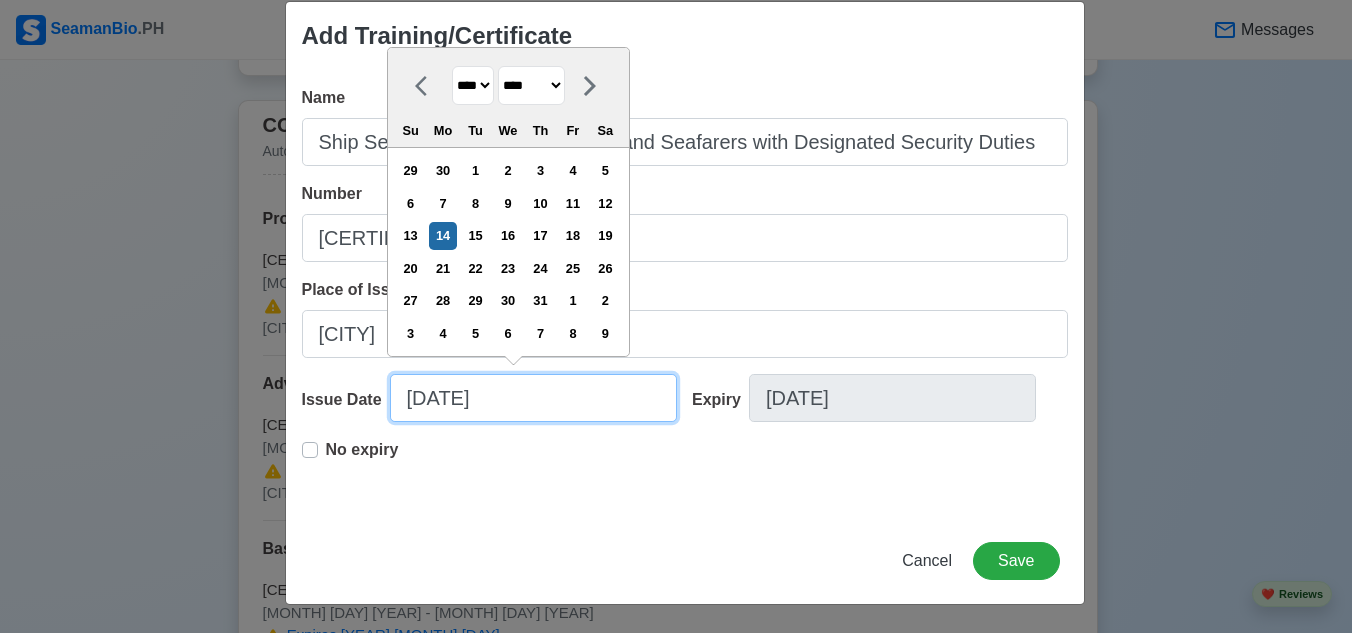 click on "07/14/2025" at bounding box center [533, 398] 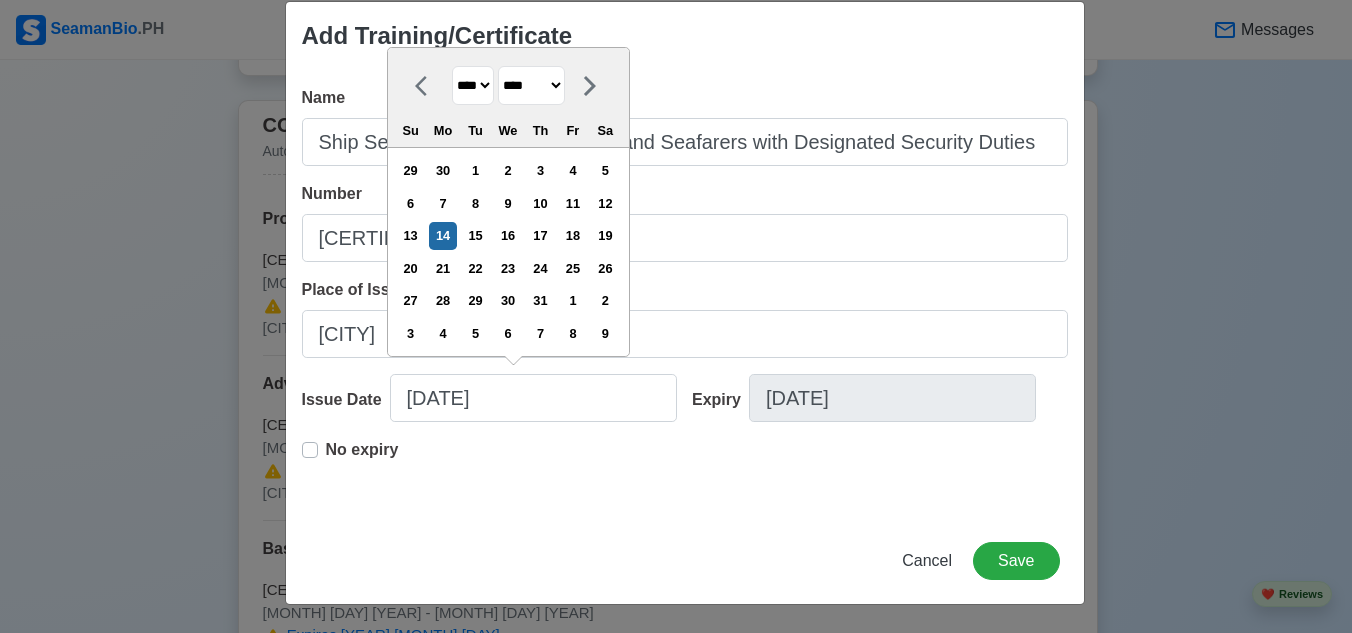 click on "**** **** **** **** **** **** **** **** **** **** **** **** **** **** **** **** **** **** **** **** **** **** **** **** **** **** **** **** **** **** **** **** **** **** **** **** **** **** **** **** **** **** **** **** **** **** **** **** **** **** **** **** **** **** **** **** **** **** **** **** **** **** **** **** **** **** **** **** **** **** **** **** **** **** **** **** **** **** **** **** **** **** **** **** **** **** **** **** **** **** **** **** **** **** **** **** **** **** **** **** **** **** **** **** **** ****" at bounding box center (473, 85) 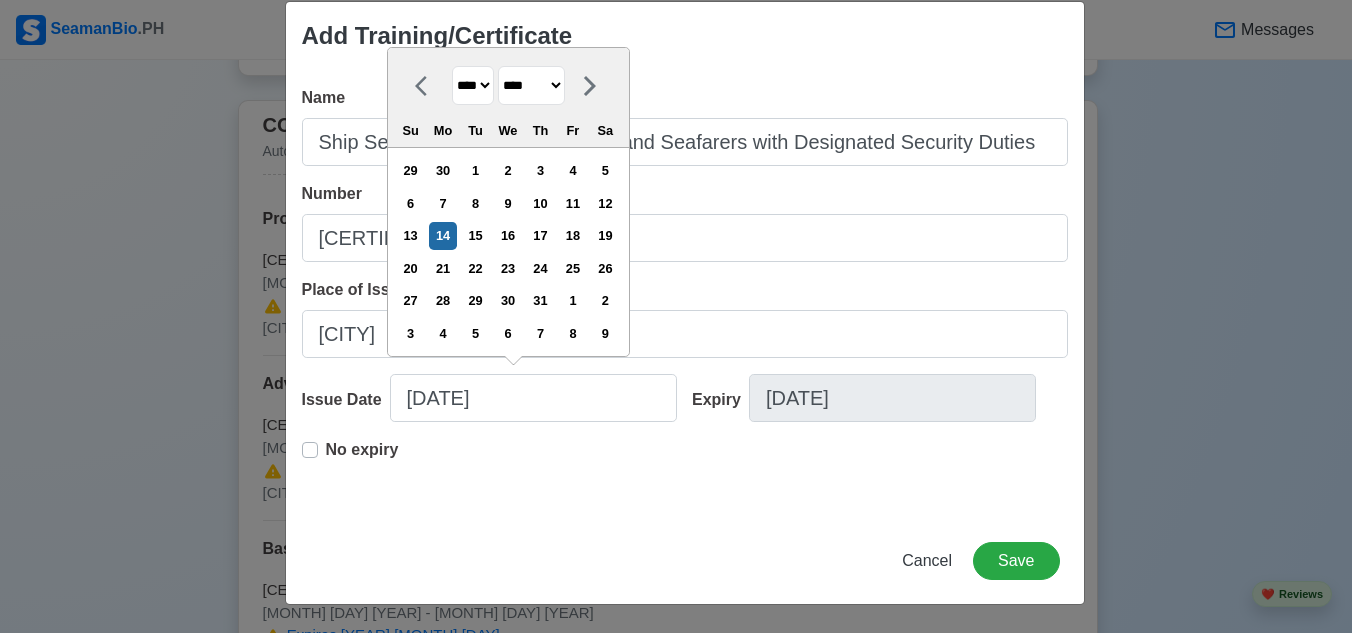 select on "****" 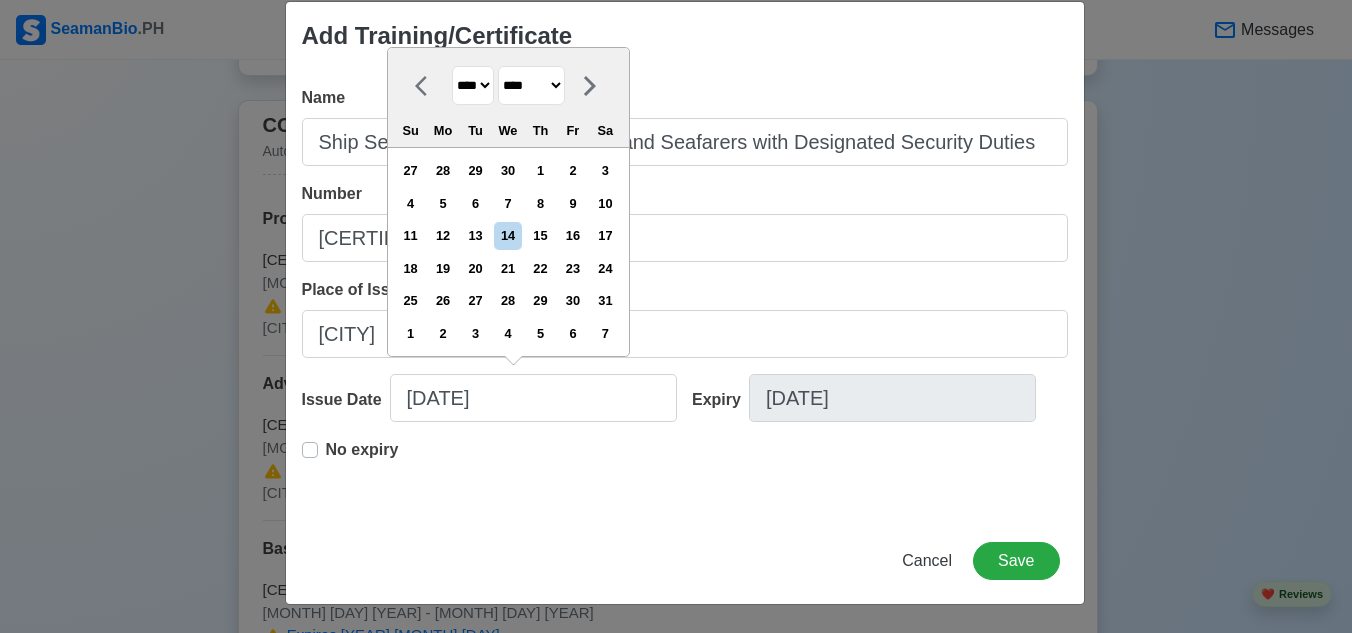 click on "******* ******** ***** ***** *** **** **** ****** ********* ******* ******** ********" at bounding box center [531, 85] 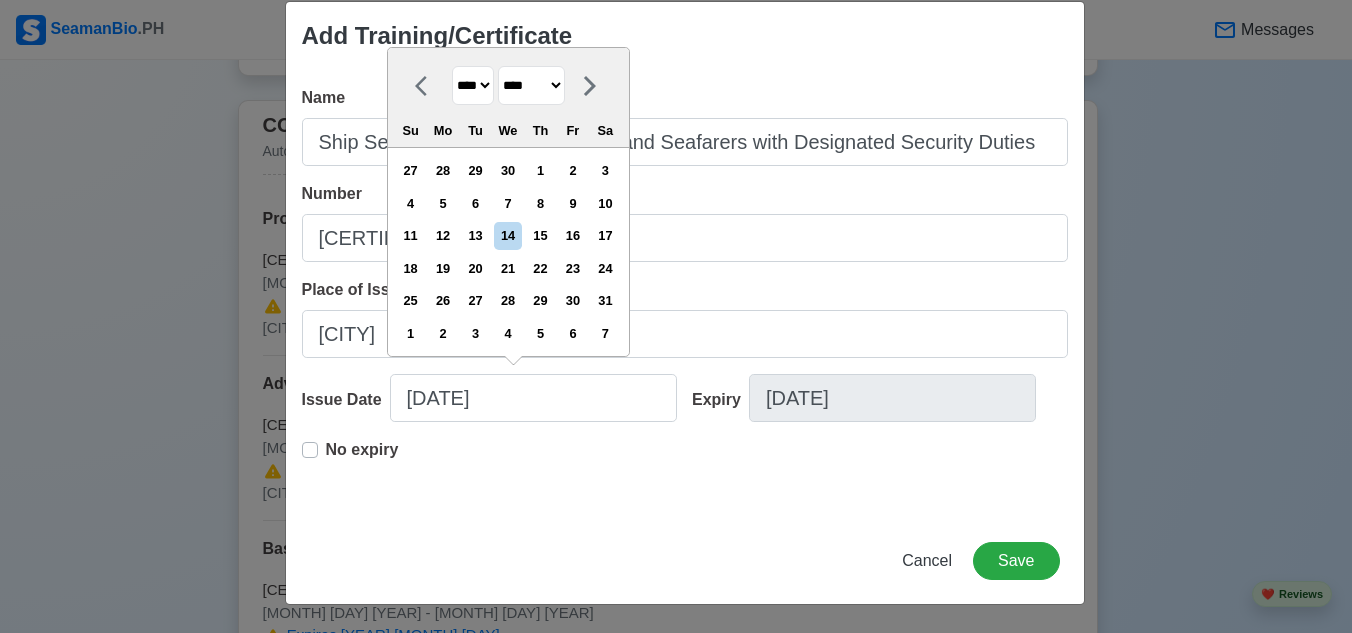 select on "*******" 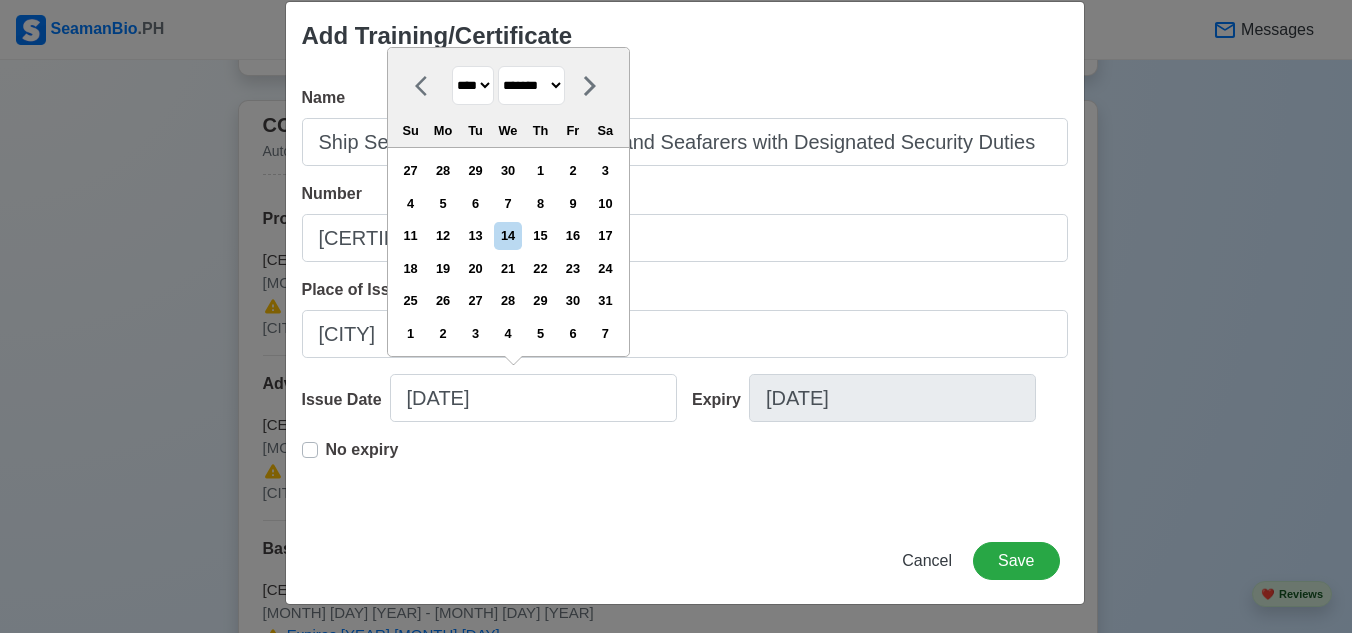 click on "******* ******** ***** ***** *** **** **** ****** ********* ******* ******** ********" at bounding box center (531, 85) 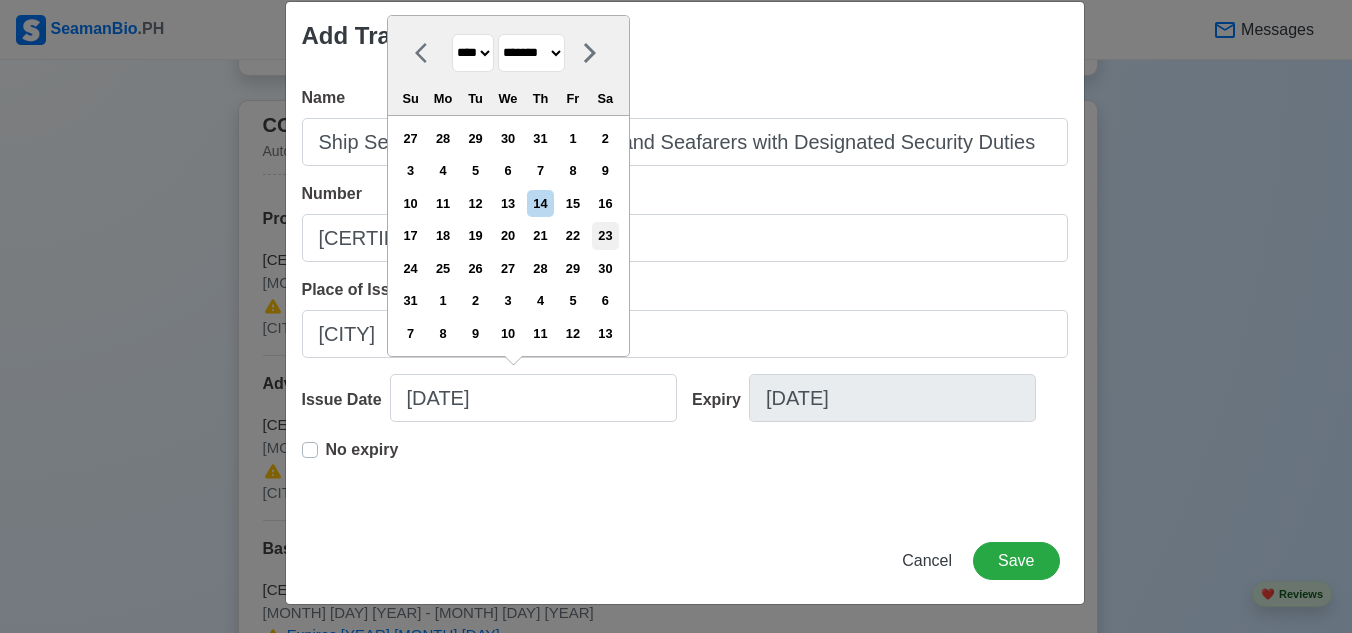 click on "23" at bounding box center (605, 235) 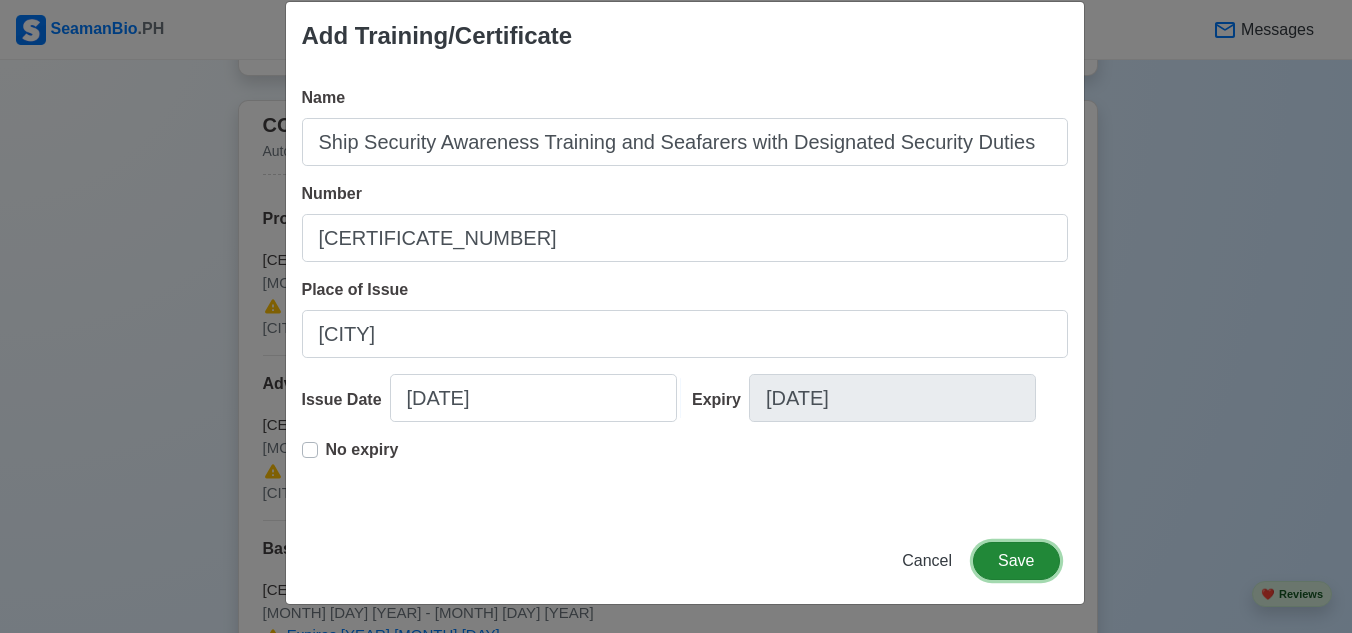 click on "Save" at bounding box center [1016, 561] 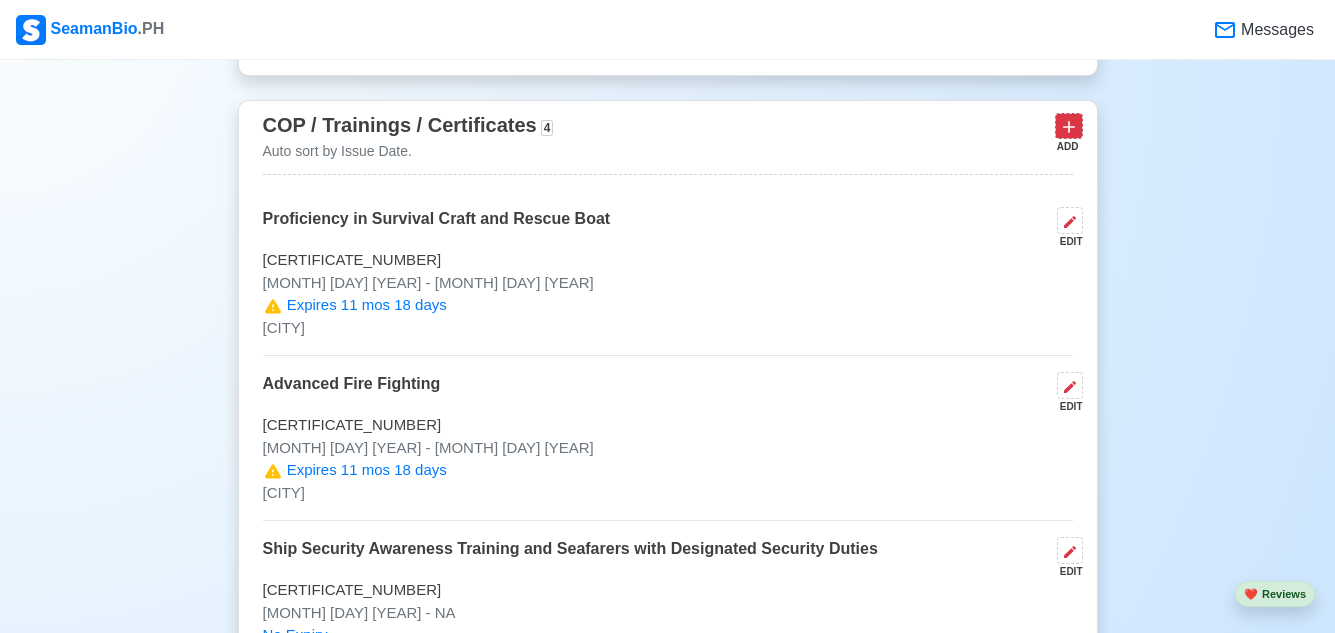 click 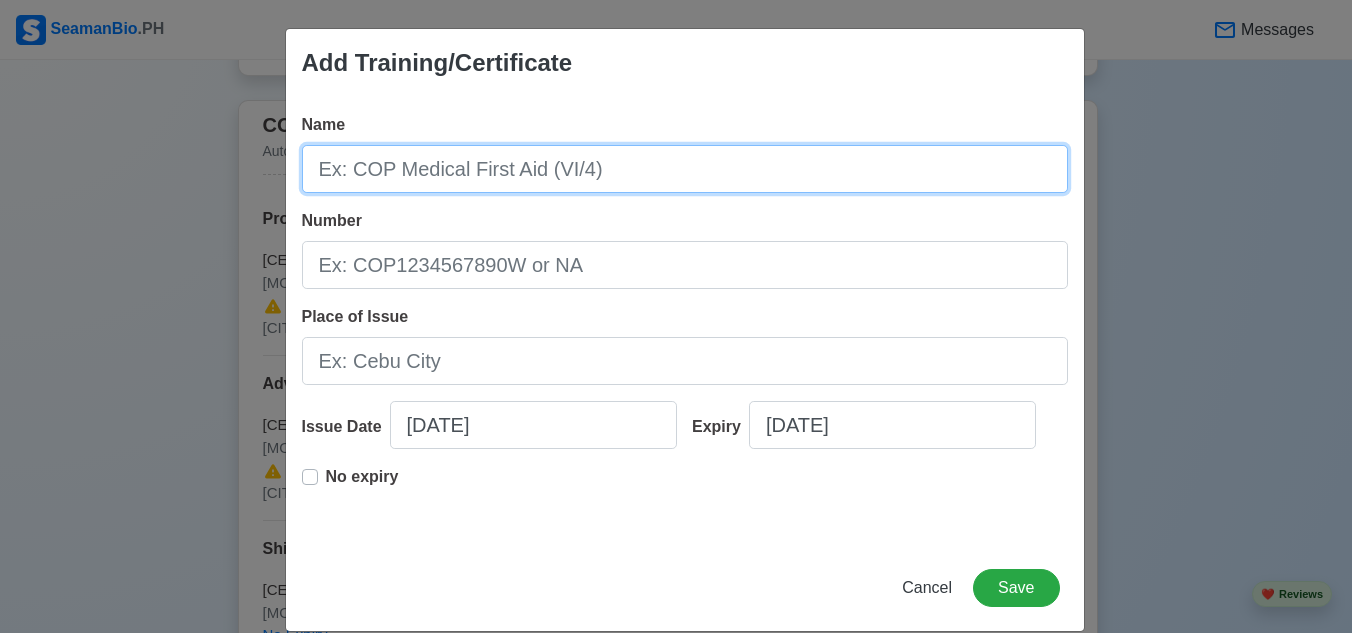click on "Name" at bounding box center (685, 169) 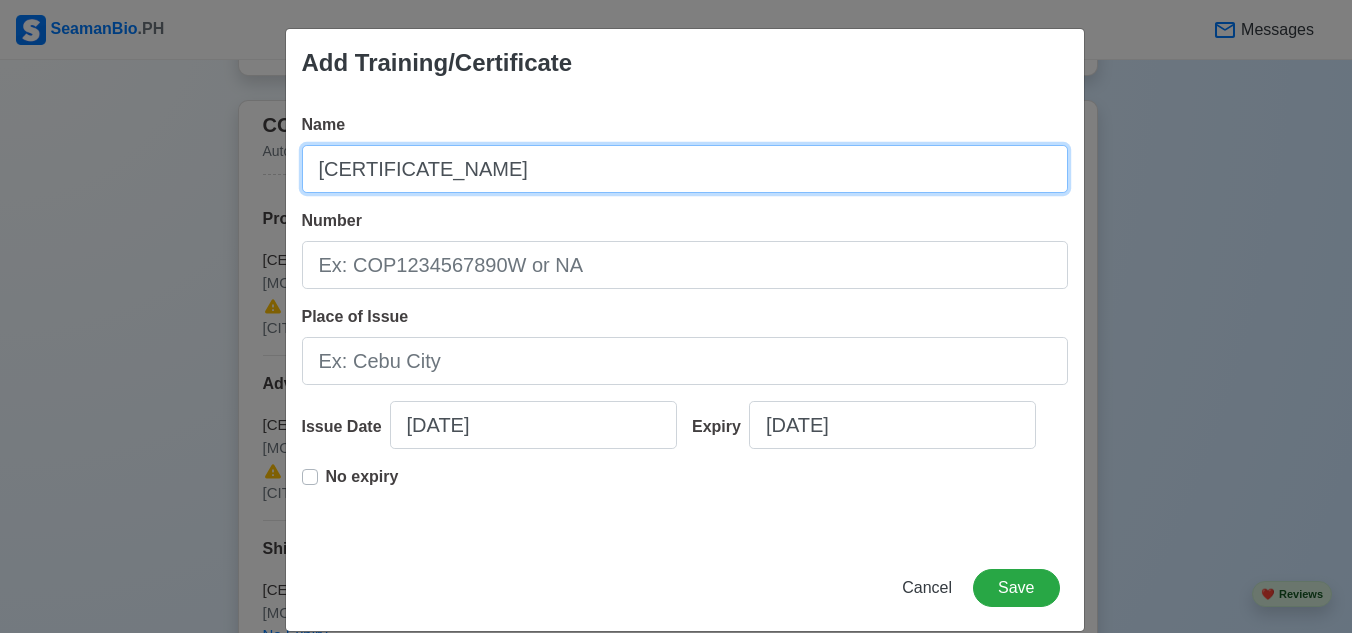 type on "Ratings Forming Part of a Navigational Watch II/4" 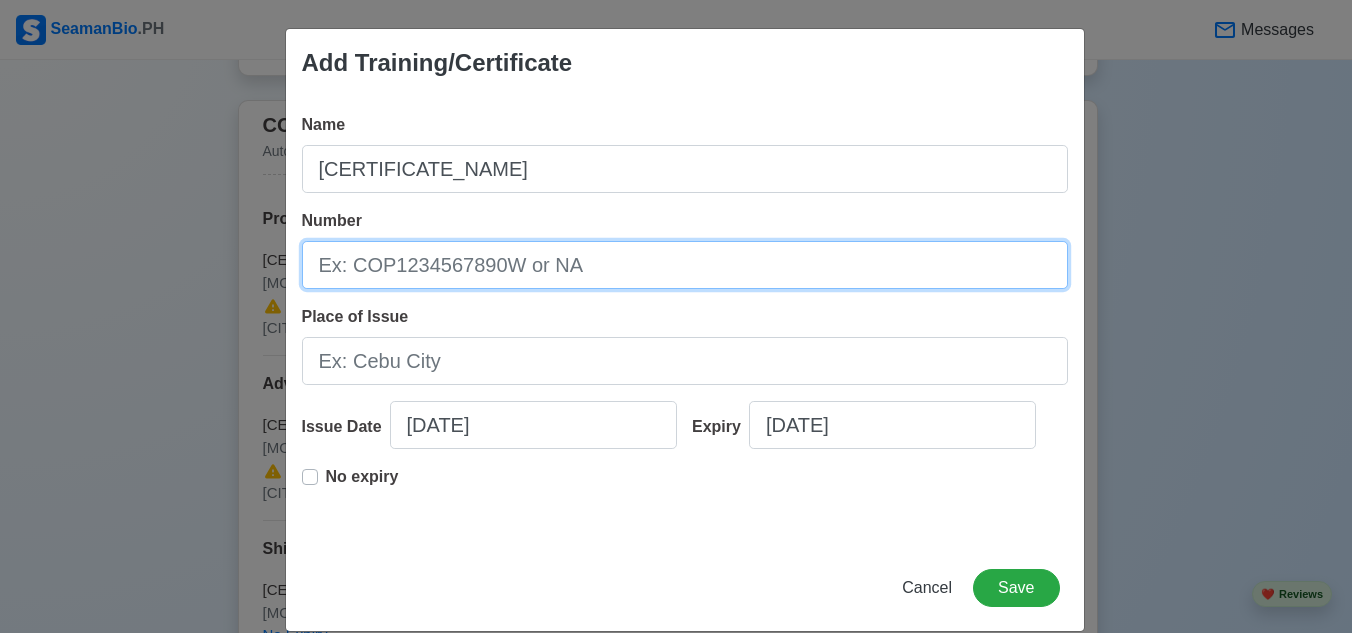 click on "Number" at bounding box center [685, 265] 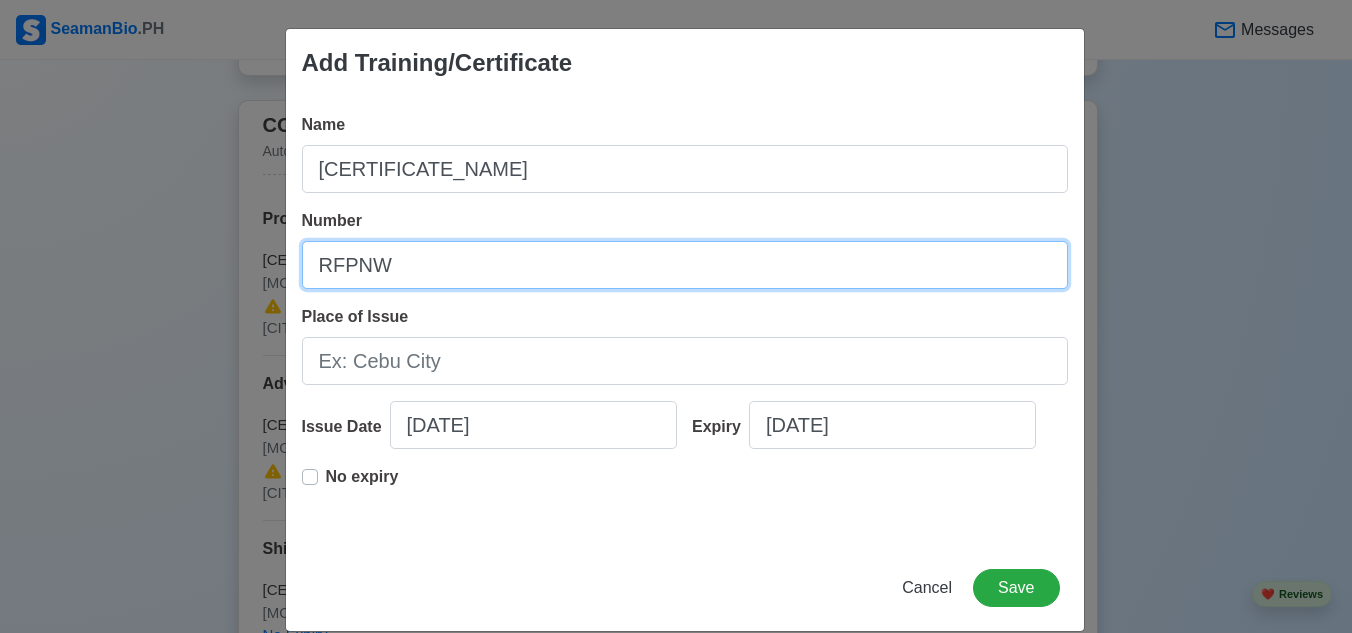 paste on "200002280821" 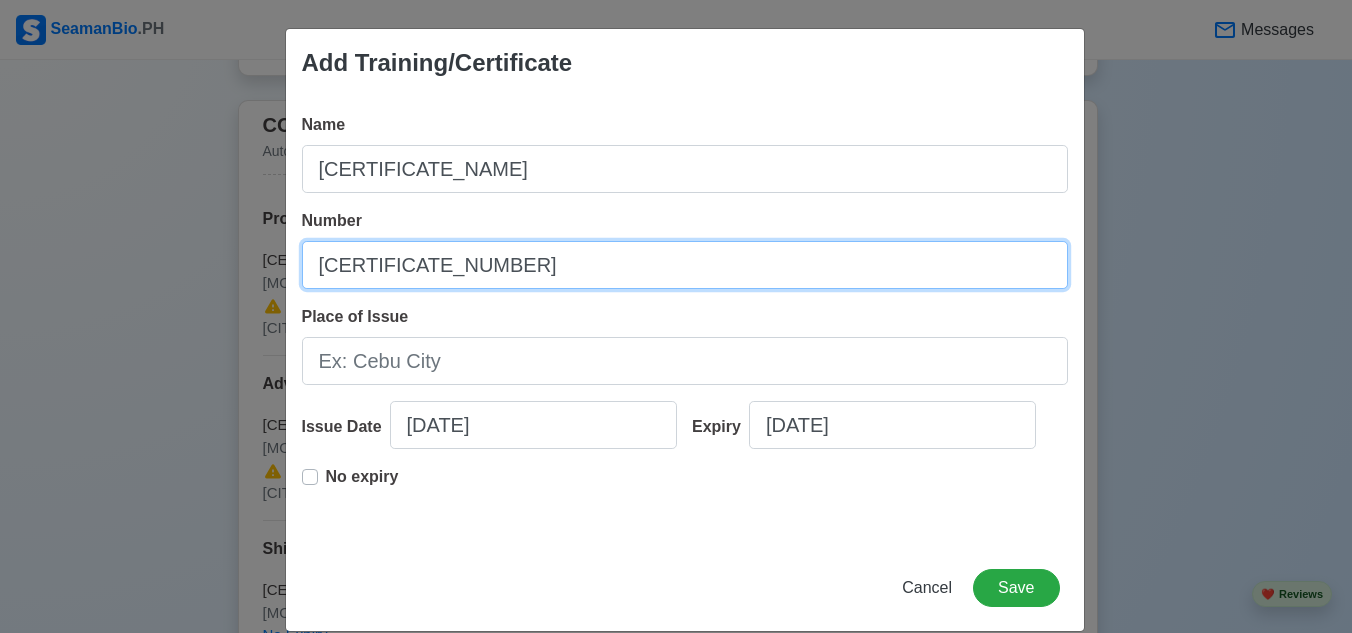 type on "RFPNW200002280821" 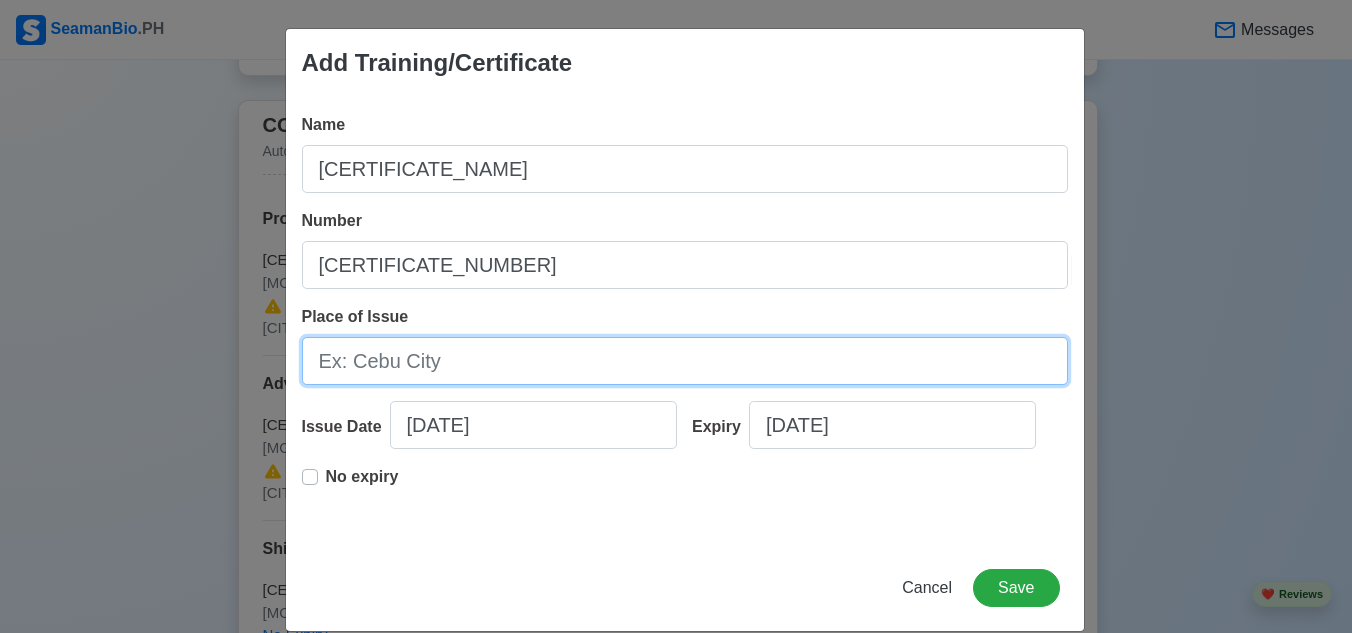 click on "Place of Issue" at bounding box center [685, 361] 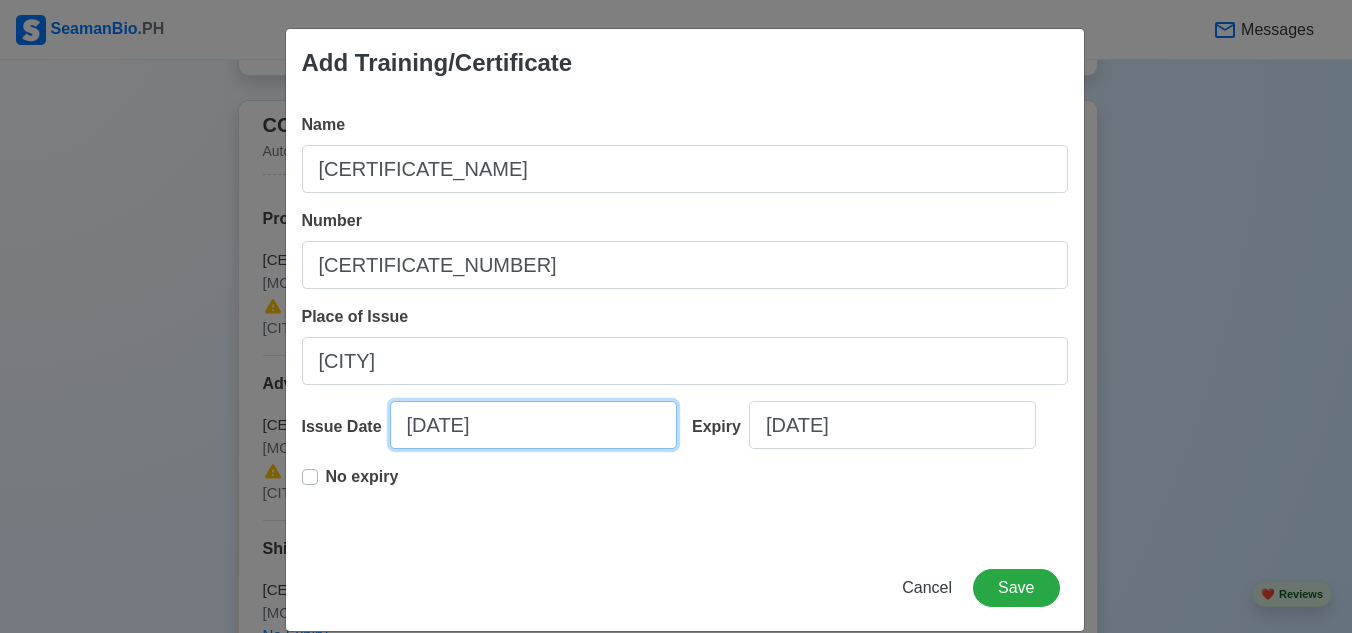 click on "07/14/2025" at bounding box center [533, 425] 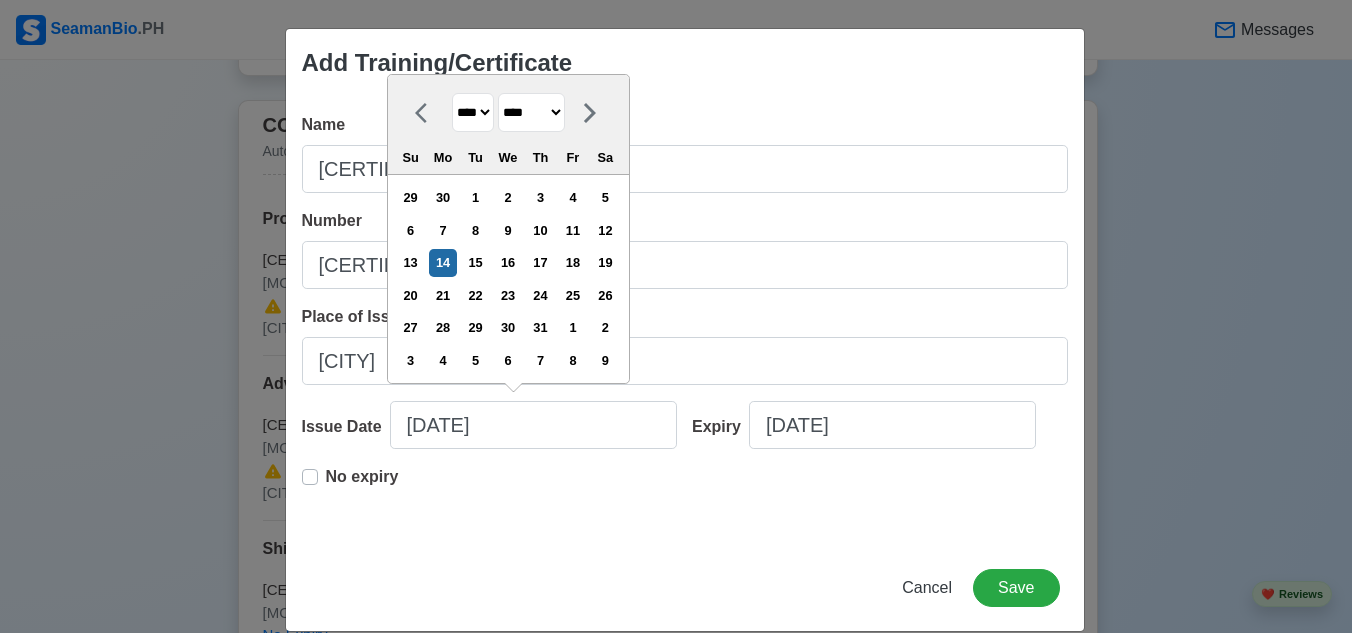 click on "**** **** **** **** **** **** **** **** **** **** **** **** **** **** **** **** **** **** **** **** **** **** **** **** **** **** **** **** **** **** **** **** **** **** **** **** **** **** **** **** **** **** **** **** **** **** **** **** **** **** **** **** **** **** **** **** **** **** **** **** **** **** **** **** **** **** **** **** **** **** **** **** **** **** **** **** **** **** **** **** **** **** **** **** **** **** **** **** **** **** **** **** **** **** **** **** **** **** **** **** **** **** **** **** **** ****" at bounding box center [473, 112] 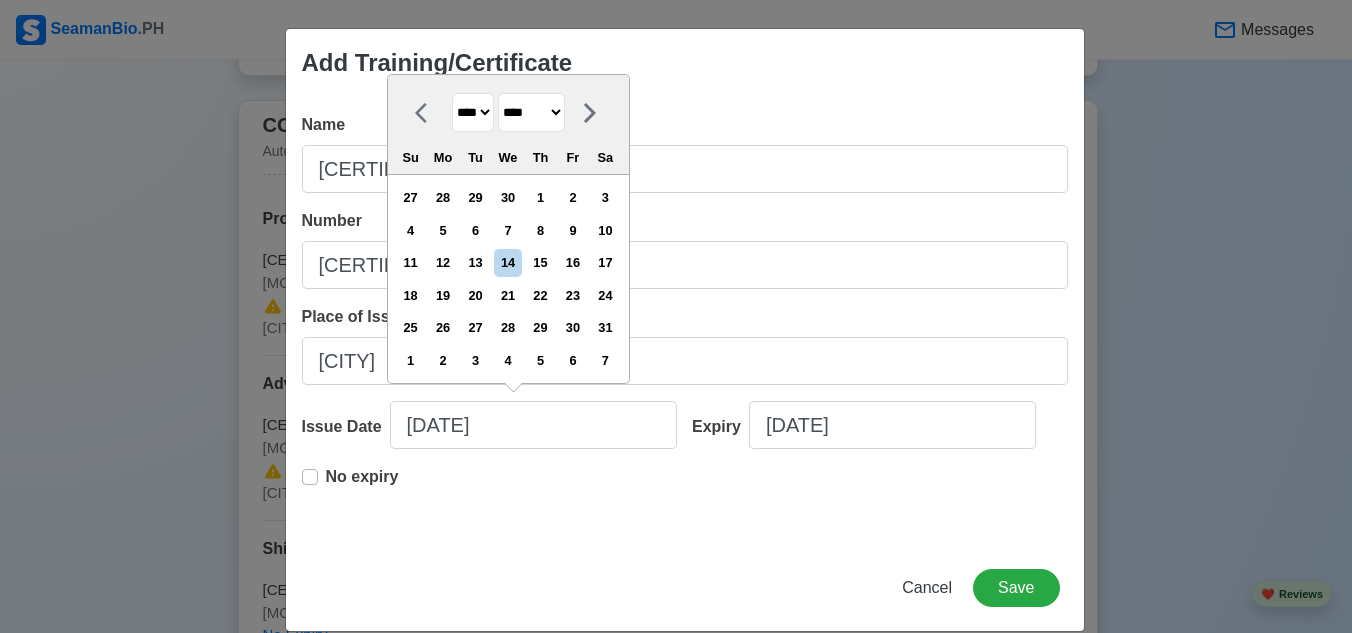 click on "******* ******** ***** ***** *** **** **** ****** ********* ******* ******** ********" at bounding box center (531, 112) 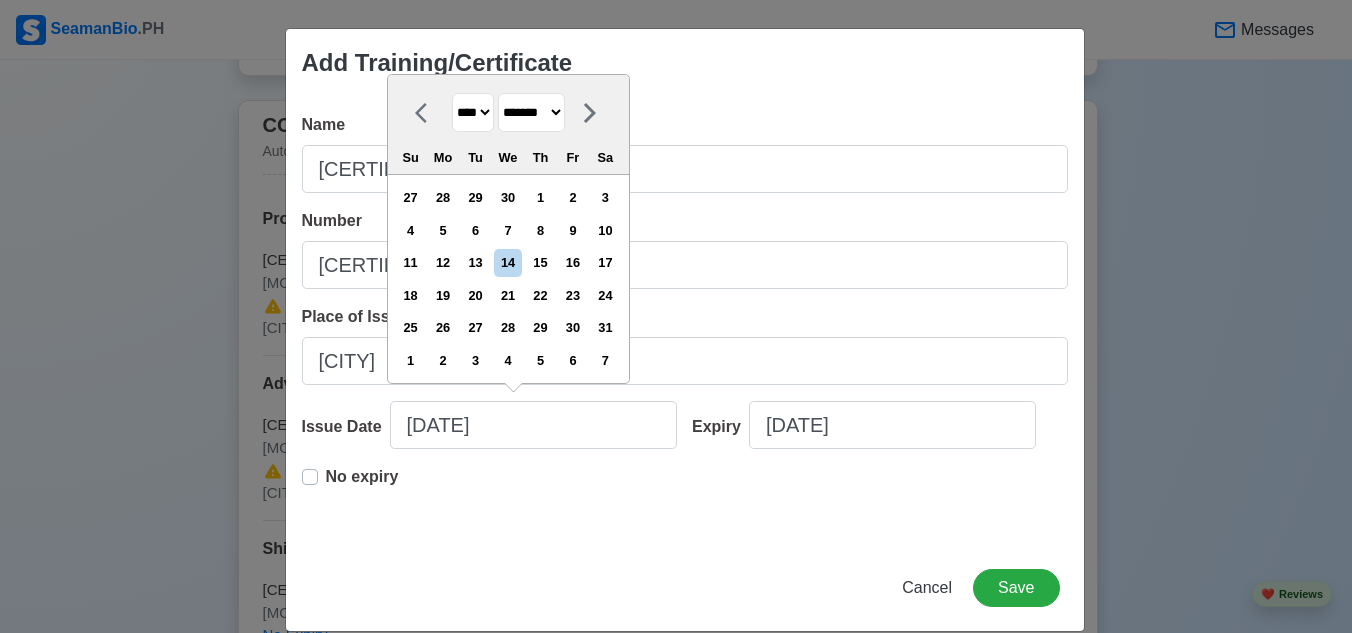 click on "******* ******** ***** ***** *** **** **** ****** ********* ******* ******** ********" at bounding box center [531, 112] 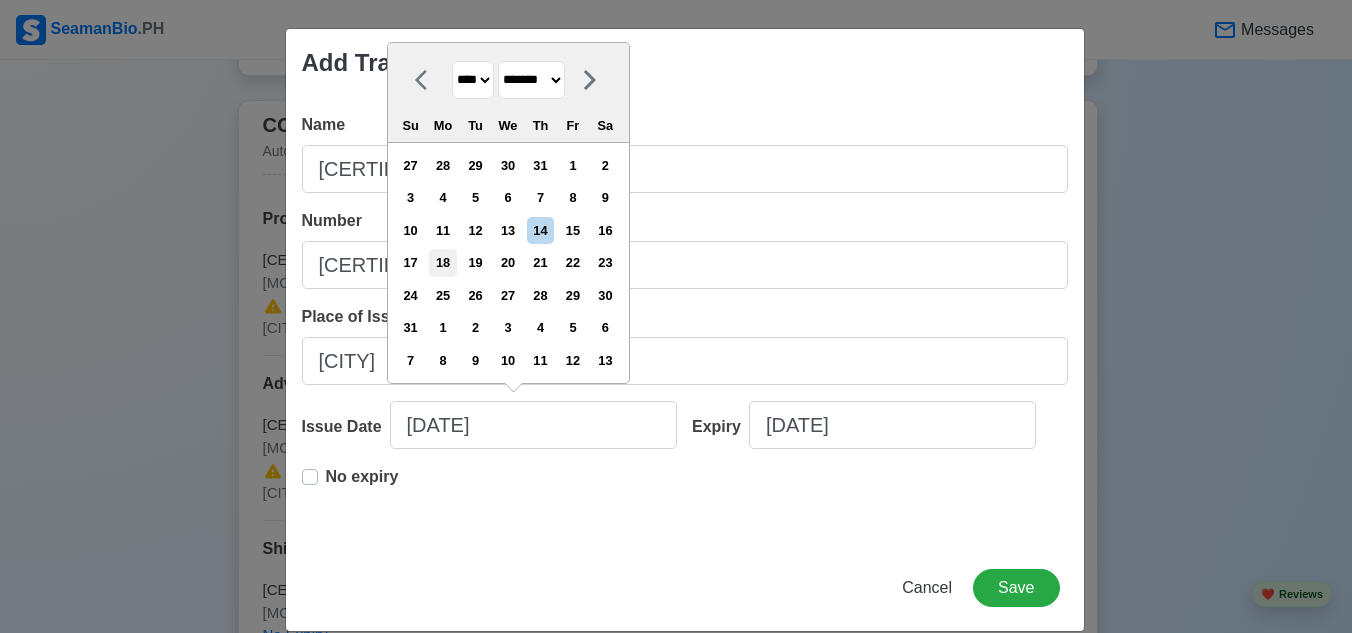 click on "18" at bounding box center (442, 262) 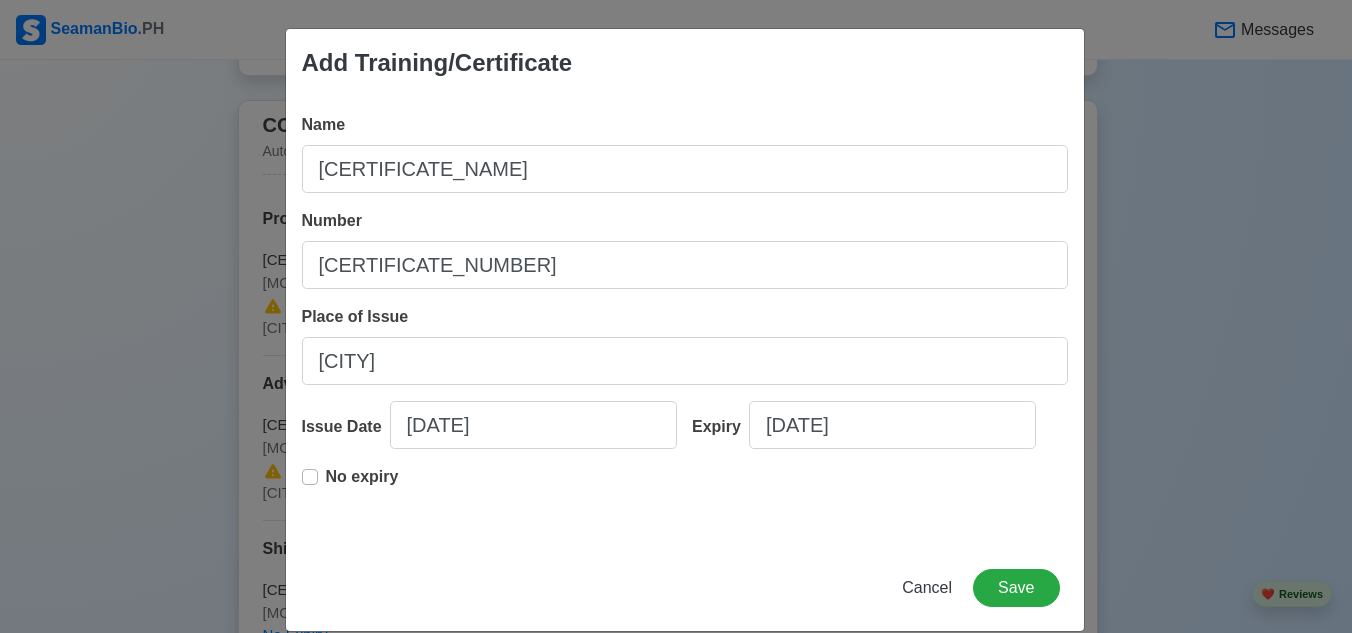 click on "No expiry" at bounding box center (362, 485) 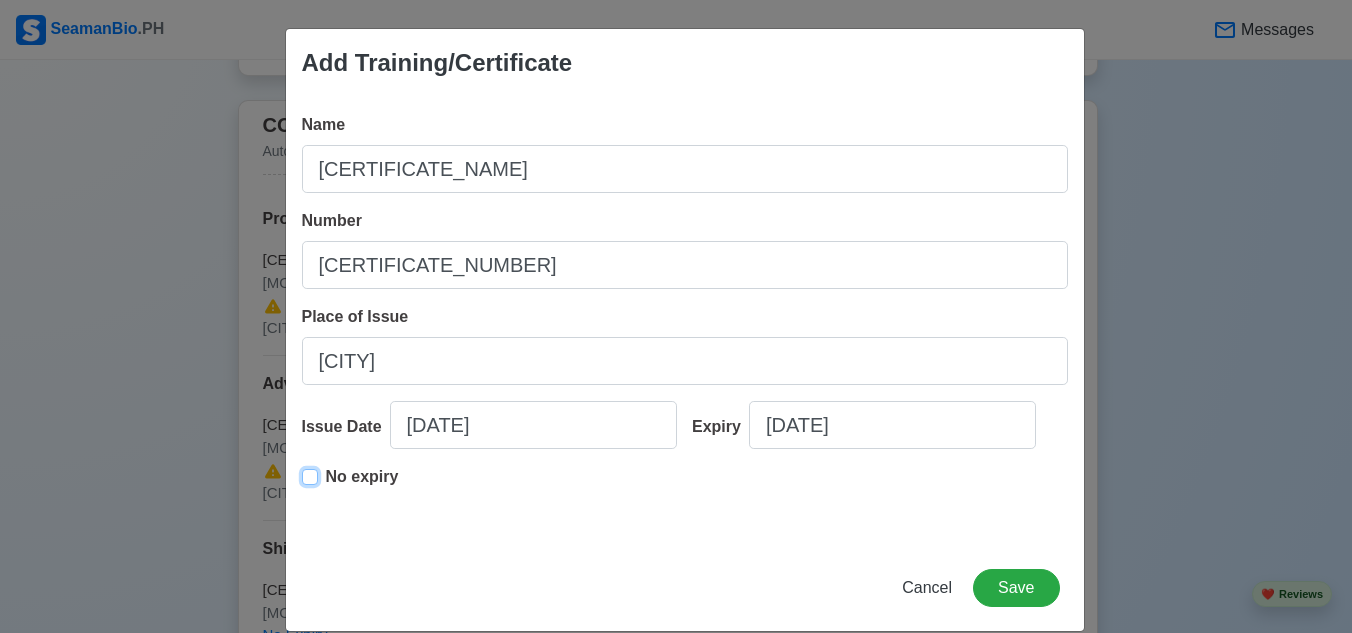 type on "01/18/2021" 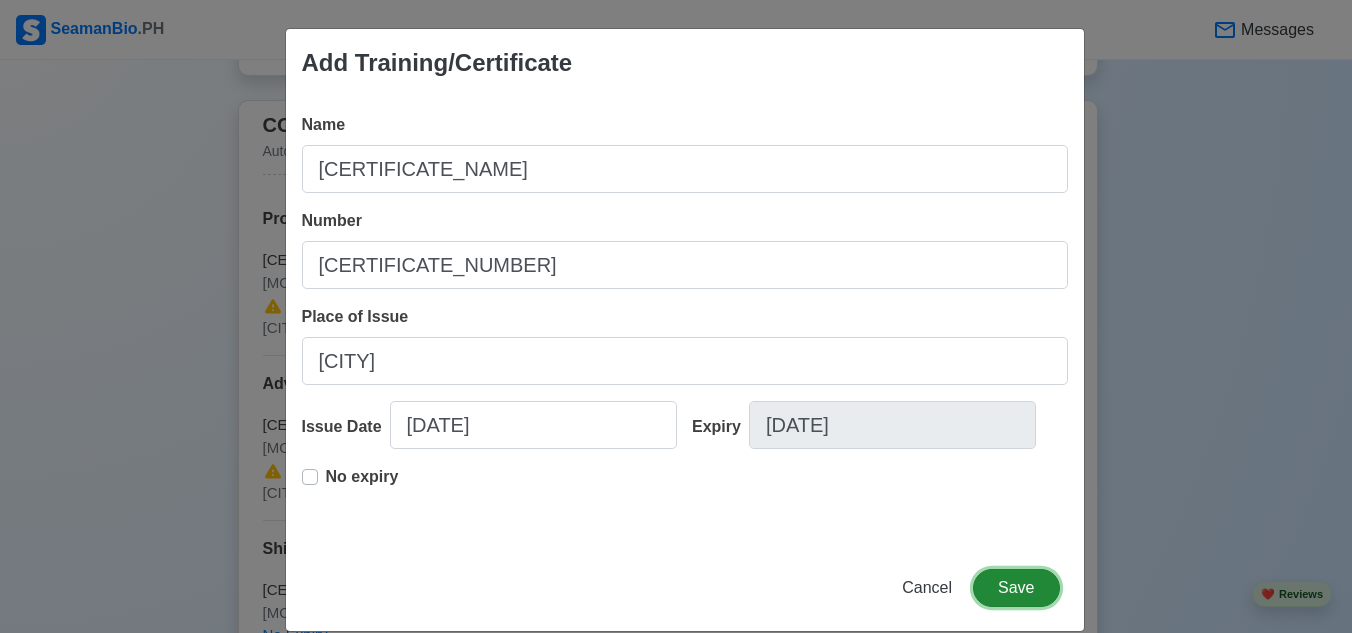 click on "Save" at bounding box center [1016, 588] 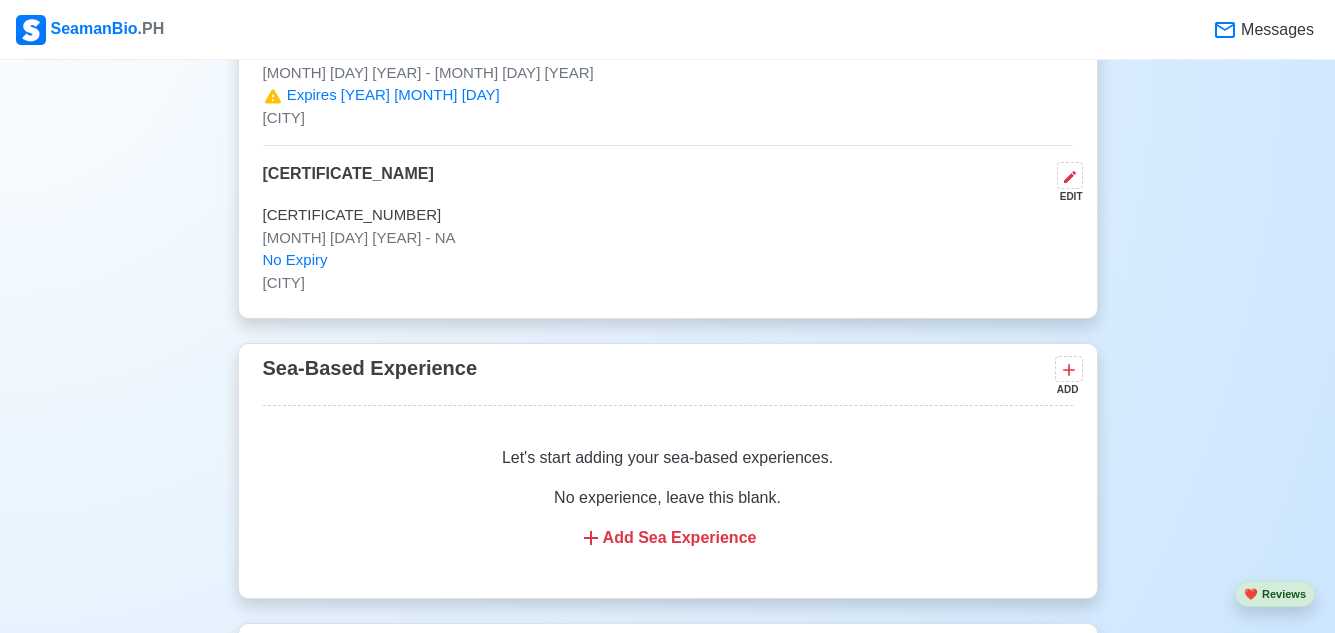 scroll, scrollTop: 3736, scrollLeft: 0, axis: vertical 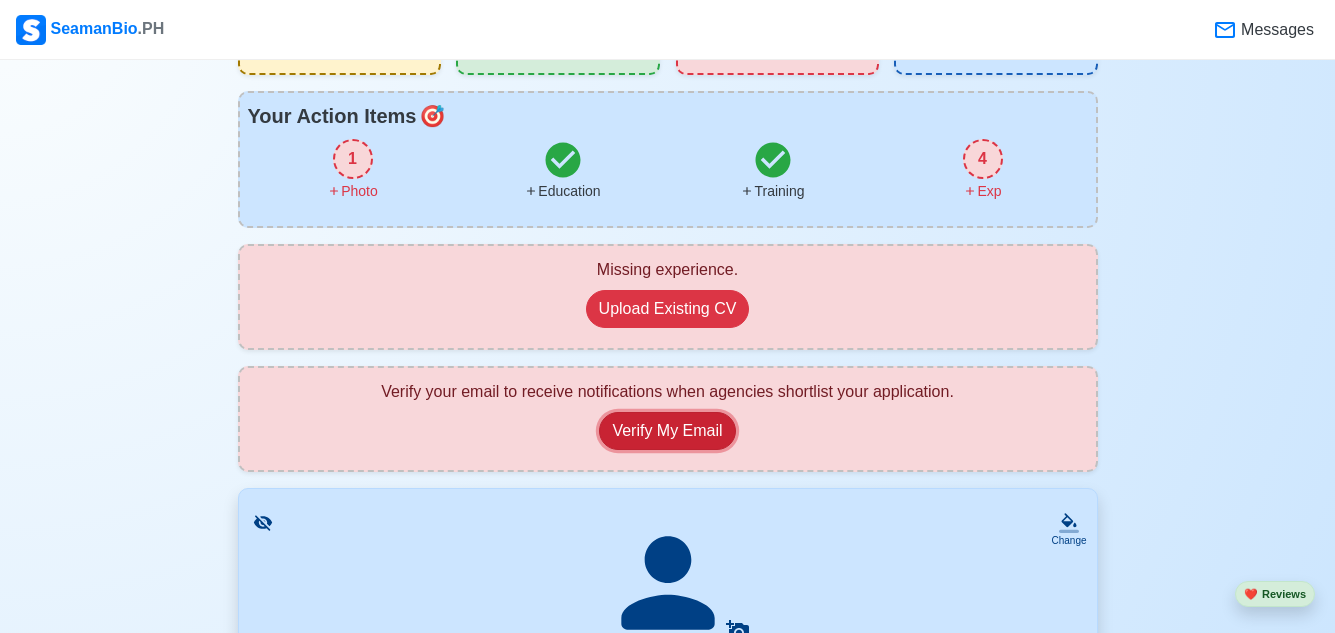 click on "Verify My Email" at bounding box center [667, 431] 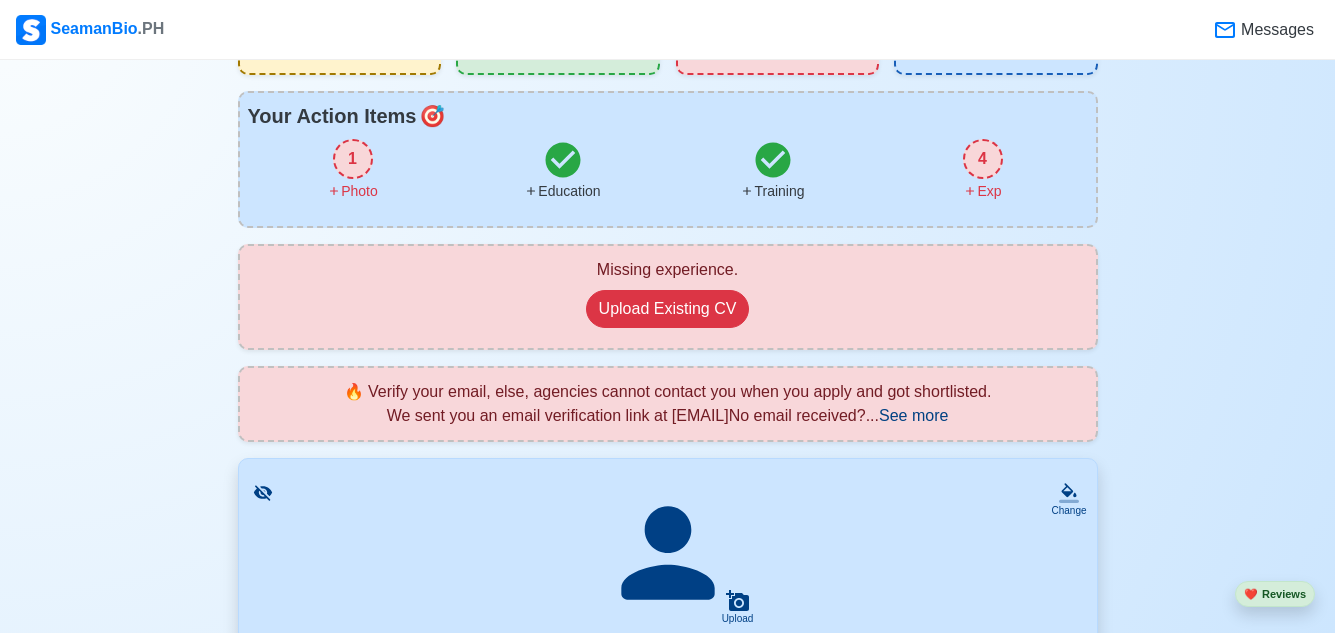 click on "See more" at bounding box center (913, 415) 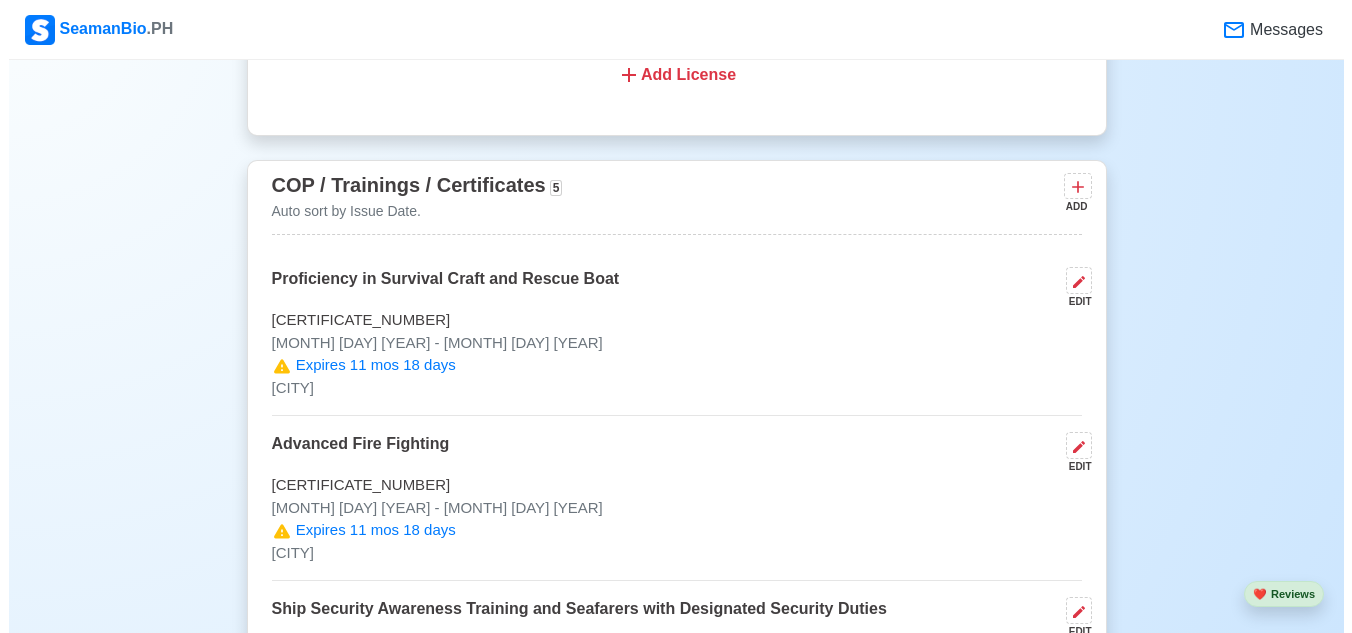 scroll, scrollTop: 2800, scrollLeft: 0, axis: vertical 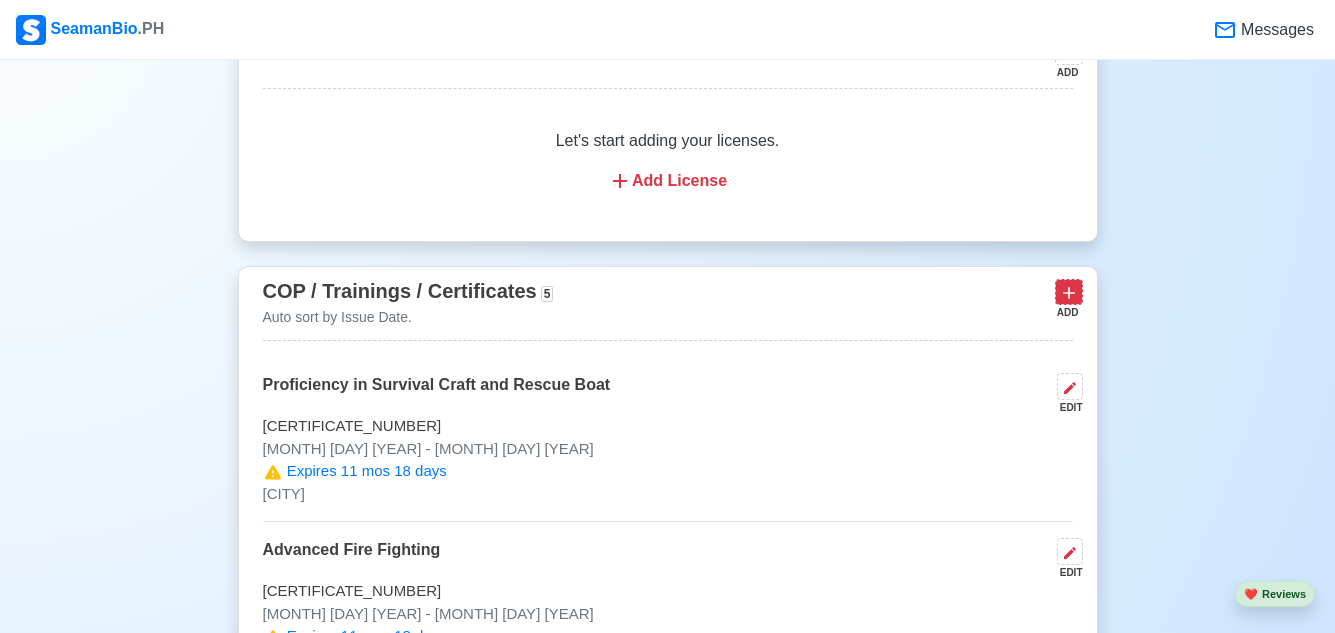 click 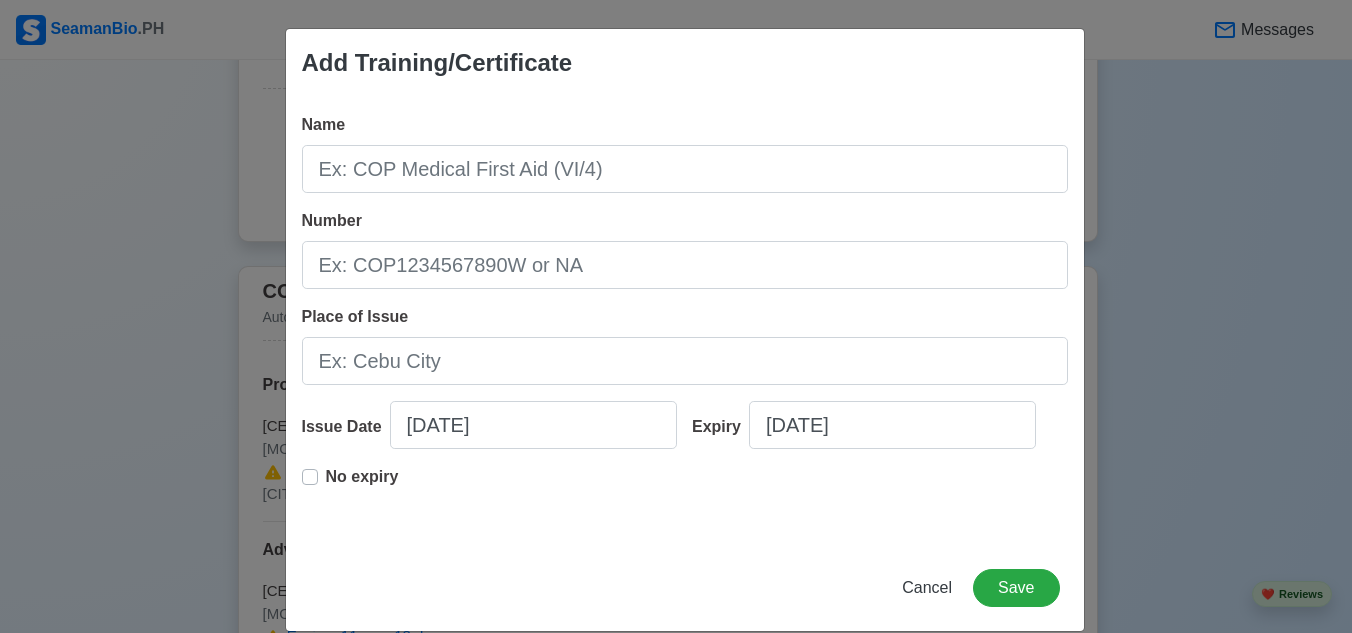 click on "Name Number Place of Issue Issue Date 07/14/2025 Expiry 07/14/2025 No expiry" at bounding box center (685, 321) 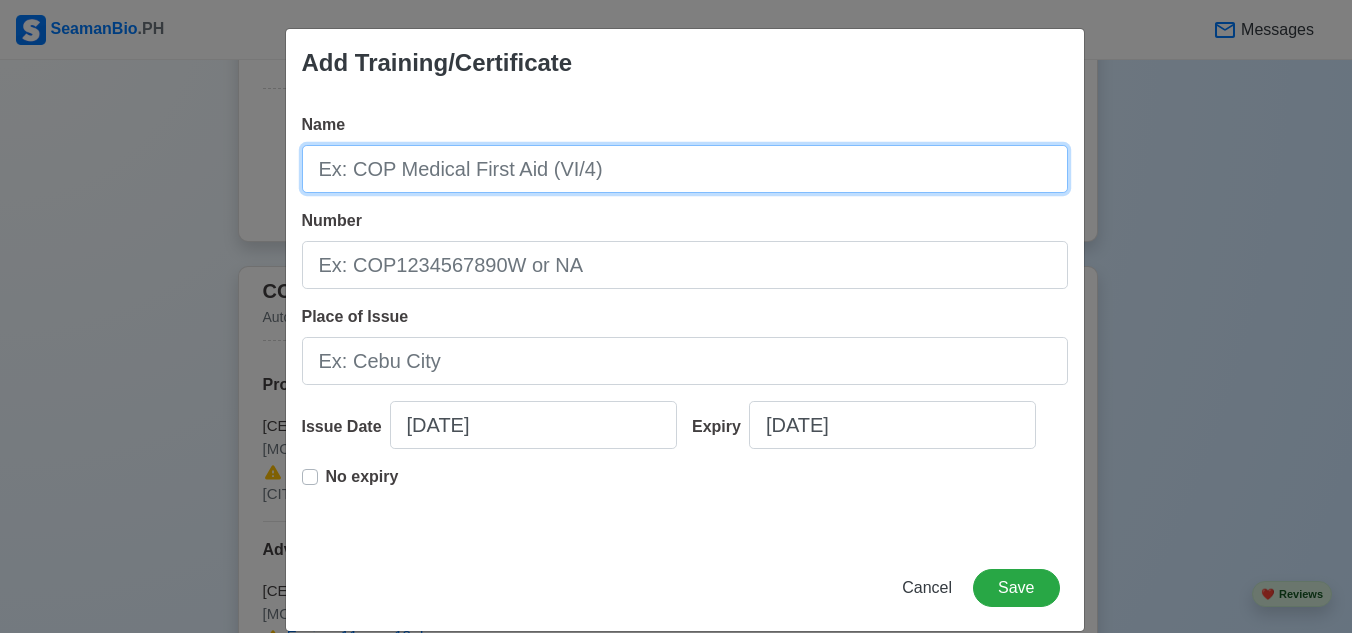 click on "Name" at bounding box center [685, 169] 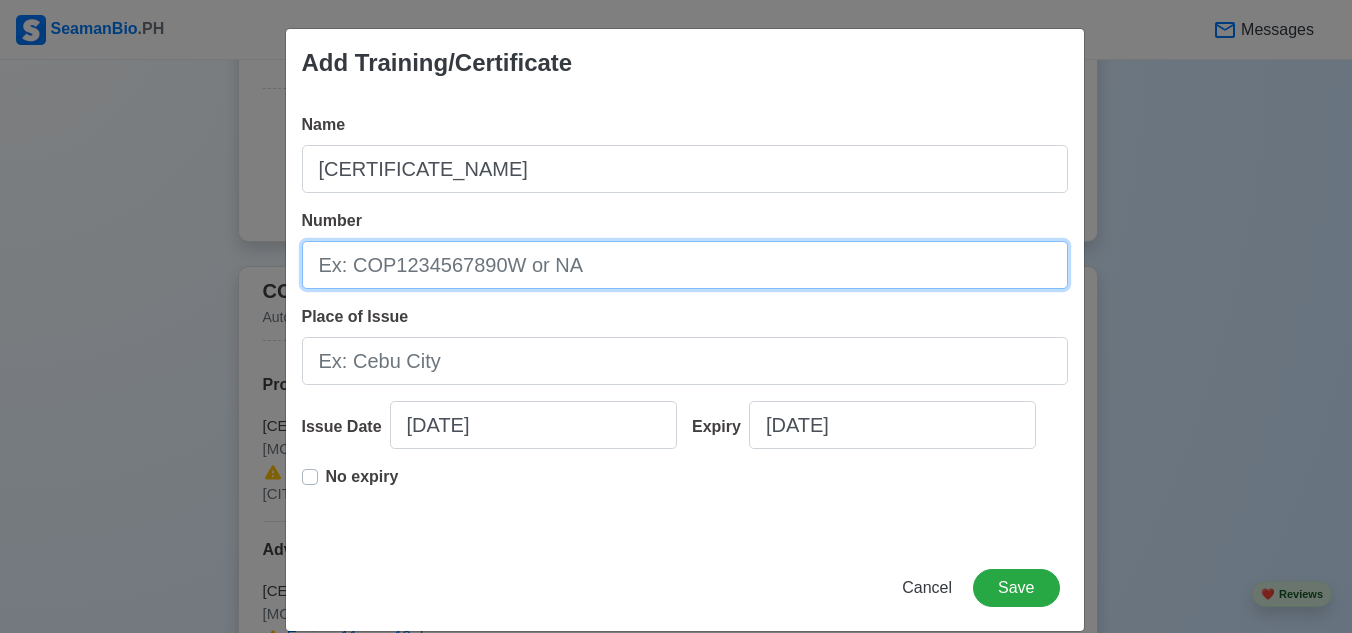 click on "Number" at bounding box center (685, 265) 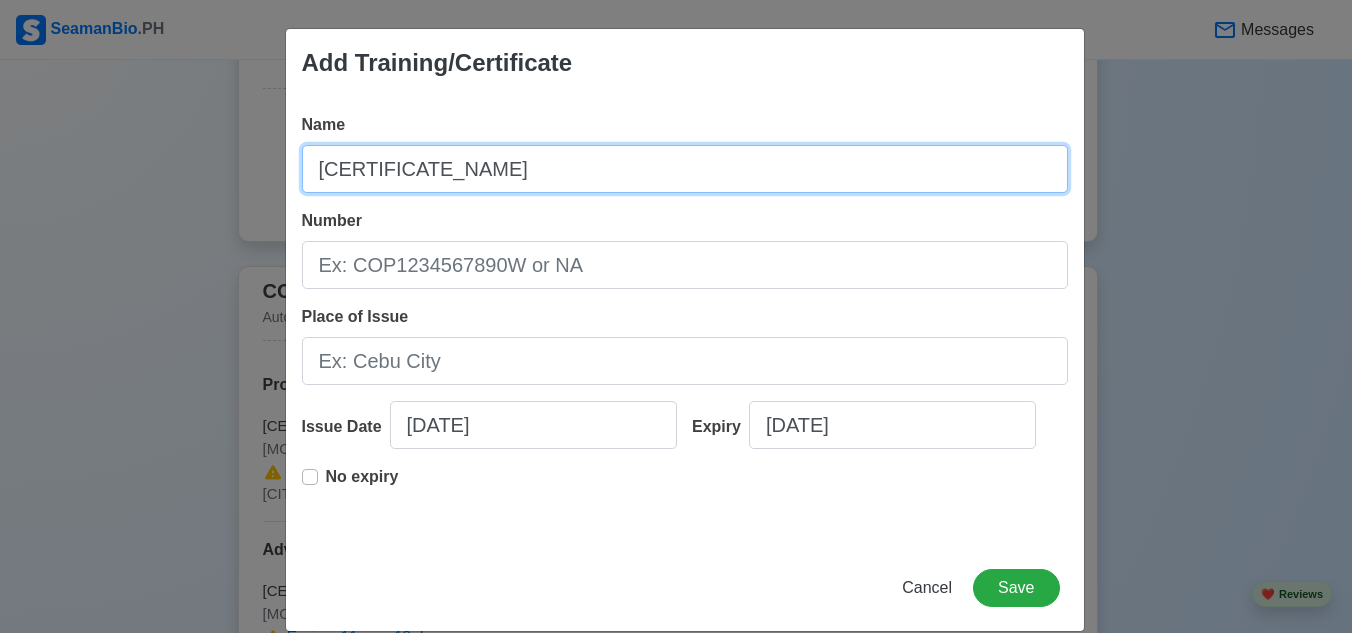 click on "CONSOLIDATED MARPOL 73/78 ANNEXES I-V" at bounding box center [685, 169] 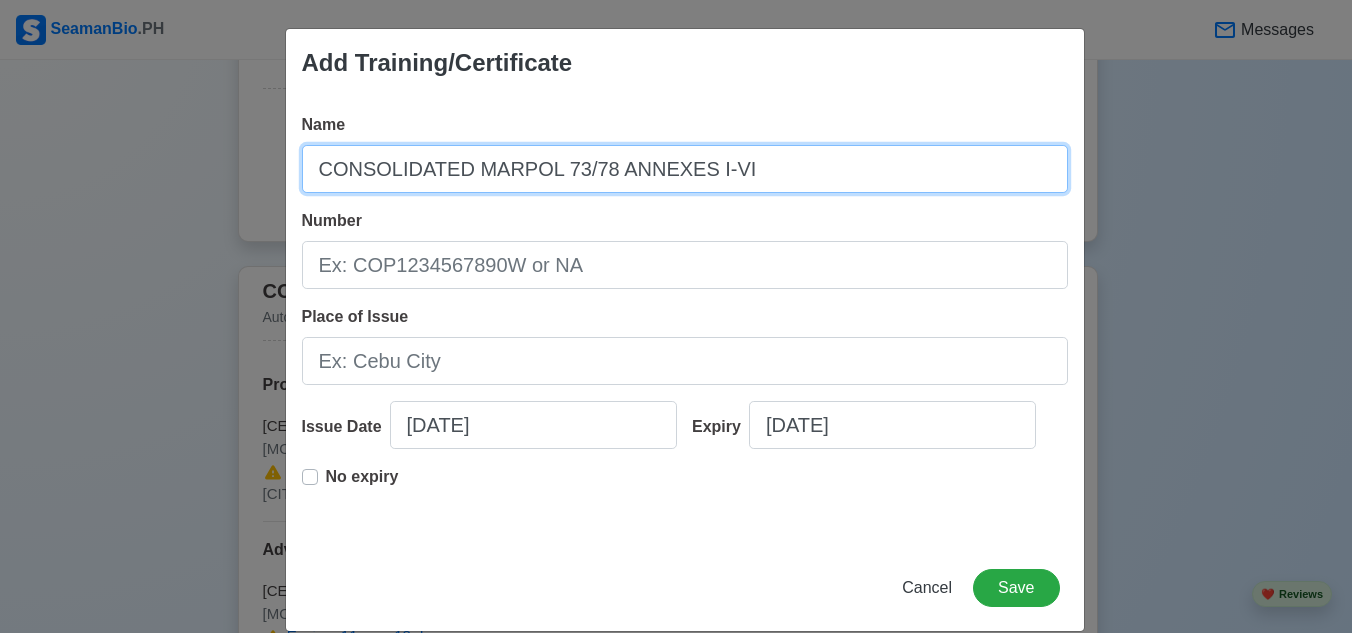 type on "CONSOLIDATED MARPOL 73/78 ANNEXES I-VI" 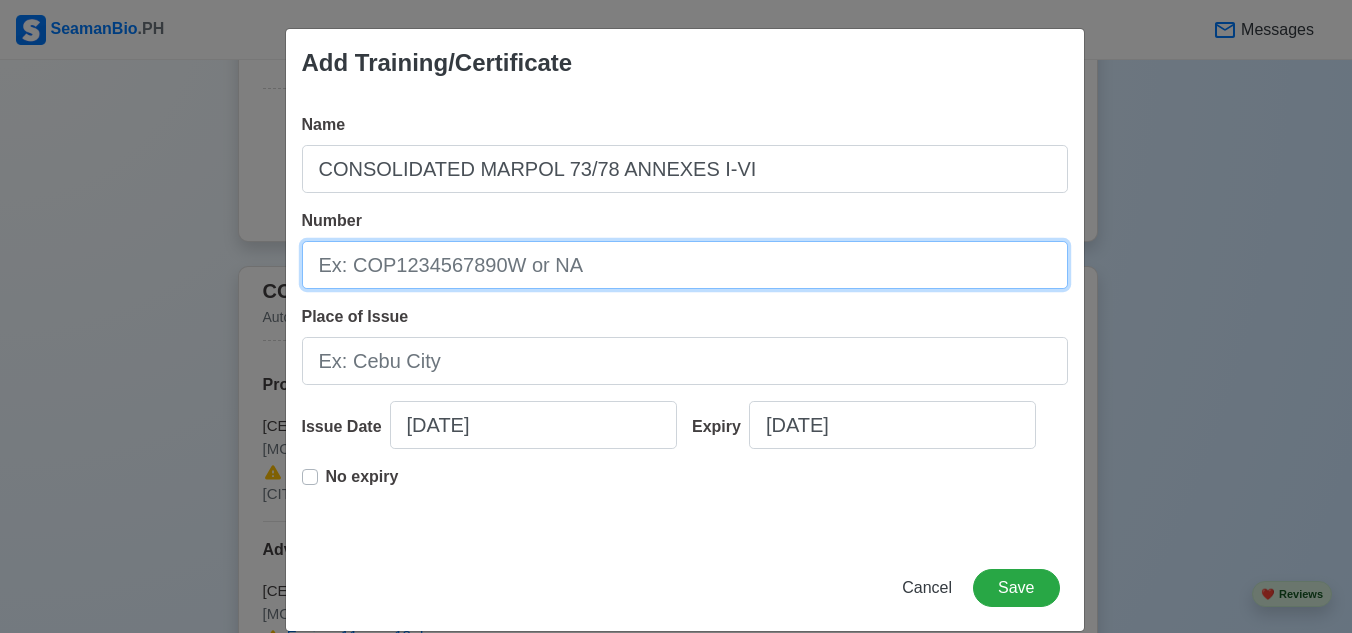 click on "Number" at bounding box center [685, 265] 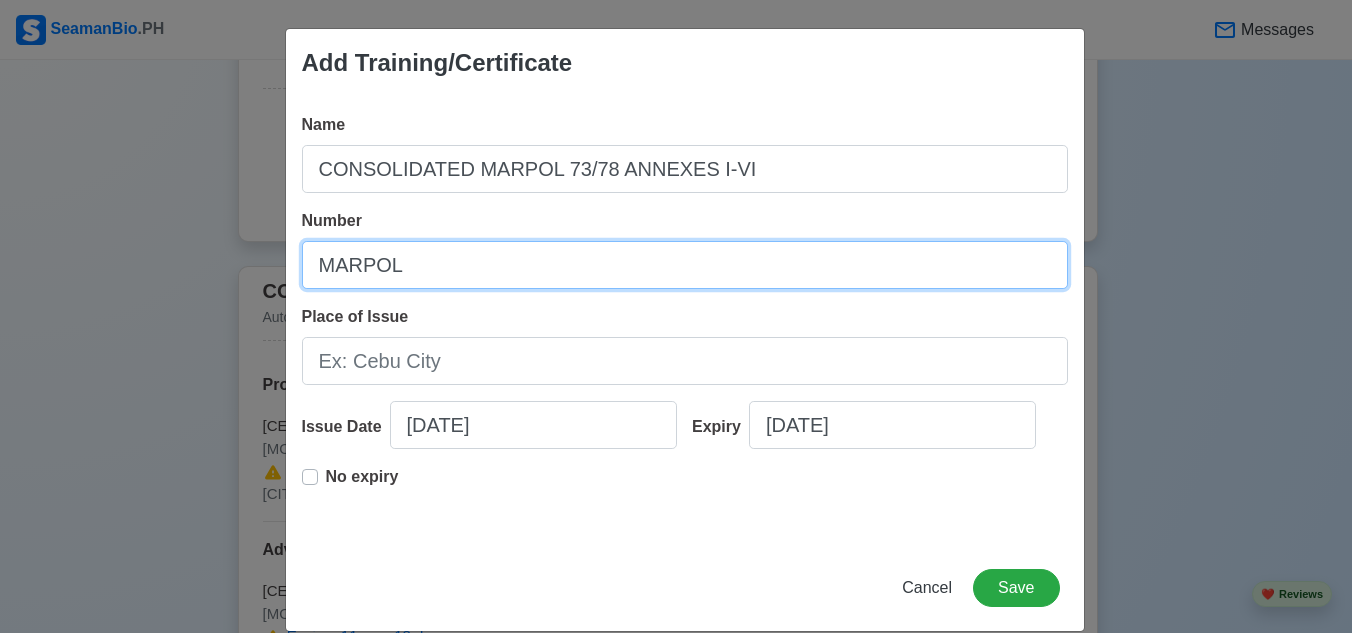 click on "MARPOL" at bounding box center [685, 265] 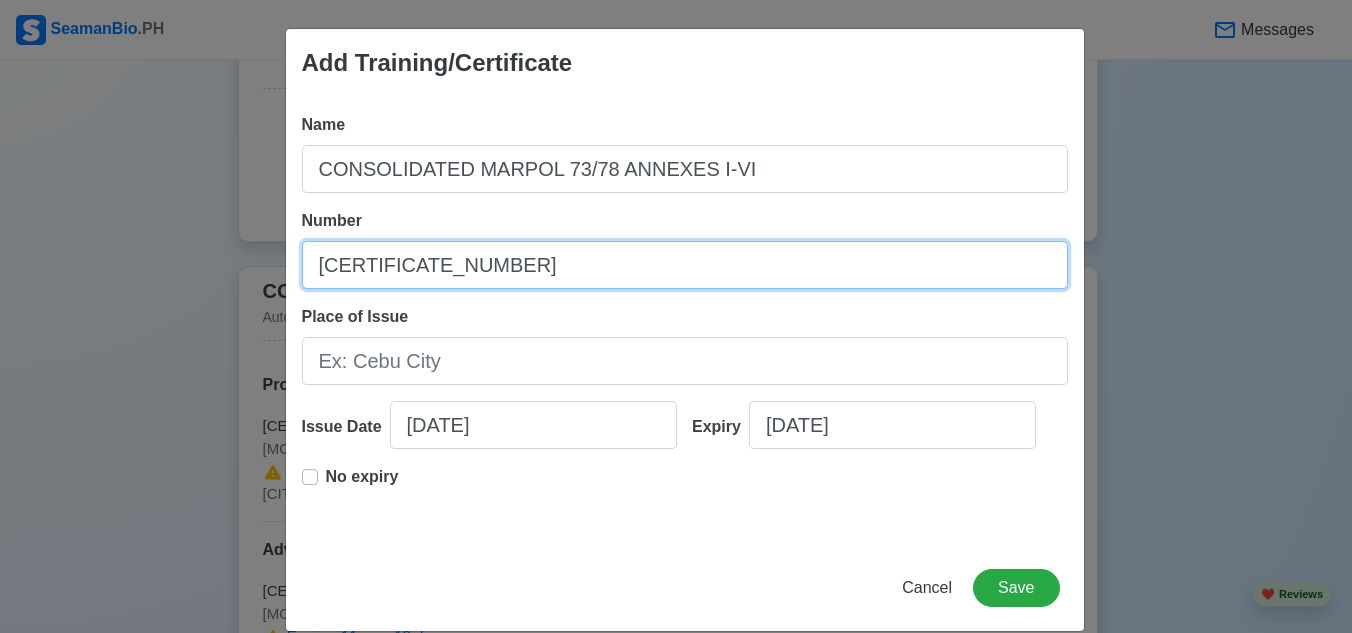 type on "MARPOL033A-006769" 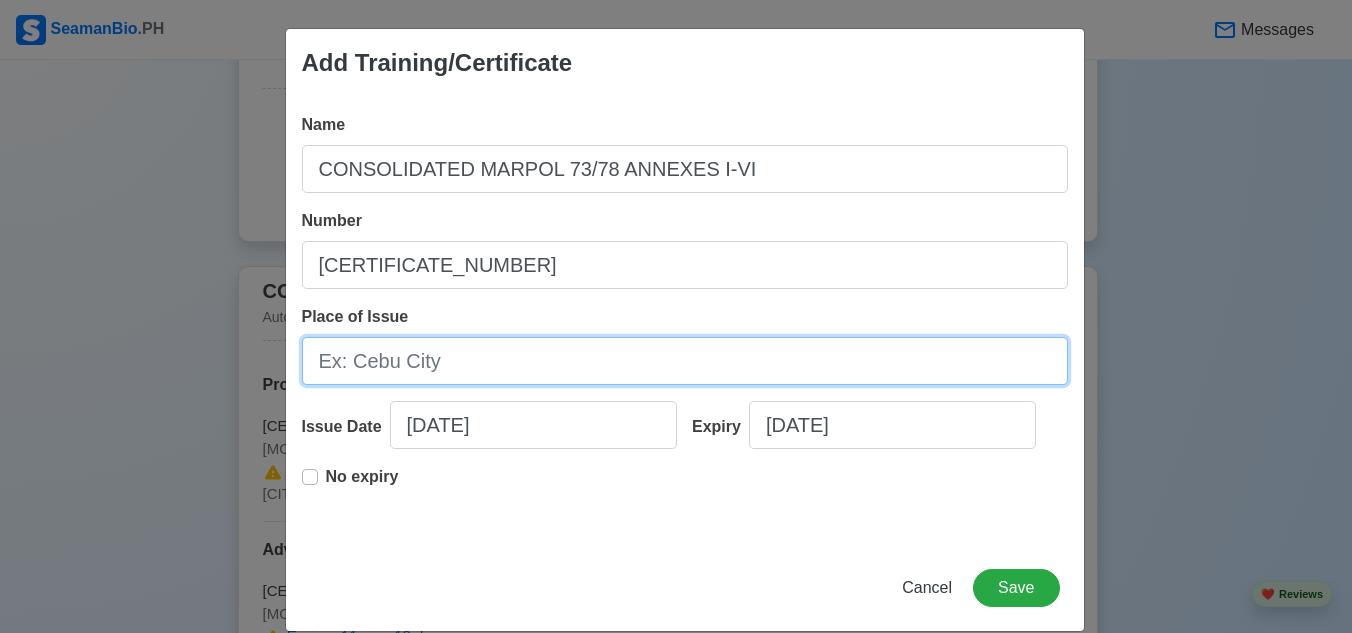 click on "Place of Issue" at bounding box center [685, 361] 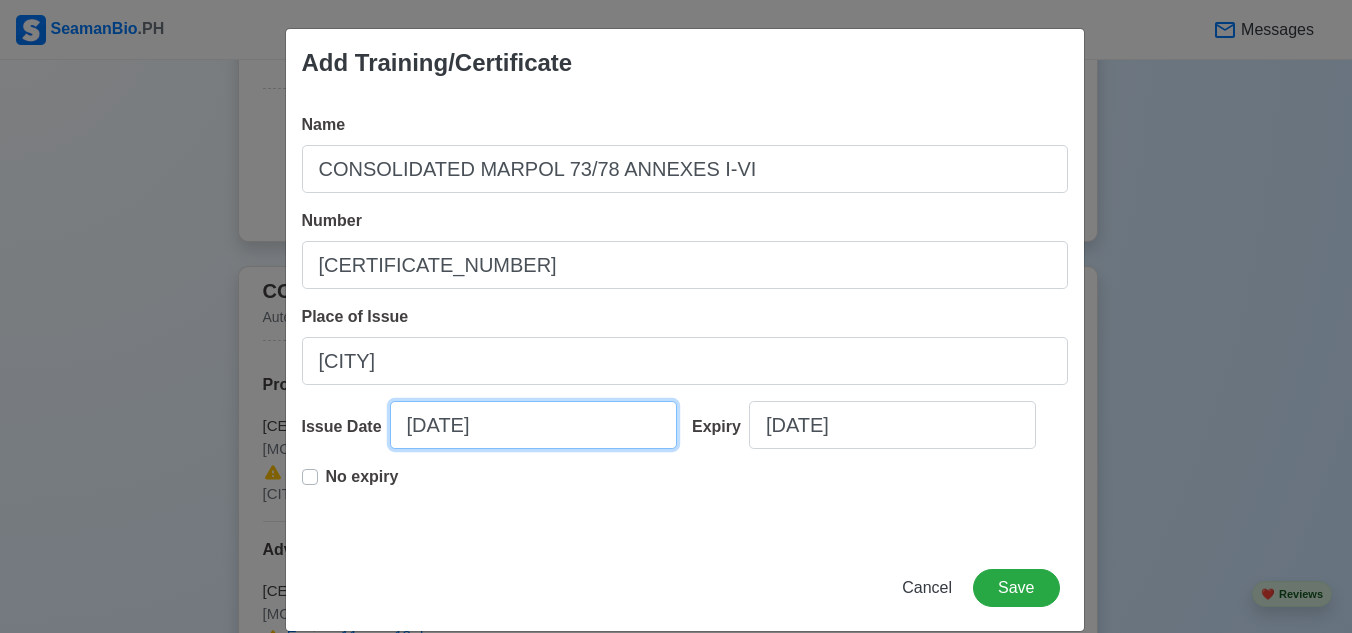 click on "07/14/2025" at bounding box center (533, 425) 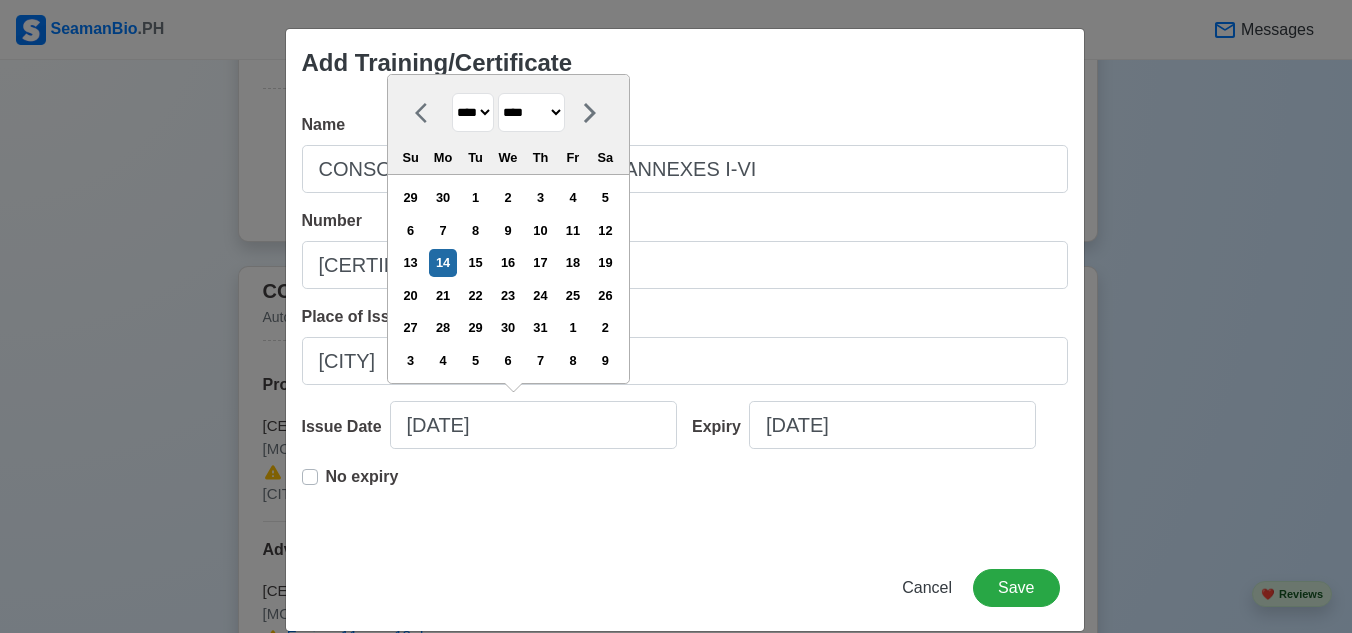 click on "**** **** **** **** **** **** **** **** **** **** **** **** **** **** **** **** **** **** **** **** **** **** **** **** **** **** **** **** **** **** **** **** **** **** **** **** **** **** **** **** **** **** **** **** **** **** **** **** **** **** **** **** **** **** **** **** **** **** **** **** **** **** **** **** **** **** **** **** **** **** **** **** **** **** **** **** **** **** **** **** **** **** **** **** **** **** **** **** **** **** **** **** **** **** **** **** **** **** **** **** **** **** **** **** **** ****" at bounding box center (473, 112) 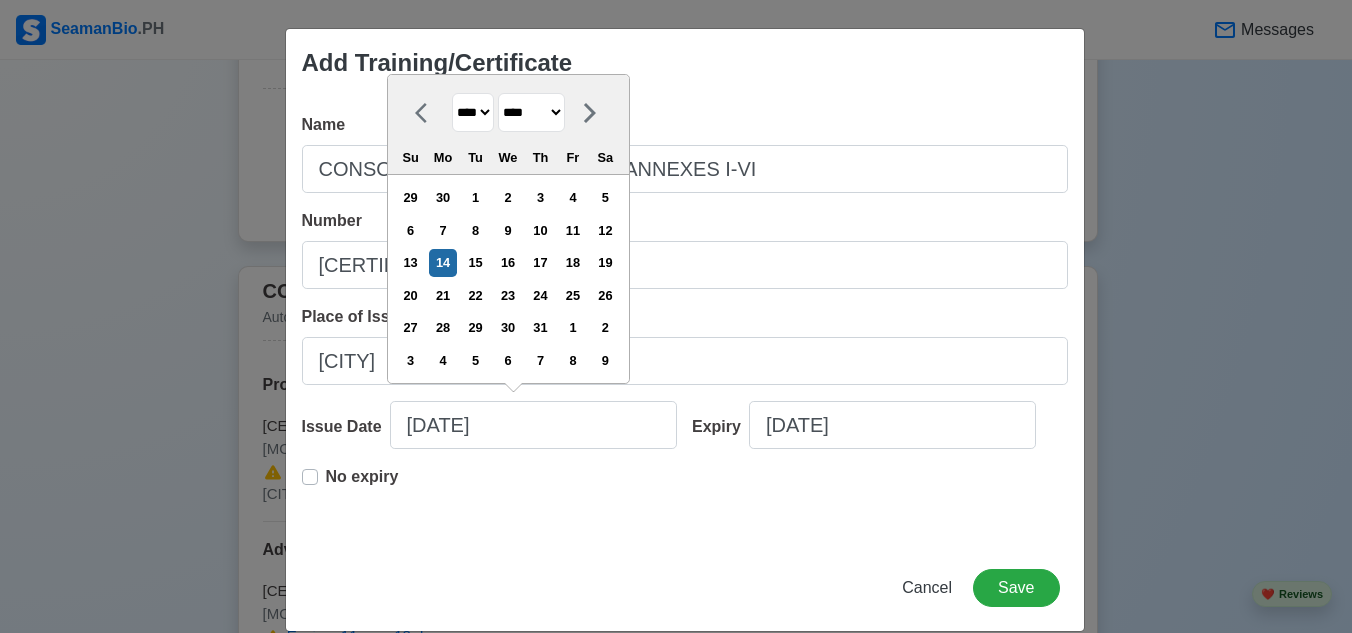 click on "******* ******** ***** ***** *** **** **** ****** ********* ******* ******** ********" at bounding box center [531, 112] 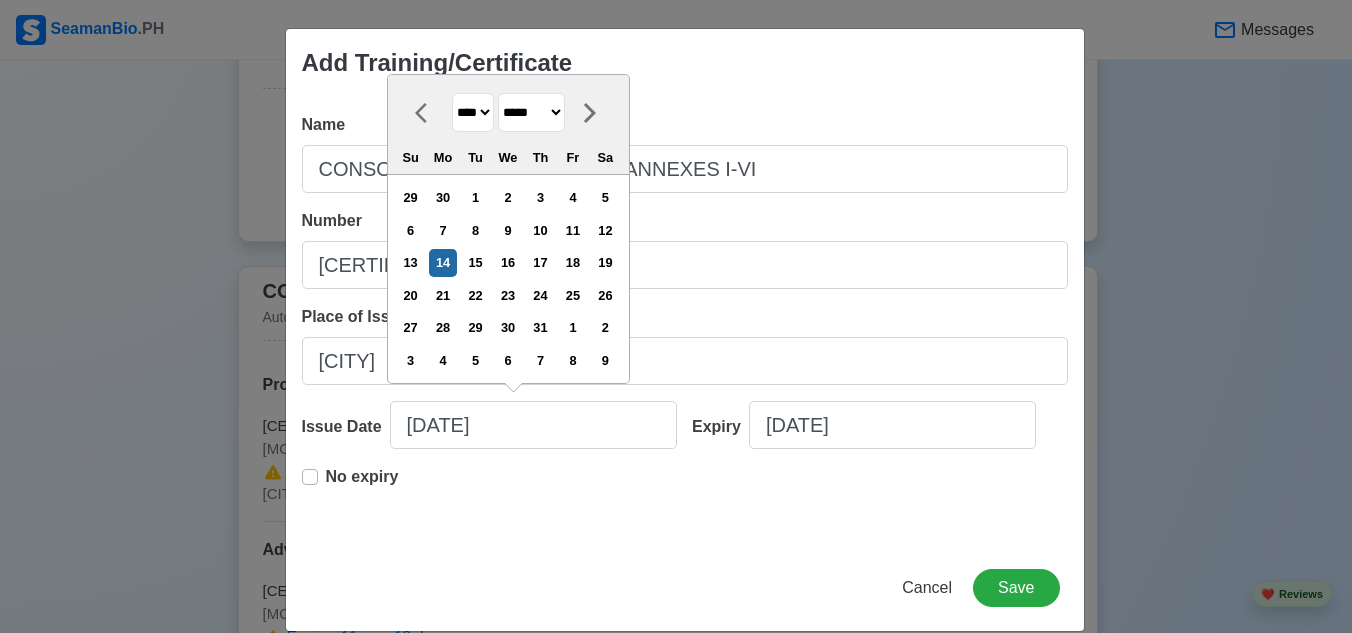 click on "******* ******** ***** ***** *** **** **** ****** ********* ******* ******** ********" at bounding box center [531, 112] 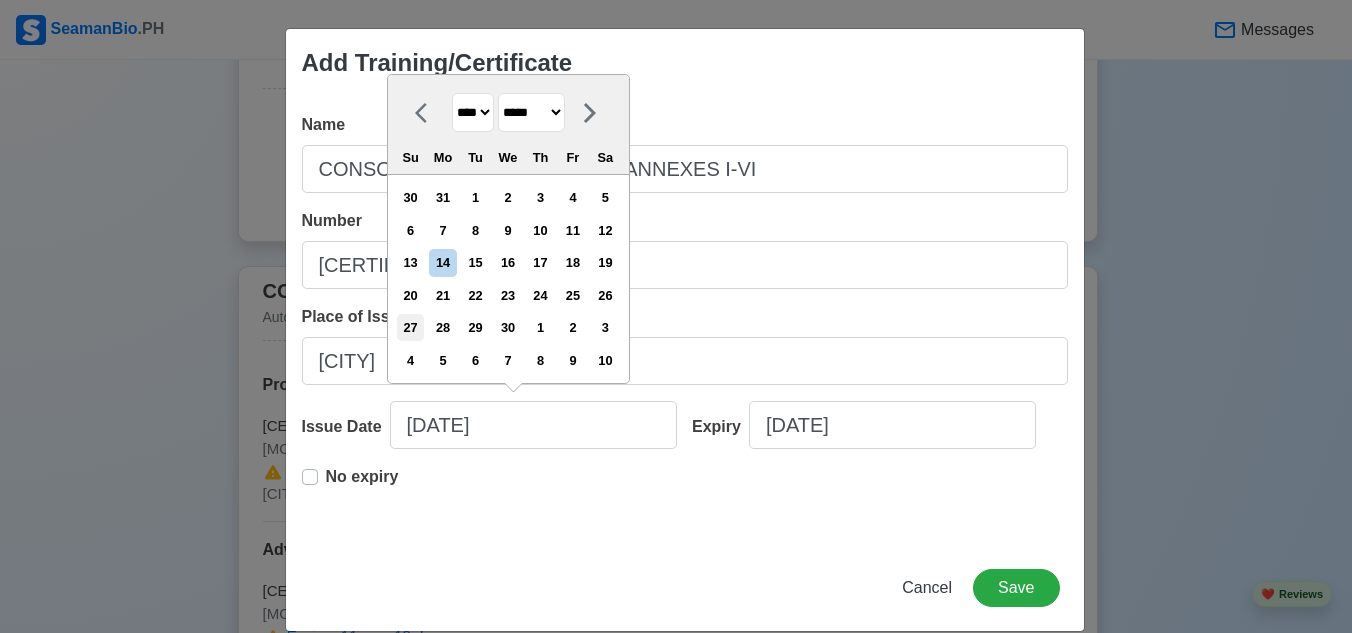 click on "27" at bounding box center (410, 327) 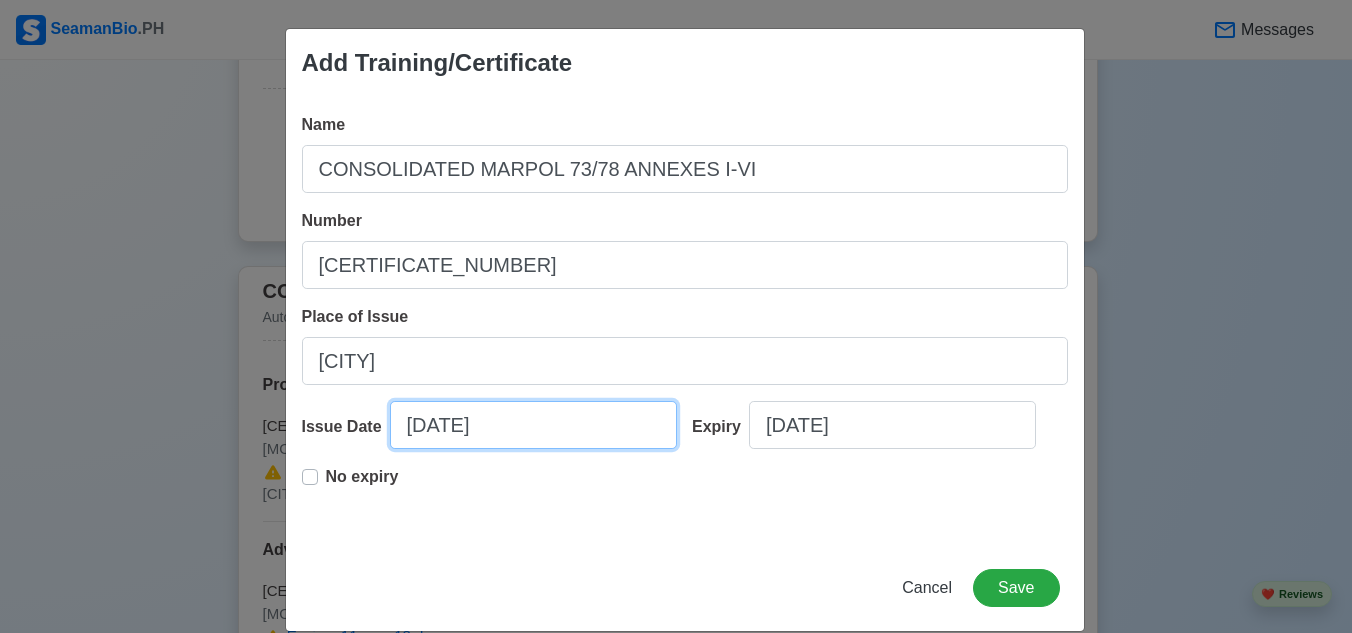 click on "04/27/2025" at bounding box center [533, 425] 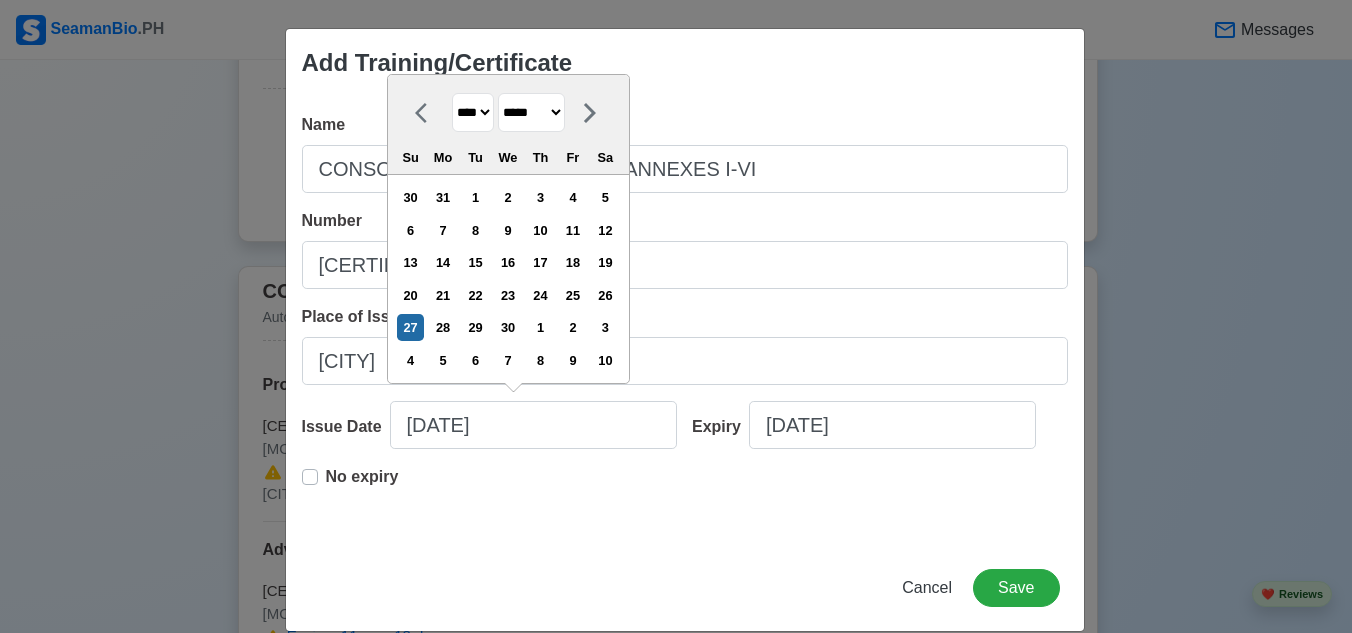 click on "**** **** **** **** **** **** **** **** **** **** **** **** **** **** **** **** **** **** **** **** **** **** **** **** **** **** **** **** **** **** **** **** **** **** **** **** **** **** **** **** **** **** **** **** **** **** **** **** **** **** **** **** **** **** **** **** **** **** **** **** **** **** **** **** **** **** **** **** **** **** **** **** **** **** **** **** **** **** **** **** **** **** **** **** **** **** **** **** **** **** **** **** **** **** **** **** **** **** **** **** **** **** **** **** **** ****" at bounding box center [473, 112] 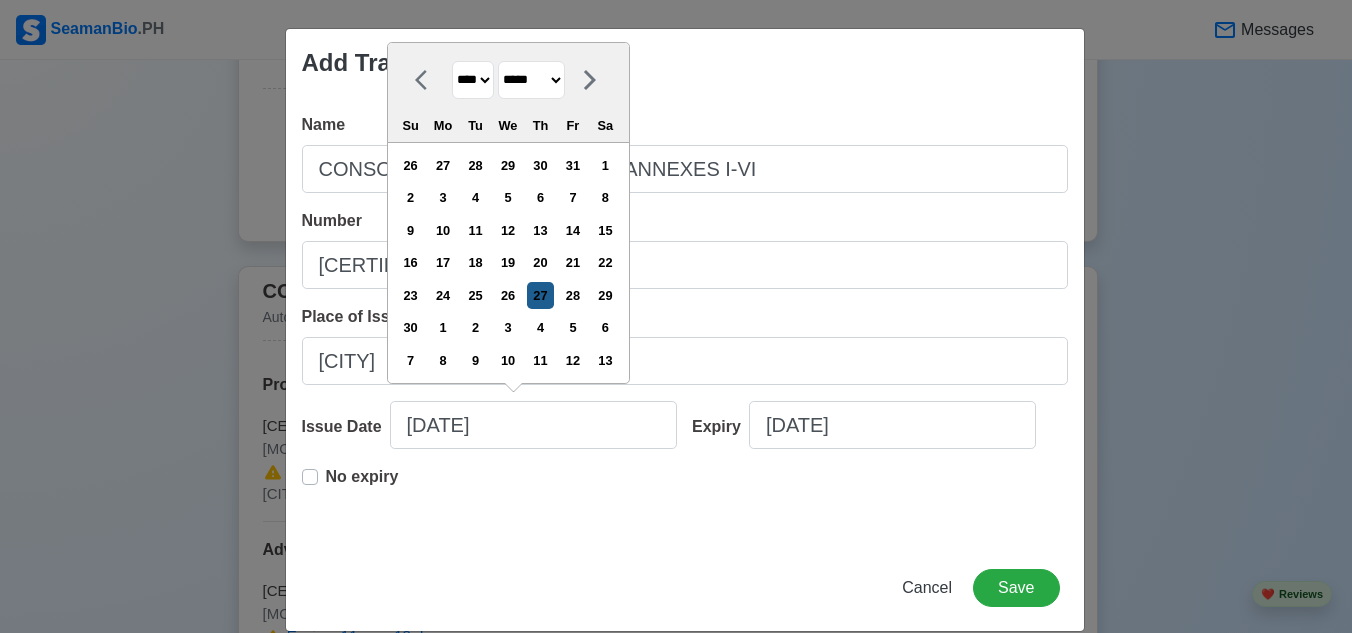 click on "27" at bounding box center (540, 295) 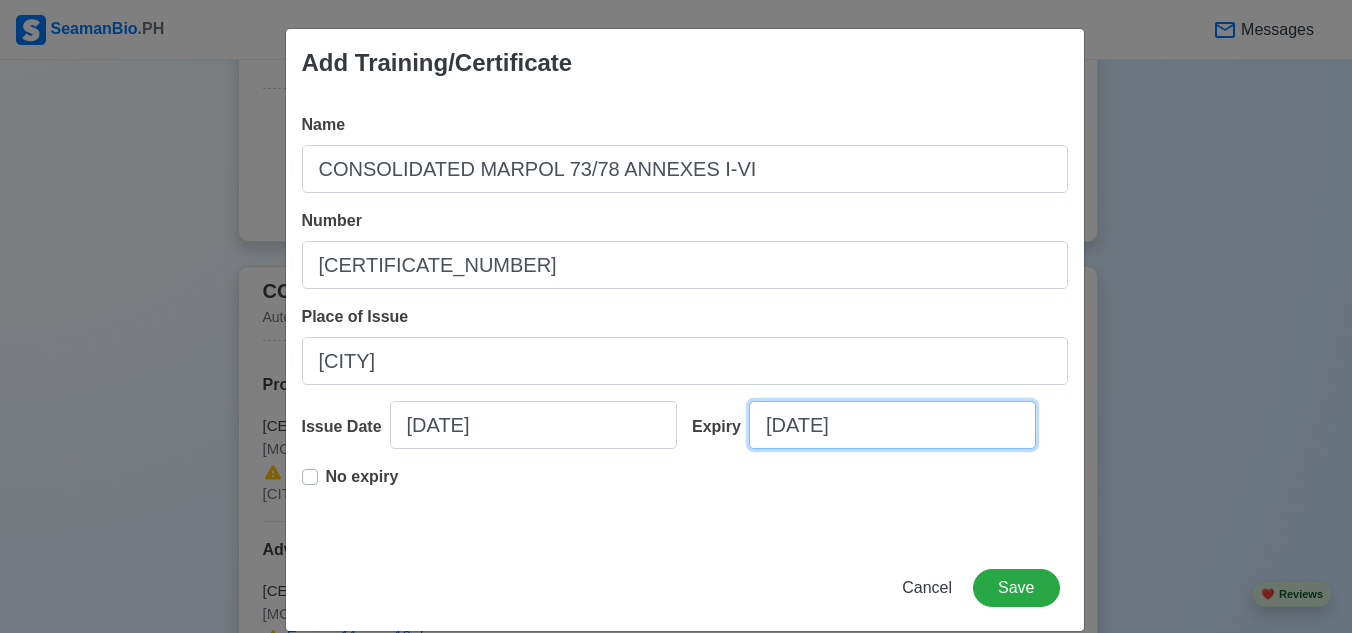 click on "07/14/2025" at bounding box center (892, 425) 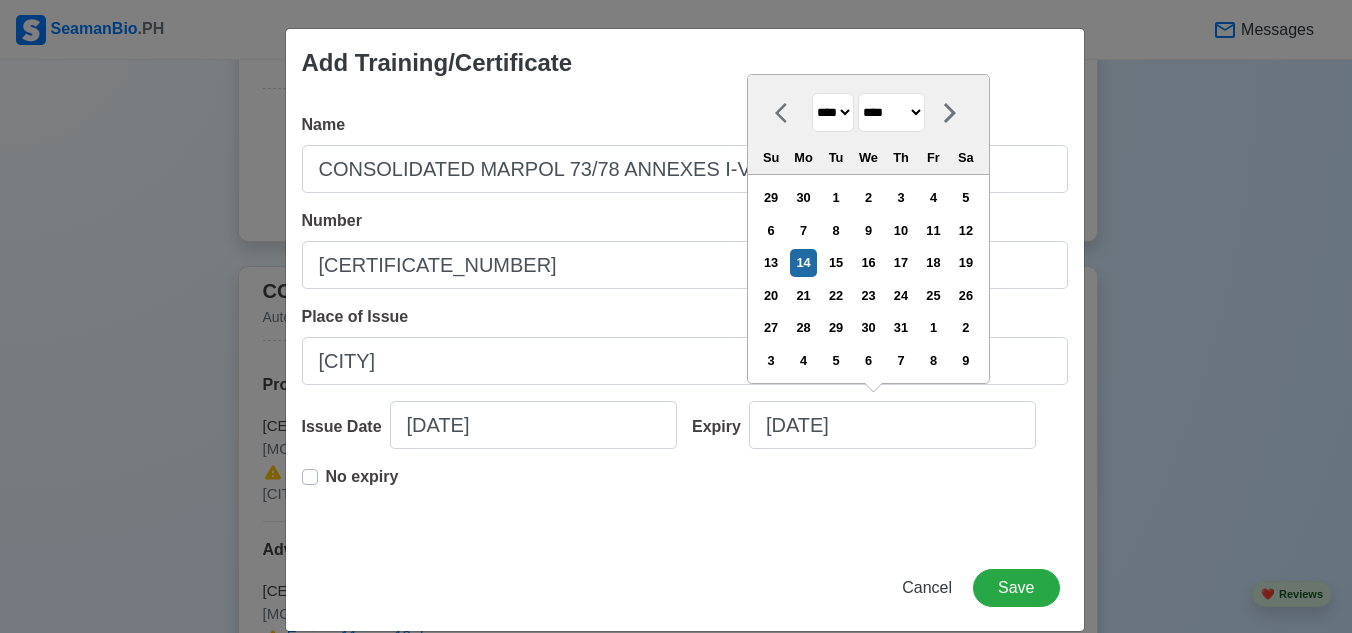 click on "**** **** **** **** **** **** **** **** **** **** **** **** **** **** **** **** **** **** **** **** **** **** **** **** **** **** **** **** **** **** **** **** **** **** **** **** **** **** **** **** **** **** **** **** **** **** **** **** **** **** **** **** **** **** **** **** **** **** **** **** **** **** **** **** **** **** **** **** **** **** **** **** **** **** **** **** **** **** **** **** **** **** **** **** **** **** **** **** **** **** **** **** **** **** **** **** **** **** **** **** **** **** **** **** **** **** **** **** **** **** **** **** **** **** **** **** **** **** **** **** ****" at bounding box center (833, 112) 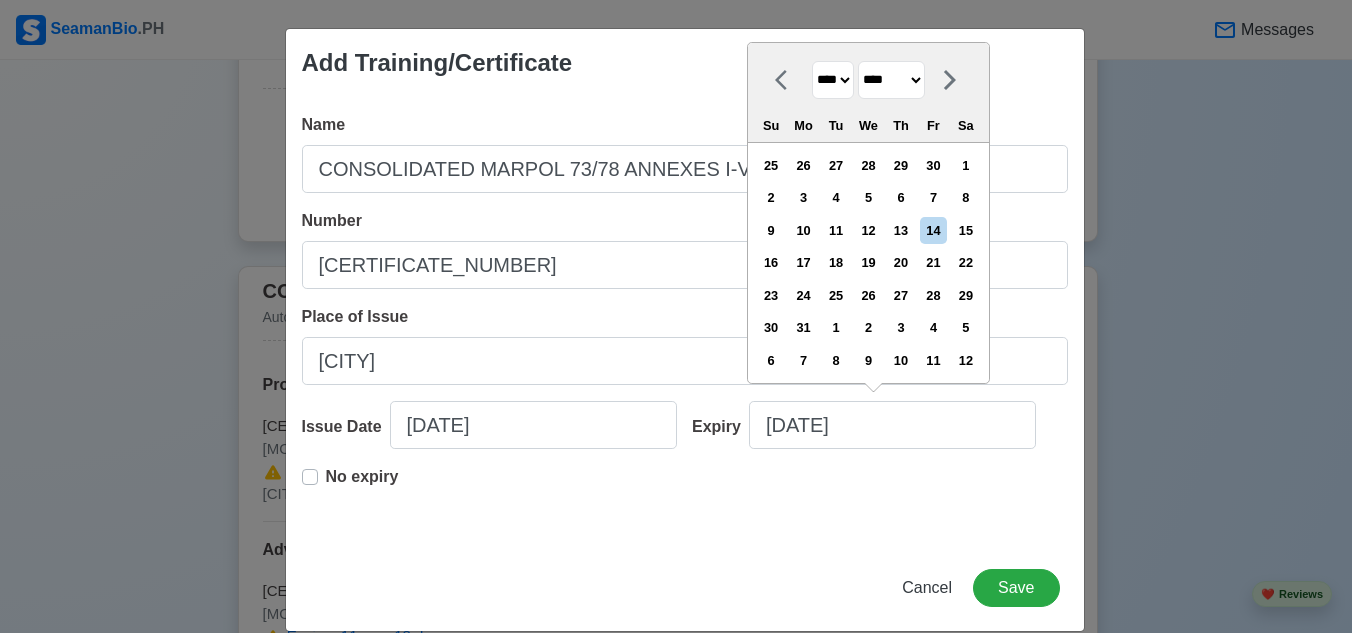 click on "******* ******** ***** ***** *** **** **** ****** ********* ******* ******** ********" at bounding box center [891, 80] 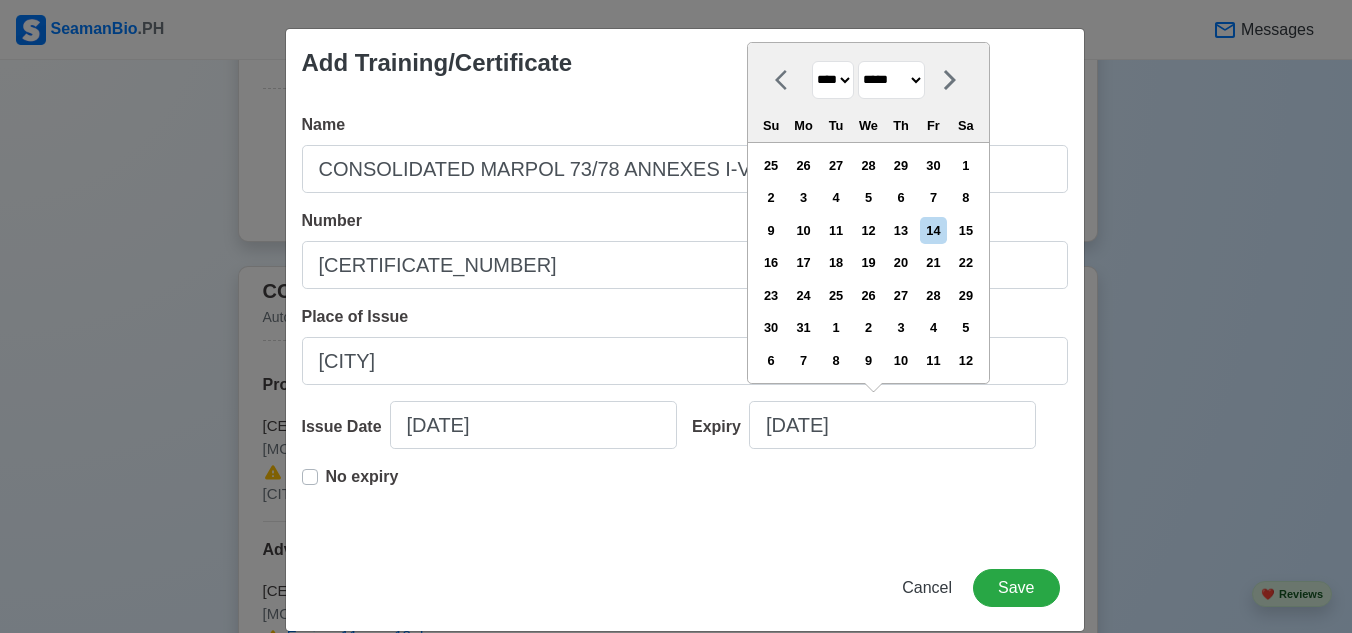 click on "******* ******** ***** ***** *** **** **** ****** ********* ******* ******** ********" at bounding box center (891, 80) 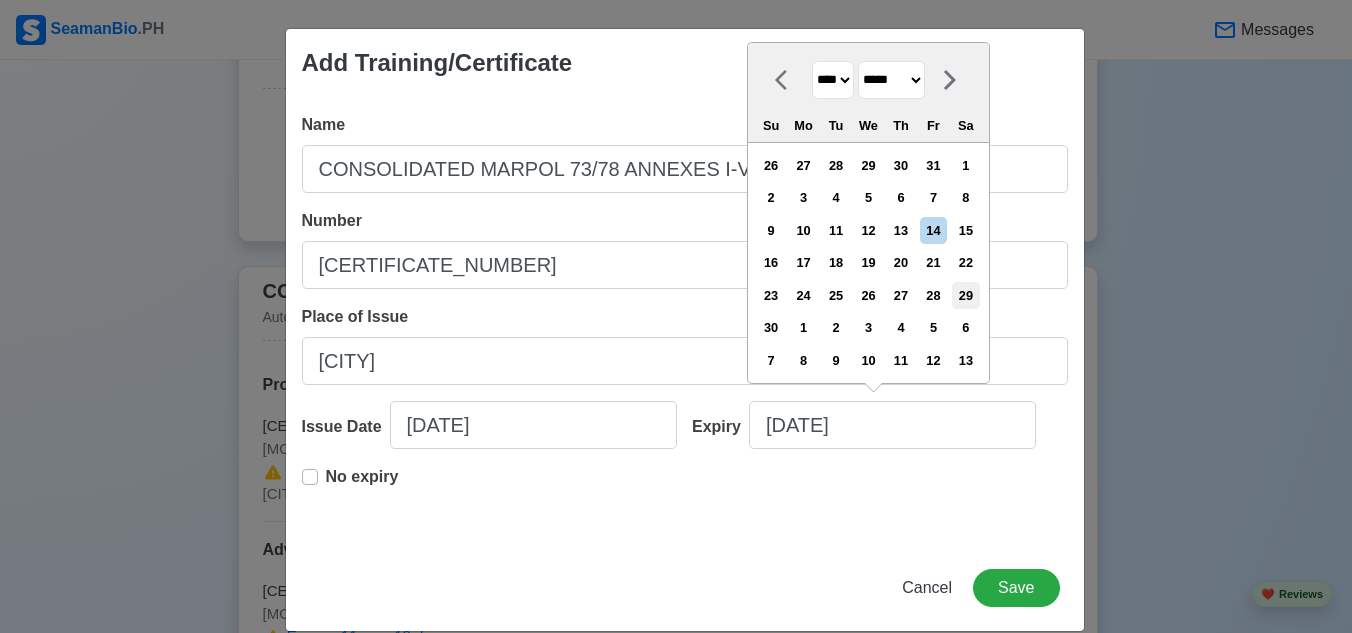 click on "29" at bounding box center [965, 295] 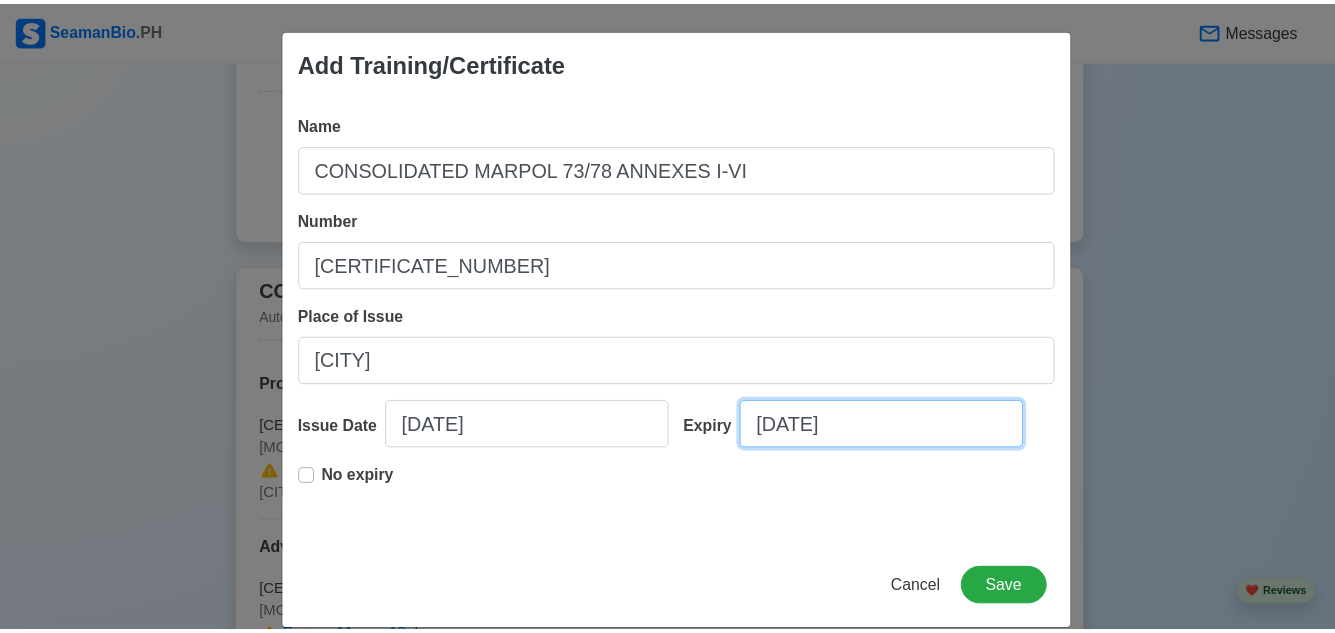 scroll, scrollTop: 27, scrollLeft: 0, axis: vertical 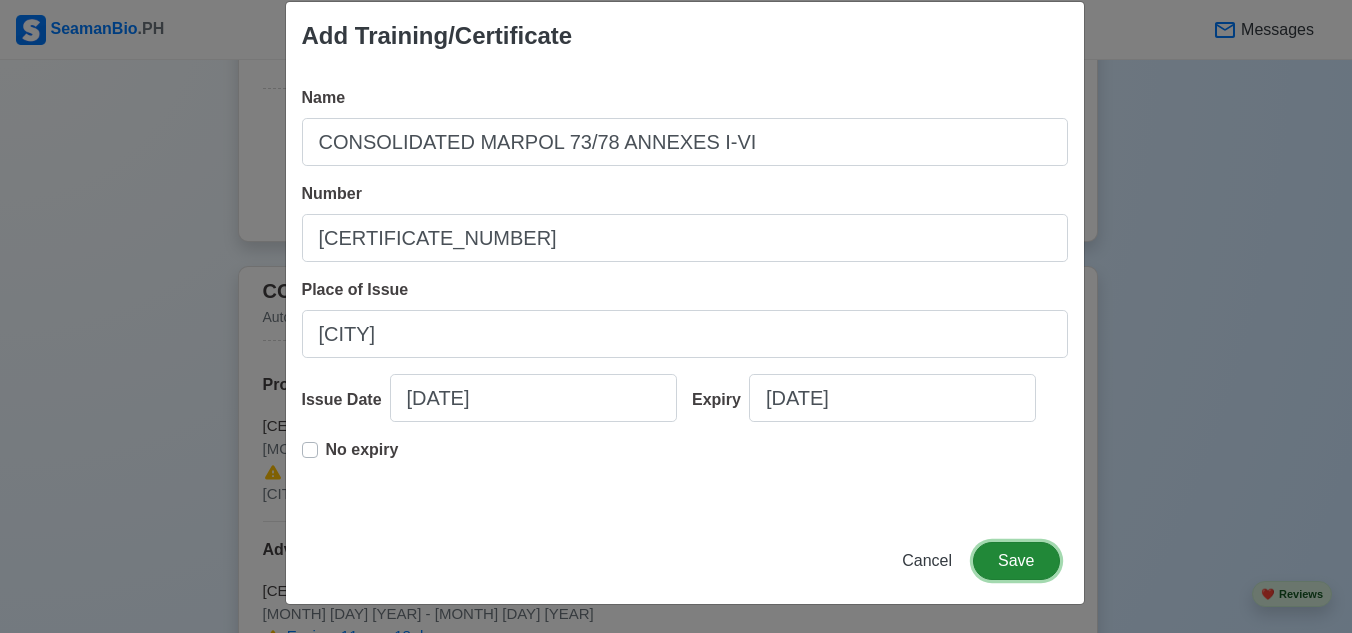 click on "Save" at bounding box center [1016, 561] 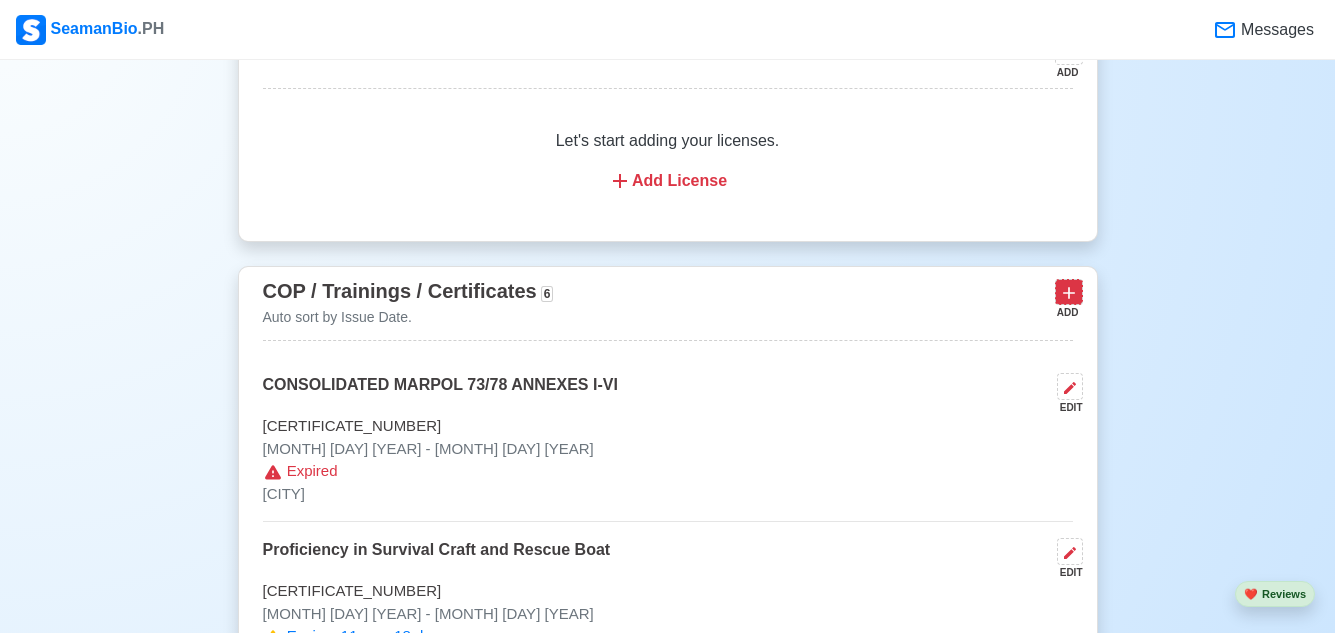 click 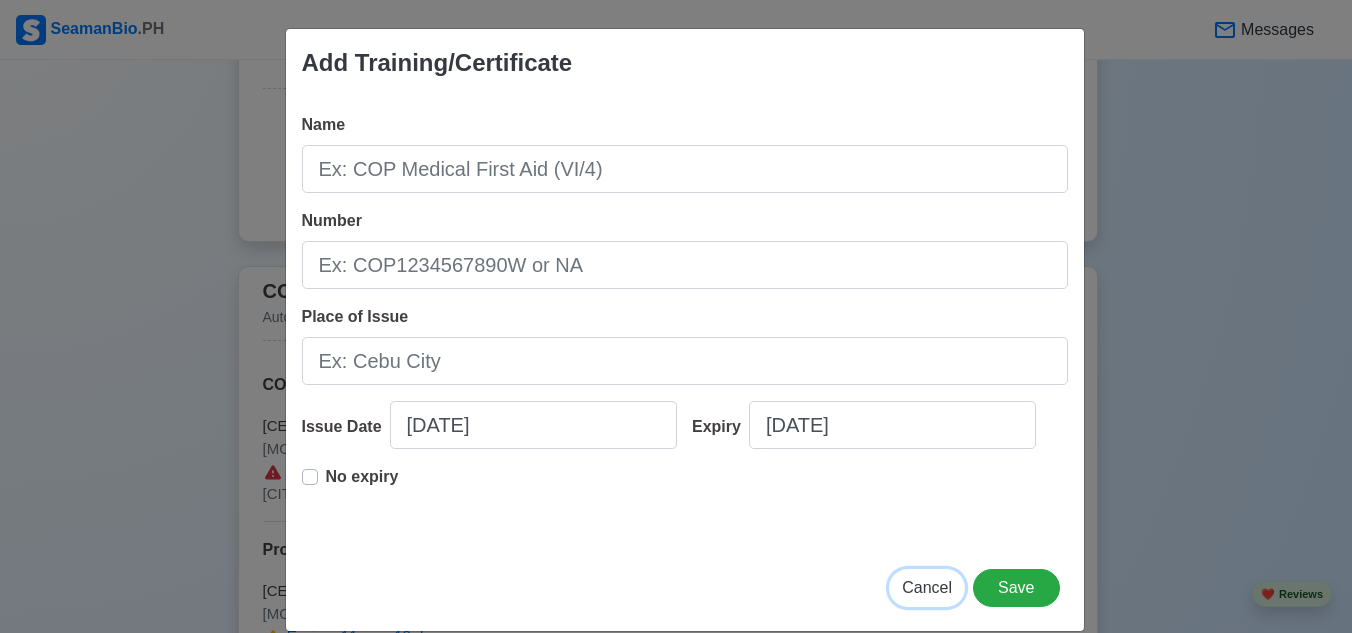 click on "Cancel" at bounding box center [927, 587] 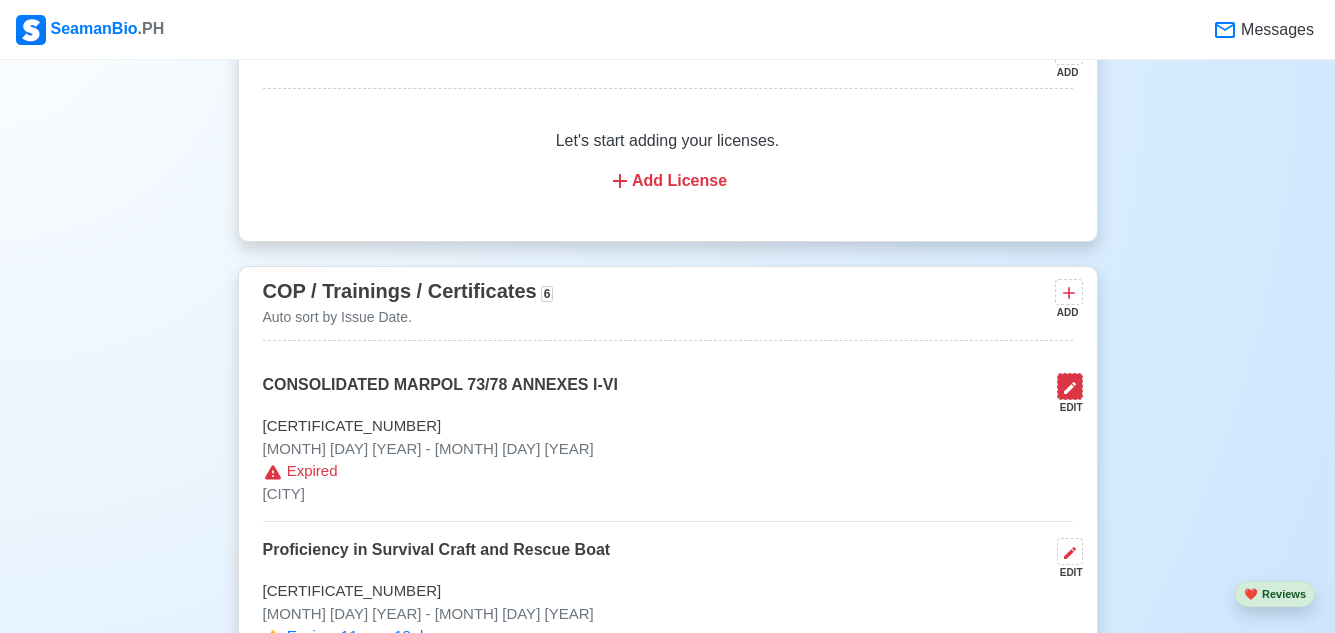 click 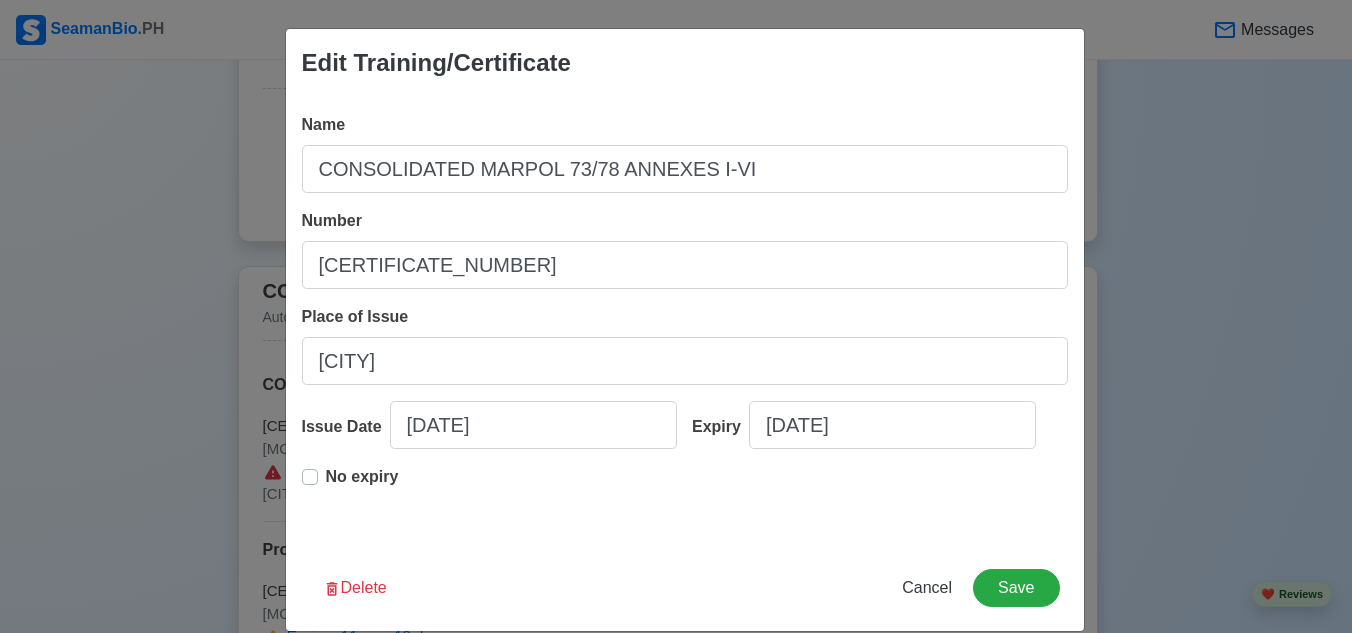 click on "No expiry" at bounding box center (362, 485) 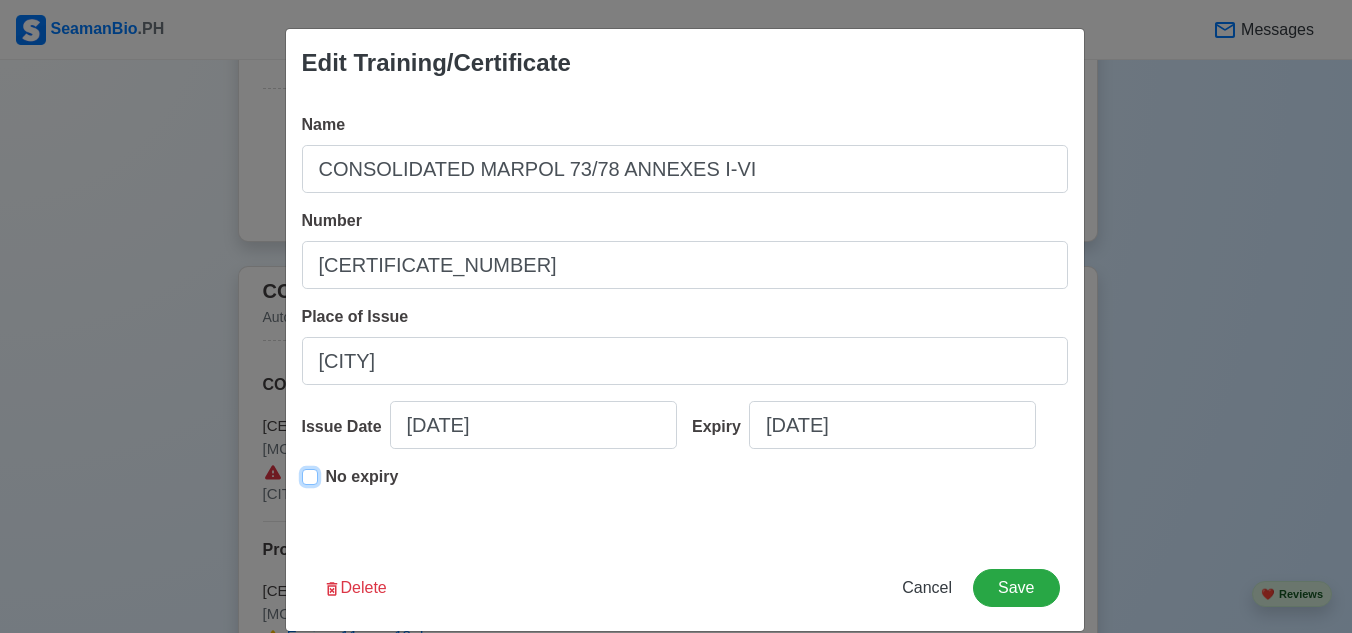 type on "04/27/2023" 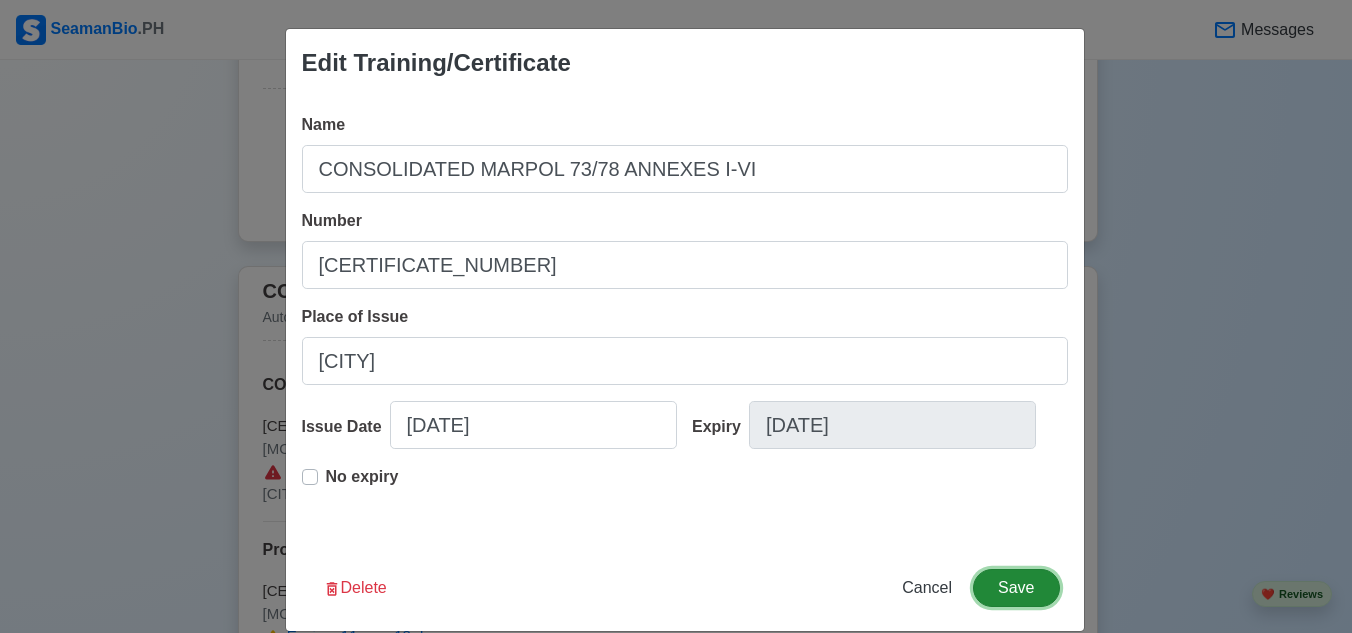 click on "Save" at bounding box center [1016, 588] 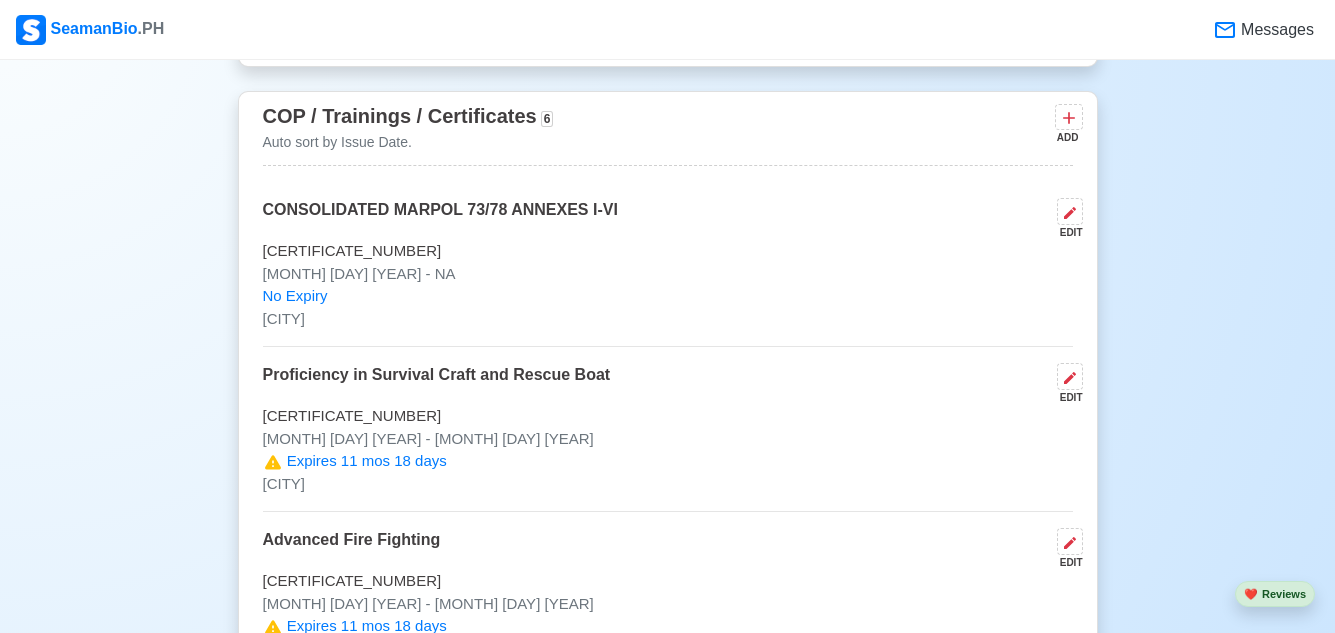 scroll, scrollTop: 2900, scrollLeft: 0, axis: vertical 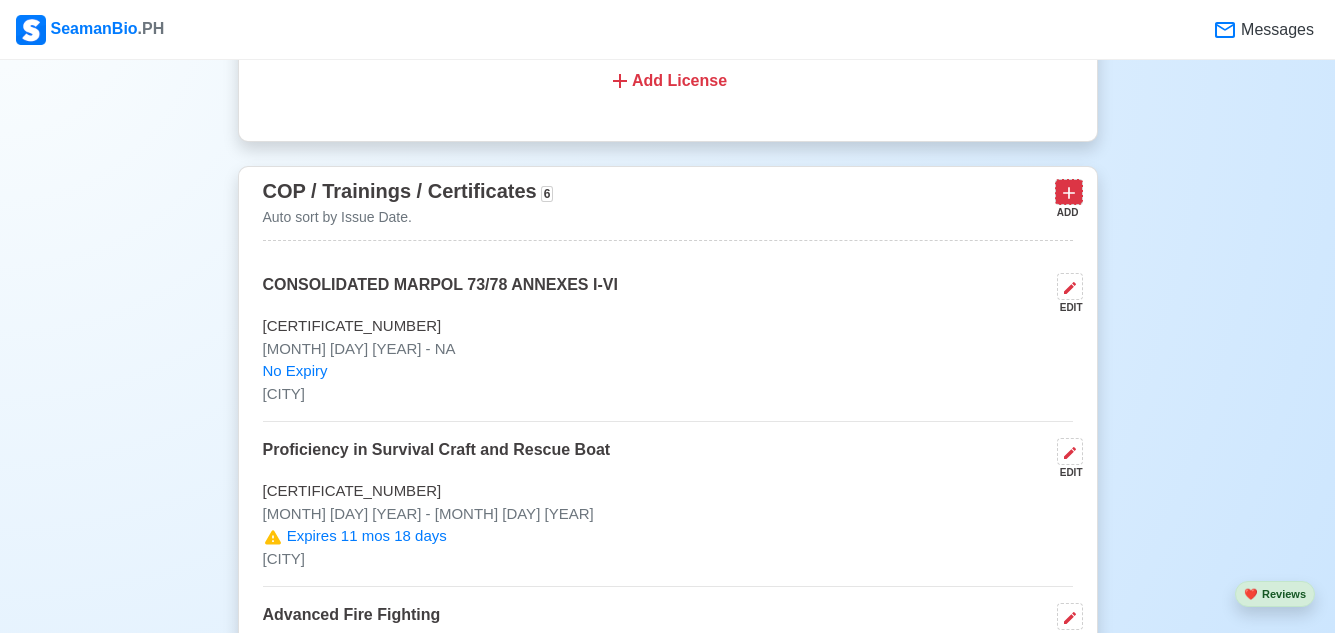 click 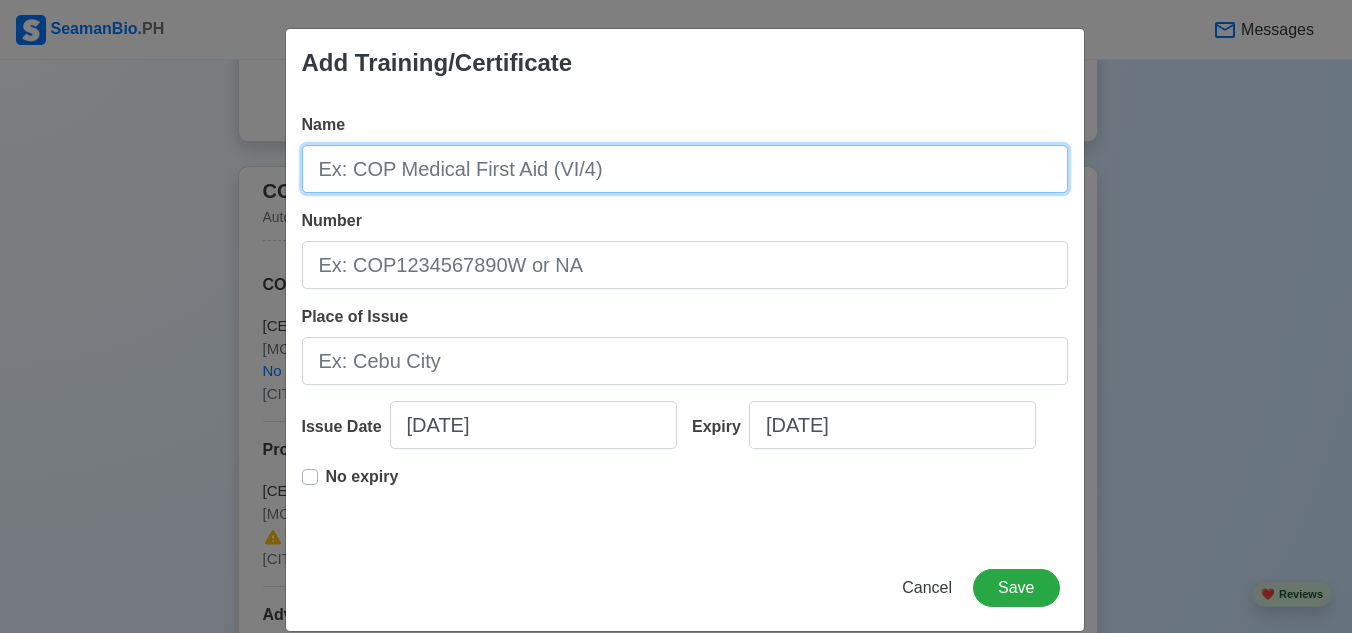 click on "Name" at bounding box center (685, 169) 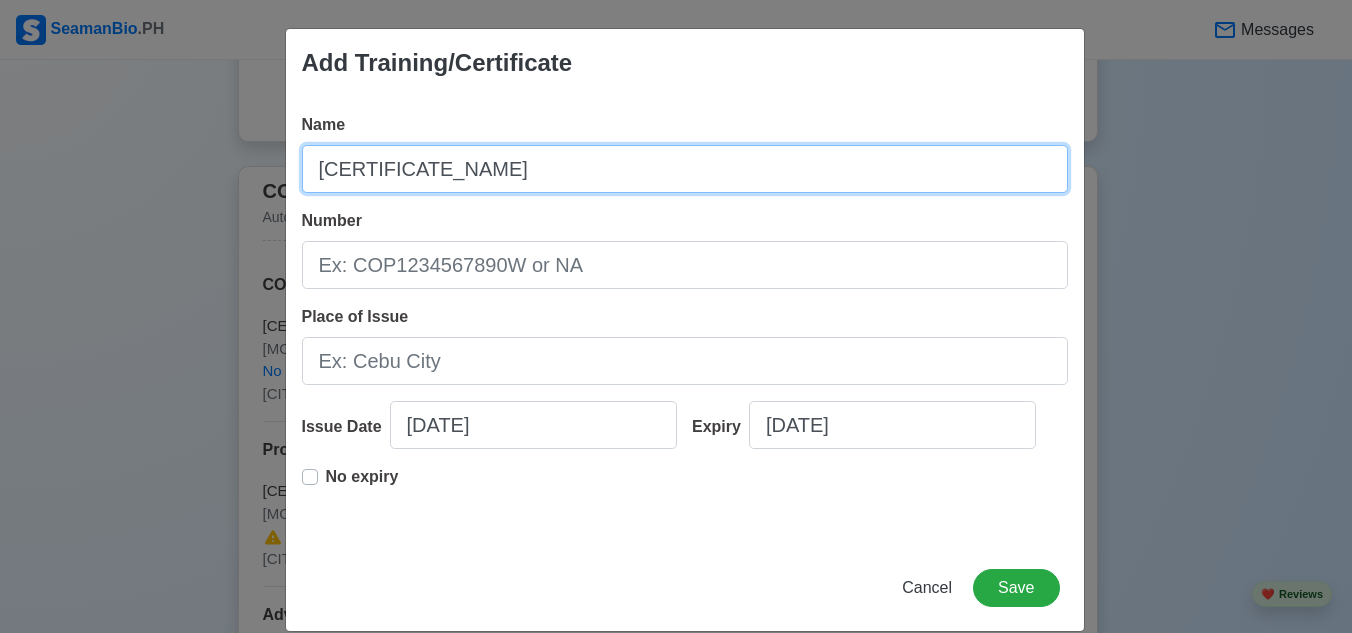 type on "International Safety Management Code" 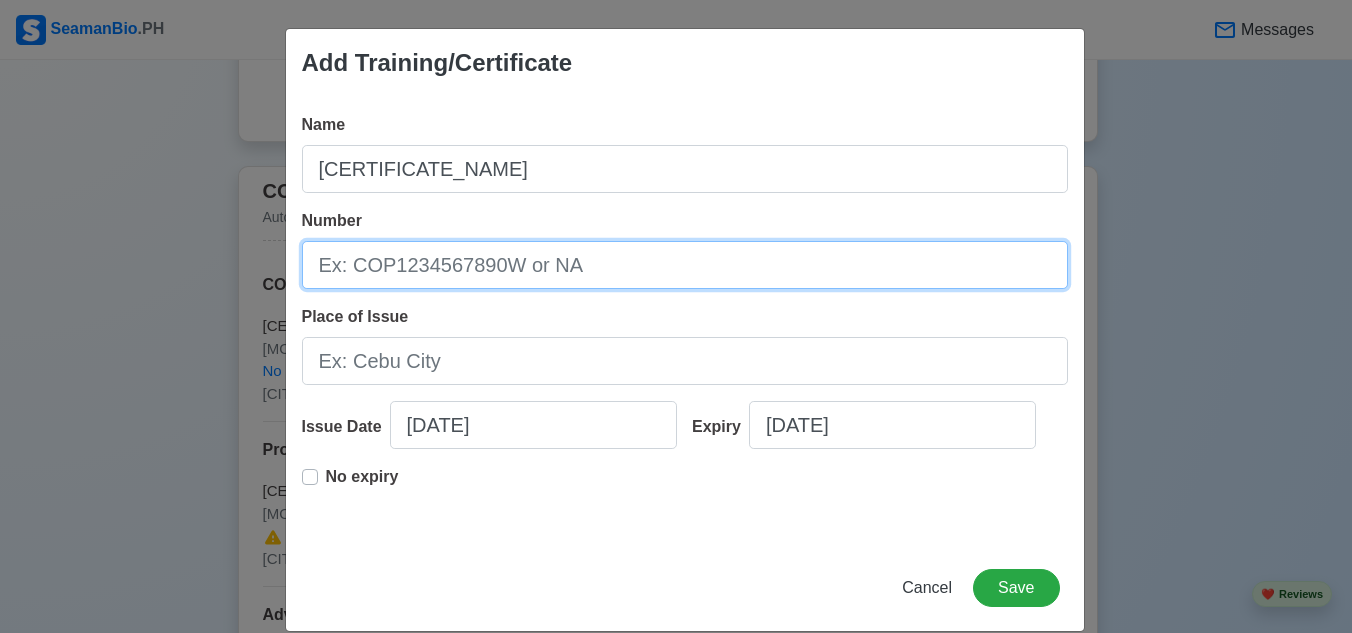 click on "Number" at bounding box center [685, 265] 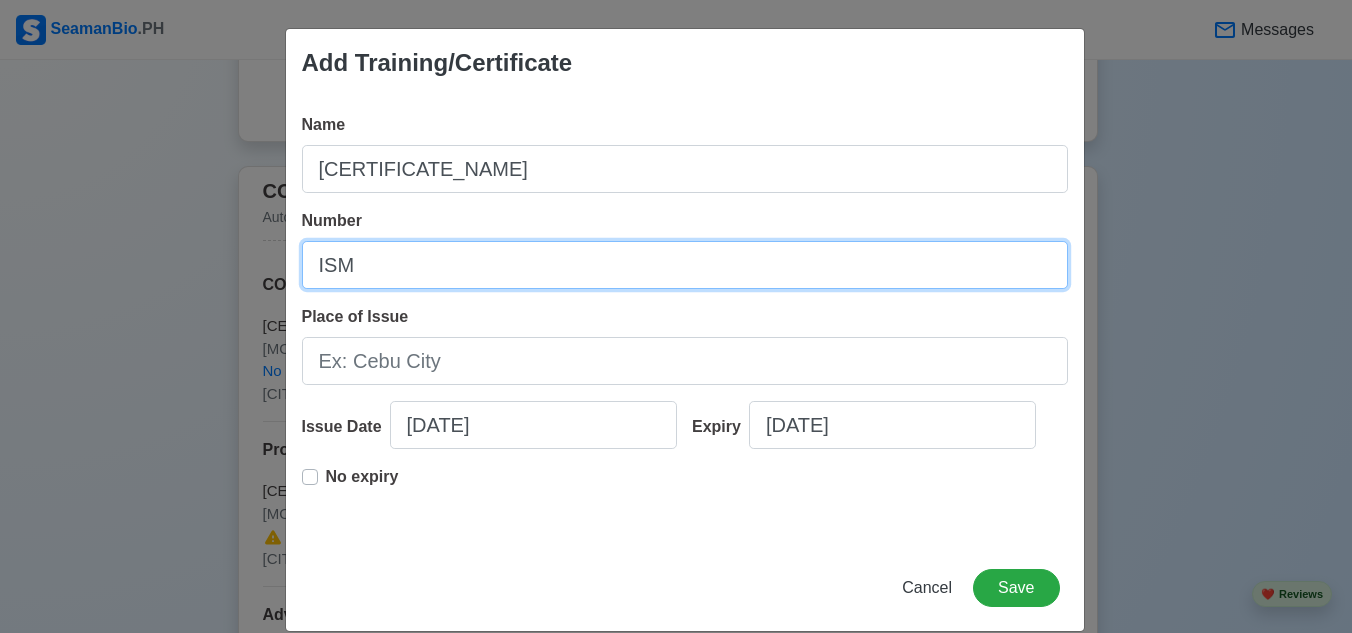 click on "ISM" at bounding box center (685, 265) 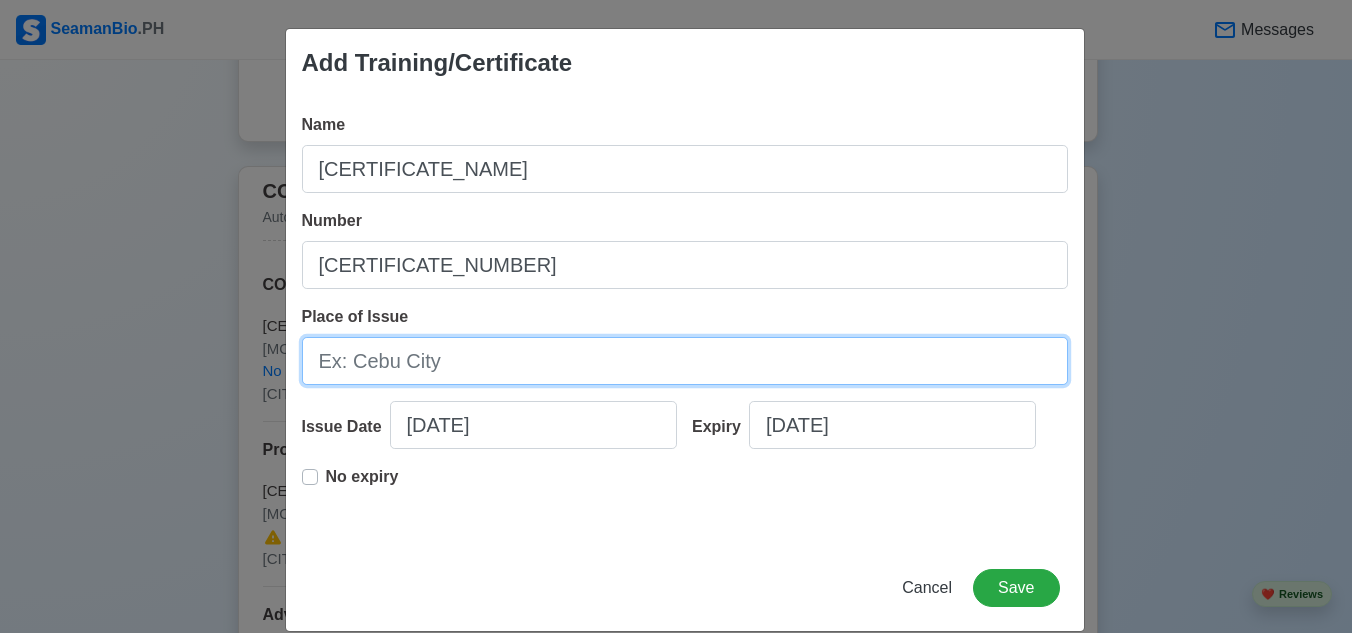 click on "Place of Issue" at bounding box center (685, 361) 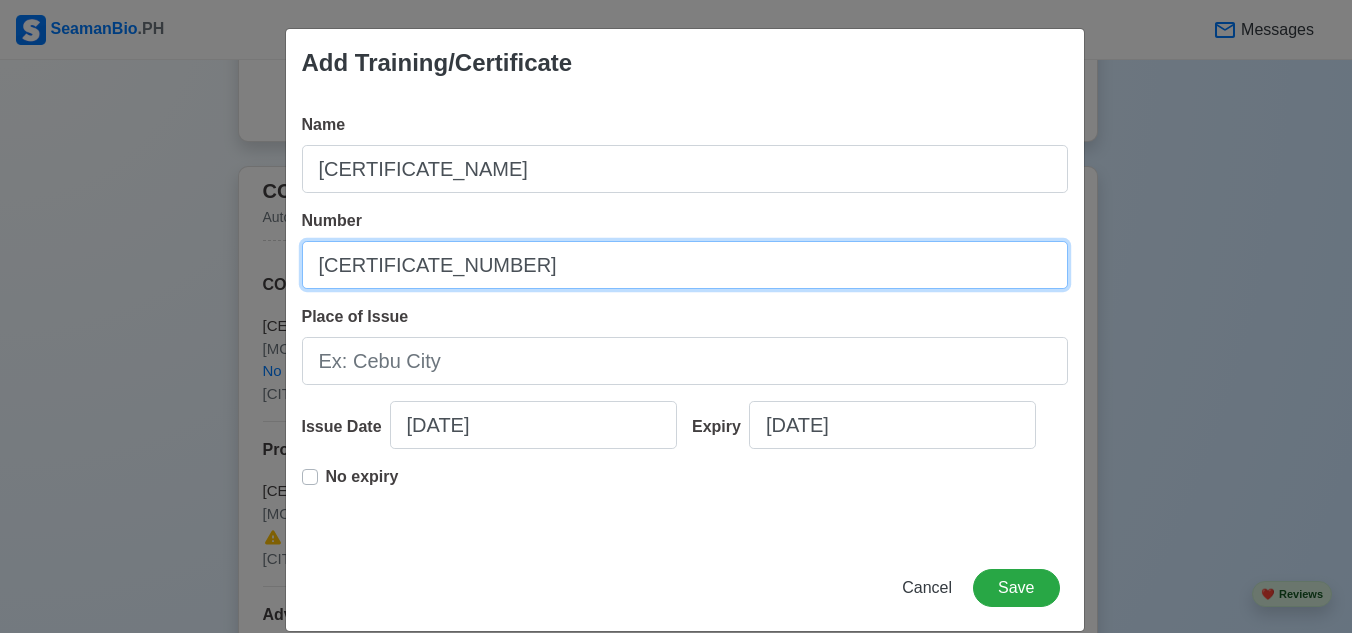click on "ISM 095A-001056" at bounding box center [685, 265] 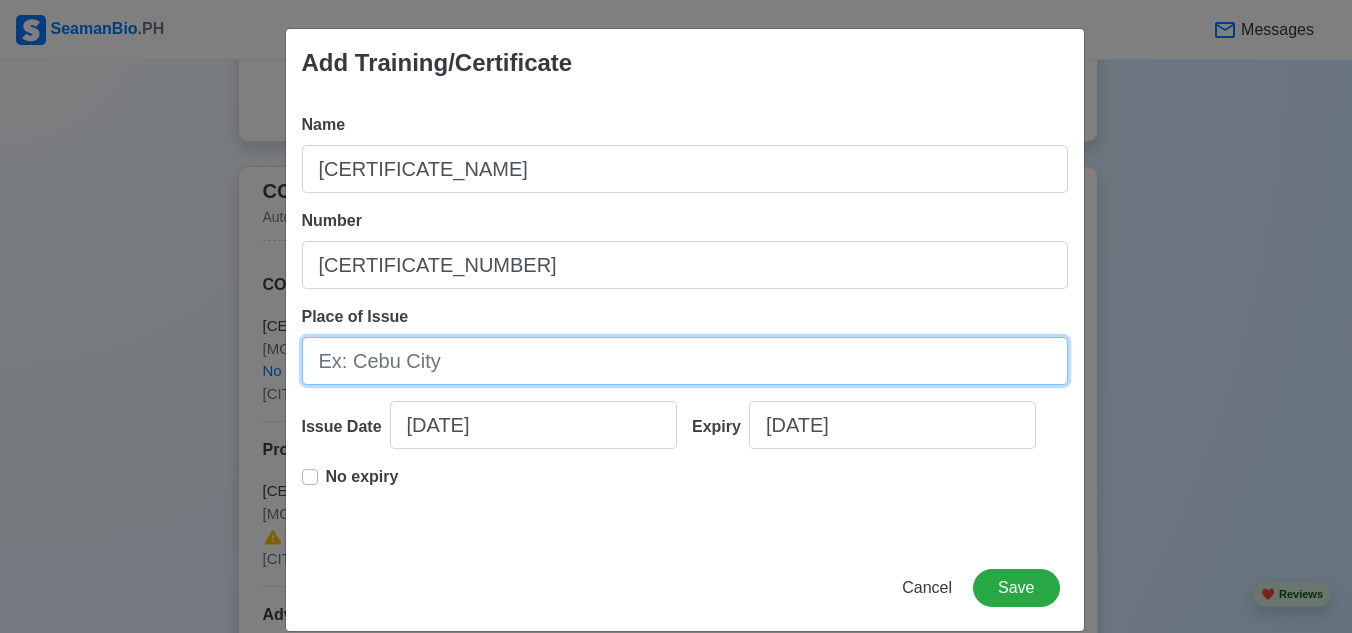 click on "Place of Issue" at bounding box center (685, 361) 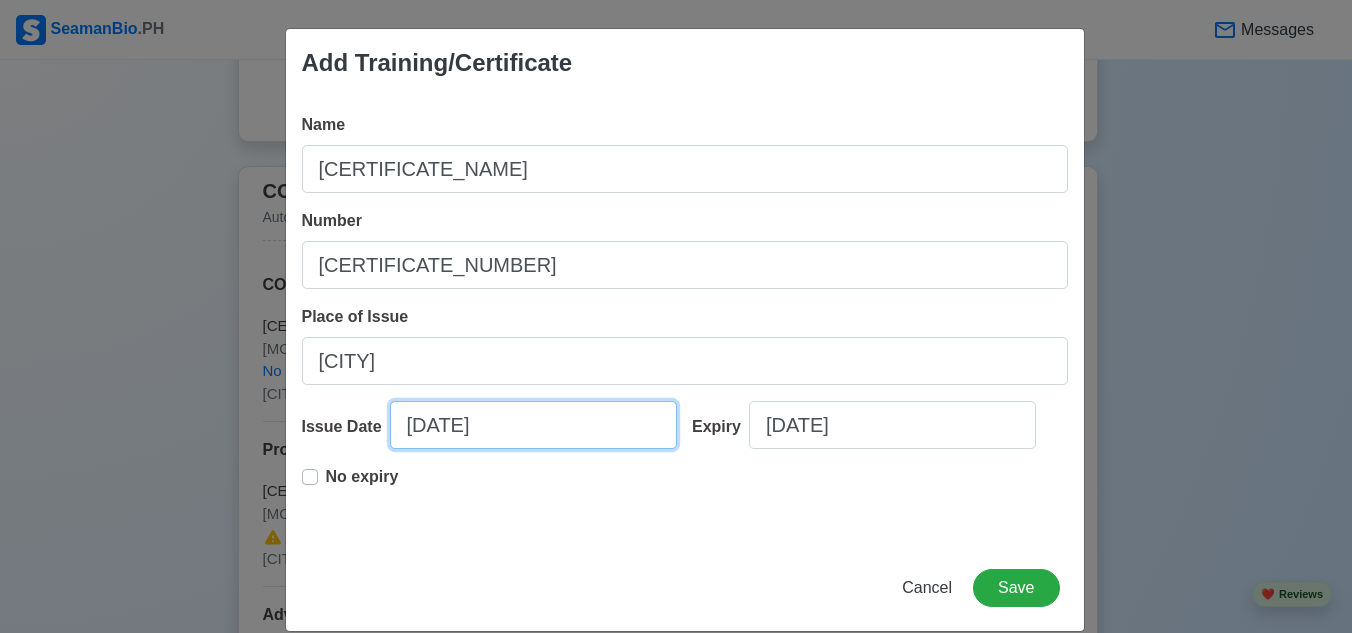 click on "07/14/2025" at bounding box center (533, 425) 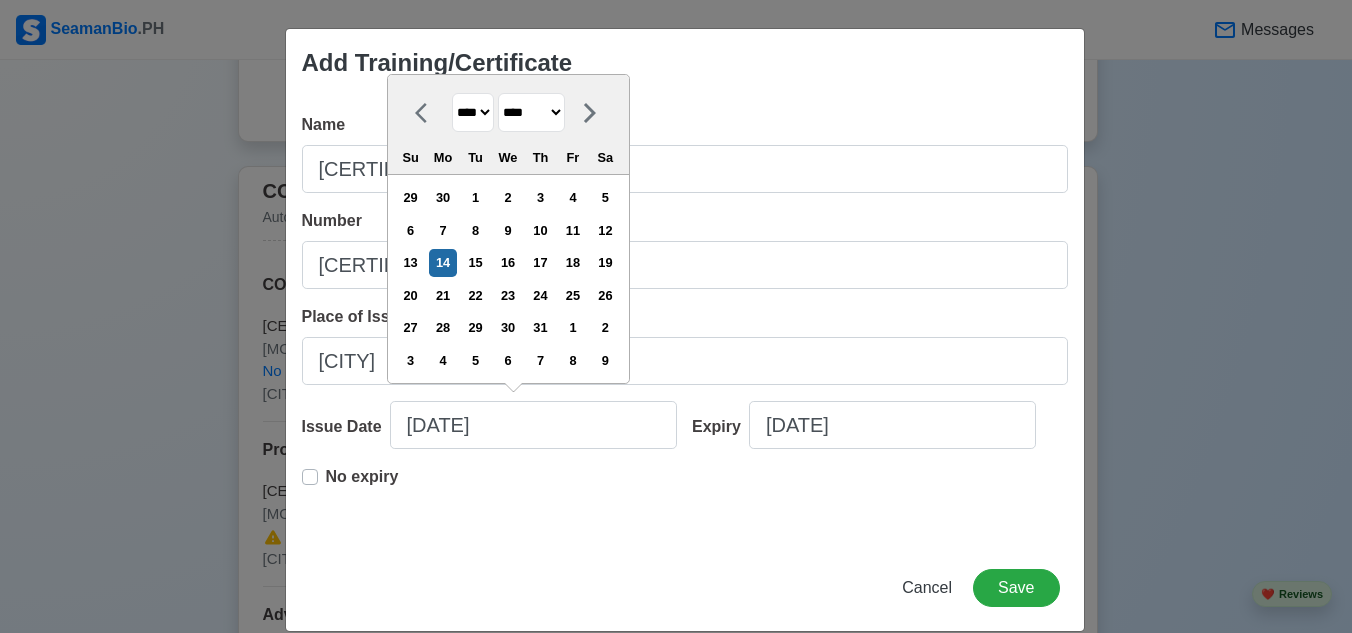 click on "**** **** **** **** **** **** **** **** **** **** **** **** **** **** **** **** **** **** **** **** **** **** **** **** **** **** **** **** **** **** **** **** **** **** **** **** **** **** **** **** **** **** **** **** **** **** **** **** **** **** **** **** **** **** **** **** **** **** **** **** **** **** **** **** **** **** **** **** **** **** **** **** **** **** **** **** **** **** **** **** **** **** **** **** **** **** **** **** **** **** **** **** **** **** **** **** **** **** **** **** **** **** **** **** **** ****" at bounding box center [473, 112] 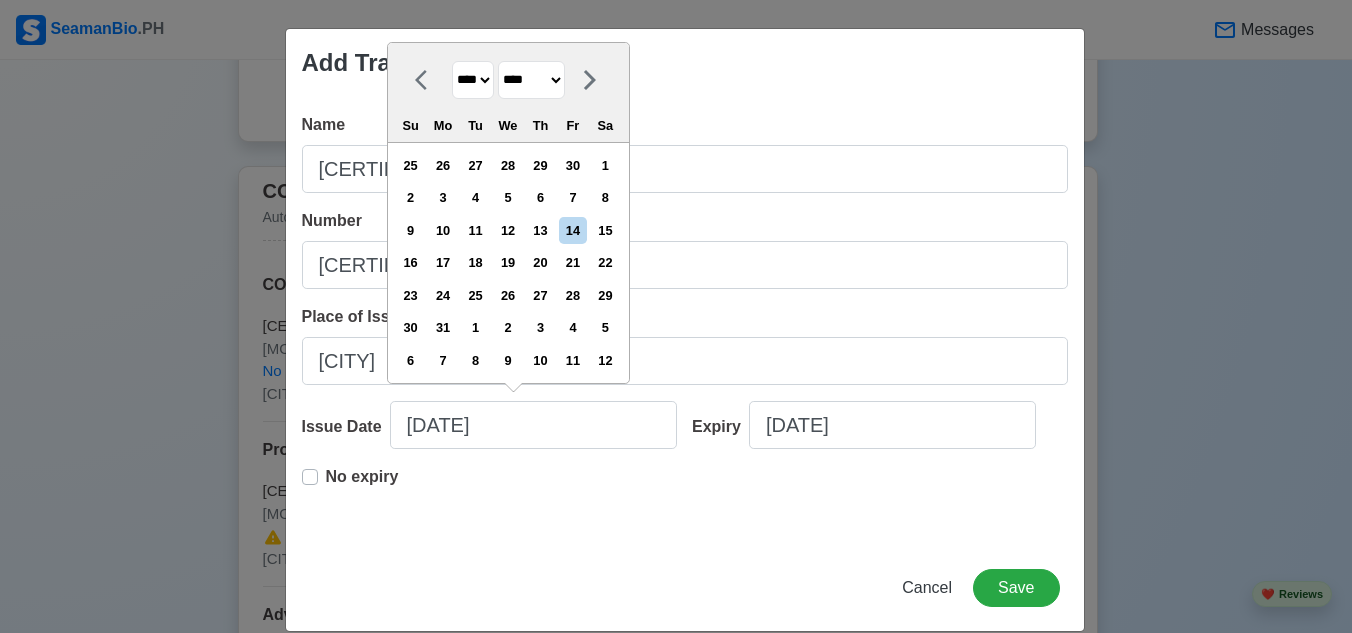 click on "******* ******** ***** ***** *** **** **** ****** ********* ******* ******** ********" at bounding box center [531, 80] 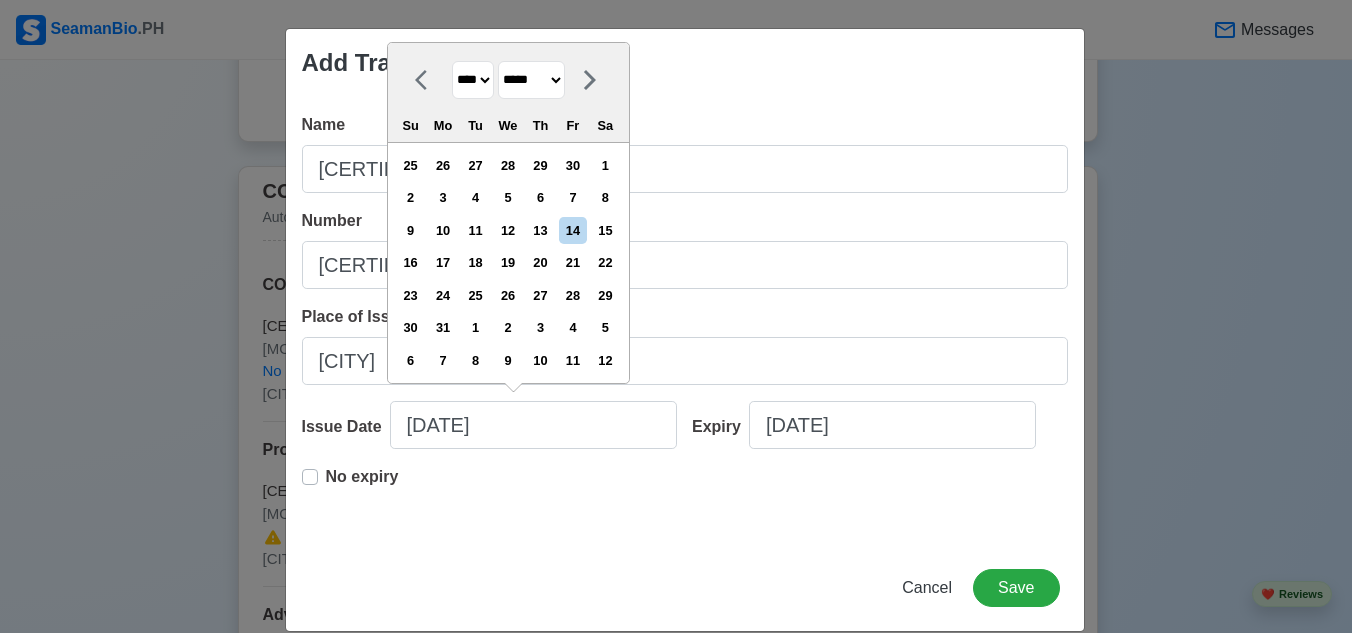 click on "******* ******** ***** ***** *** **** **** ****** ********* ******* ******** ********" at bounding box center [531, 80] 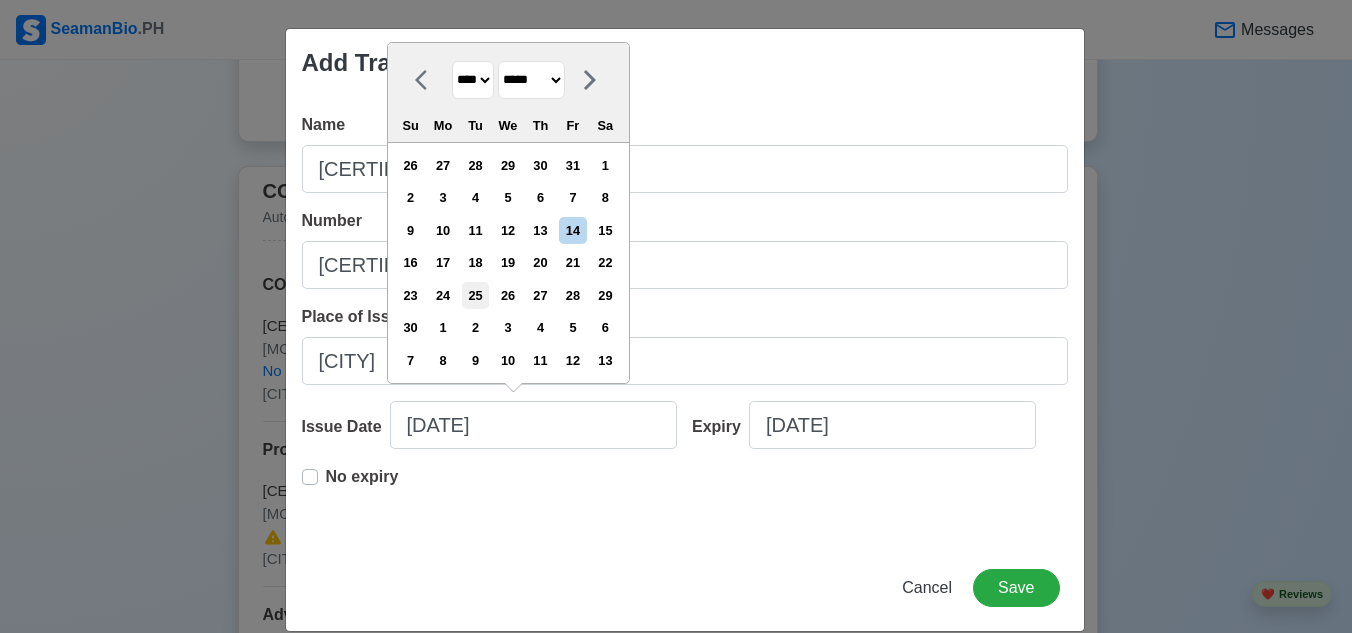 click on "25" at bounding box center (475, 295) 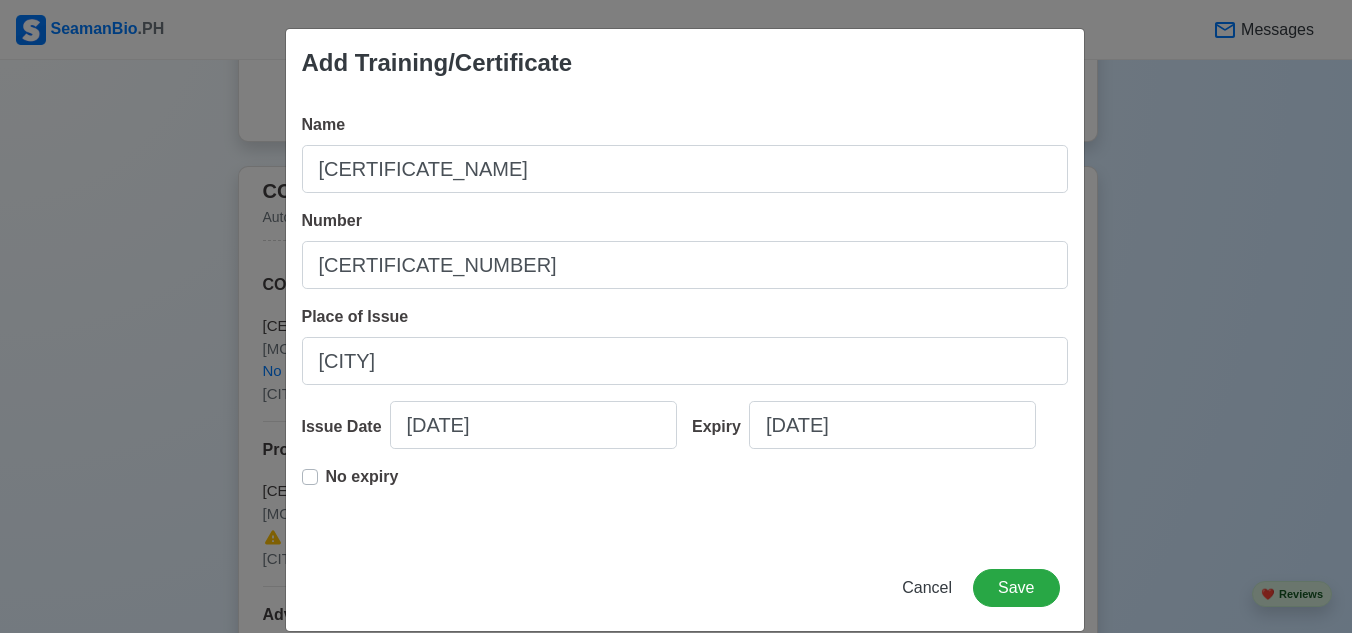 click on "No expiry" at bounding box center (362, 485) 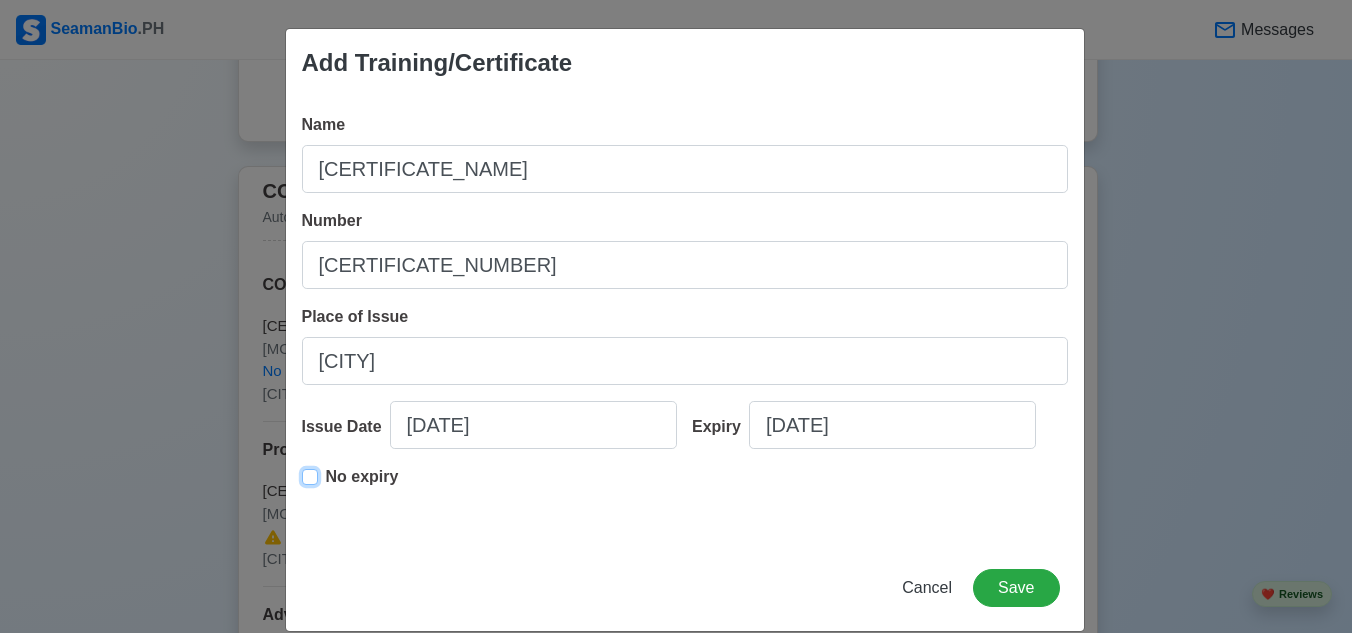 type on "04/25/2023" 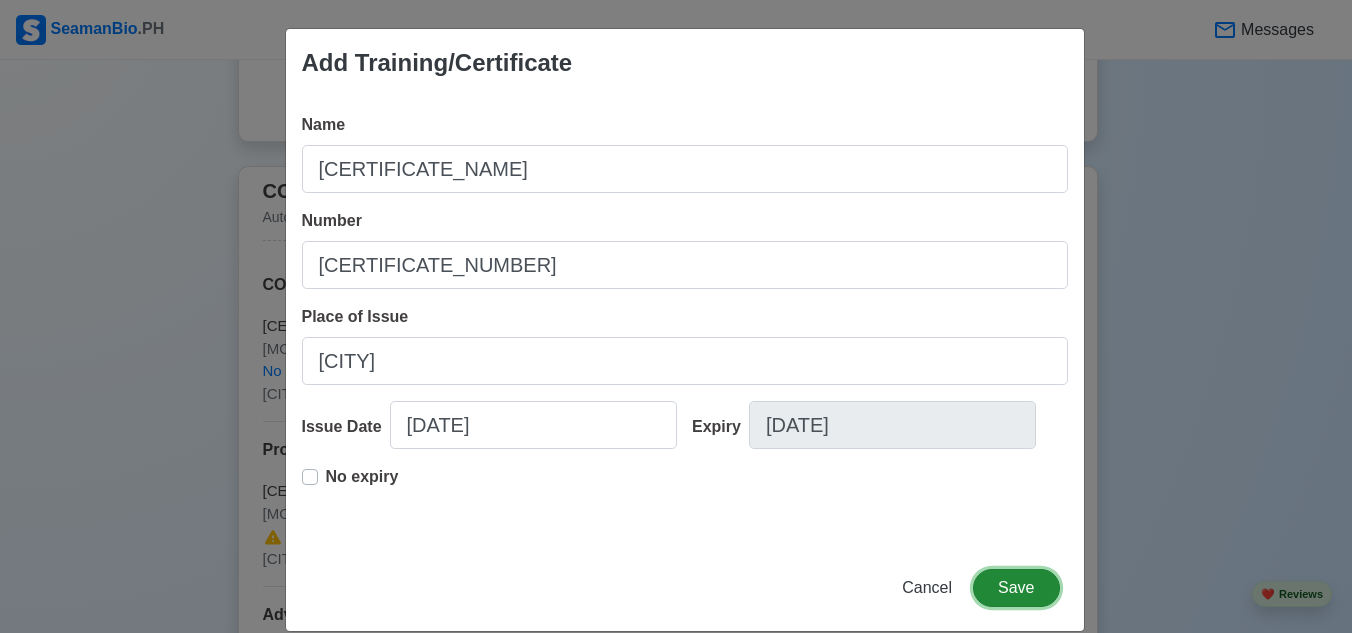 click on "Save" at bounding box center (1016, 588) 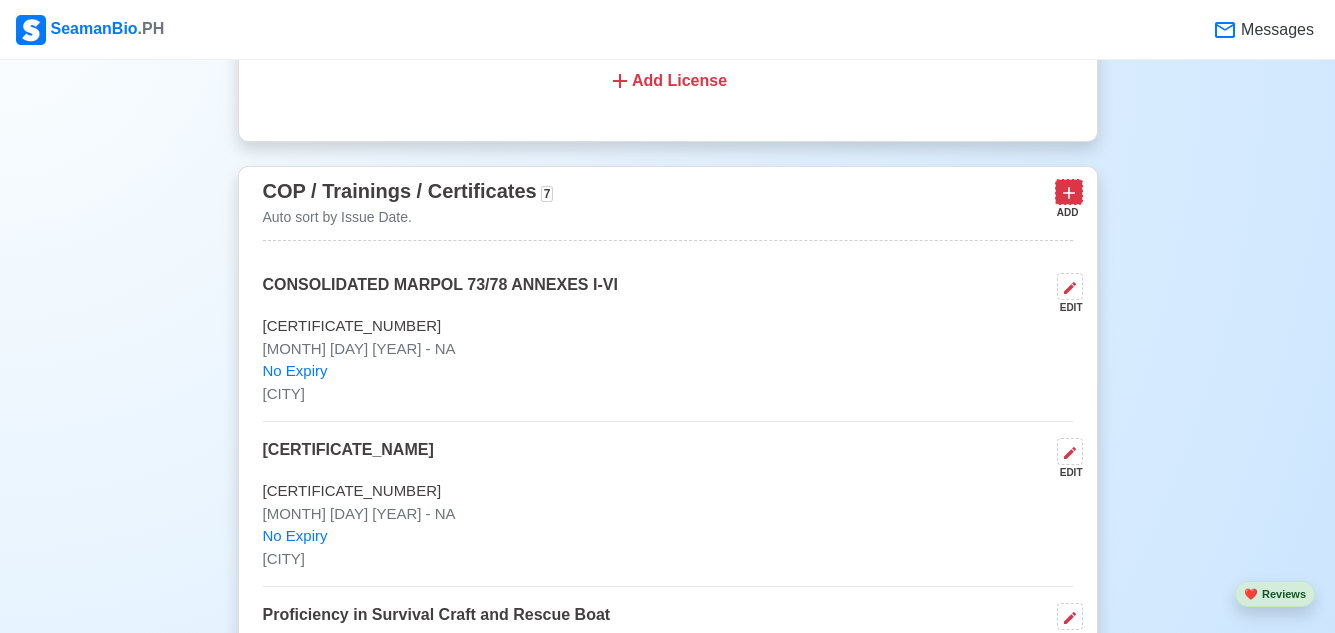 click 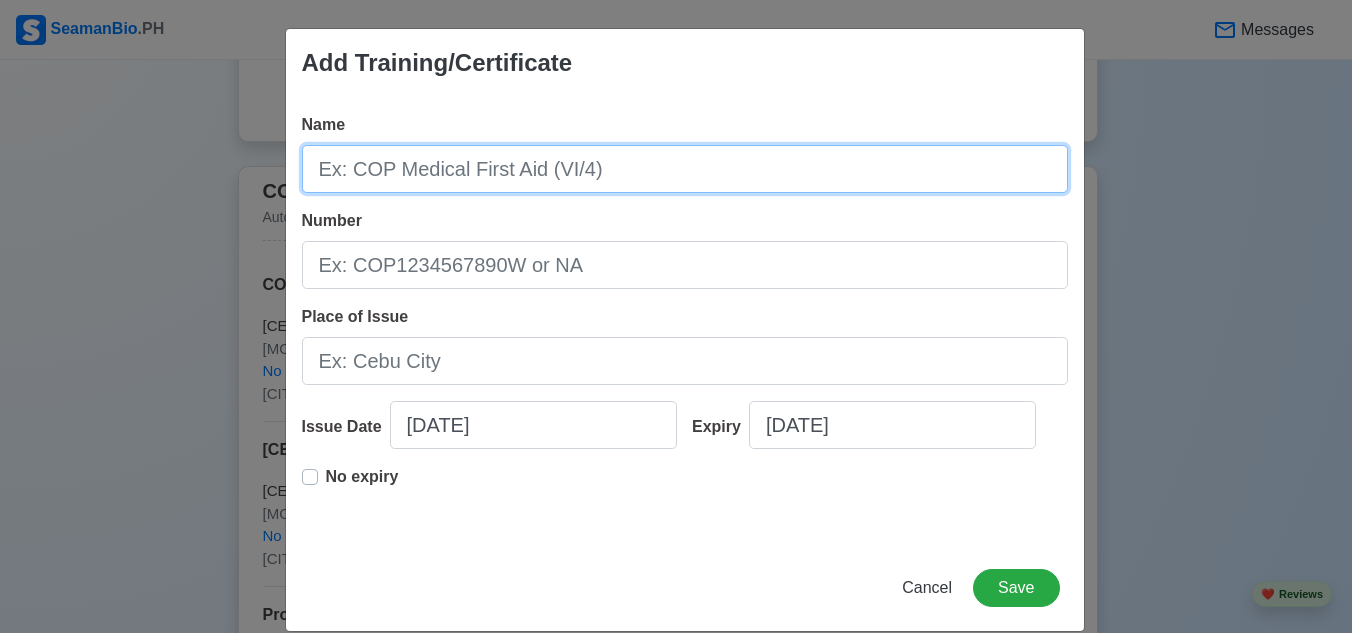 click on "Name" at bounding box center [685, 169] 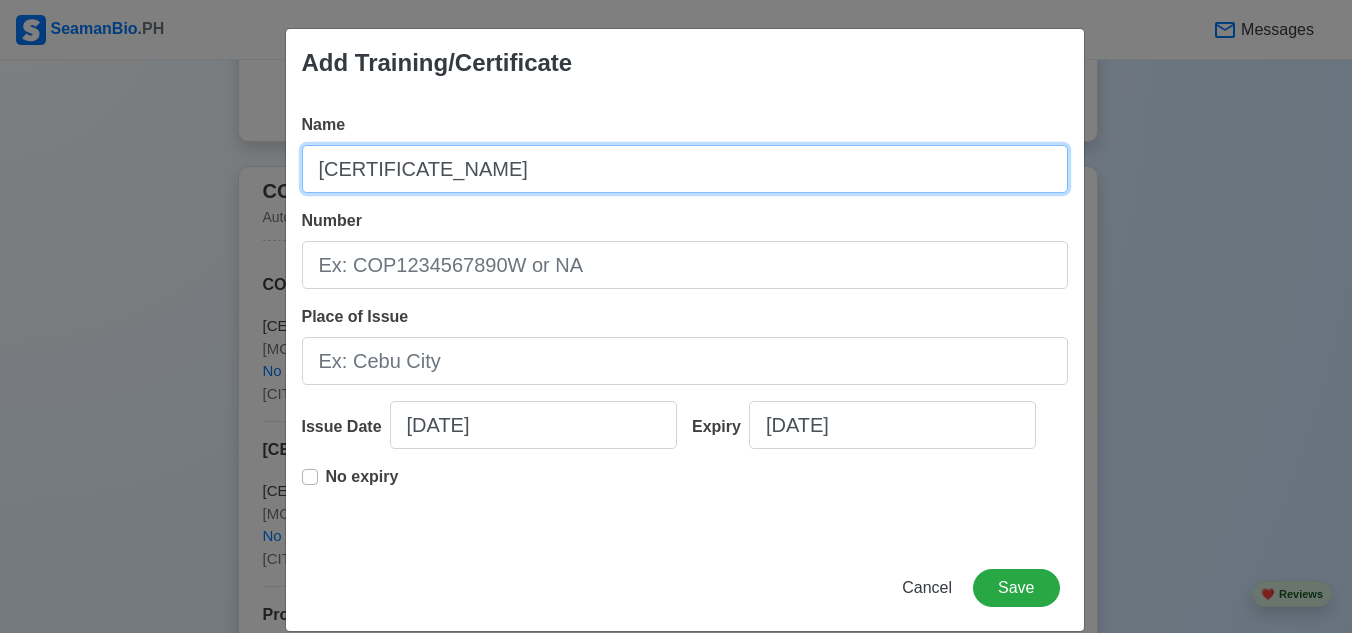type on "Risk Assessment Course" 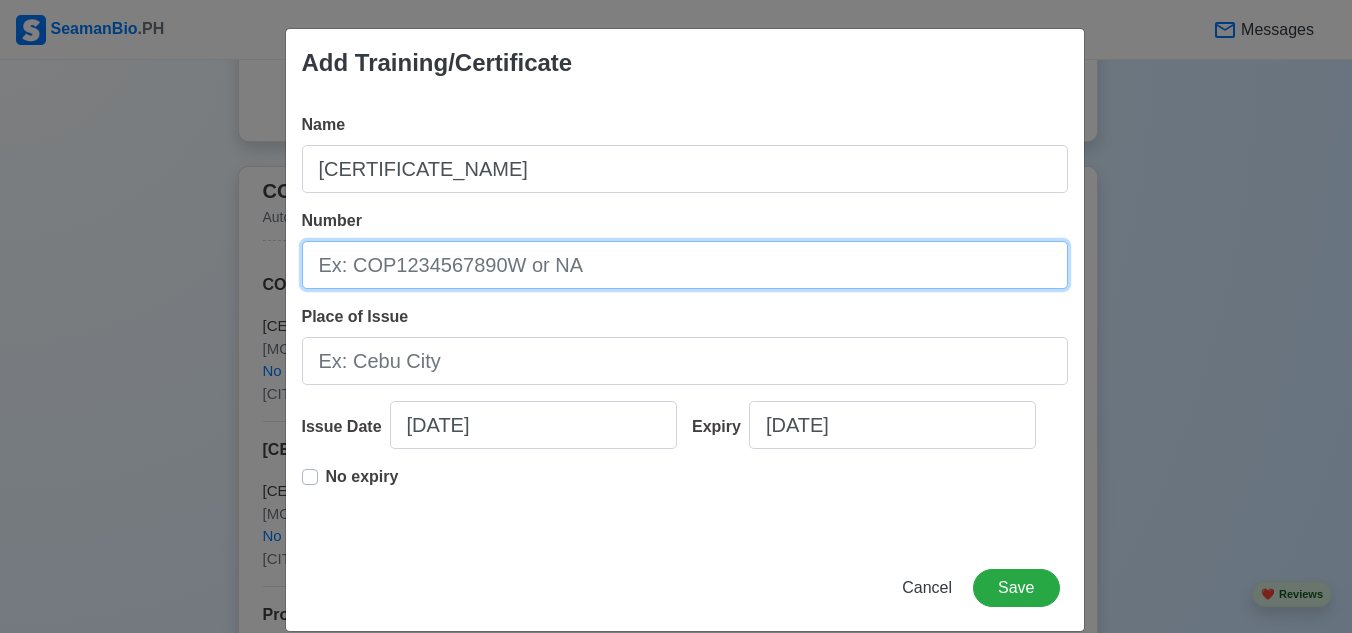 click on "Number" at bounding box center [685, 265] 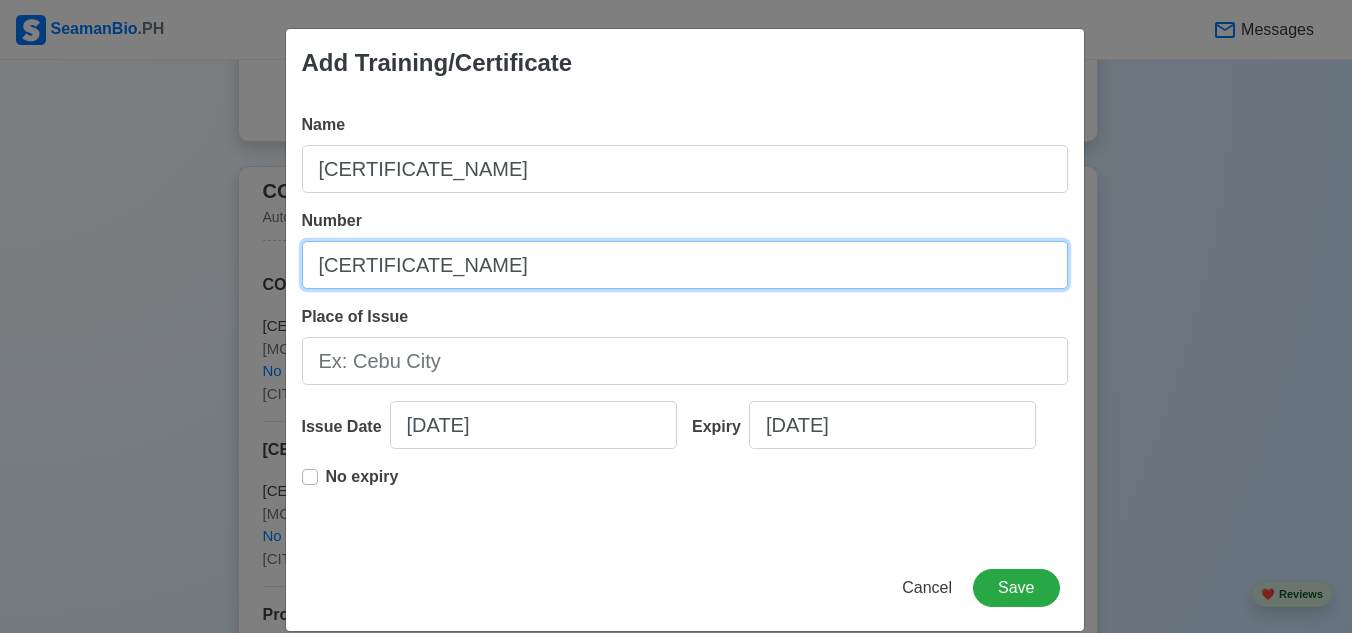 paste on "096A-00116" 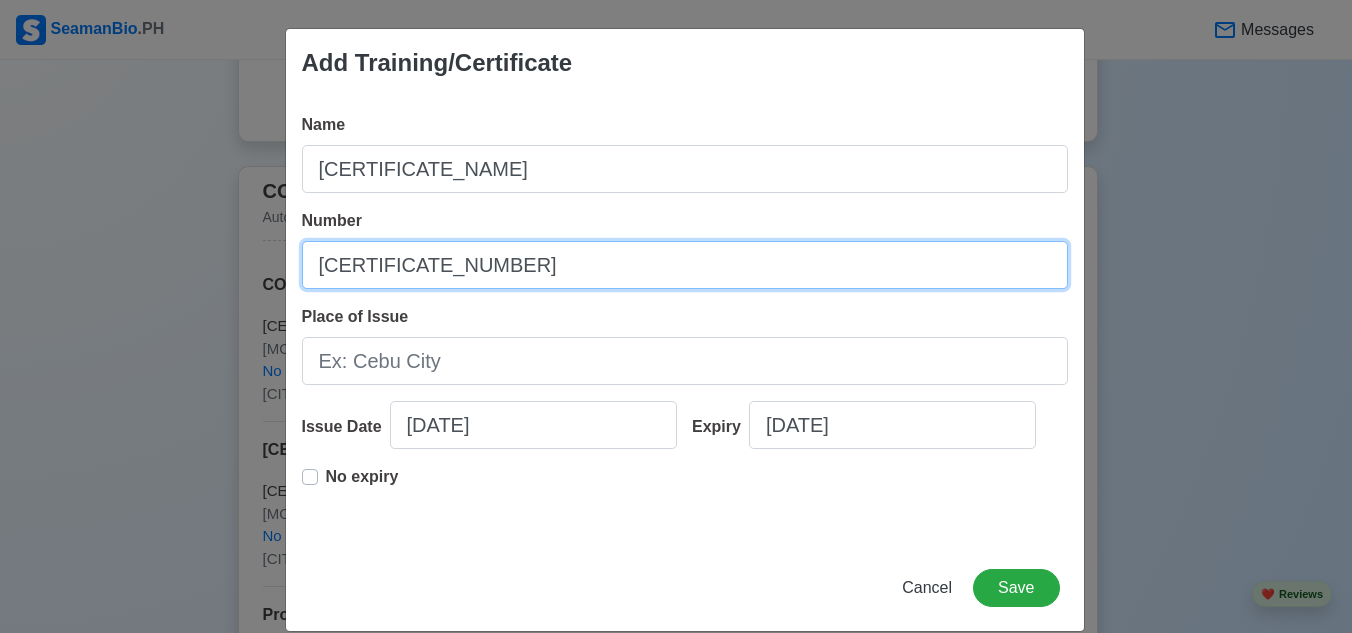 type on "RAC096A-00116" 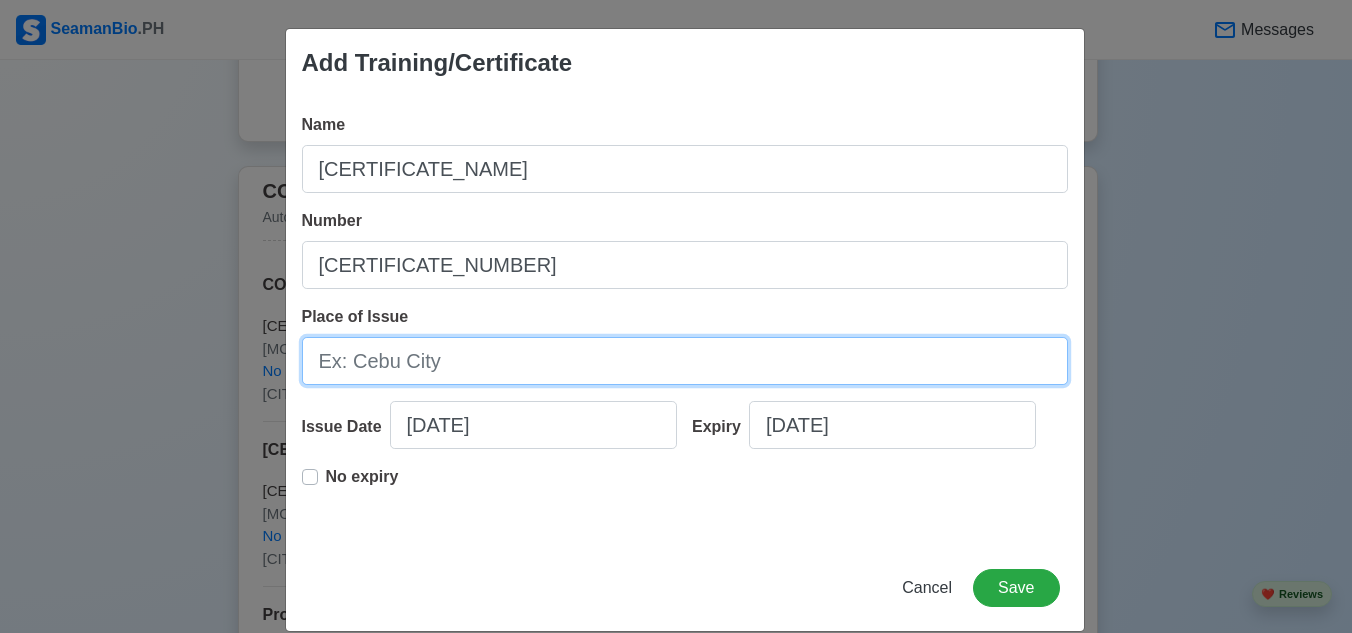 click on "Place of Issue" at bounding box center [685, 361] 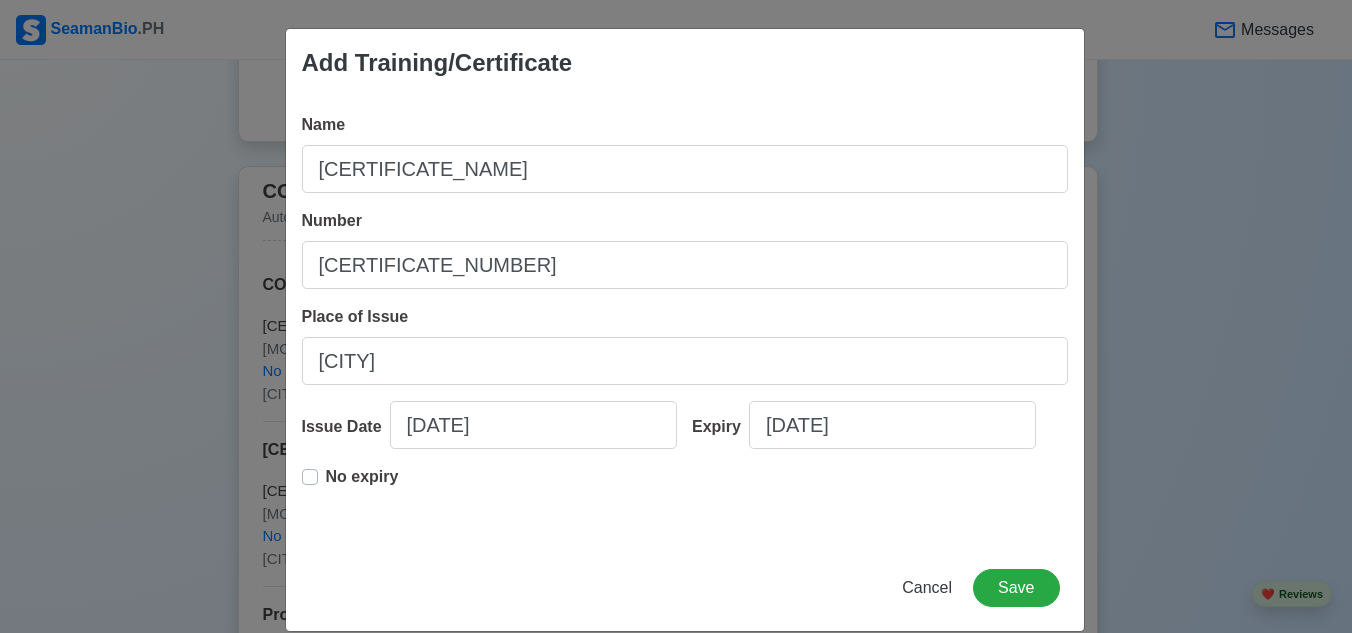 click on "Issue Date 07/14/2025" at bounding box center [490, 433] 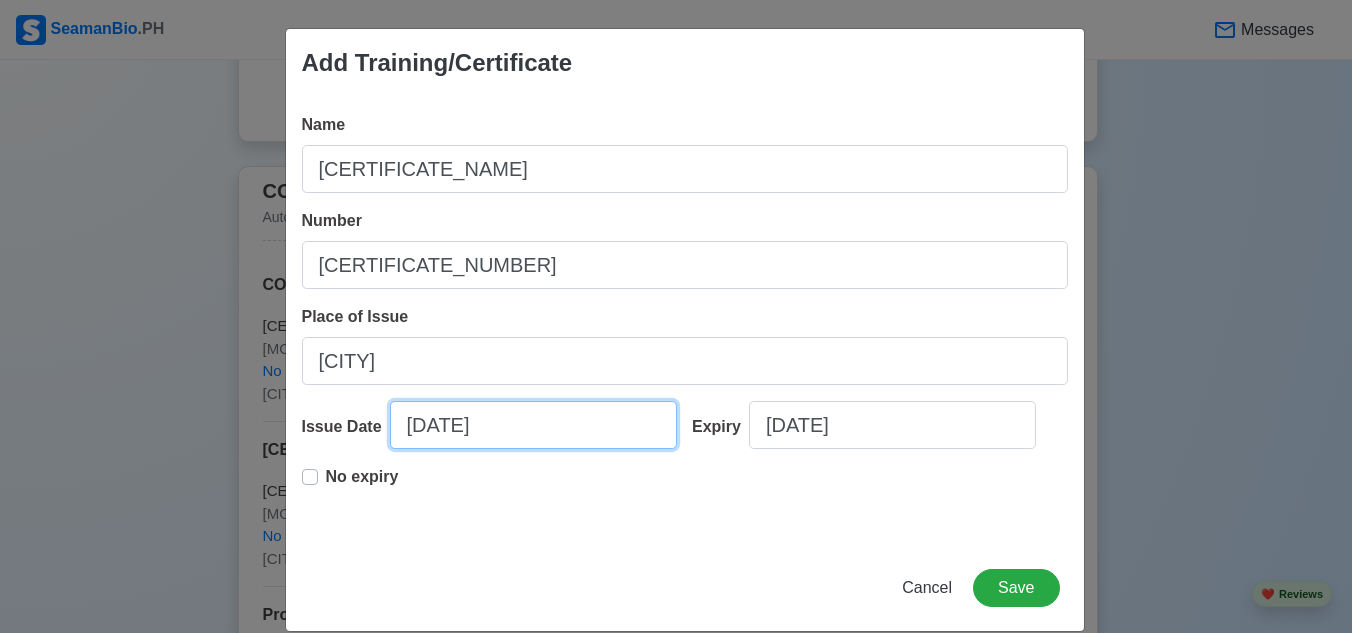 click on "07/14/2025" at bounding box center (533, 425) 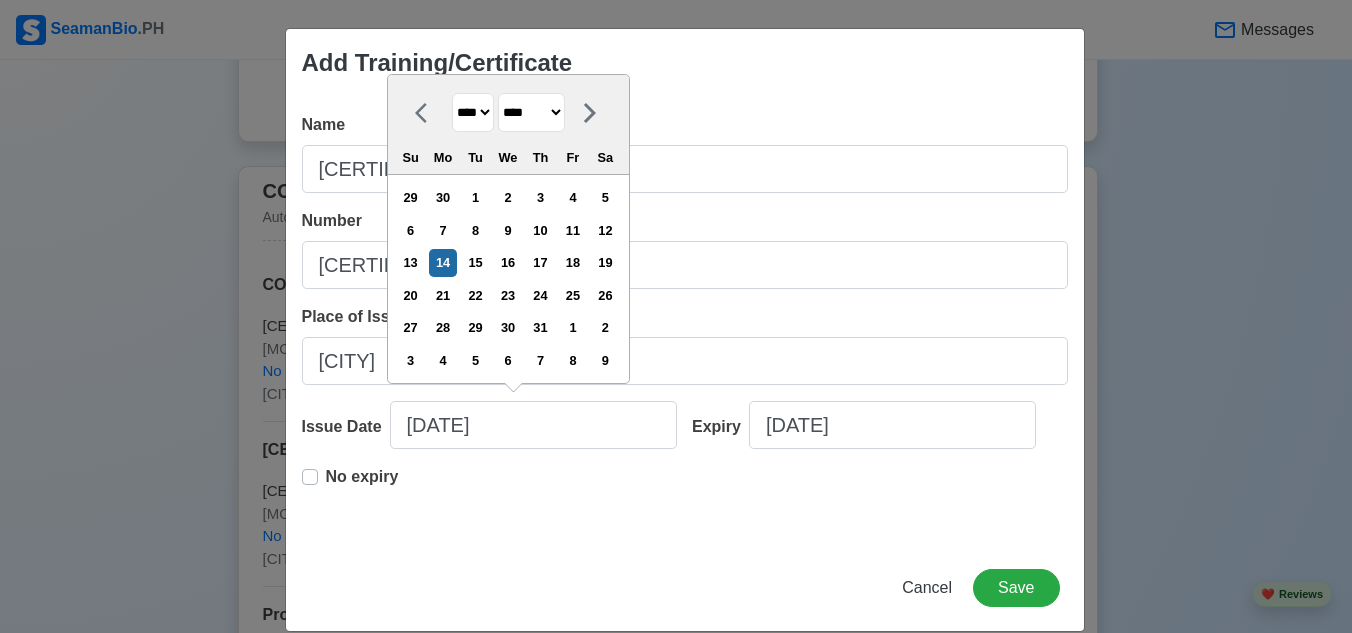 click on "**** **** **** **** **** **** **** **** **** **** **** **** **** **** **** **** **** **** **** **** **** **** **** **** **** **** **** **** **** **** **** **** **** **** **** **** **** **** **** **** **** **** **** **** **** **** **** **** **** **** **** **** **** **** **** **** **** **** **** **** **** **** **** **** **** **** **** **** **** **** **** **** **** **** **** **** **** **** **** **** **** **** **** **** **** **** **** **** **** **** **** **** **** **** **** **** **** **** **** **** **** **** **** **** **** ****" at bounding box center [473, 112] 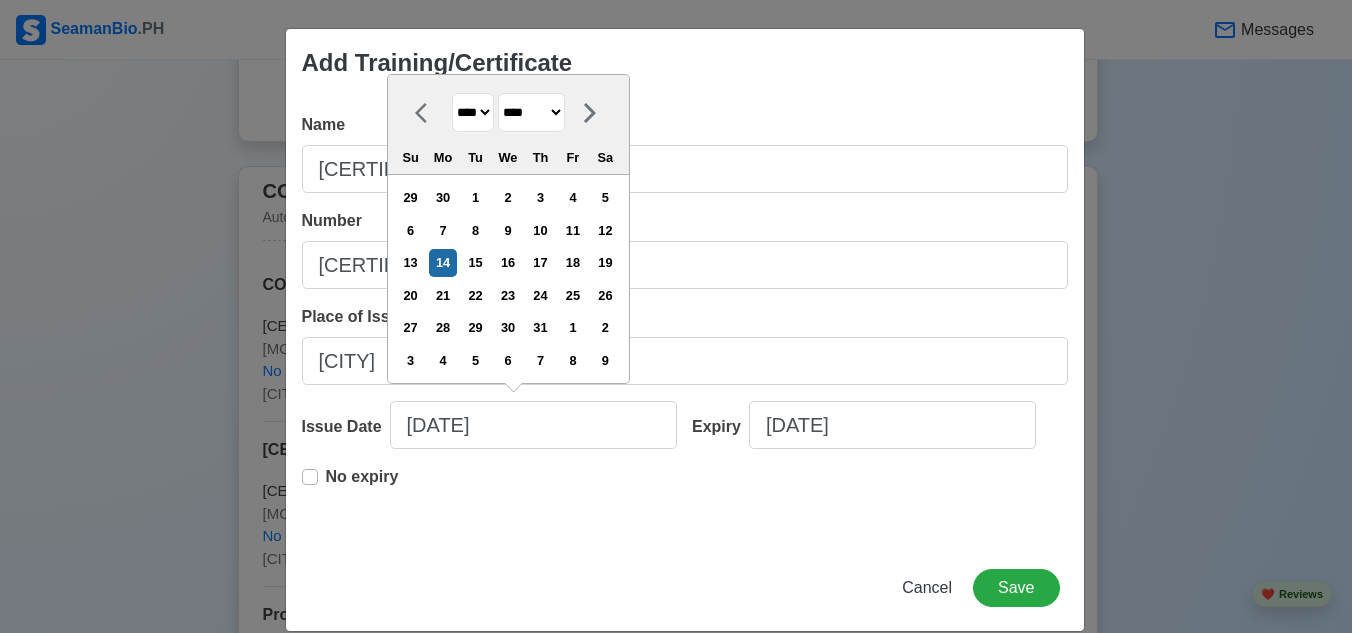select on "****" 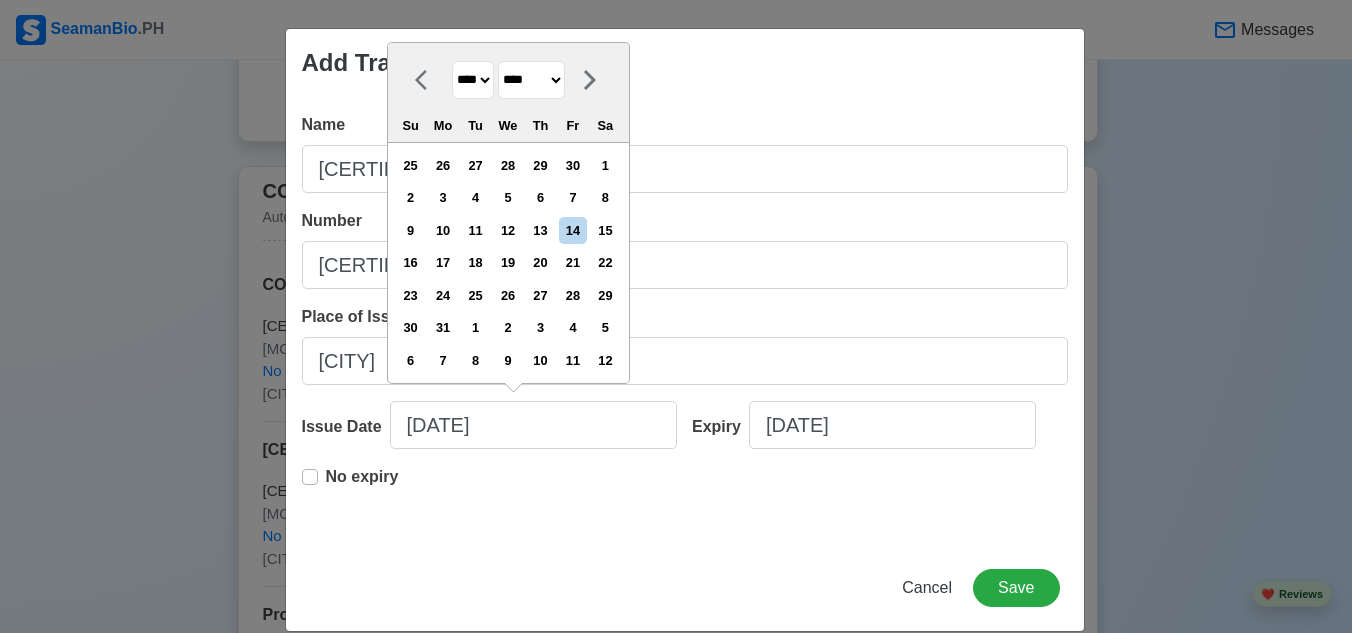 click on "******* ******** ***** ***** *** **** **** ****** ********* ******* ******** ********" at bounding box center (531, 80) 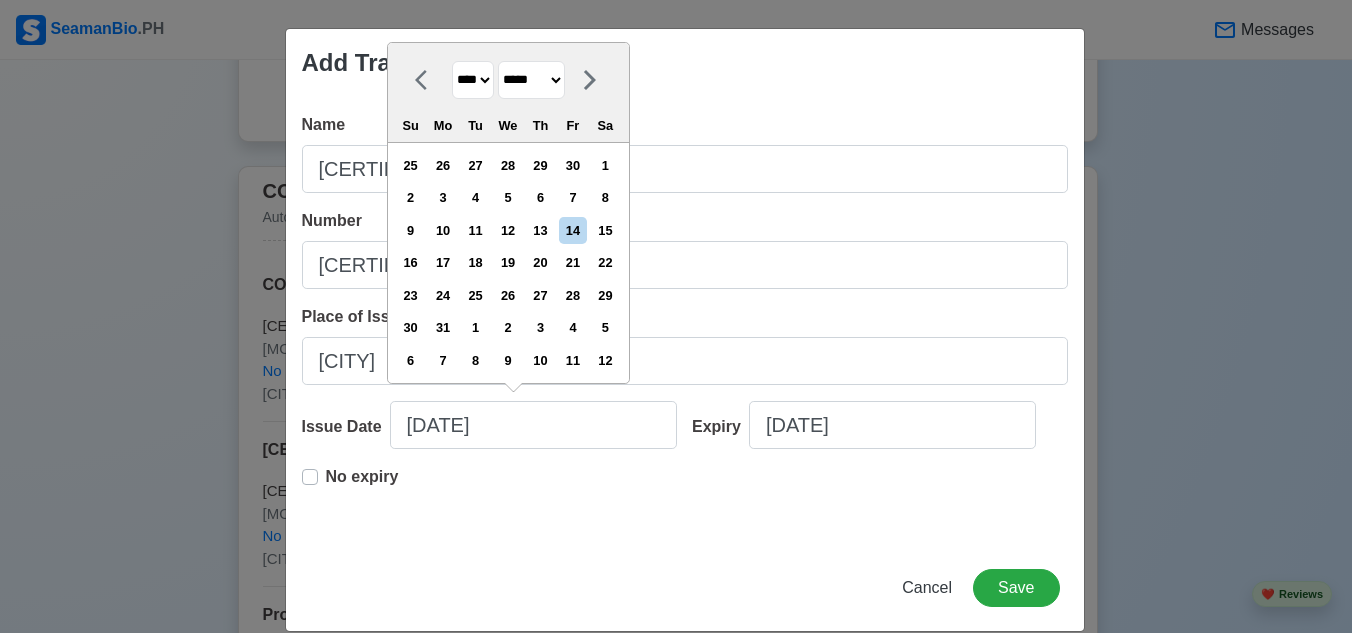 click on "******* ******** ***** ***** *** **** **** ****** ********* ******* ******** ********" at bounding box center [531, 80] 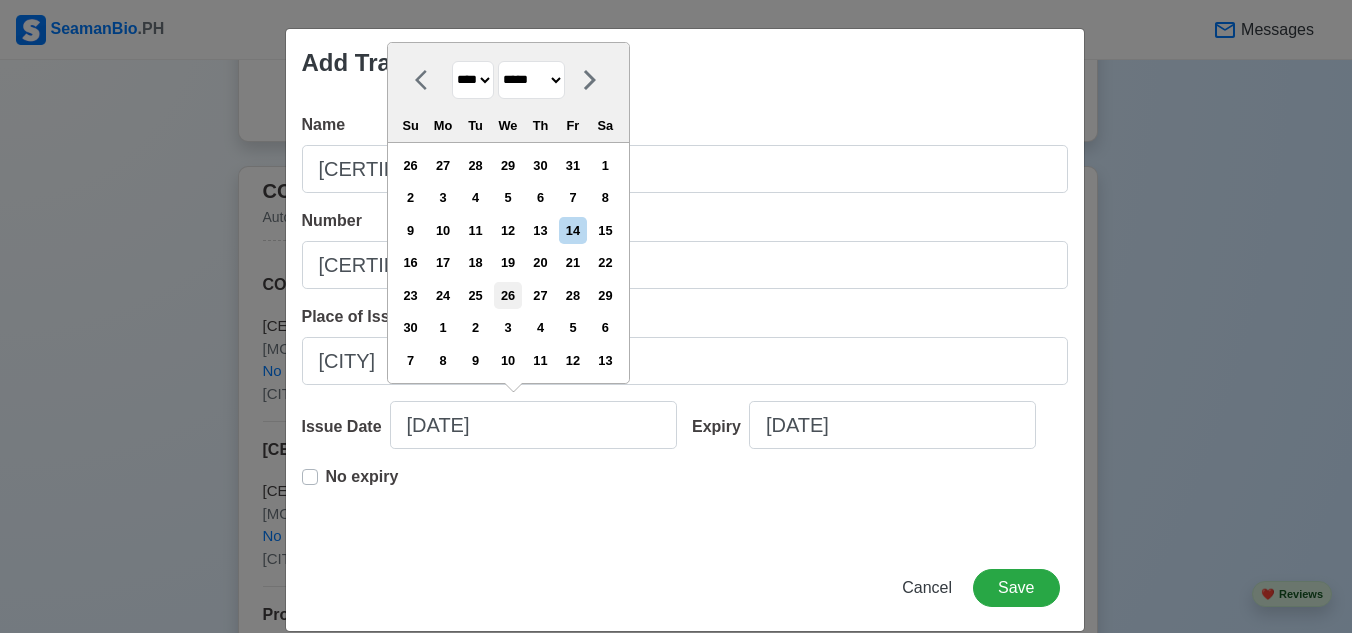 click on "26" at bounding box center [507, 295] 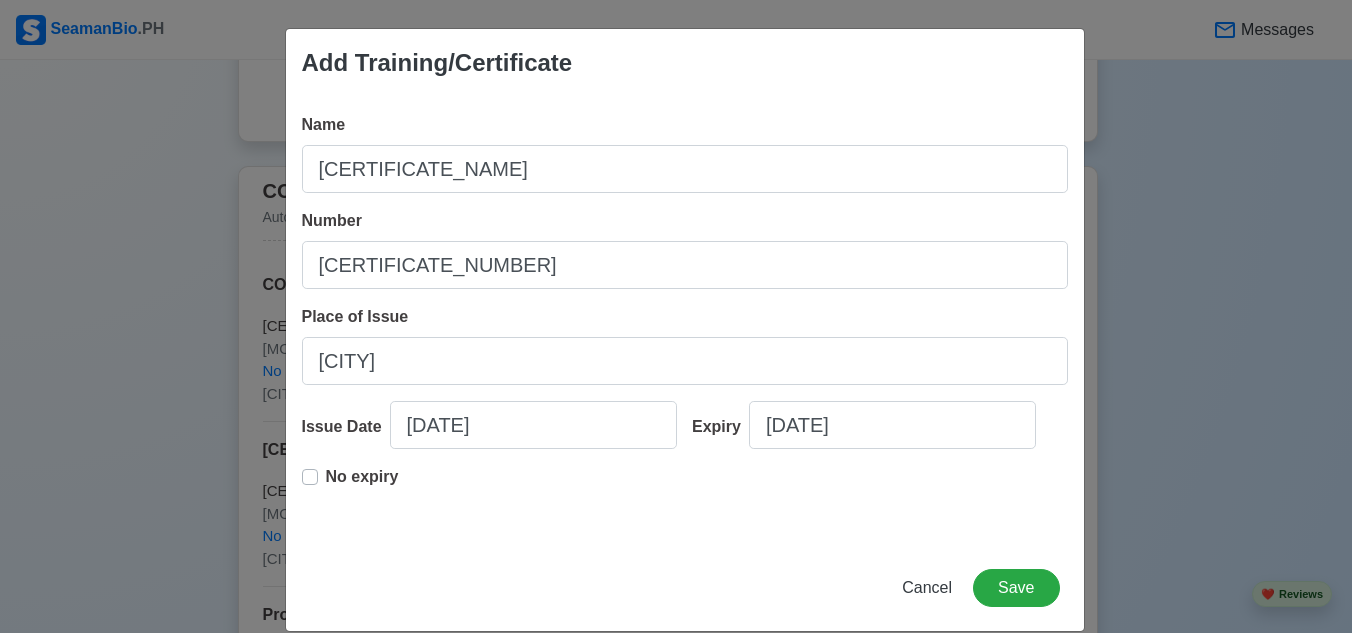 click on "No expiry" at bounding box center [362, 485] 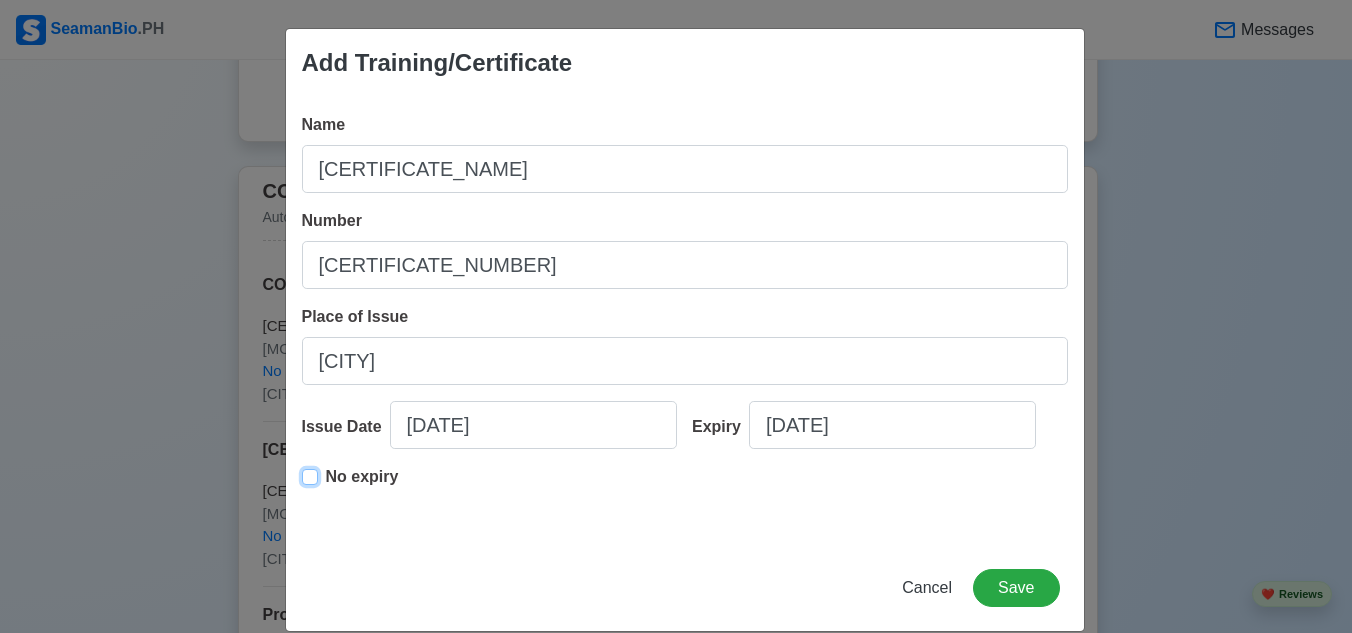 type on "04/26/2023" 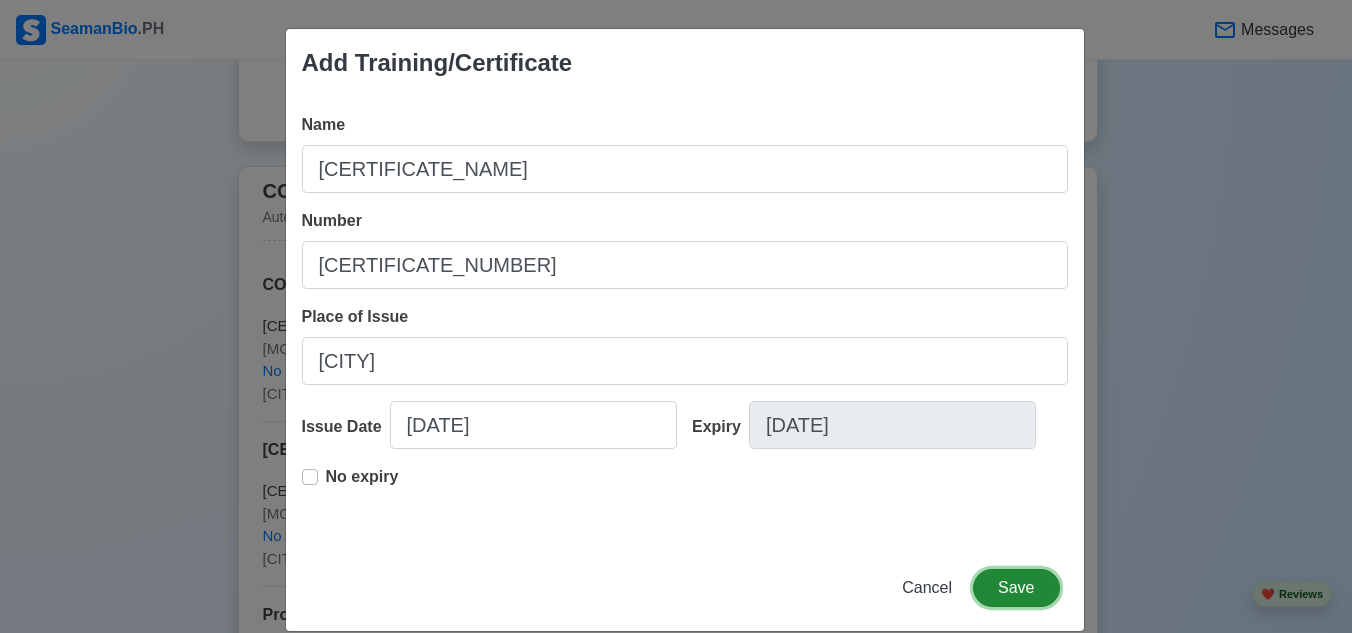 click on "Save" at bounding box center [1016, 588] 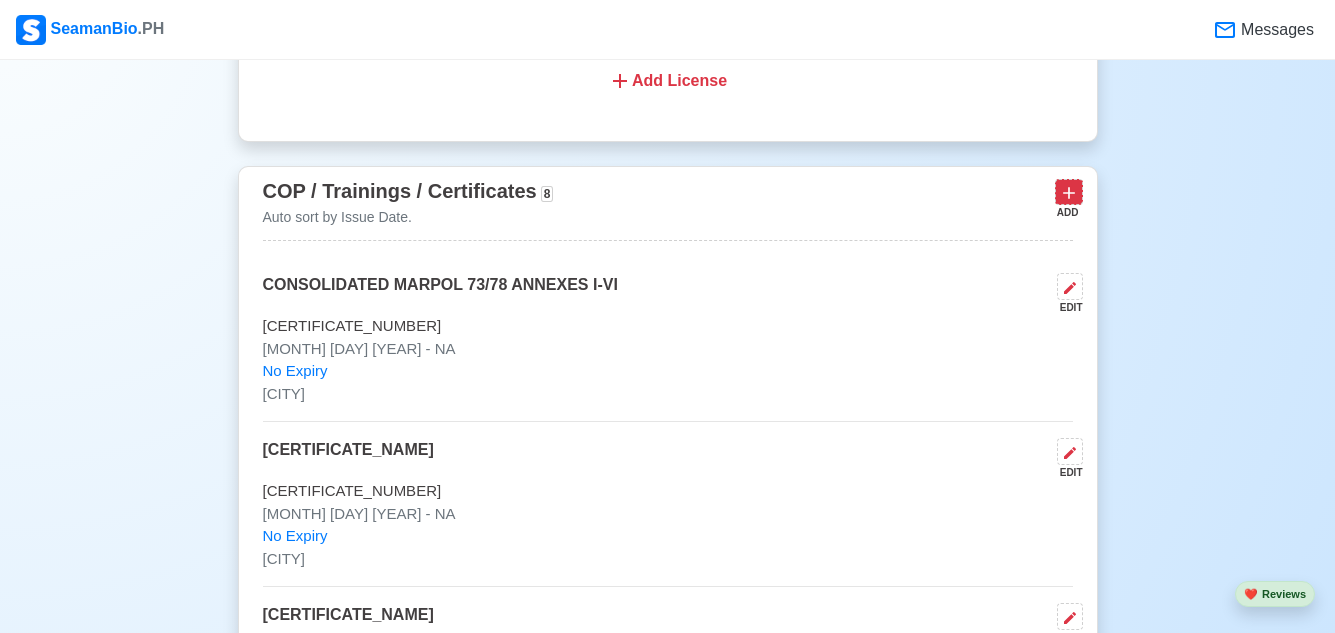 click 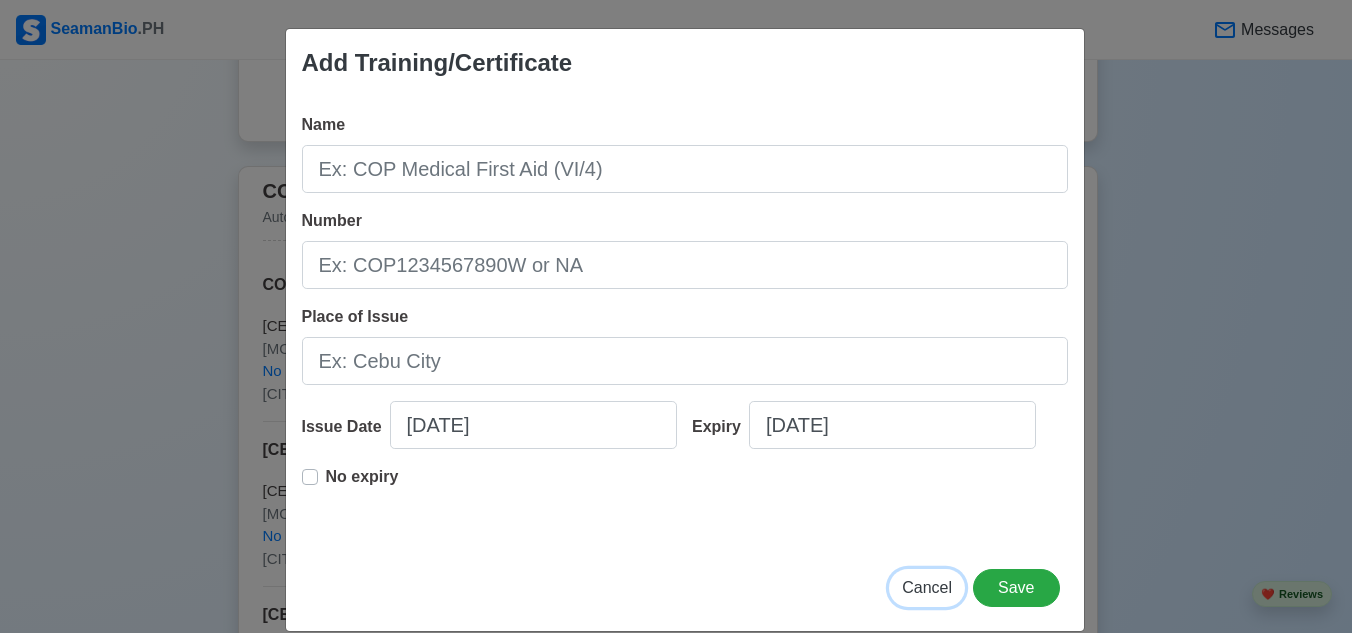 click on "Cancel" at bounding box center (927, 587) 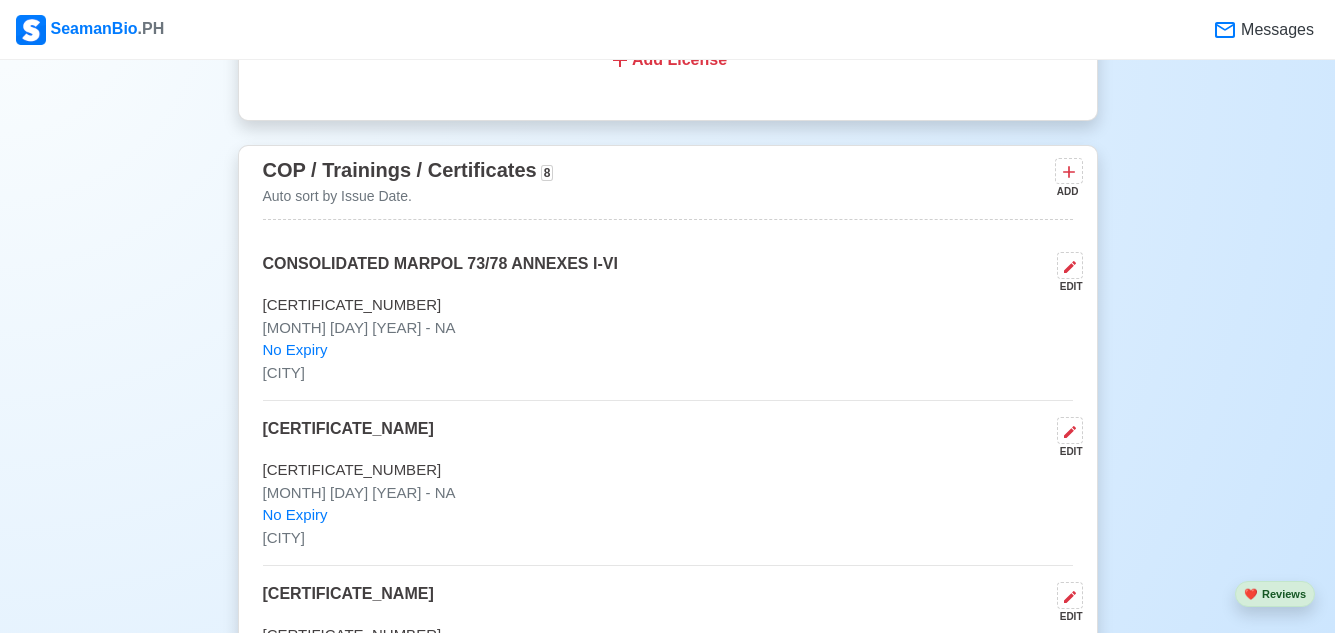scroll, scrollTop: 2900, scrollLeft: 0, axis: vertical 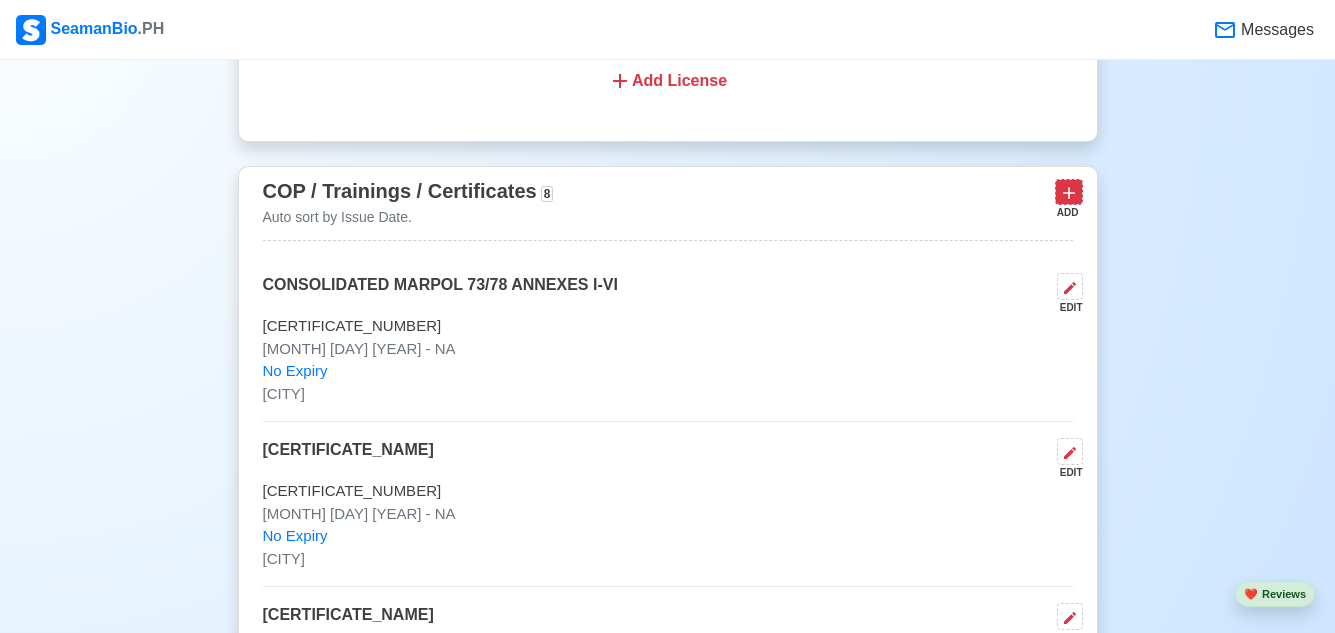 click 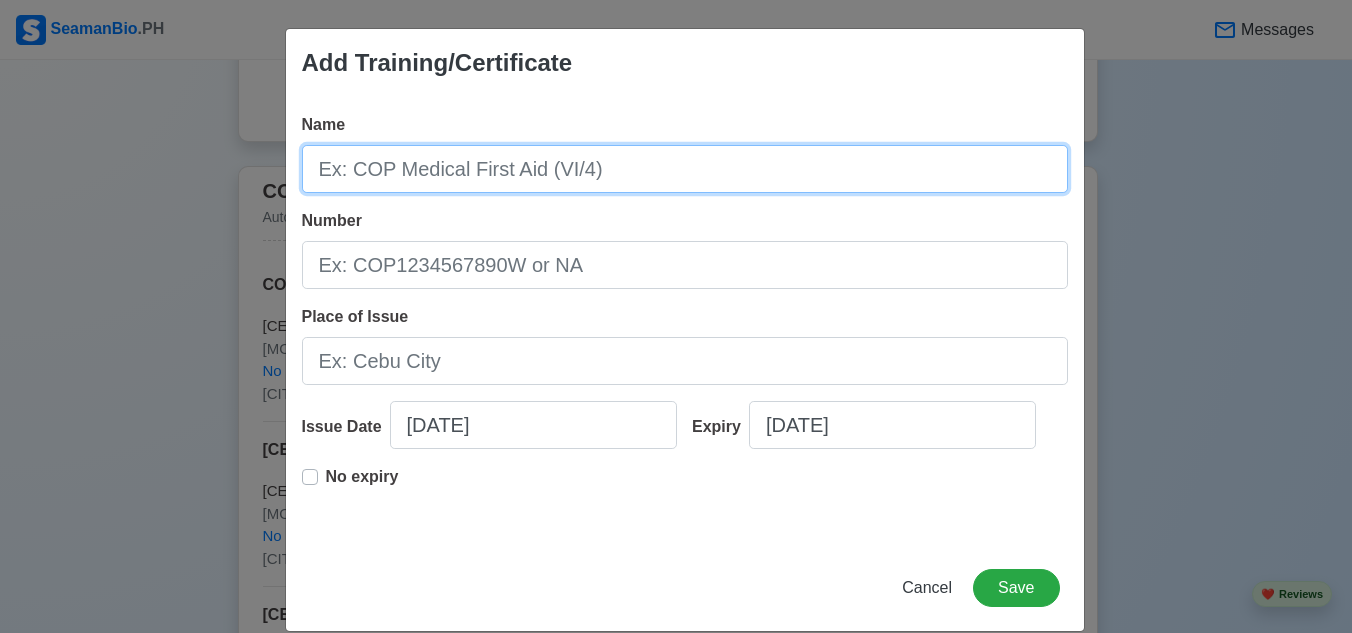 click on "Name" at bounding box center [685, 169] 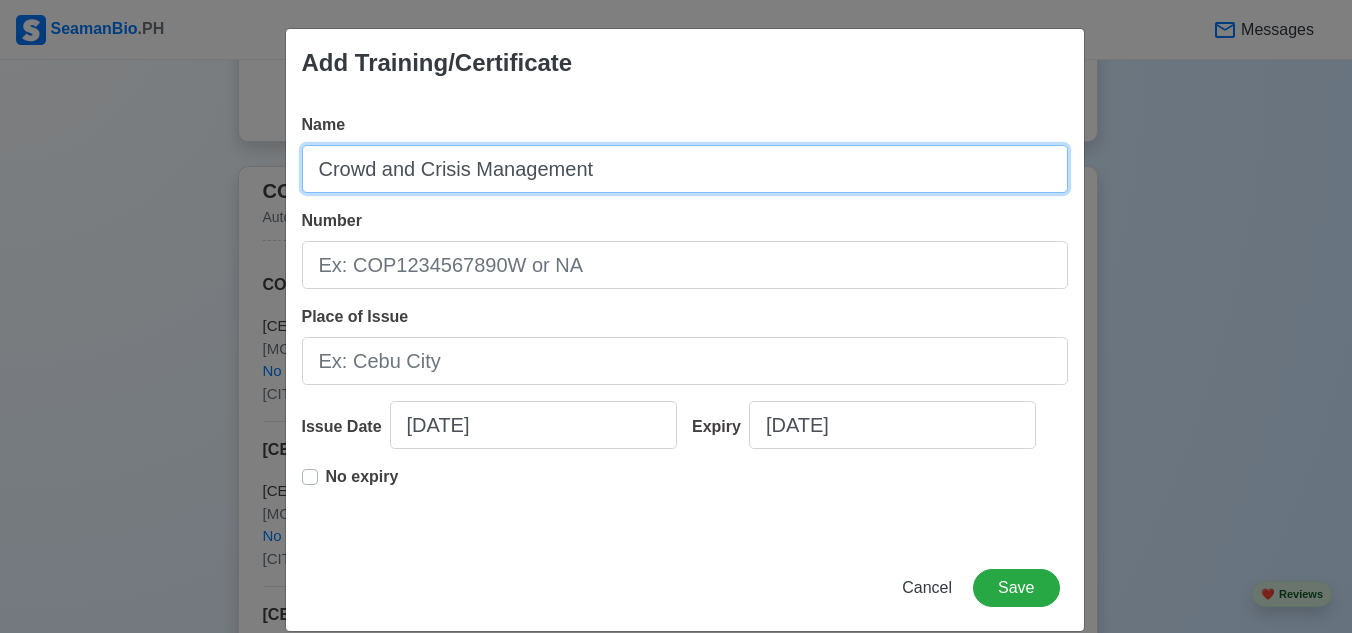 type on "Crowd and Crisis Management" 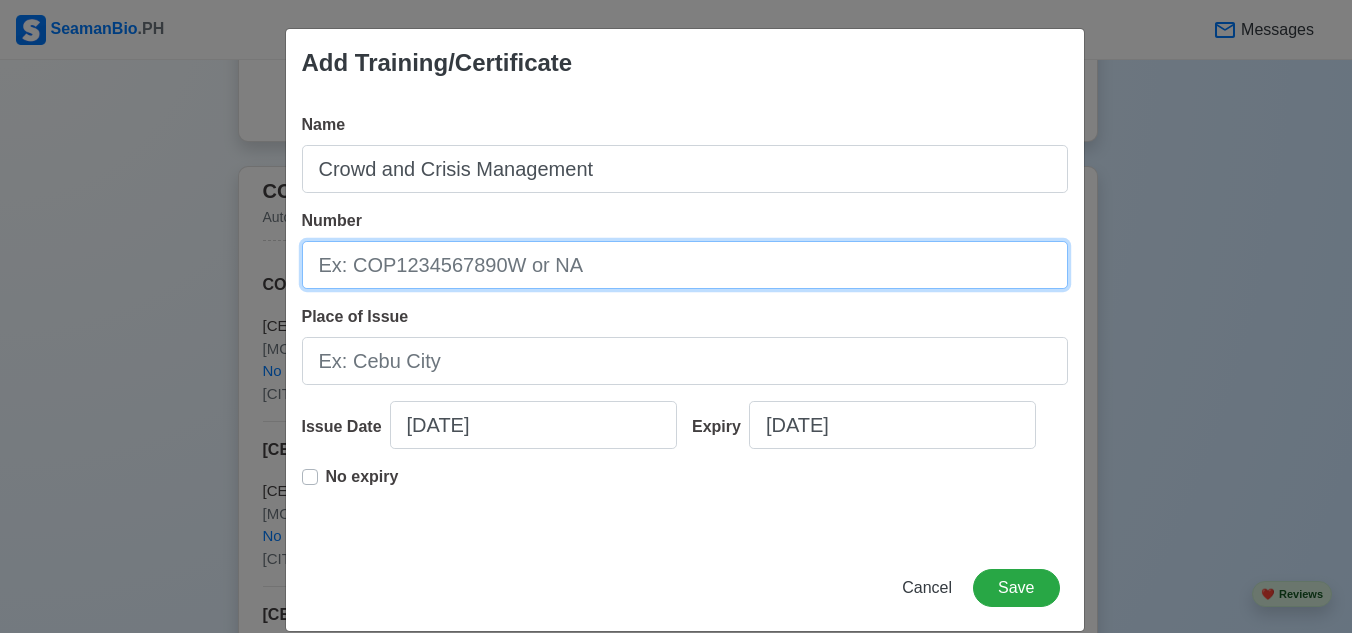 drag, startPoint x: 498, startPoint y: 279, endPoint x: 470, endPoint y: 239, distance: 48.82622 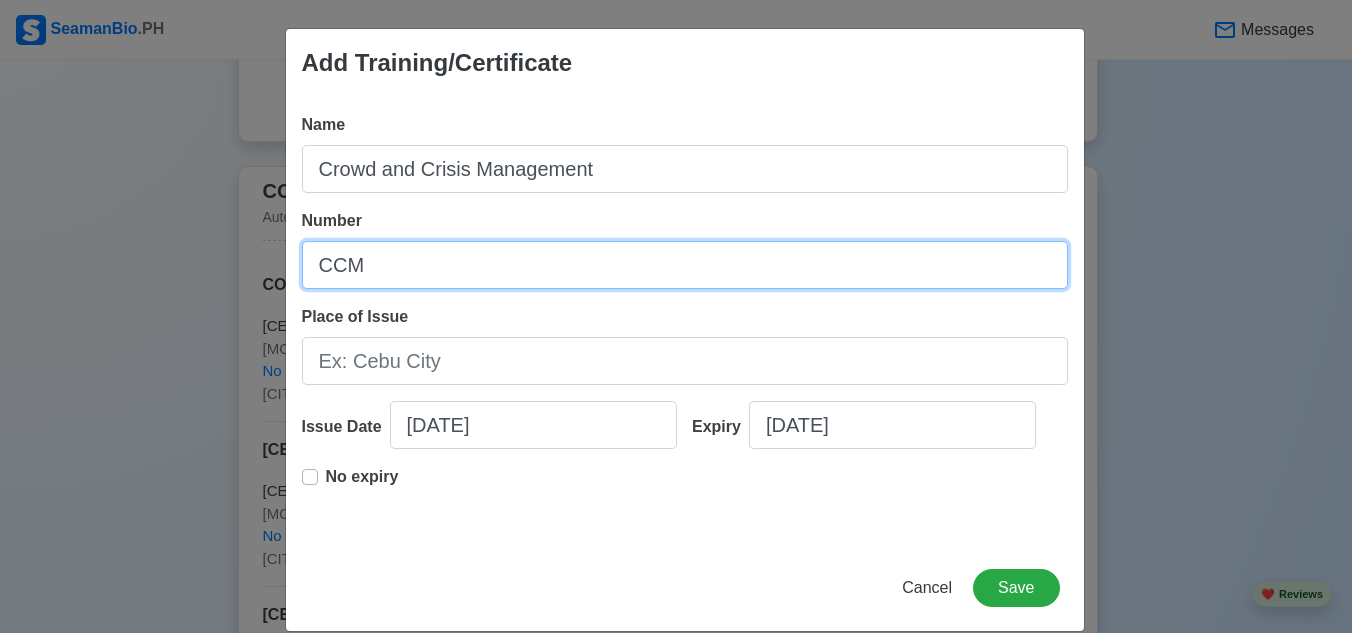 type on "CCM" 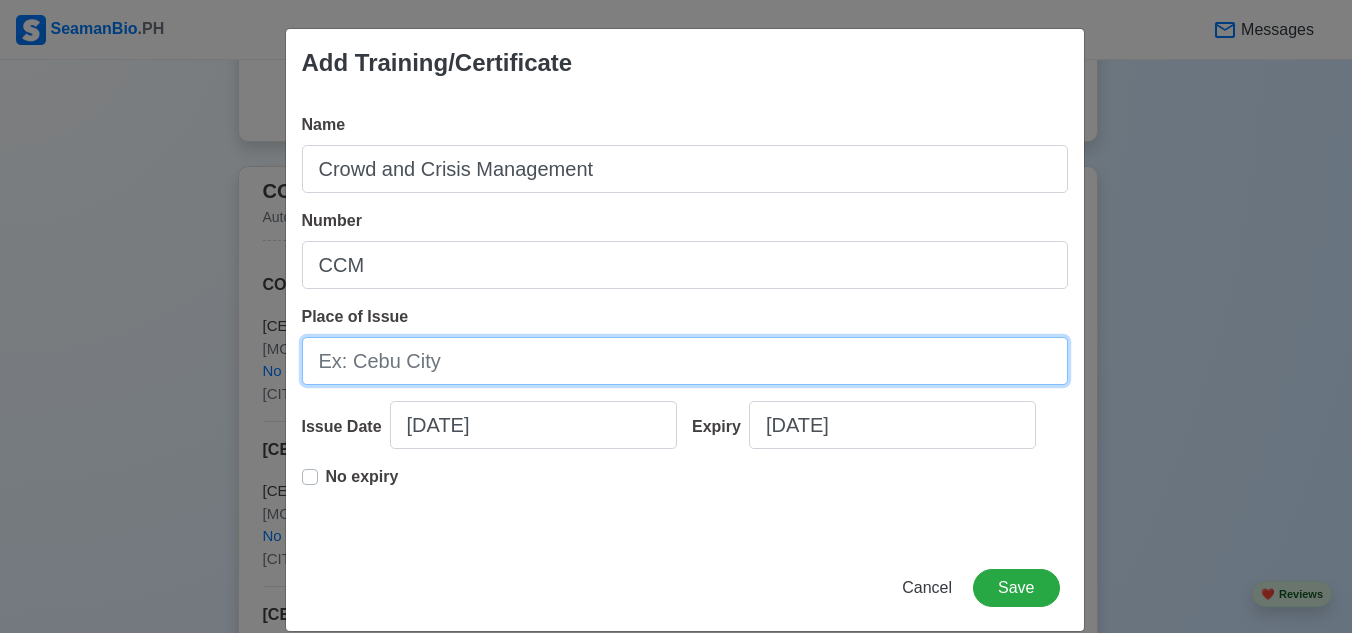 click on "Place of Issue" at bounding box center [685, 361] 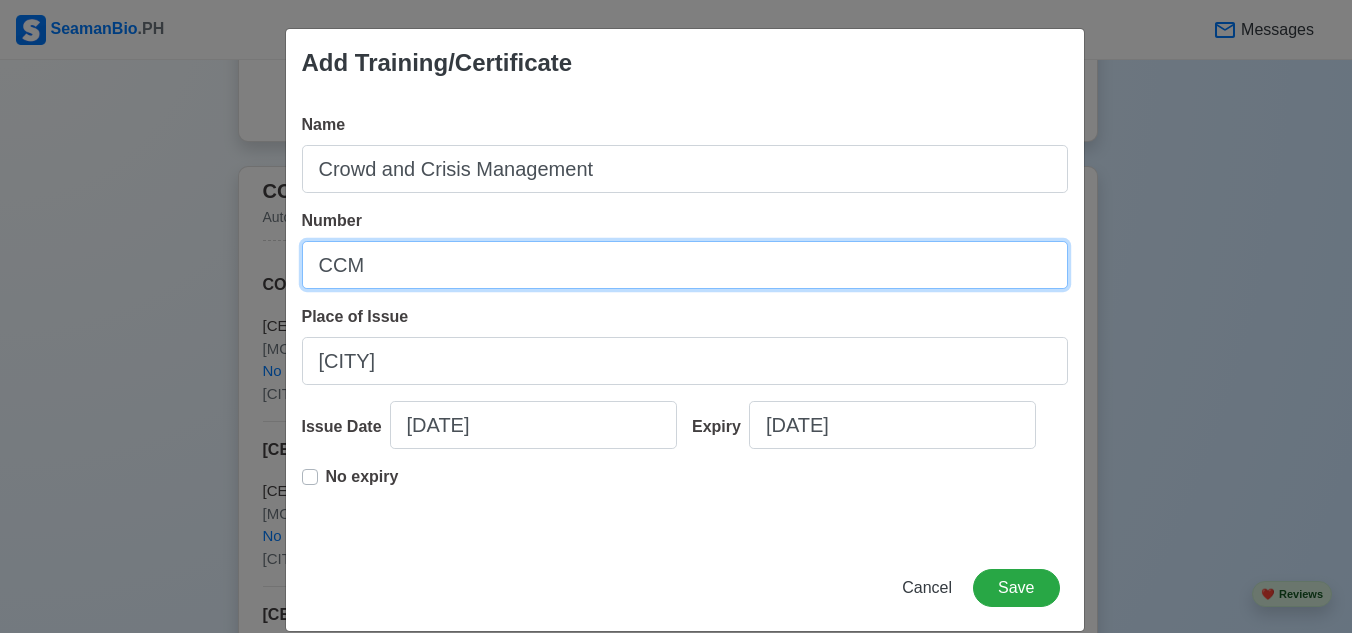click on "CCM" at bounding box center (685, 265) 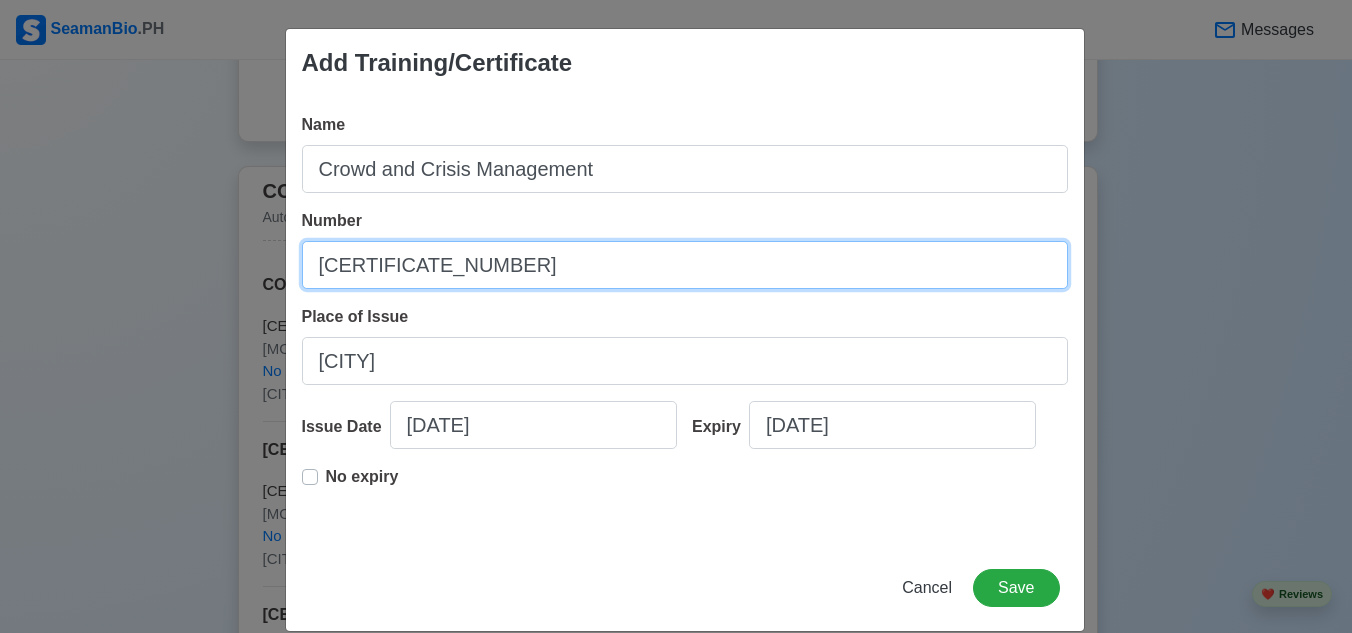 type on "CCMD-201902-103-1018" 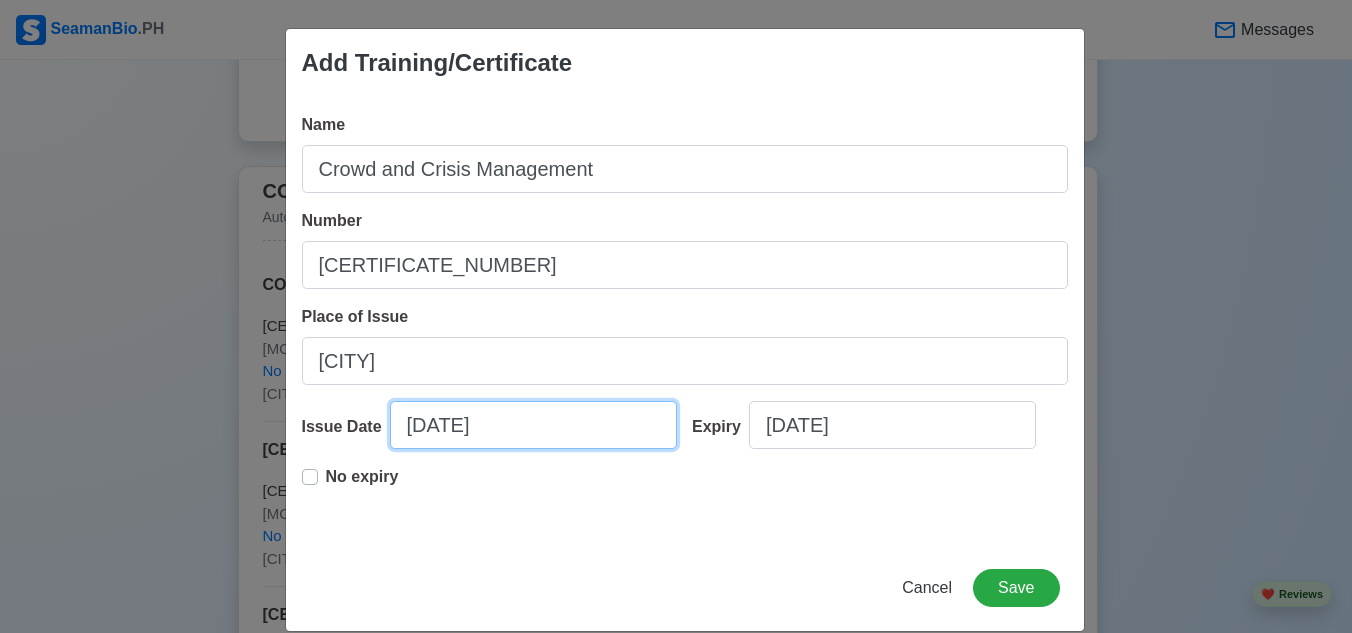 click on "07/14/2025" at bounding box center [533, 425] 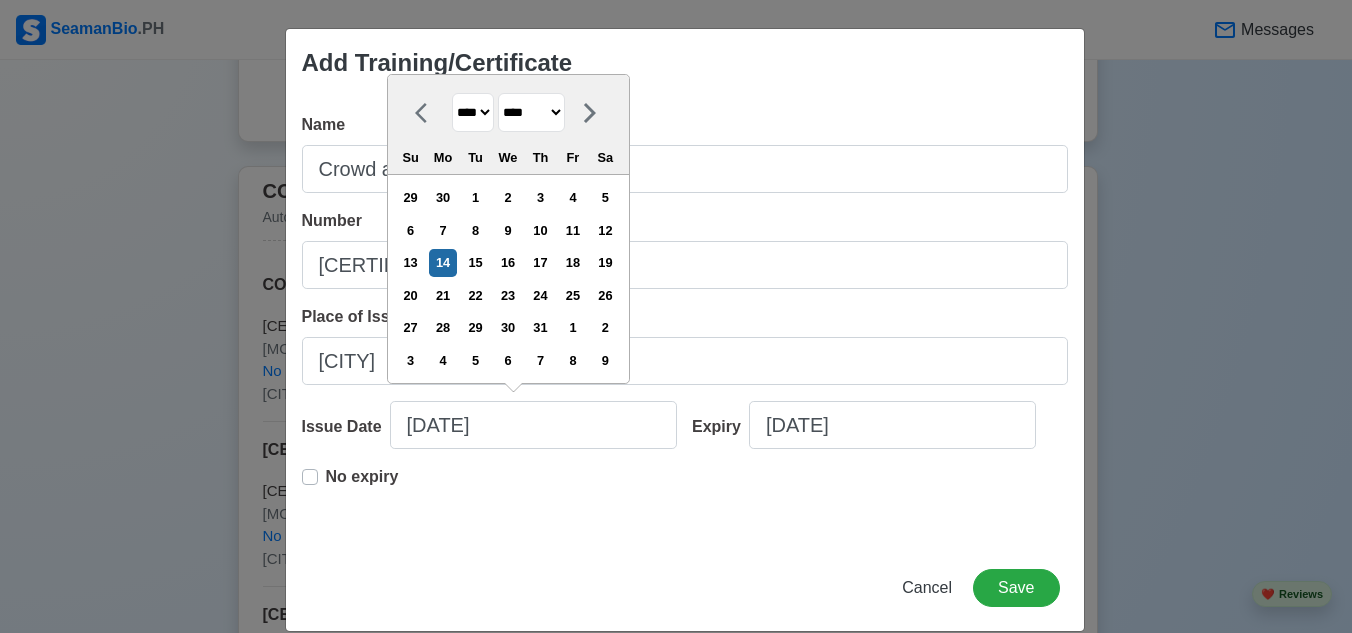 click on "**** **** **** **** **** **** **** **** **** **** **** **** **** **** **** **** **** **** **** **** **** **** **** **** **** **** **** **** **** **** **** **** **** **** **** **** **** **** **** **** **** **** **** **** **** **** **** **** **** **** **** **** **** **** **** **** **** **** **** **** **** **** **** **** **** **** **** **** **** **** **** **** **** **** **** **** **** **** **** **** **** **** **** **** **** **** **** **** **** **** **** **** **** **** **** **** **** **** **** **** **** **** **** **** **** ****" at bounding box center (473, 112) 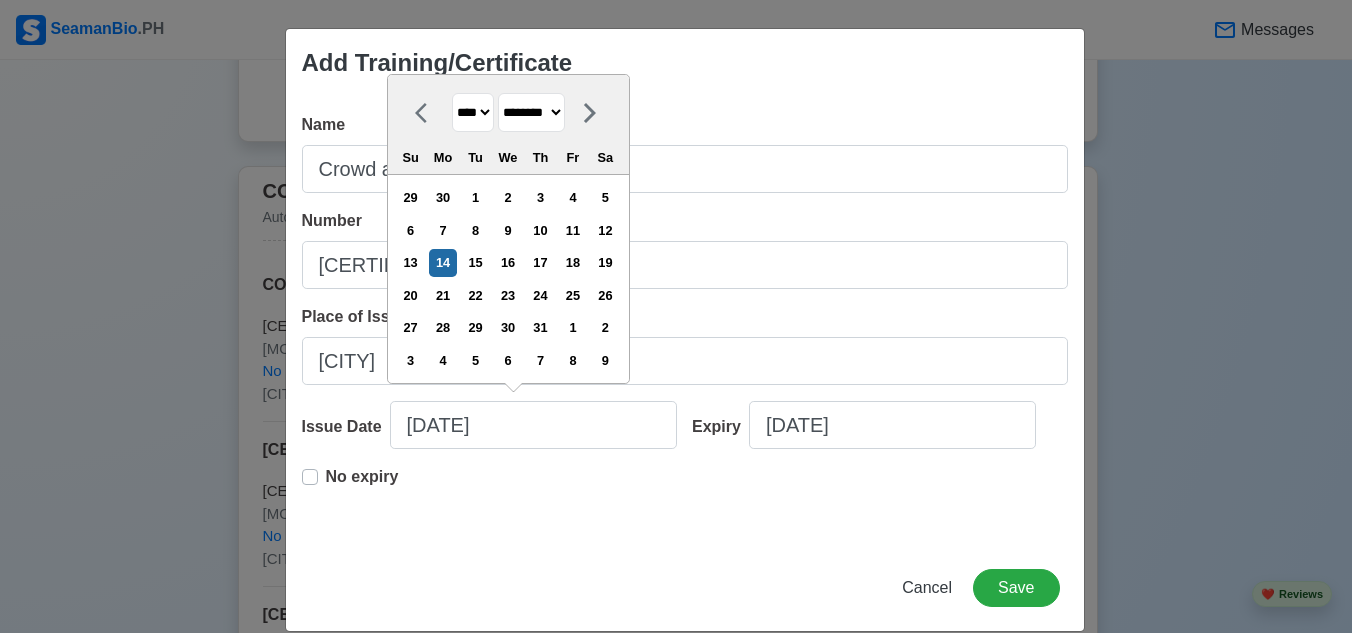click on "******* ******** ***** ***** *** **** **** ****** ********* ******* ******** ********" at bounding box center (531, 112) 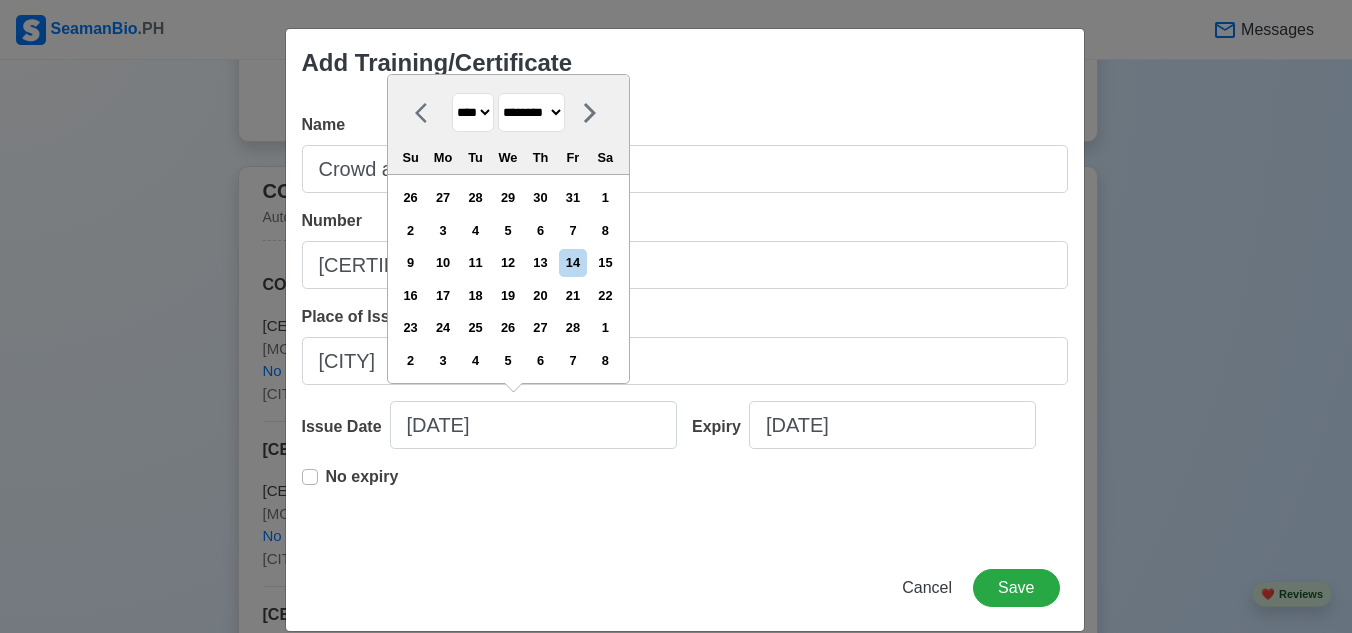 click on "******* ******** ***** ***** *** **** **** ****** ********* ******* ******** ********" at bounding box center (531, 112) 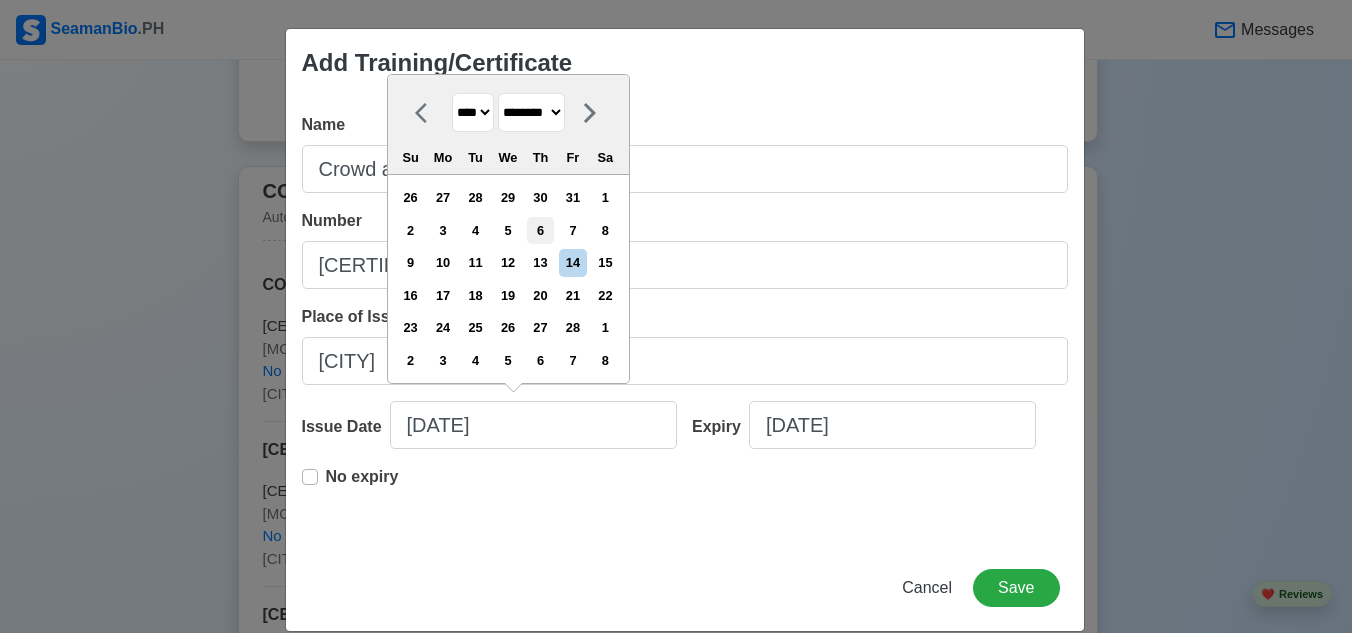 click on "6" at bounding box center (540, 230) 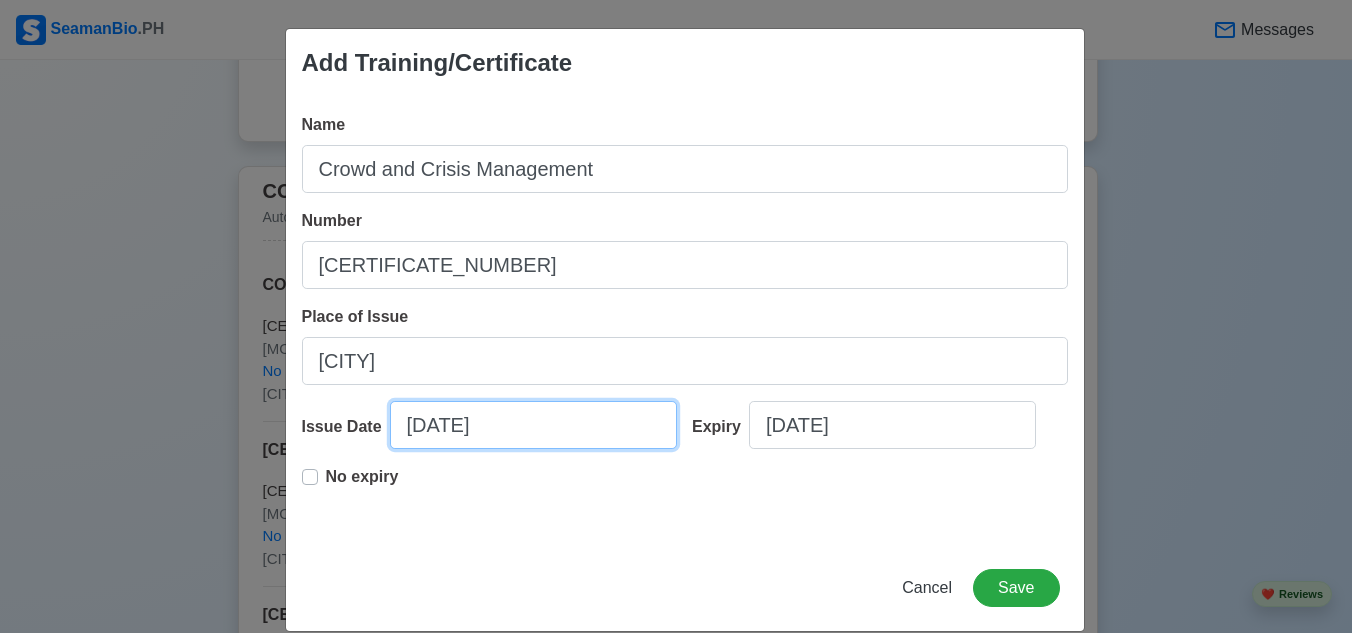 click on "02/06/2025" at bounding box center (533, 425) 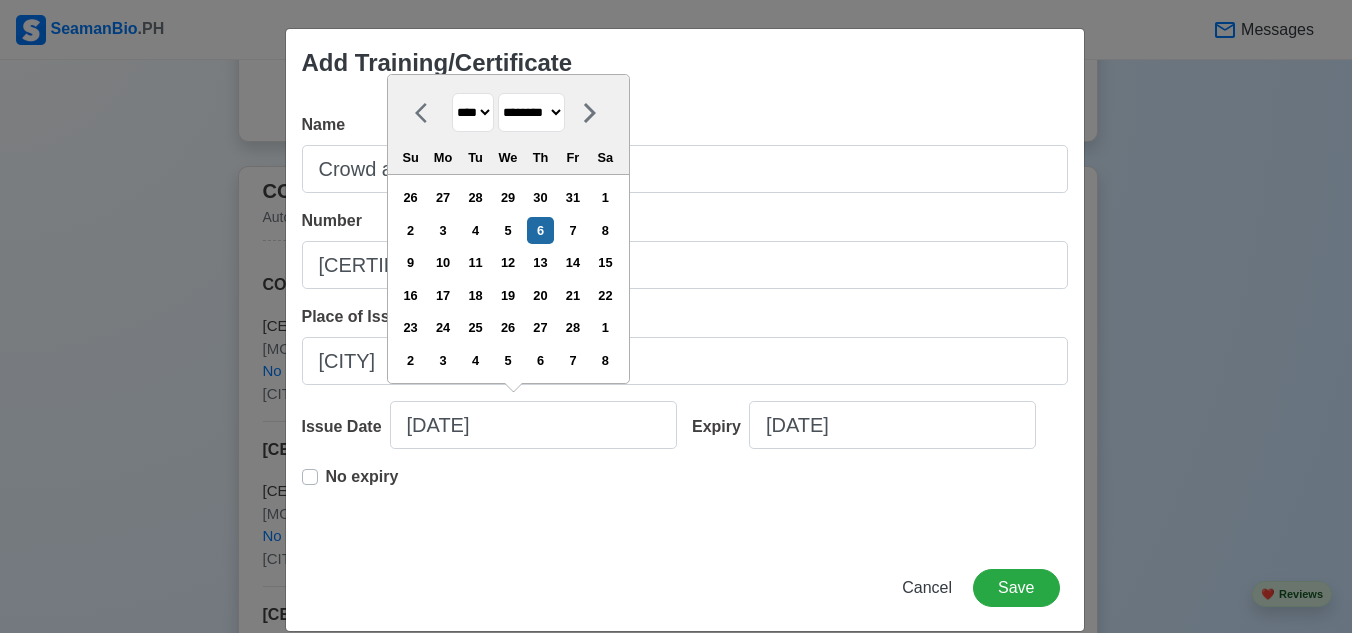 click on "**** **** **** **** **** **** **** **** **** **** **** **** **** **** **** **** **** **** **** **** **** **** **** **** **** **** **** **** **** **** **** **** **** **** **** **** **** **** **** **** **** **** **** **** **** **** **** **** **** **** **** **** **** **** **** **** **** **** **** **** **** **** **** **** **** **** **** **** **** **** **** **** **** **** **** **** **** **** **** **** **** **** **** **** **** **** **** **** **** **** **** **** **** **** **** **** **** **** **** **** **** **** **** **** **** ****" at bounding box center [473, 112] 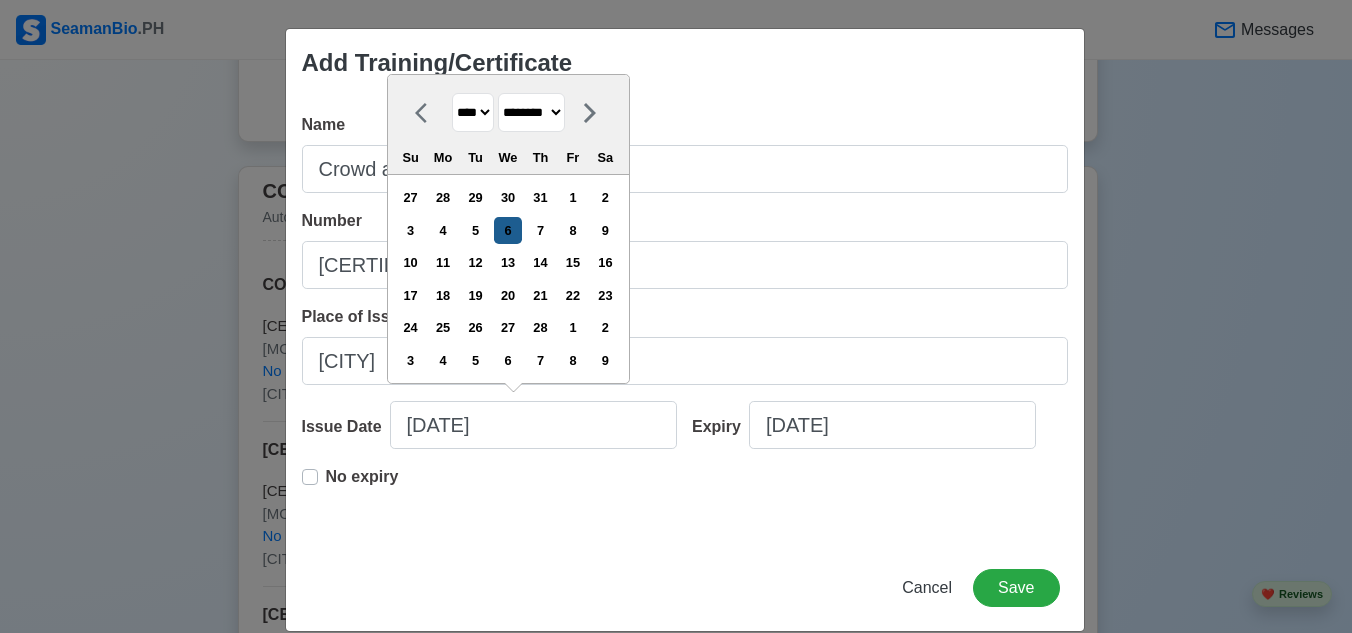 click on "6" at bounding box center (507, 230) 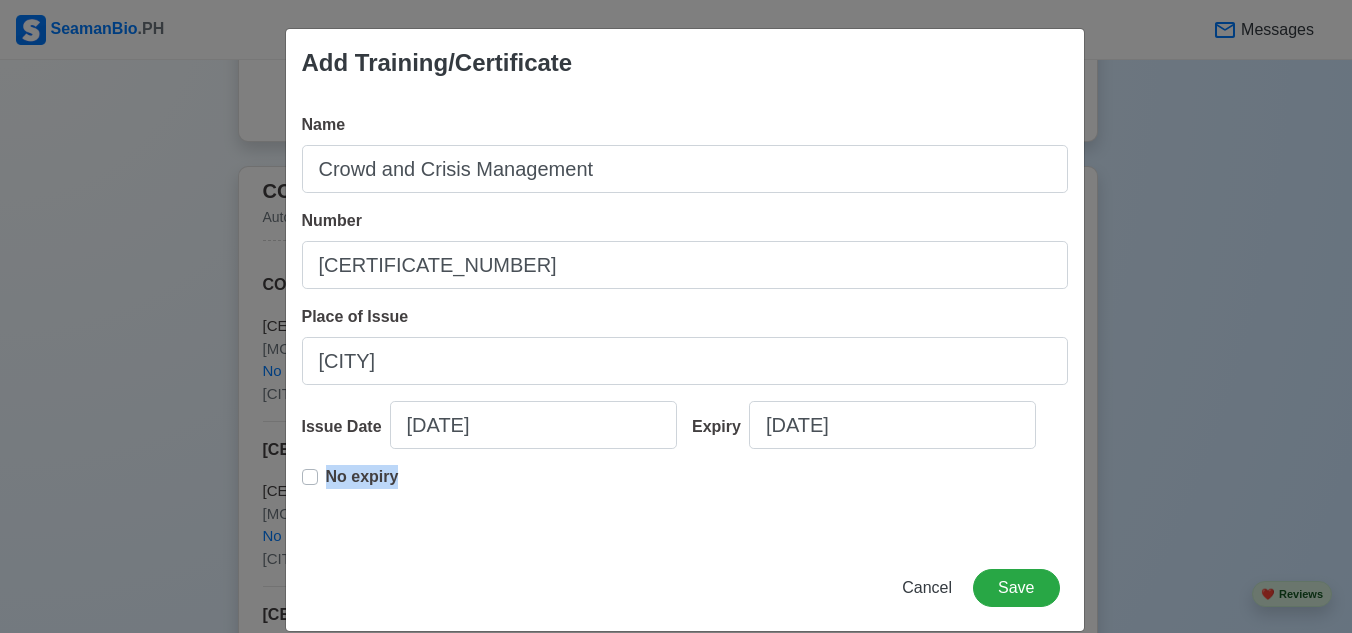 click on "No expiry" at bounding box center (350, 485) 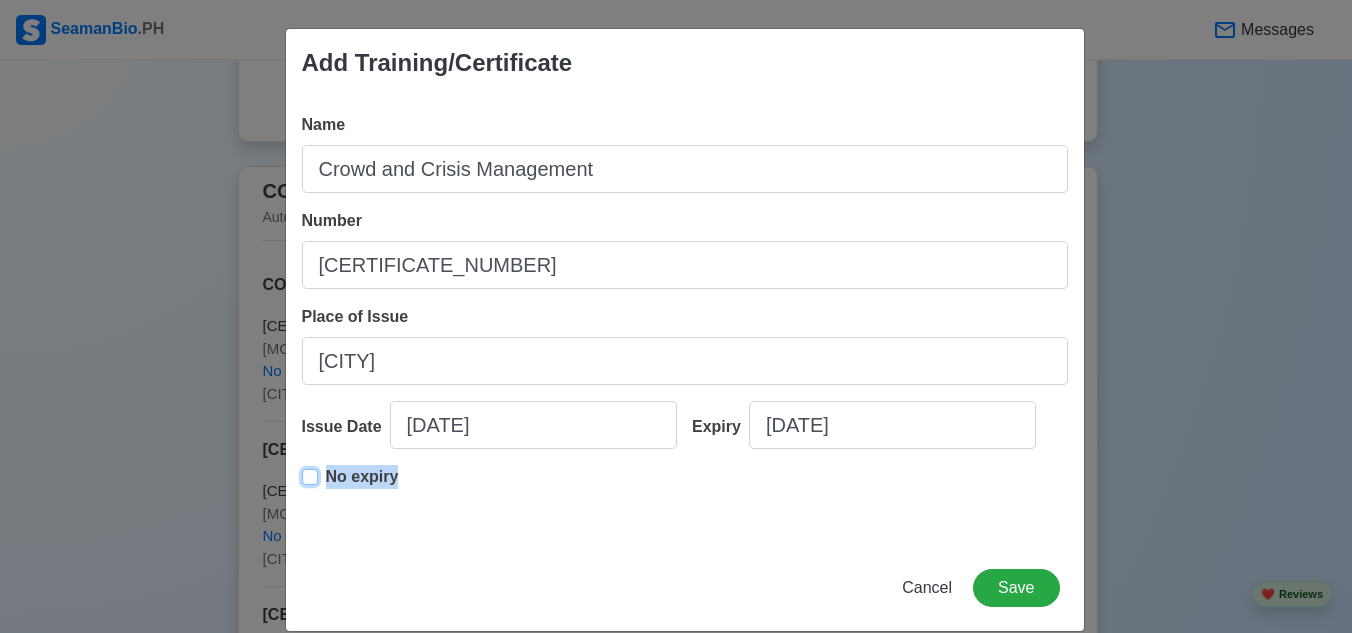 type on "02/06/2019" 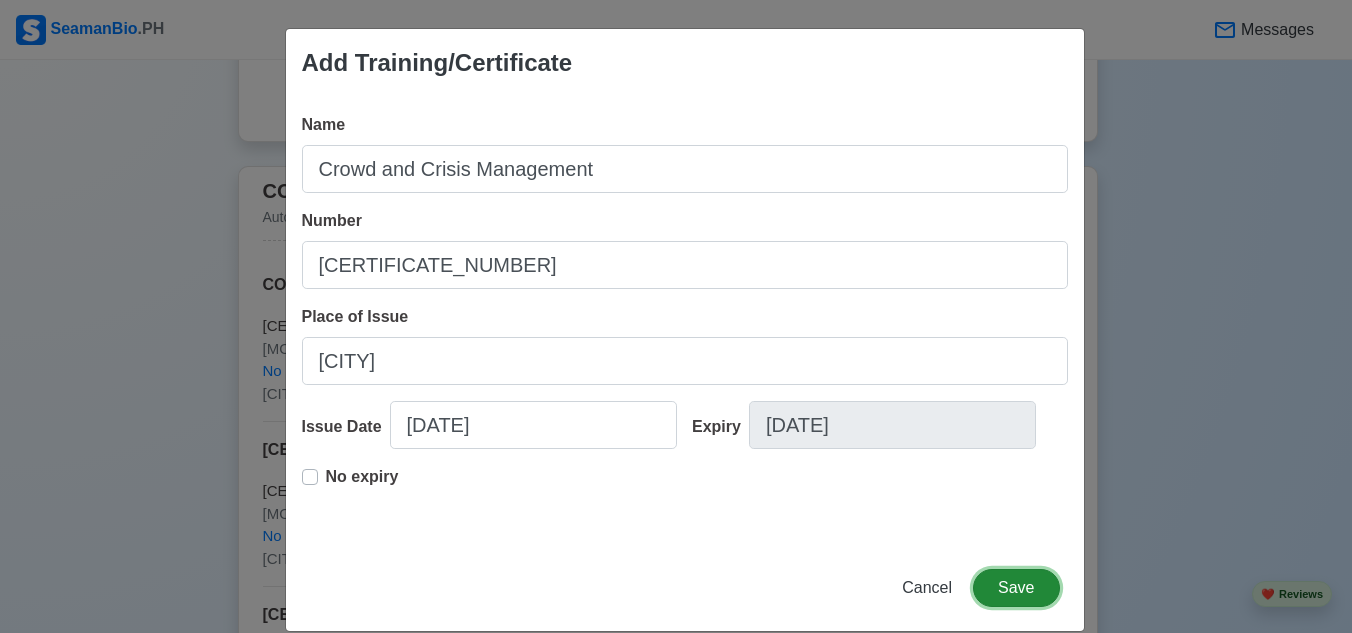 click on "Save" at bounding box center [1016, 588] 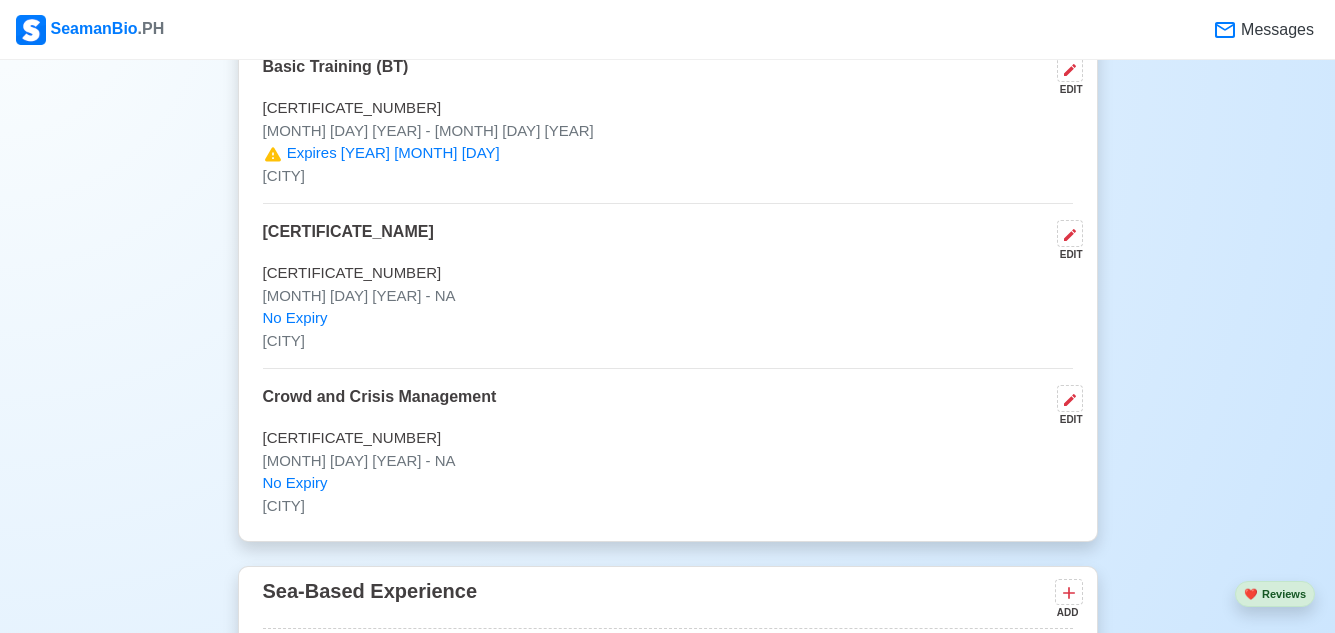 scroll, scrollTop: 4300, scrollLeft: 0, axis: vertical 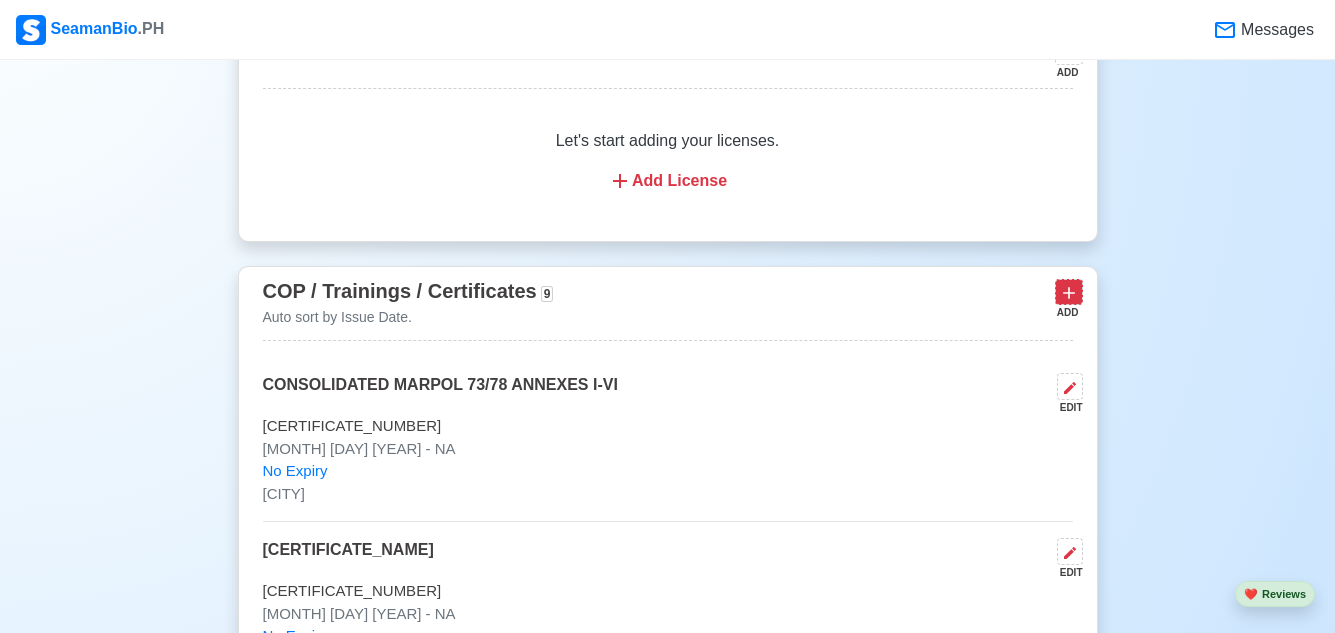 click 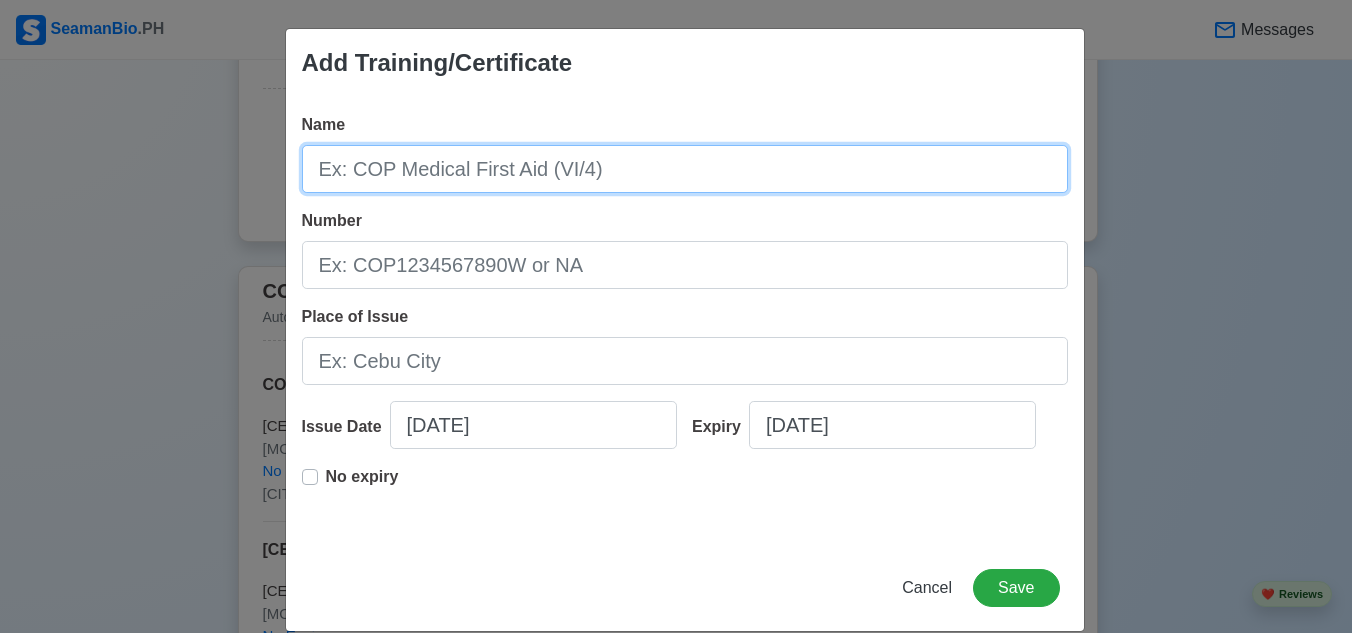 click on "Name" at bounding box center [685, 169] 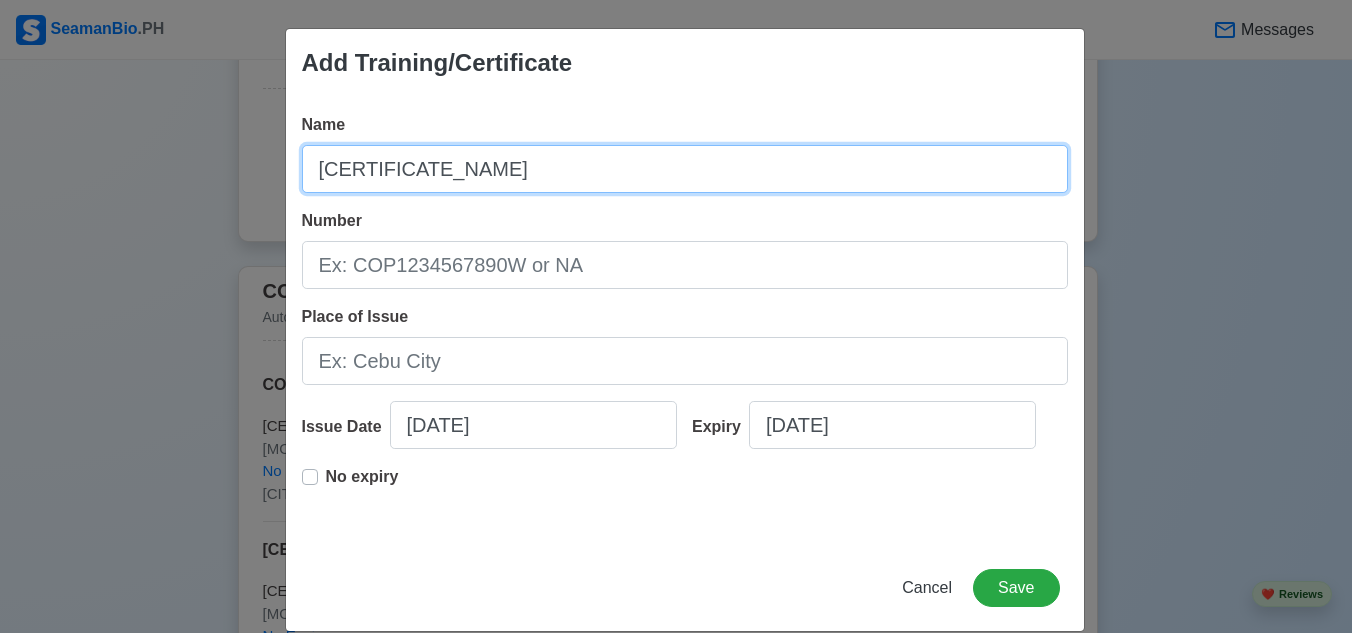type on "Basic Training for Liquified Gas Tanker Cargo Operation" 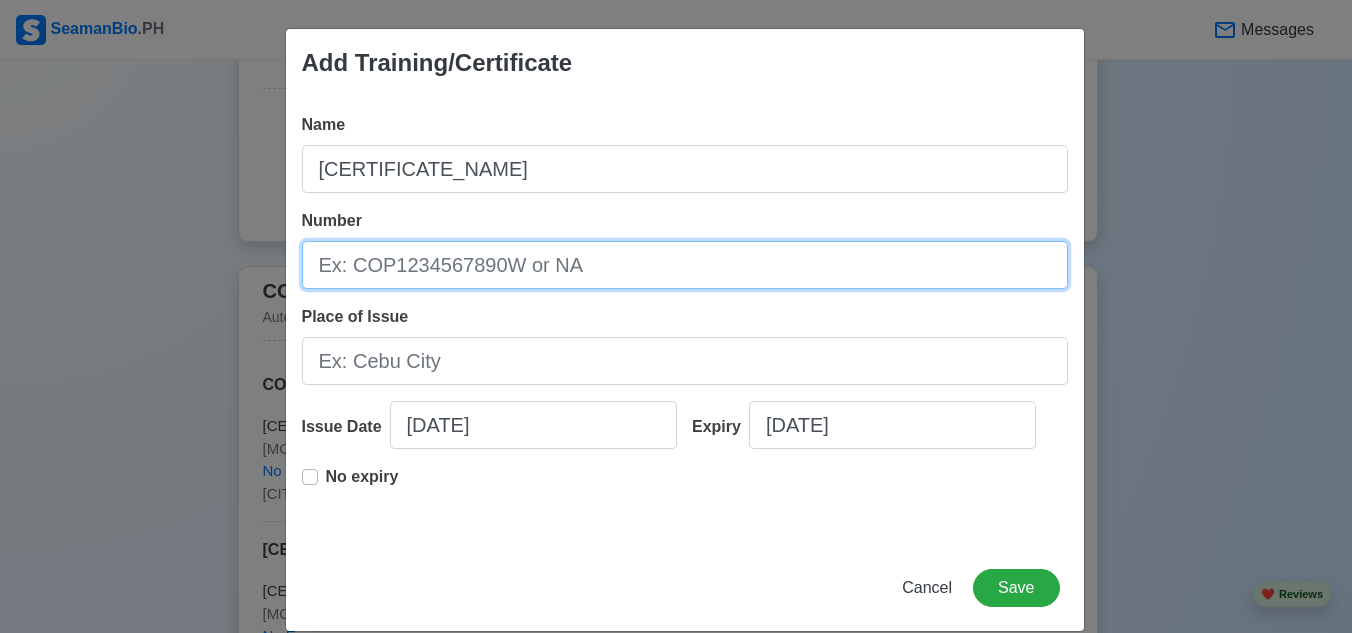 drag, startPoint x: 489, startPoint y: 275, endPoint x: 502, endPoint y: 242, distance: 35.468296 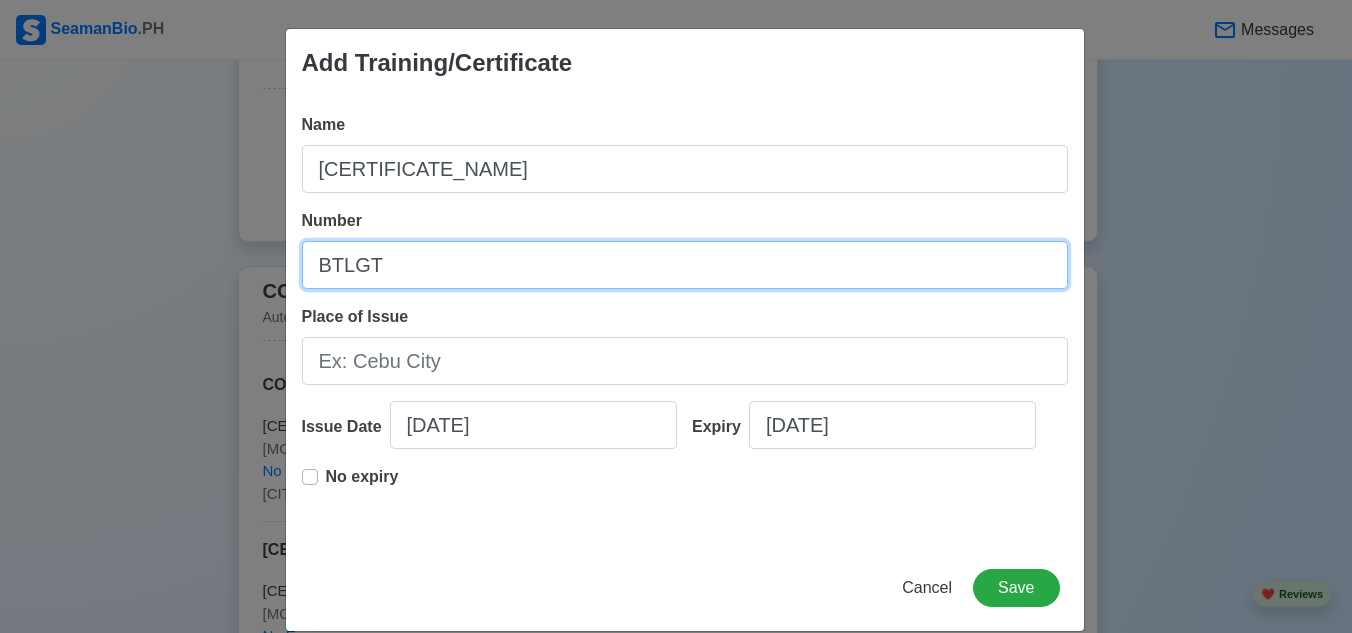 paste on "200003654223" 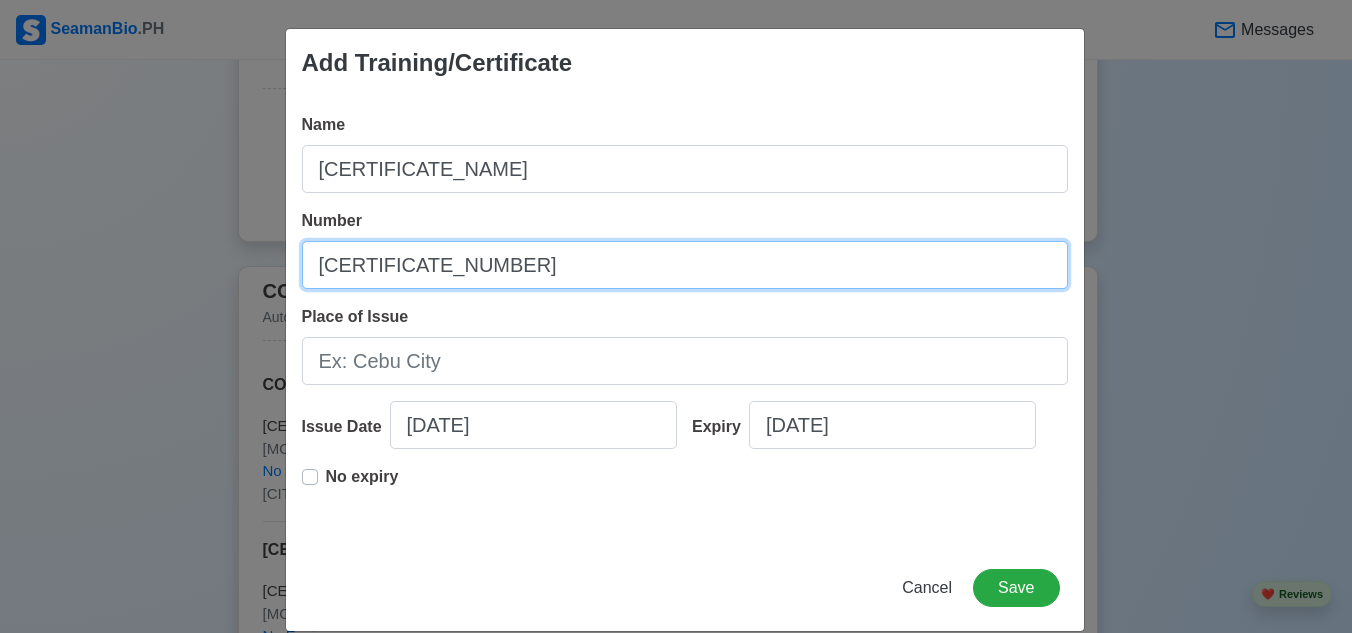 type on "BTLGT200003654223" 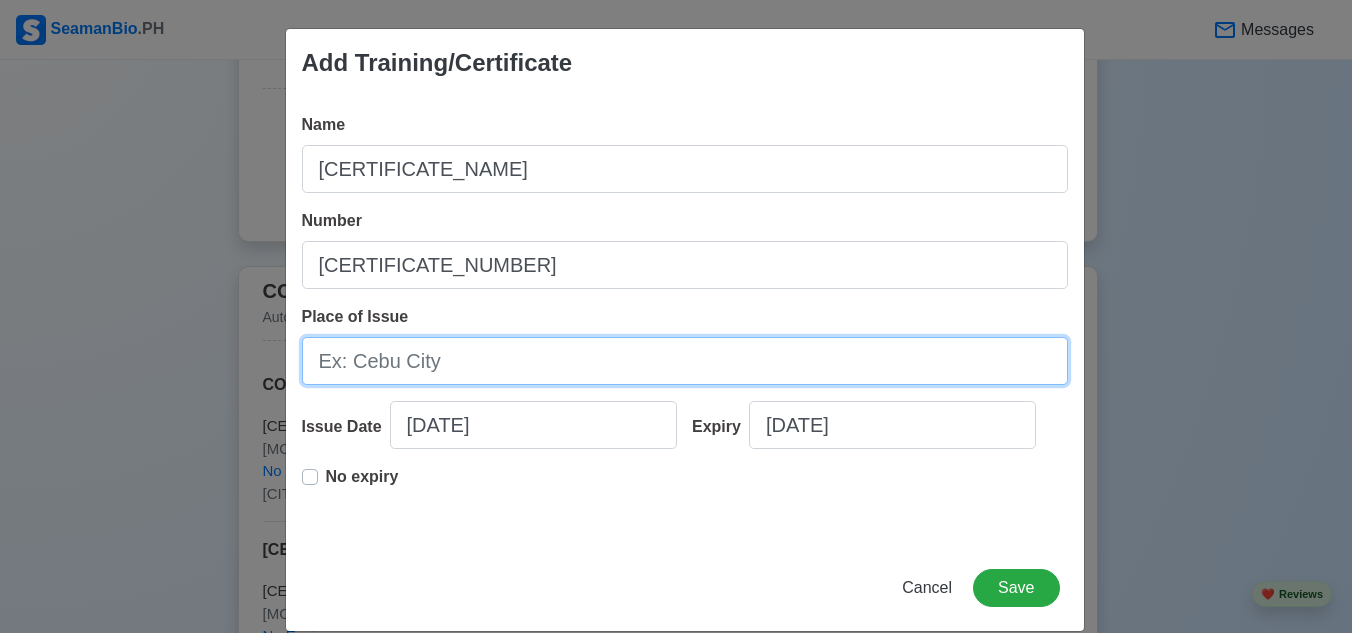 drag, startPoint x: 421, startPoint y: 348, endPoint x: 421, endPoint y: 361, distance: 13 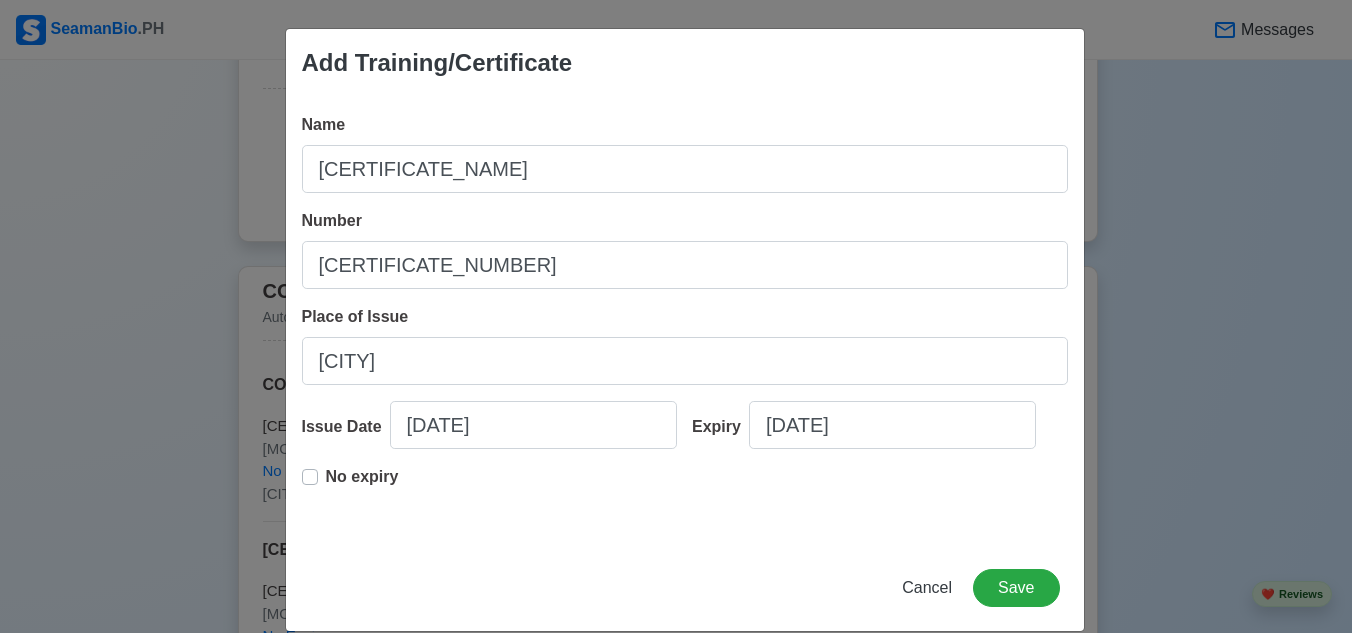 click on "No expiry" at bounding box center [362, 485] 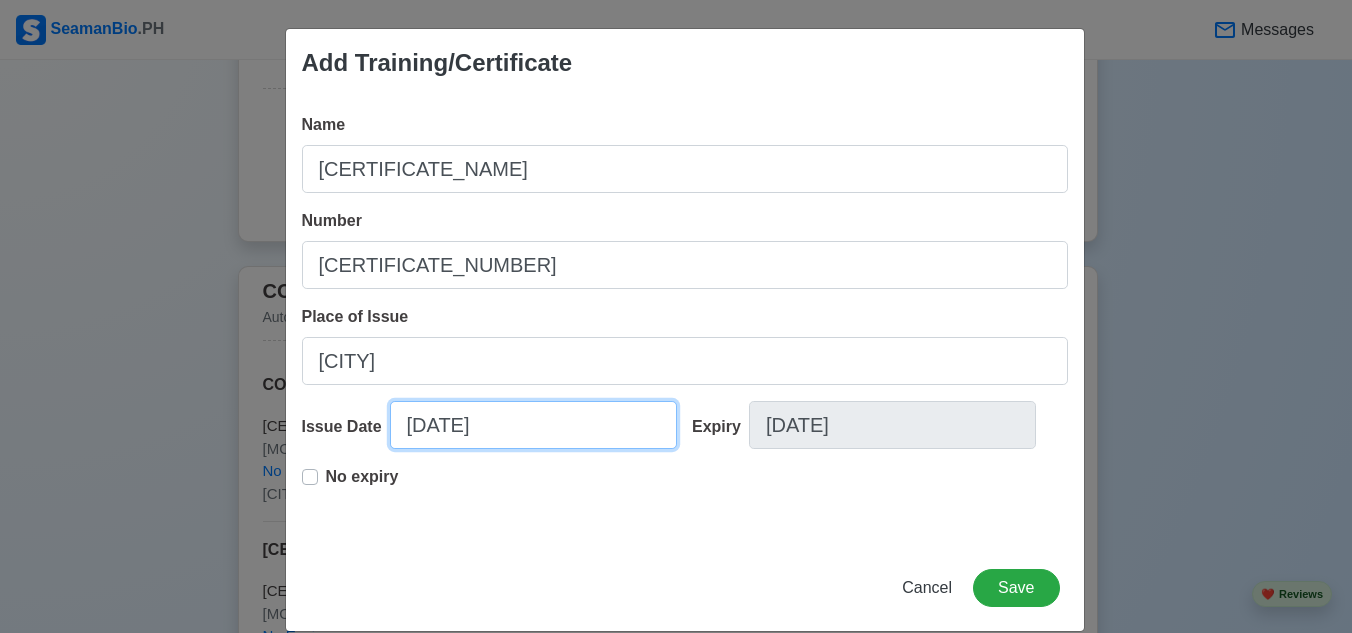 click on "07/14/2025" at bounding box center (533, 425) 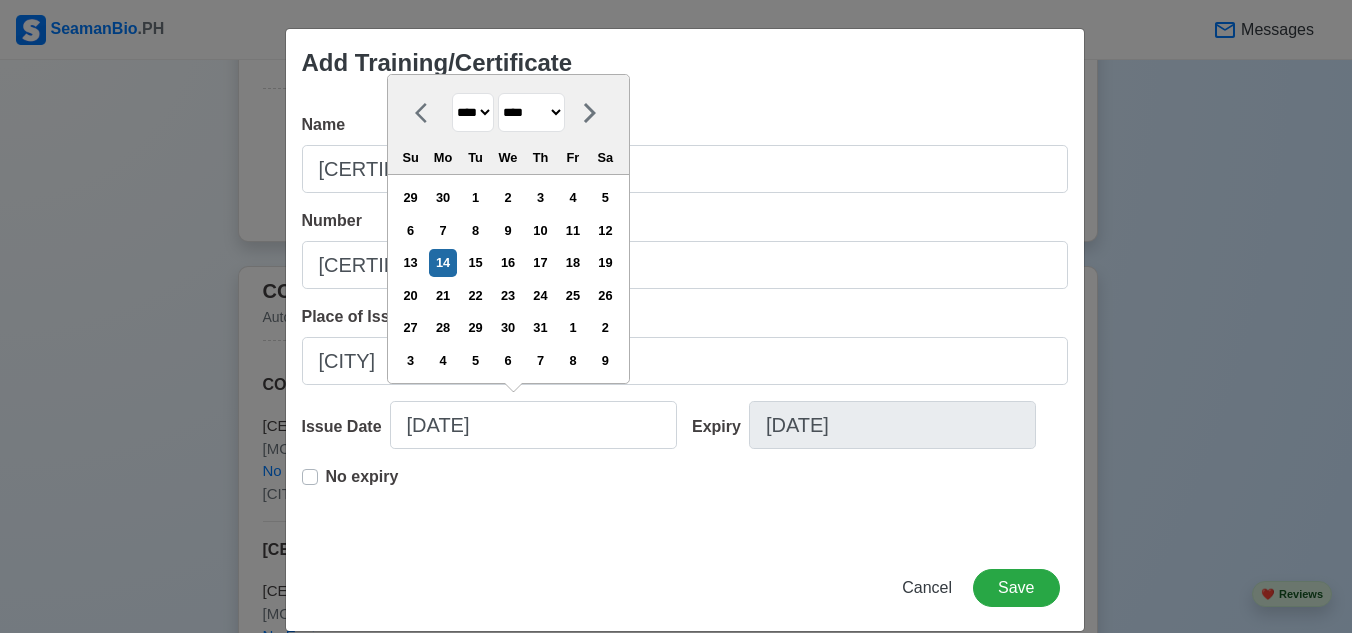 click on "**** **** **** **** **** **** **** **** **** **** **** **** **** **** **** **** **** **** **** **** **** **** **** **** **** **** **** **** **** **** **** **** **** **** **** **** **** **** **** **** **** **** **** **** **** **** **** **** **** **** **** **** **** **** **** **** **** **** **** **** **** **** **** **** **** **** **** **** **** **** **** **** **** **** **** **** **** **** **** **** **** **** **** **** **** **** **** **** **** **** **** **** **** **** **** **** **** **** **** **** **** **** **** **** **** ****" at bounding box center [473, 112] 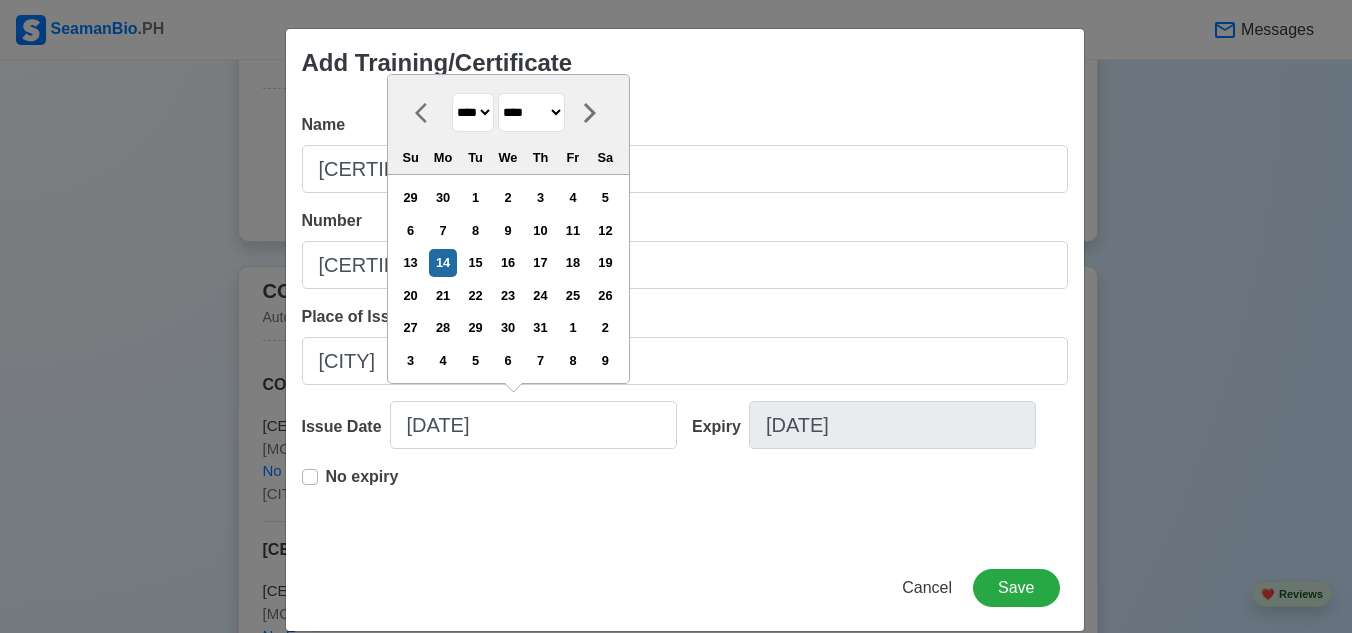click on "******* ******** ***** ***** *** **** **** ****** ********* ******* ******** ********" at bounding box center [531, 112] 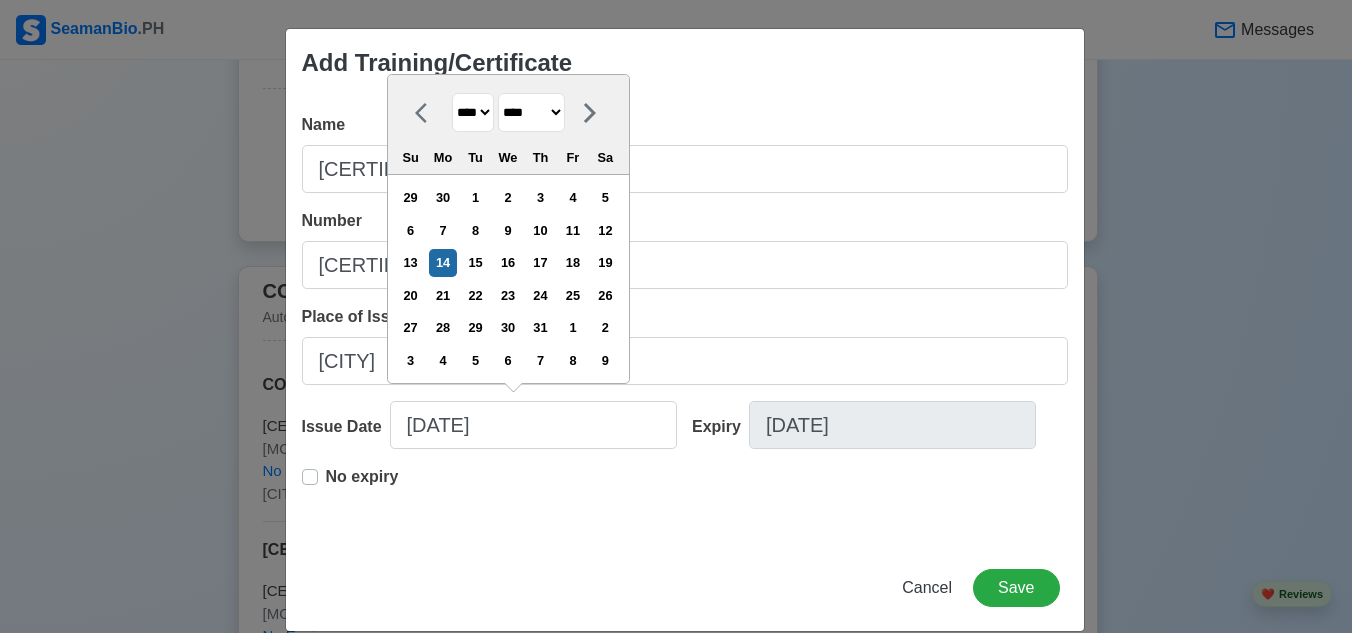 select on "***" 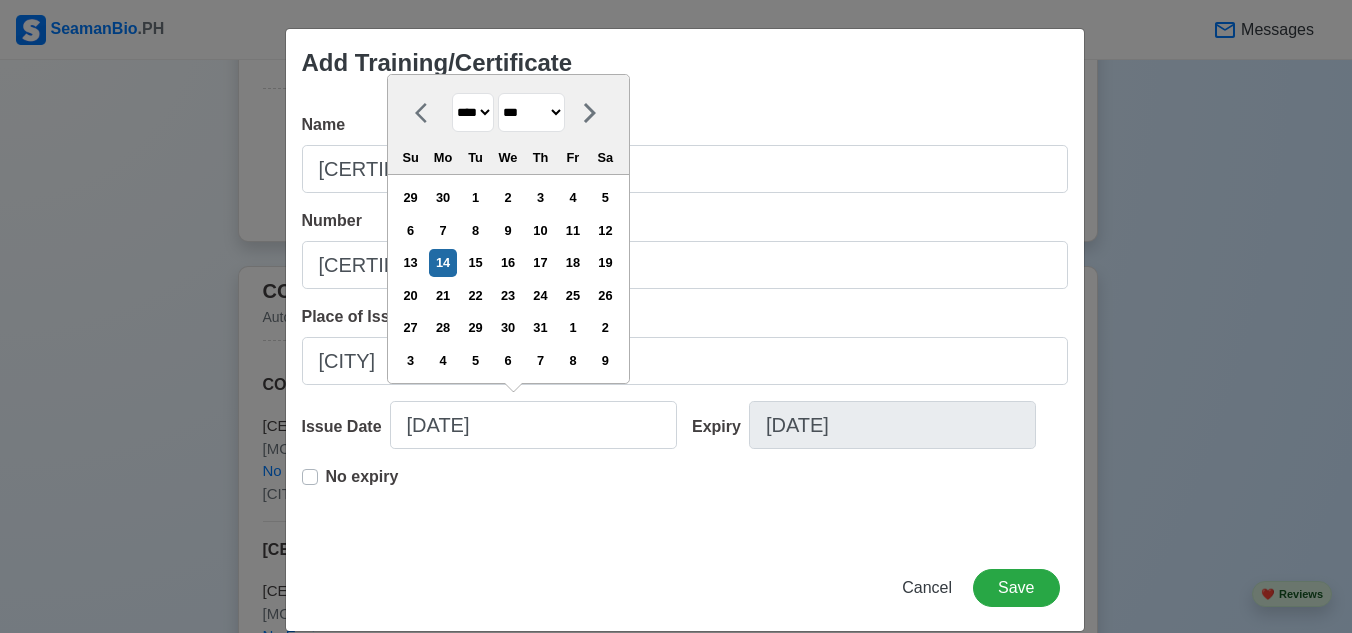 click on "******* ******** ***** ***** *** **** **** ****** ********* ******* ******** ********" at bounding box center (531, 112) 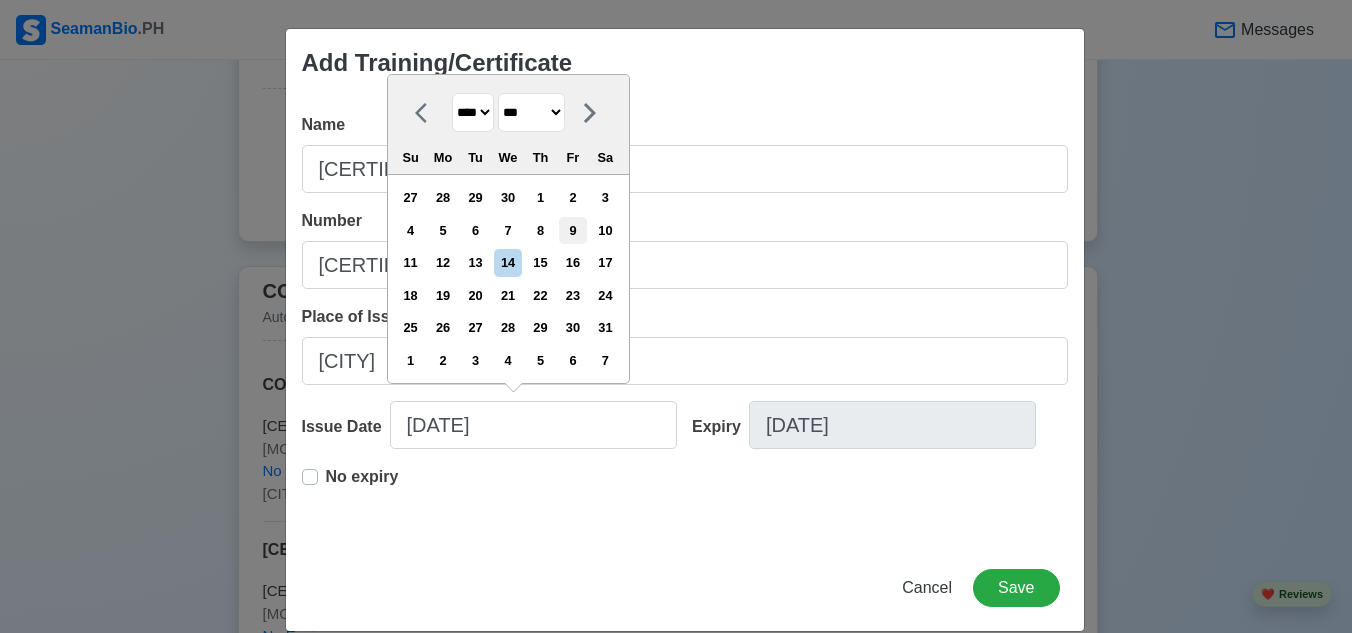click on "9" at bounding box center [572, 230] 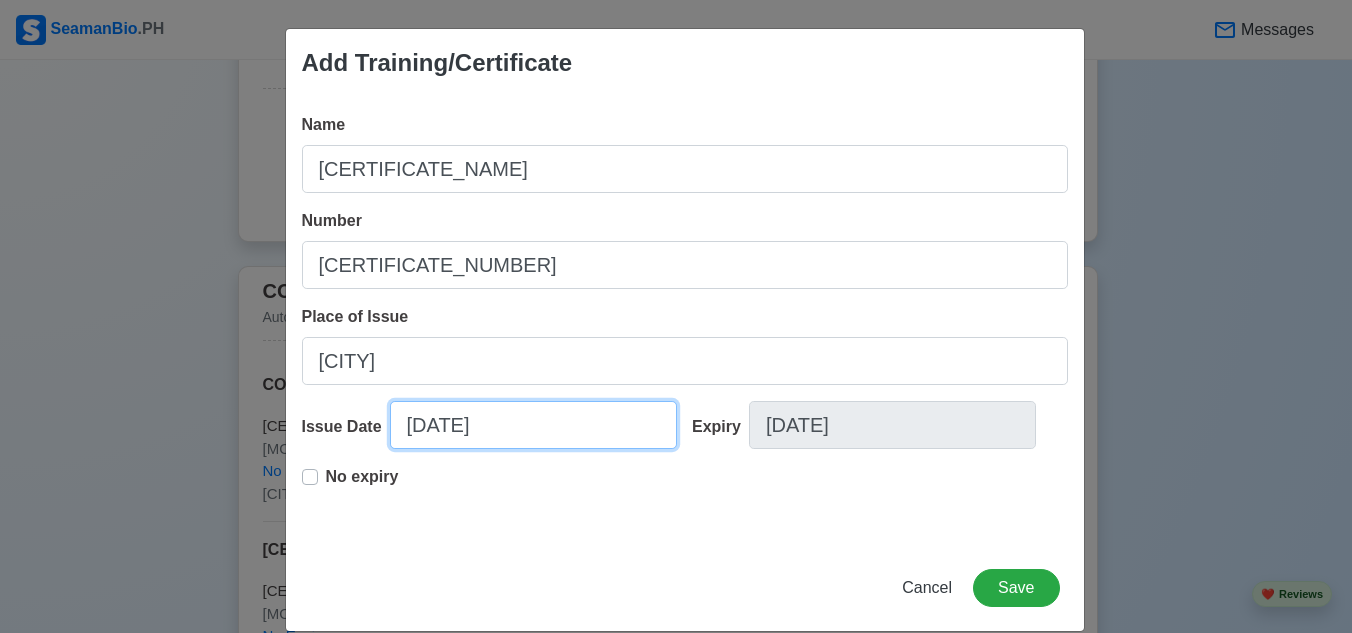 click on "05/09/2025" at bounding box center (533, 425) 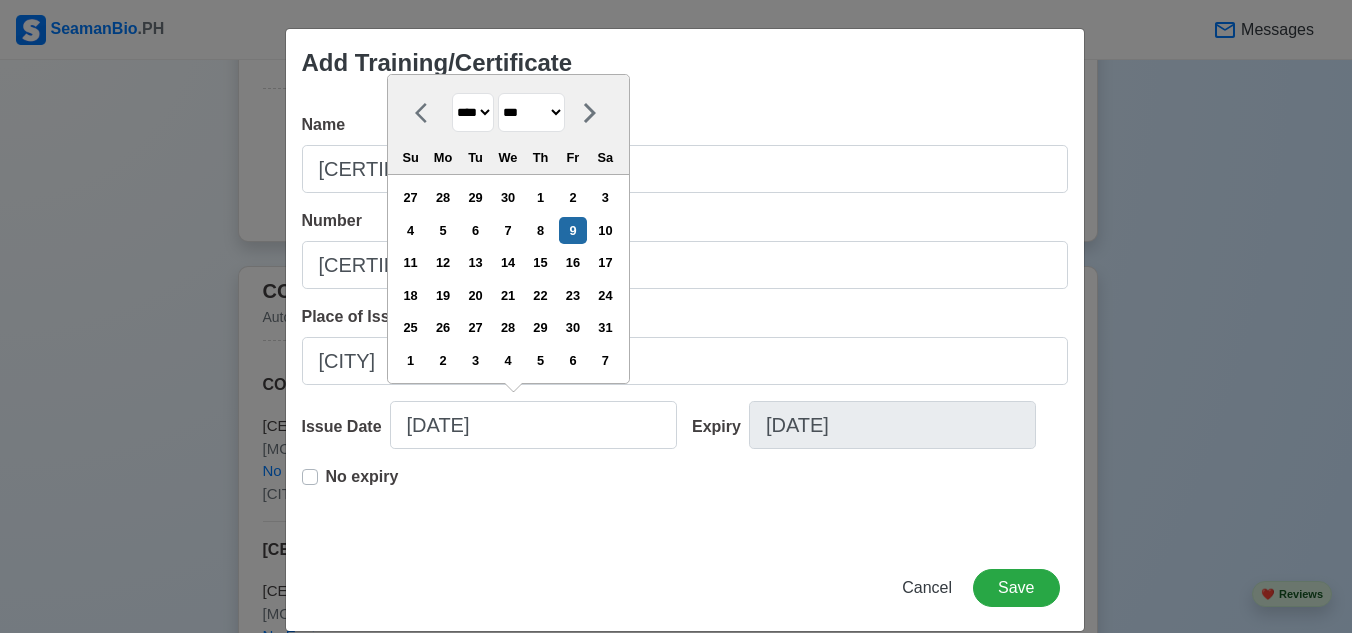 click on "**** **** **** **** **** **** **** **** **** **** **** **** **** **** **** **** **** **** **** **** **** **** **** **** **** **** **** **** **** **** **** **** **** **** **** **** **** **** **** **** **** **** **** **** **** **** **** **** **** **** **** **** **** **** **** **** **** **** **** **** **** **** **** **** **** **** **** **** **** **** **** **** **** **** **** **** **** **** **** **** **** **** **** **** **** **** **** **** **** **** **** **** **** **** **** **** **** **** **** **** **** **** **** **** **** ****" at bounding box center [473, 112] 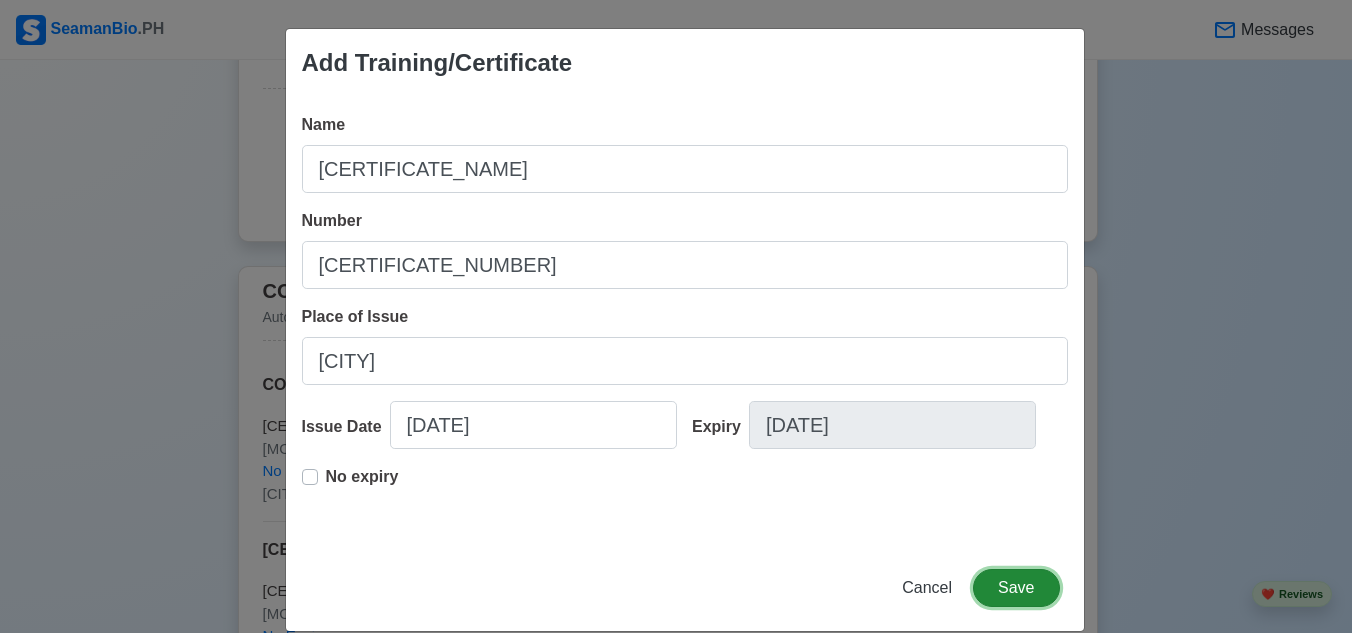 click on "Save" at bounding box center [1016, 588] 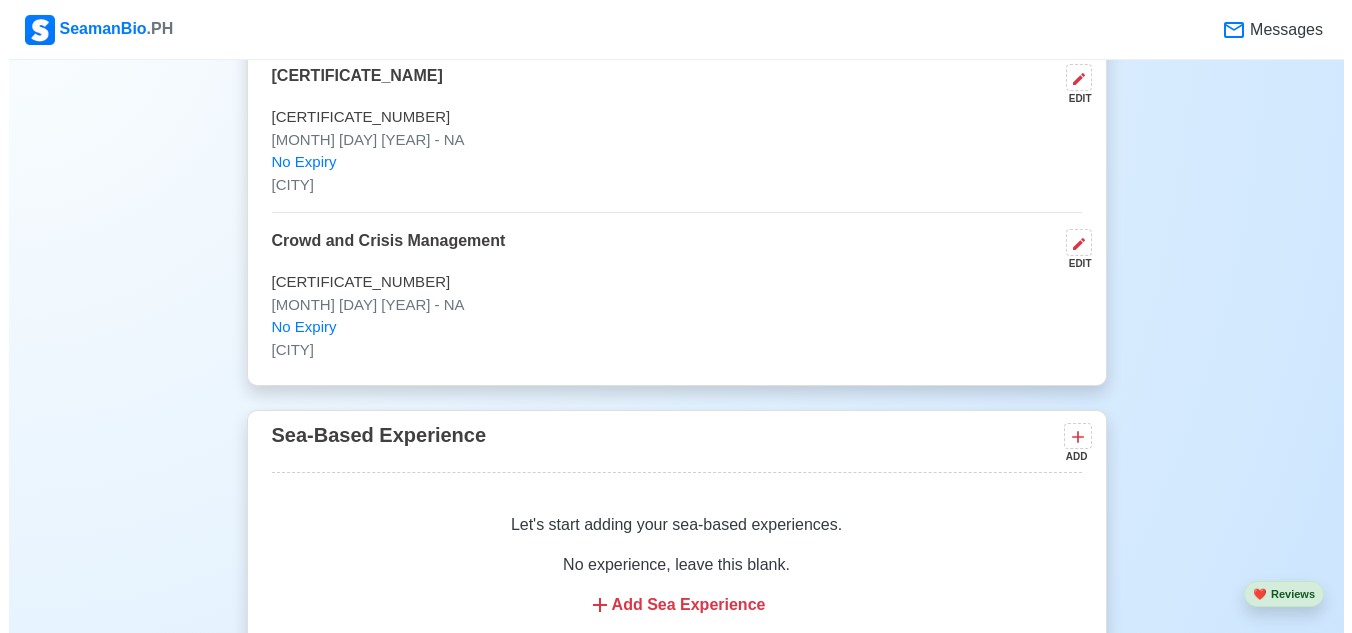 scroll, scrollTop: 4600, scrollLeft: 0, axis: vertical 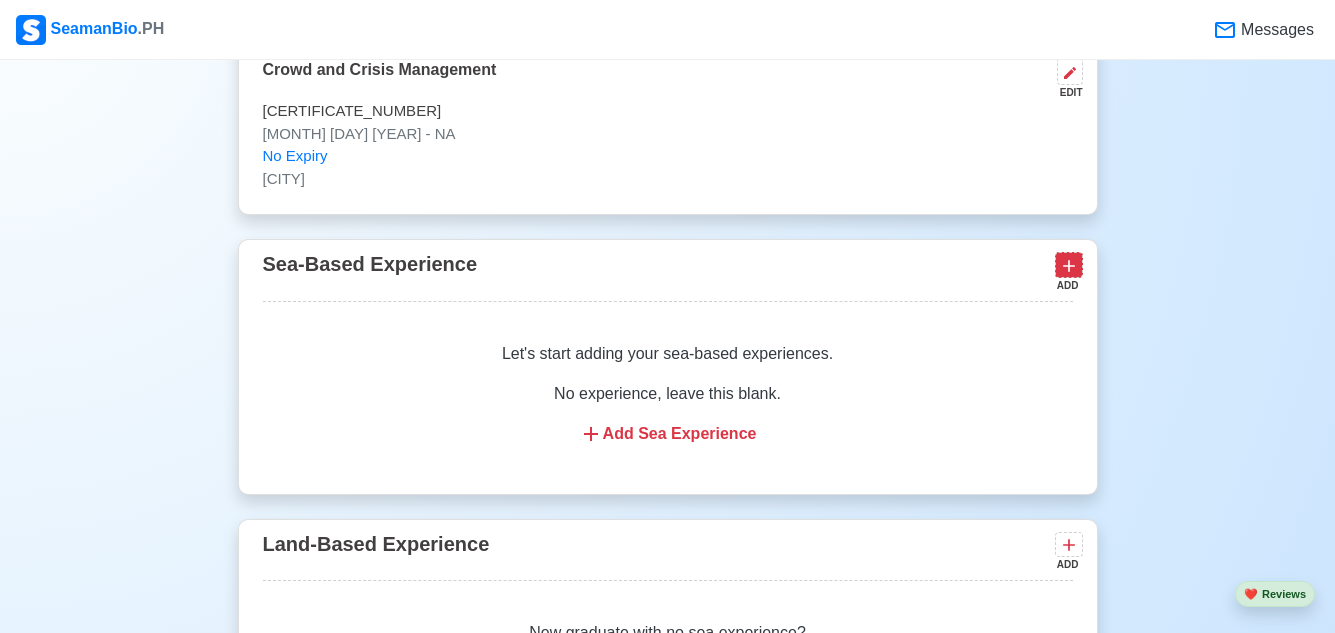click 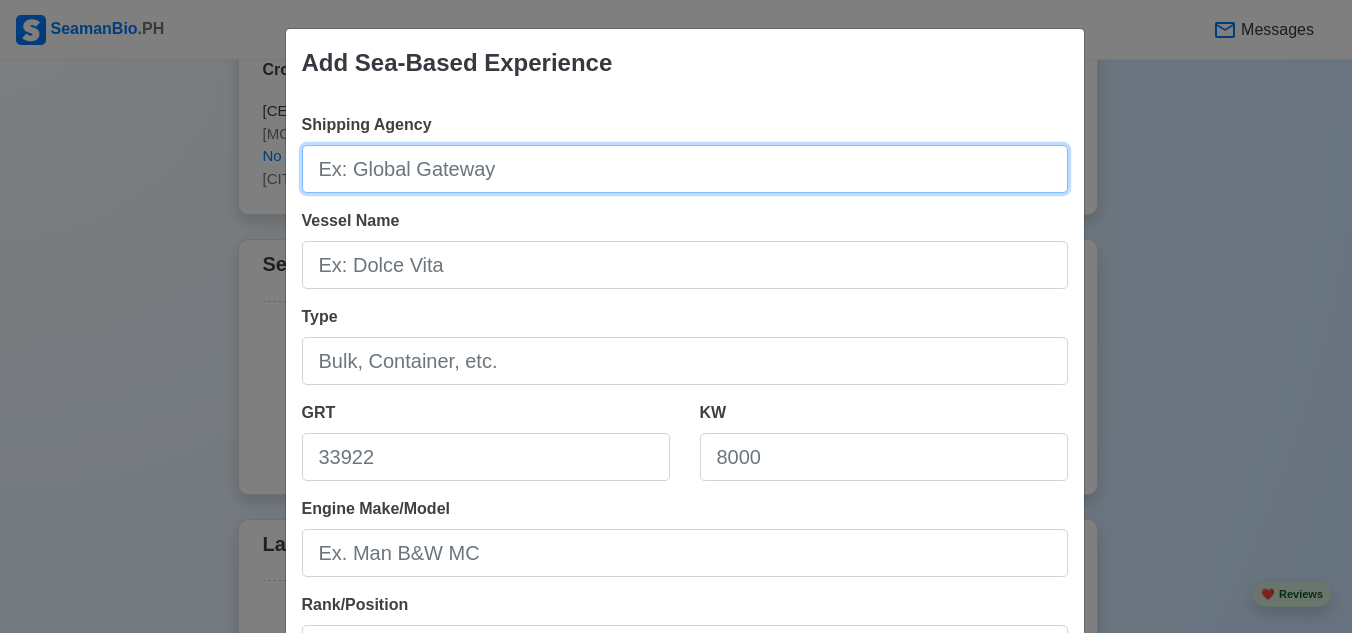 click on "Shipping Agency" at bounding box center [685, 169] 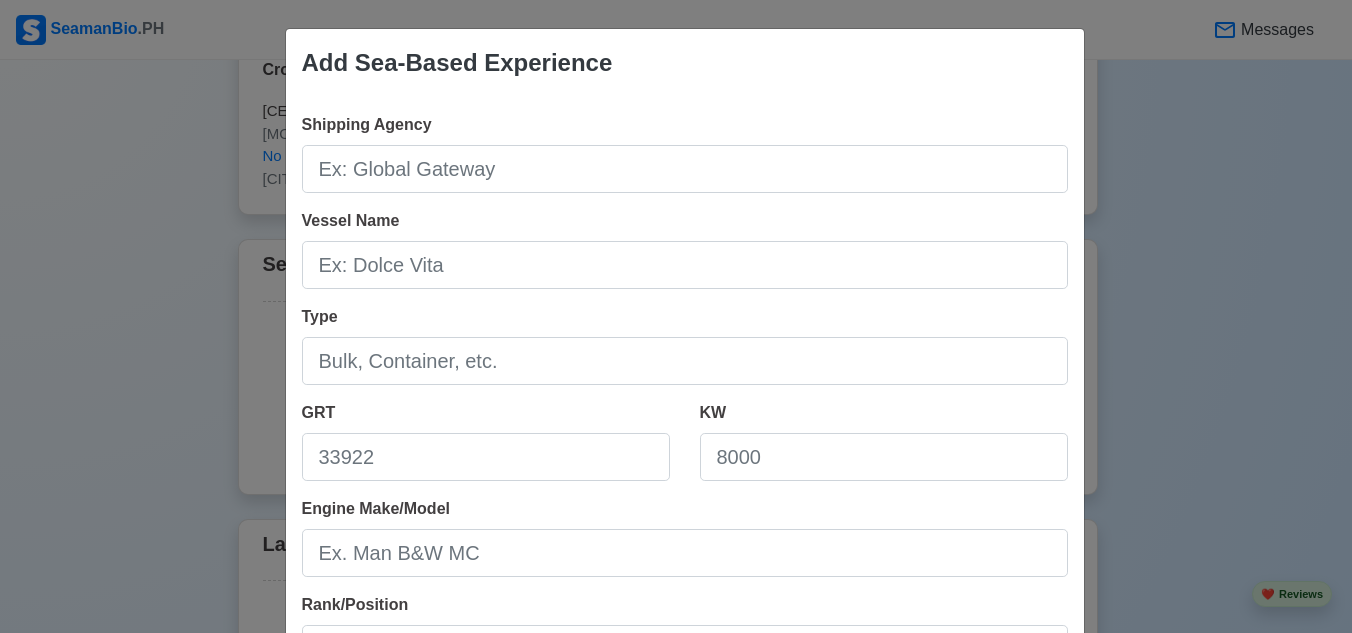 click on "Add Sea-Based Experience Shipping Agency Vessel Name Type GRT KW Engine Make/Model Rank/Position Sign On 07/14/2025 Sign Off 07/14/2025 I currently work here Reason for Disembarkation 🔒 Salary (USD) Cancel Save" at bounding box center [676, 316] 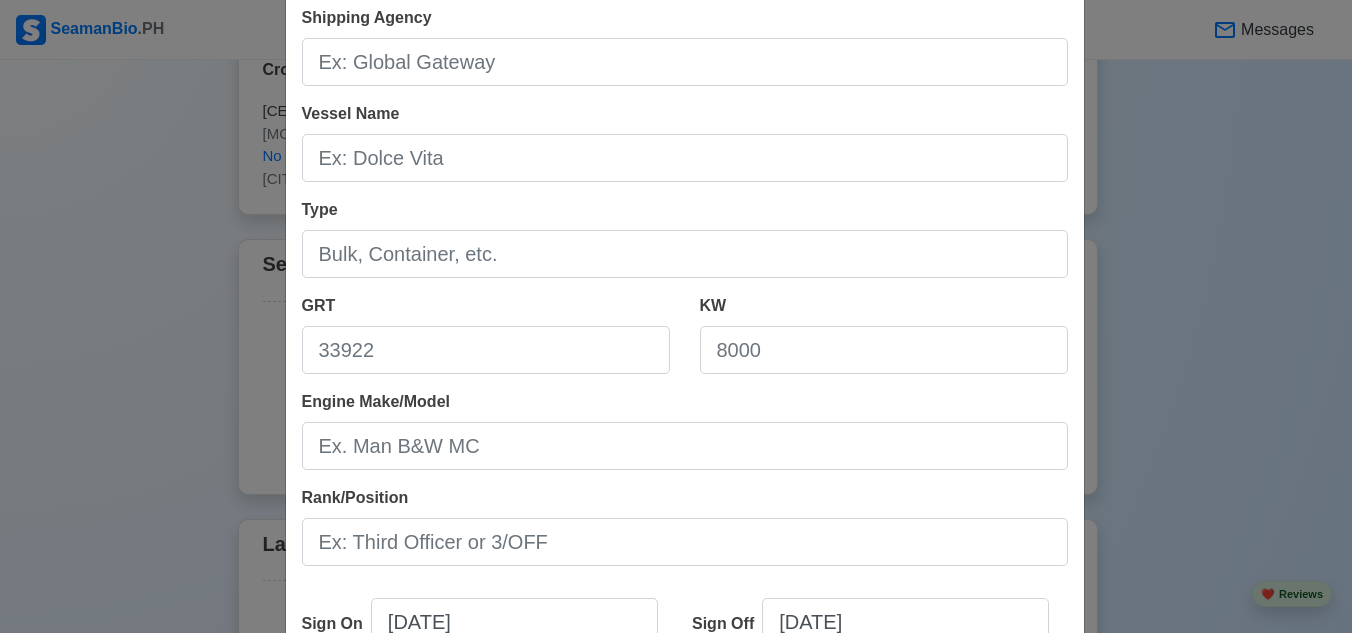 scroll, scrollTop: 0, scrollLeft: 0, axis: both 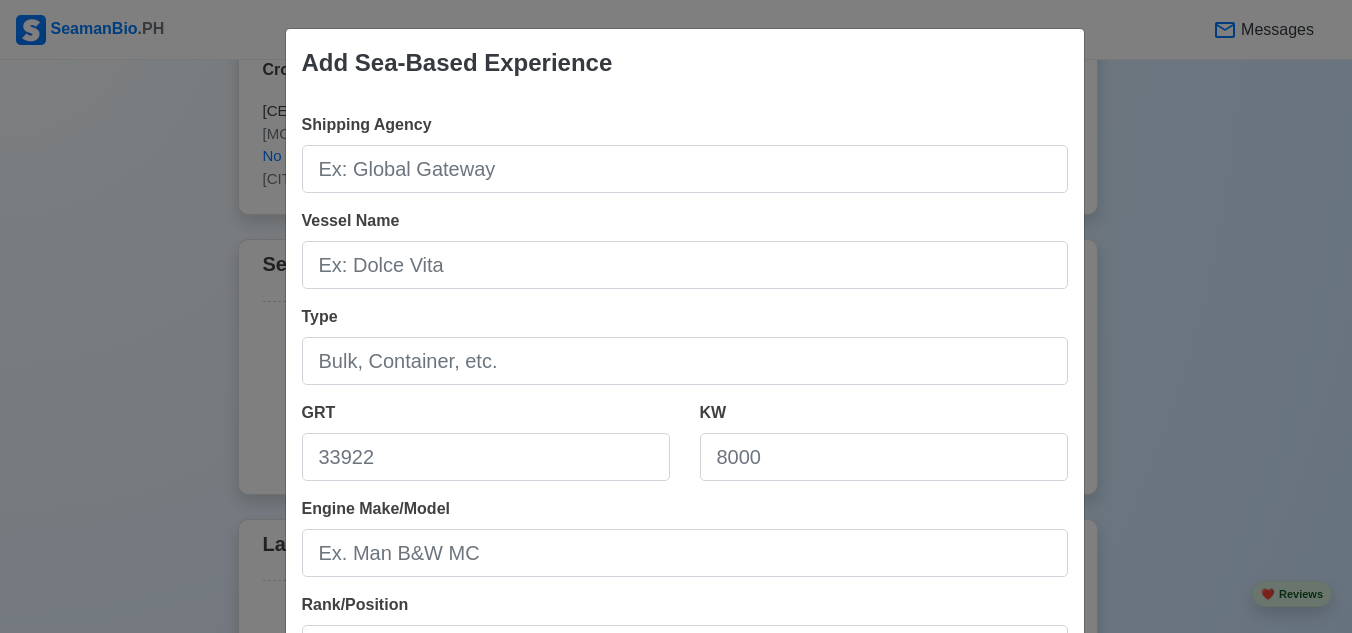 click on "Add Sea-Based Experience Shipping Agency Vessel Name Type GRT KW Engine Make/Model Rank/Position Sign On 07/14/2025 Sign Off 07/14/2025 I currently work here Reason for Disembarkation 🔒 Salary (USD) Cancel Save" at bounding box center (676, 316) 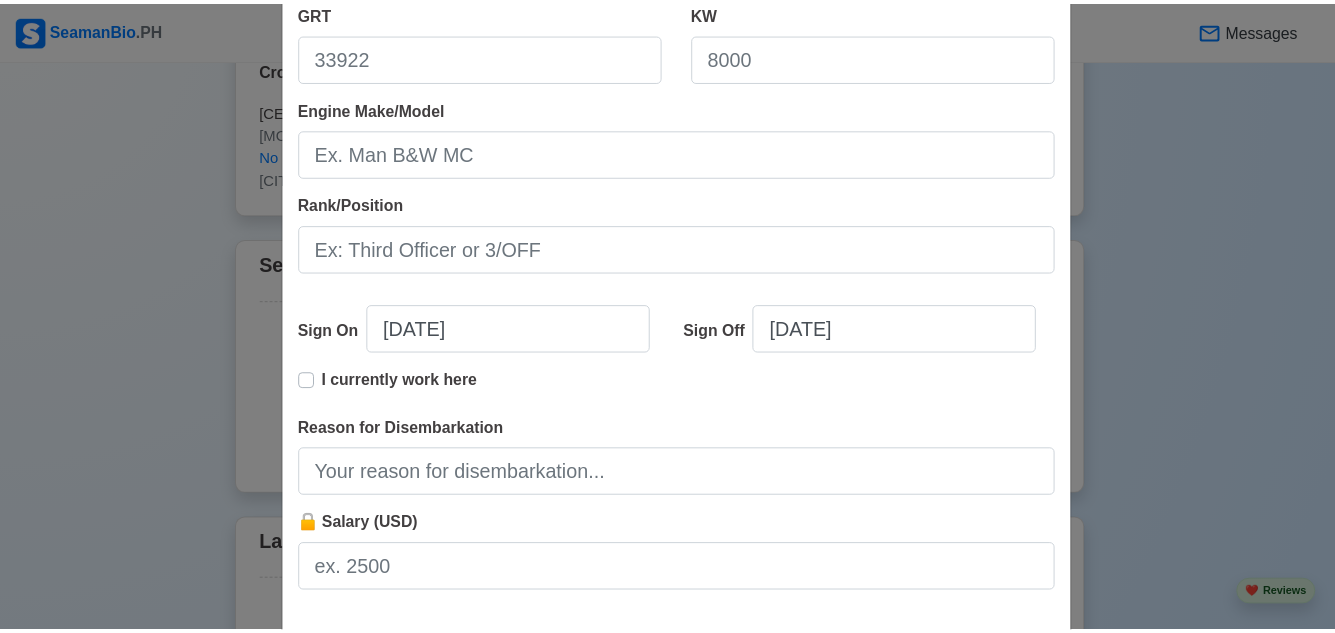 scroll, scrollTop: 507, scrollLeft: 0, axis: vertical 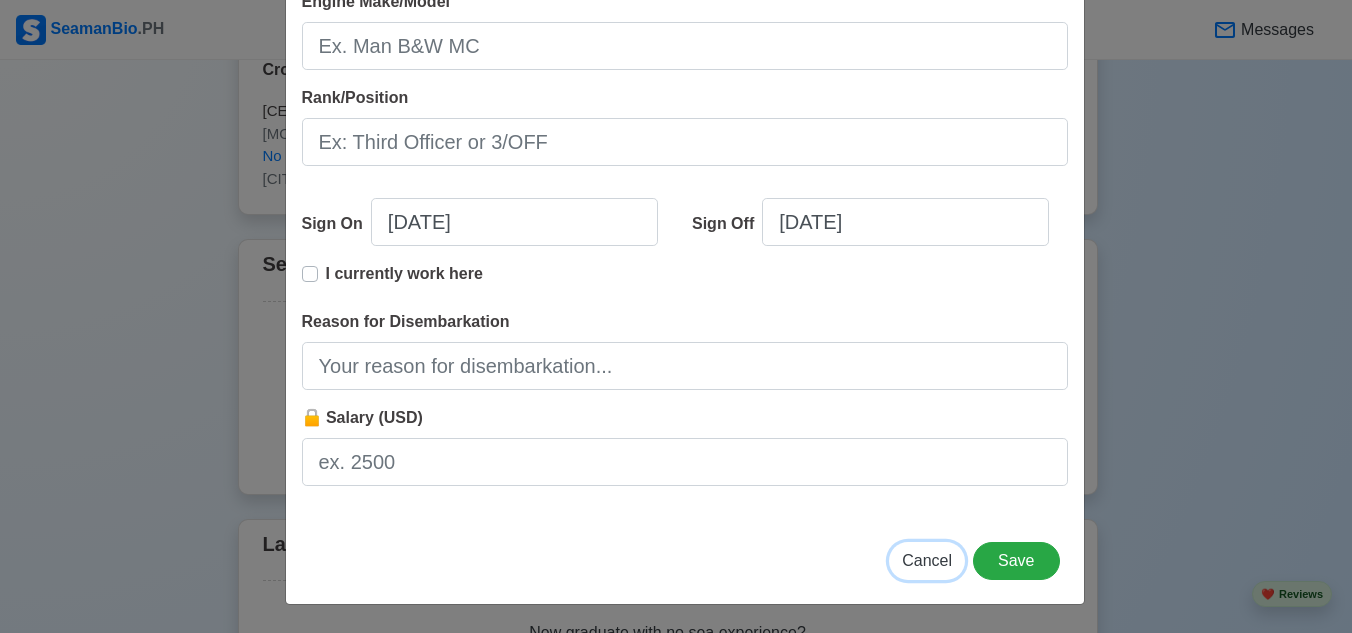 click on "Cancel" at bounding box center [927, 560] 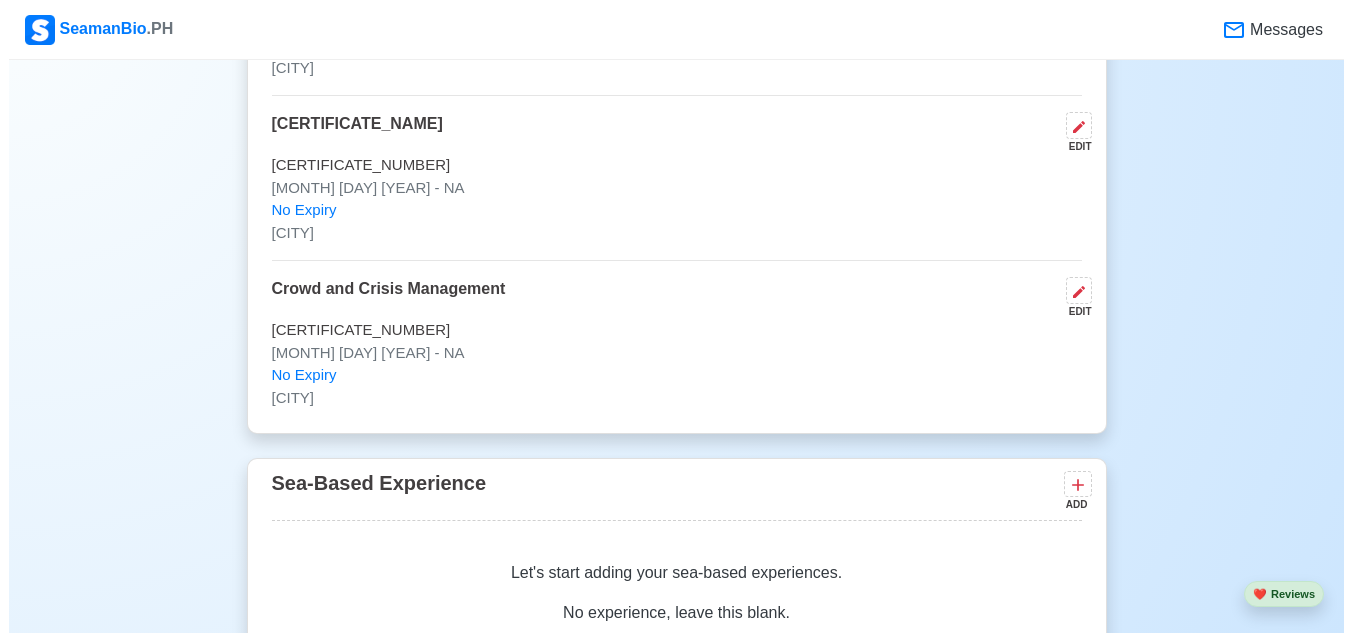 scroll, scrollTop: 4481, scrollLeft: 0, axis: vertical 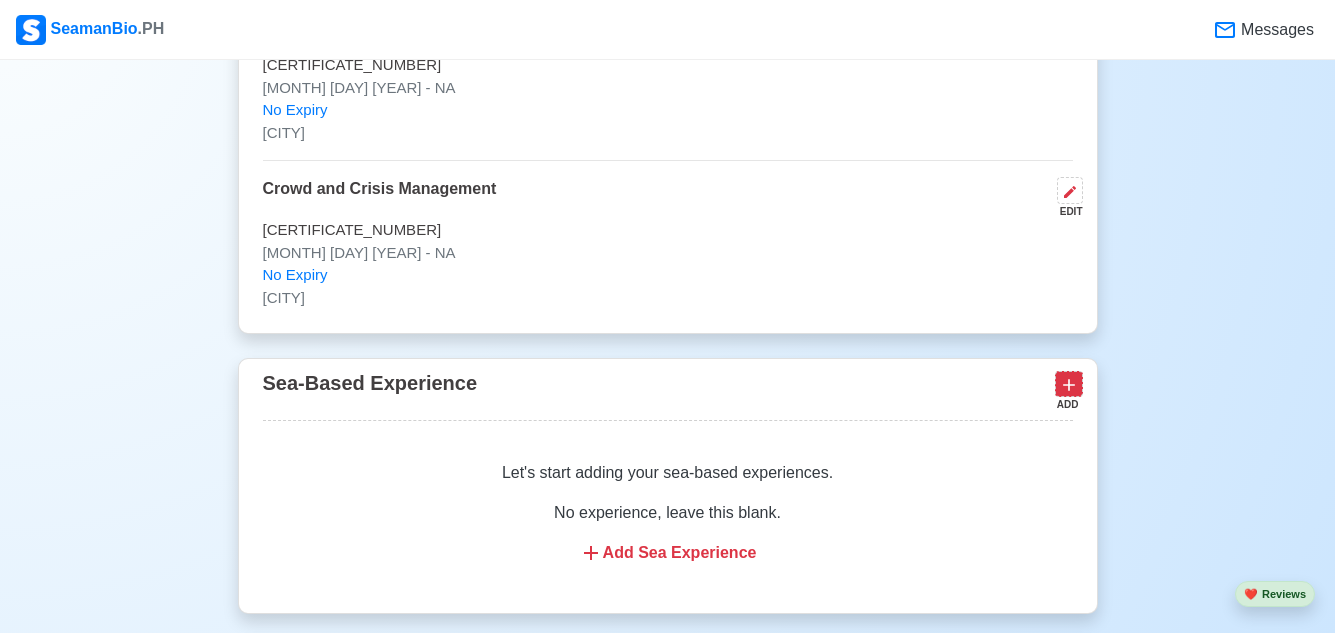 click 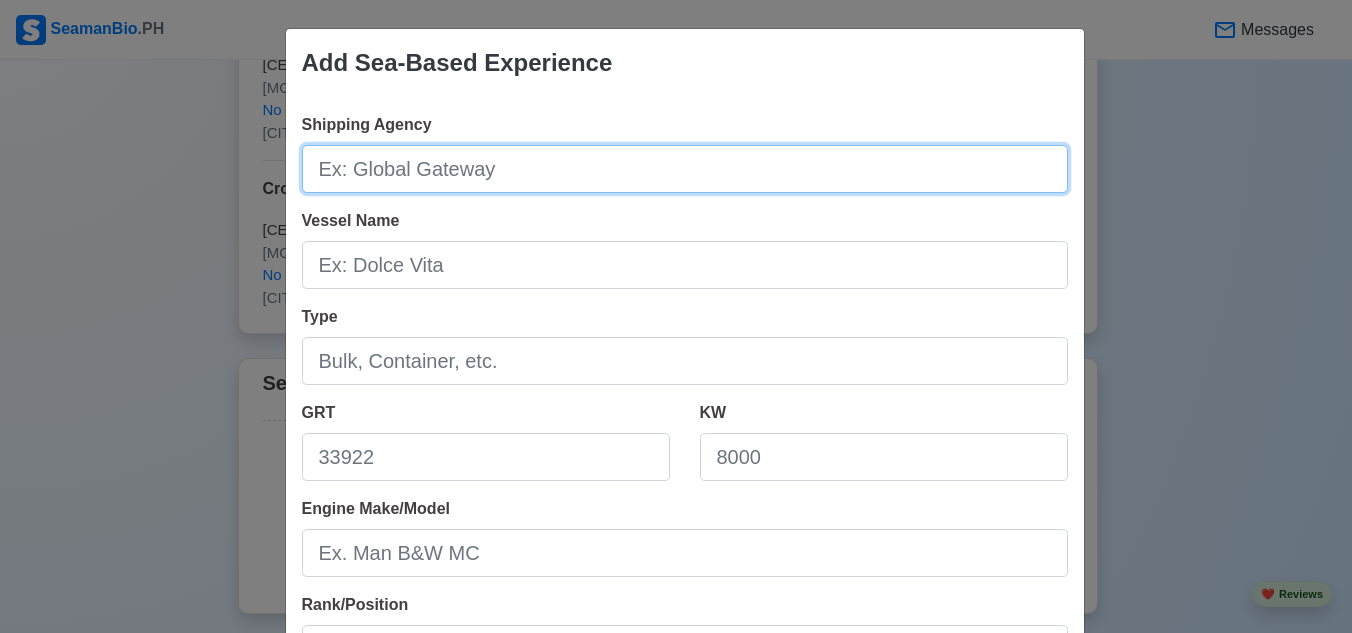 click on "Shipping Agency" at bounding box center [685, 169] 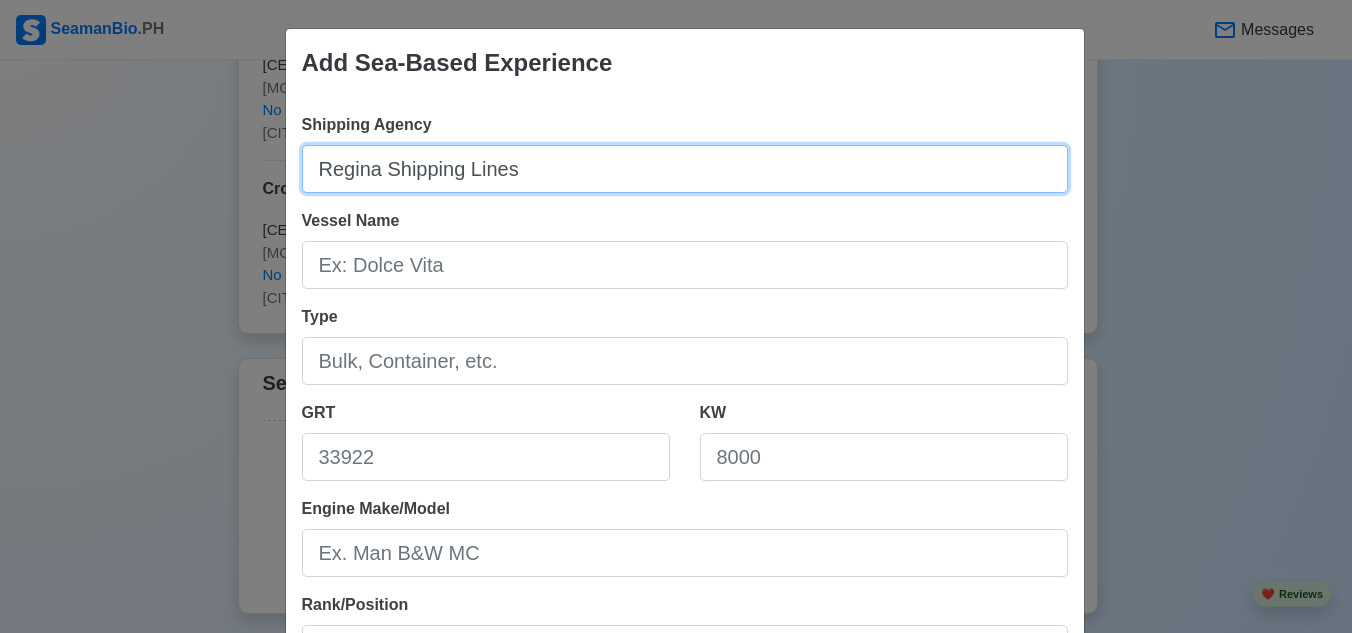 type on "Regina Shipping Lines" 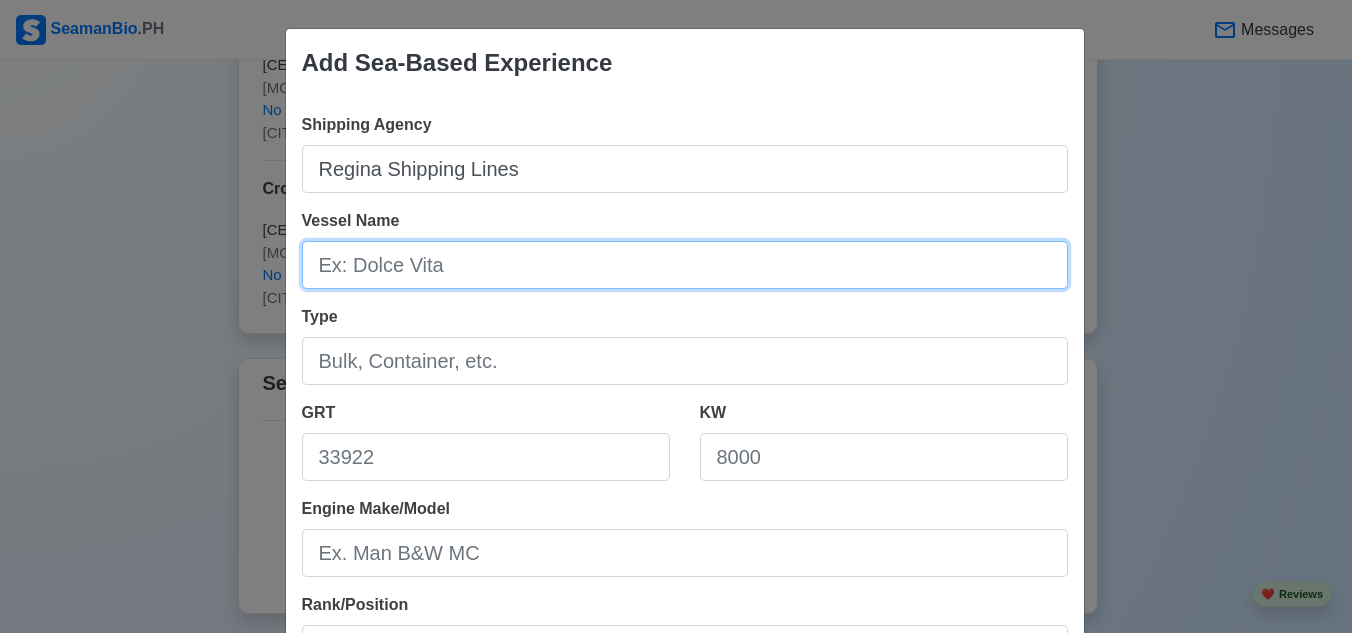 click on "Vessel Name" at bounding box center [685, 265] 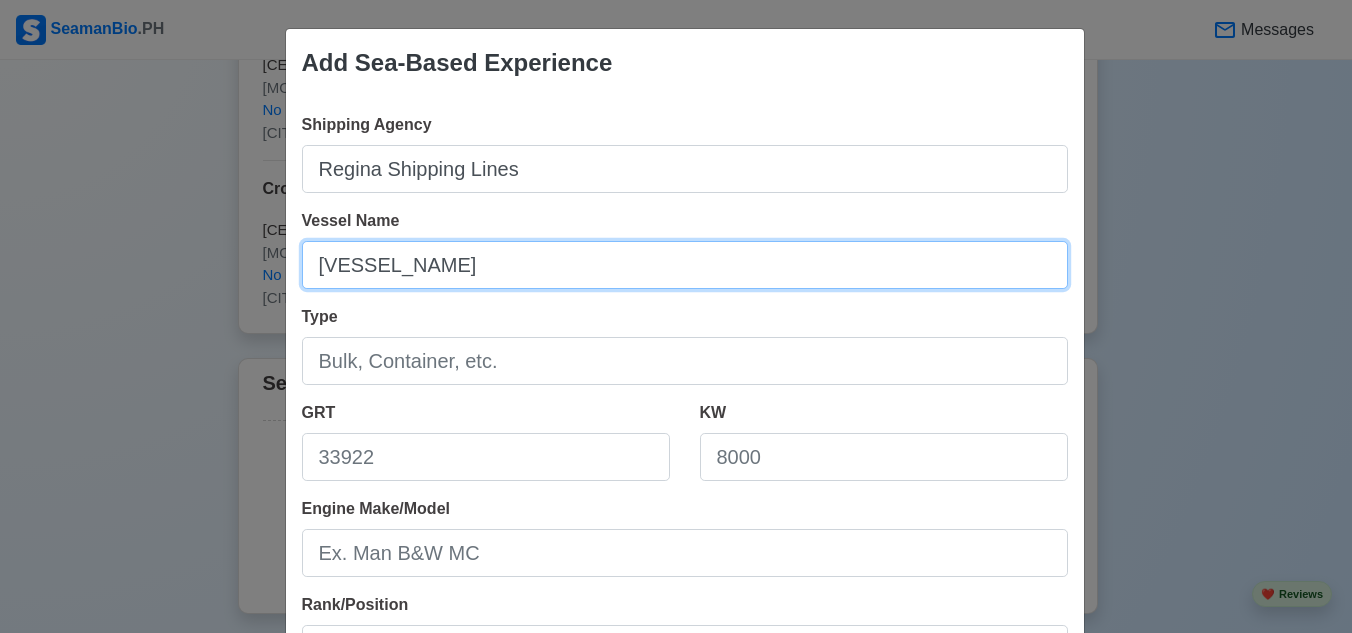 type on "VESSEL MV STARFERRY 1" 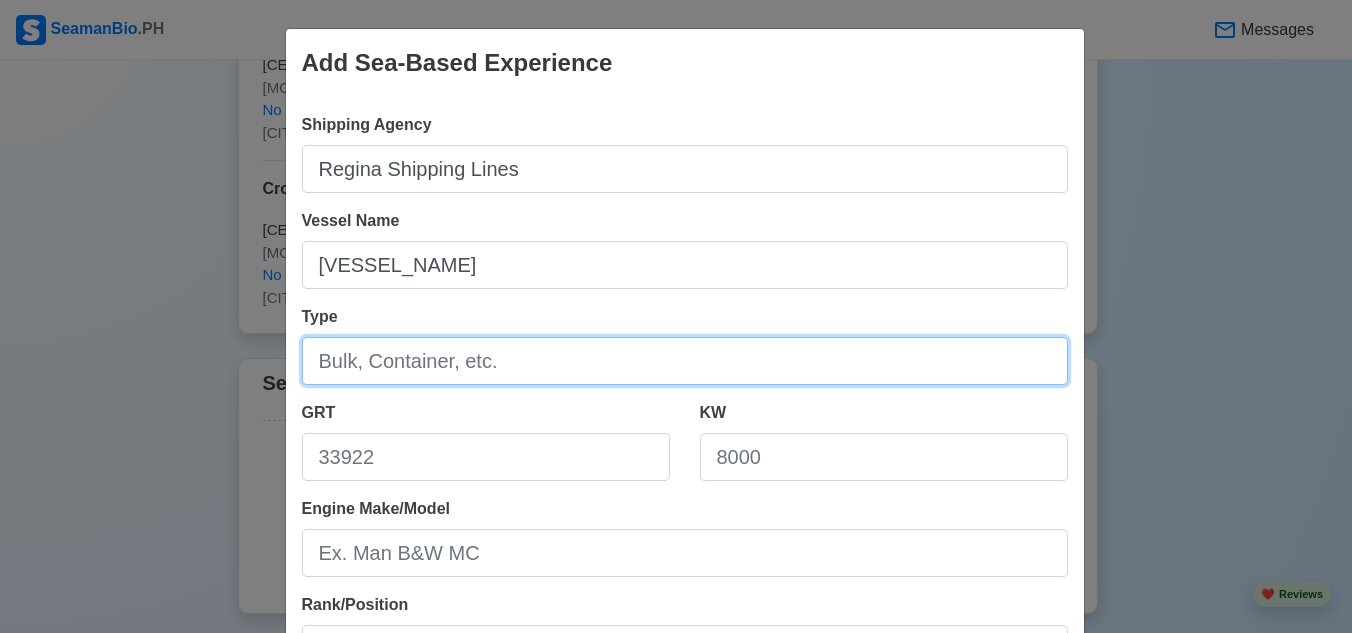click on "Type" at bounding box center [685, 361] 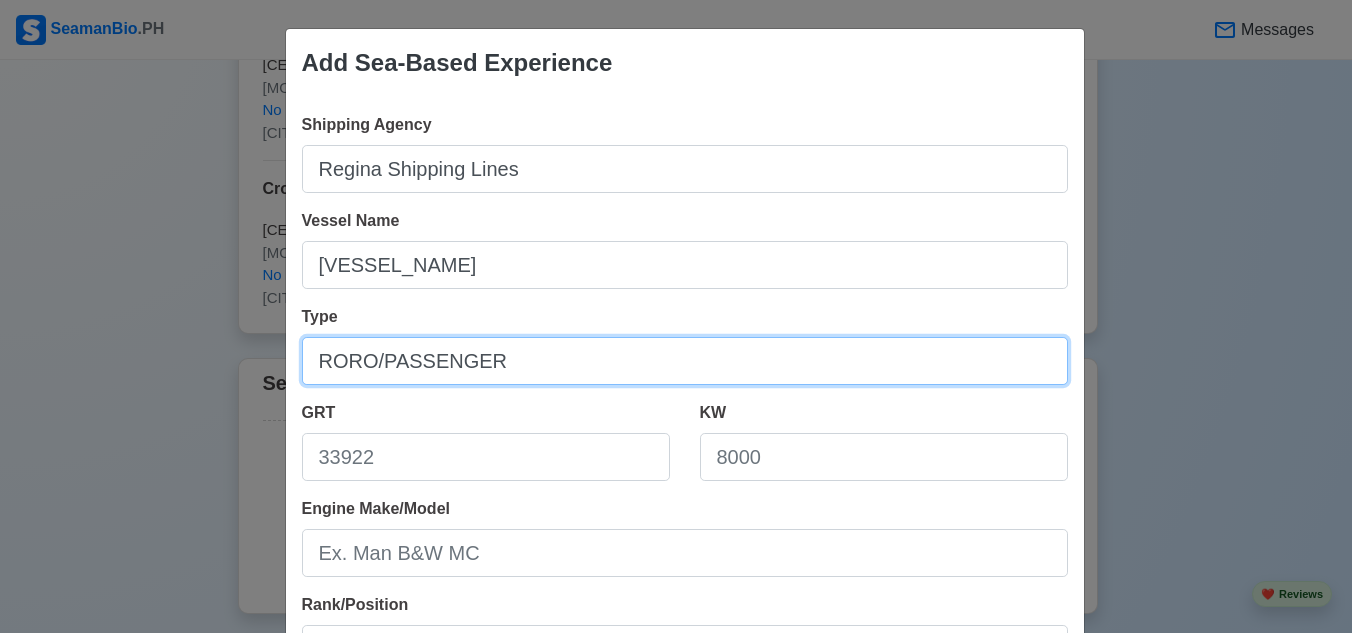 scroll, scrollTop: 300, scrollLeft: 0, axis: vertical 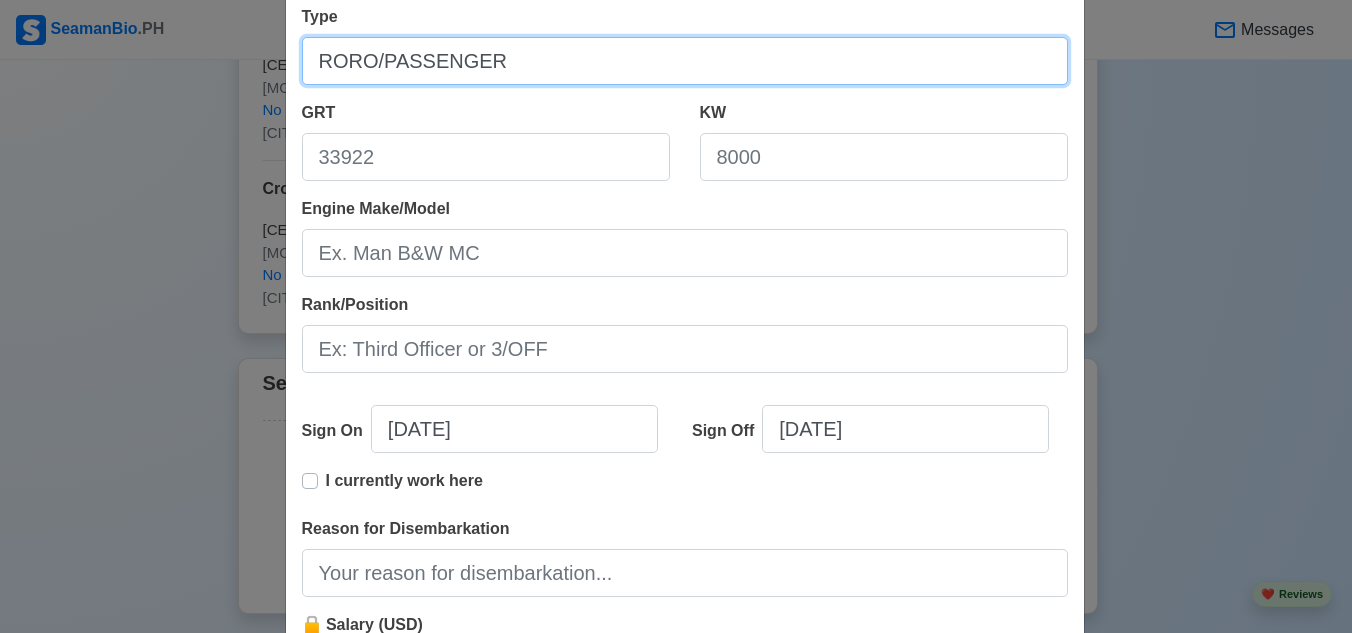type on "RORO/PASSENGER" 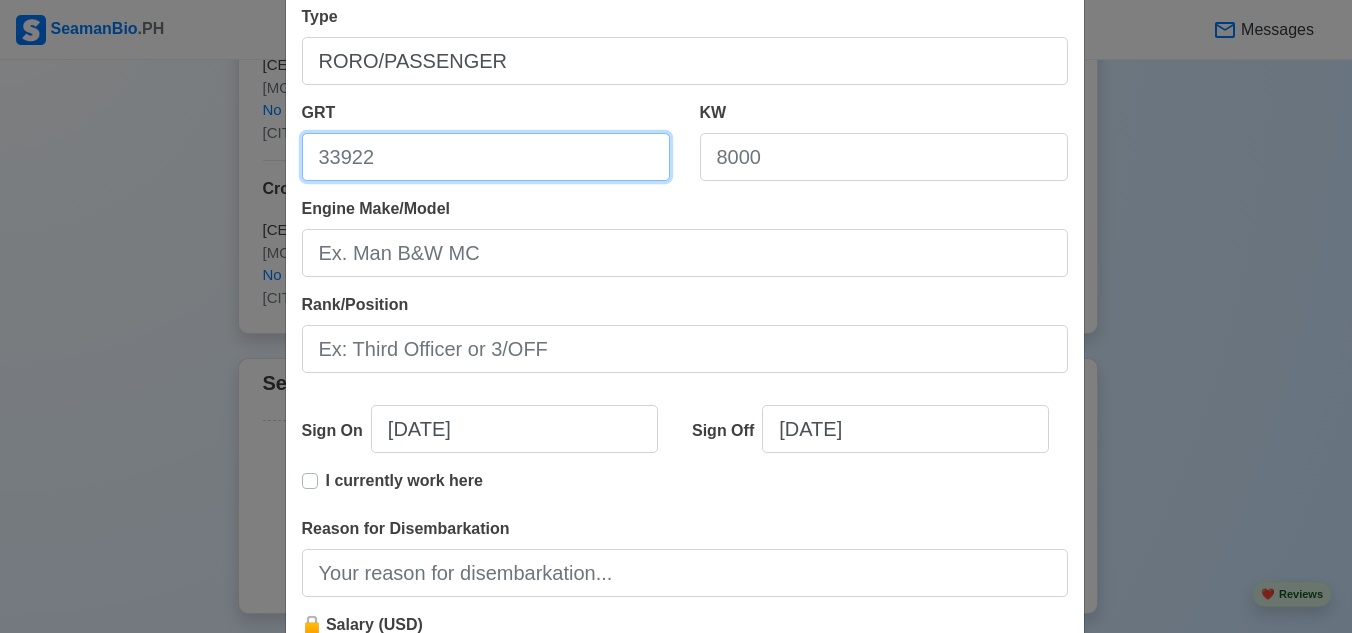click on "GRT" at bounding box center [486, 157] 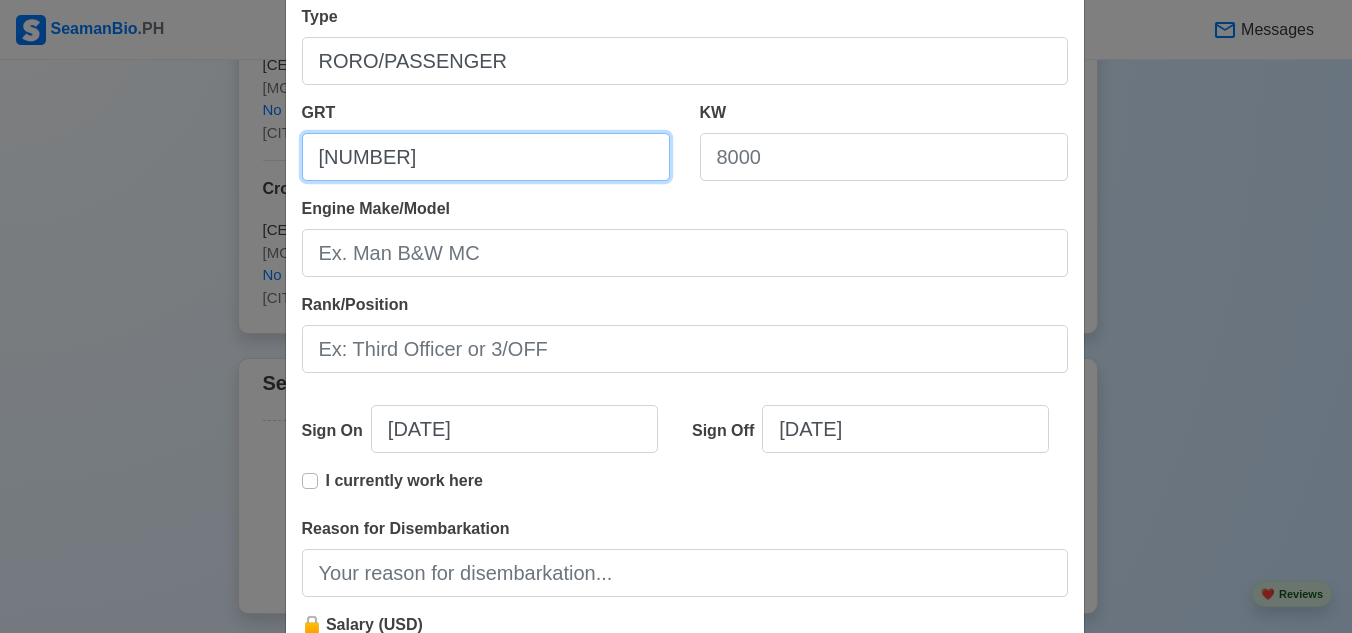 type on "1014" 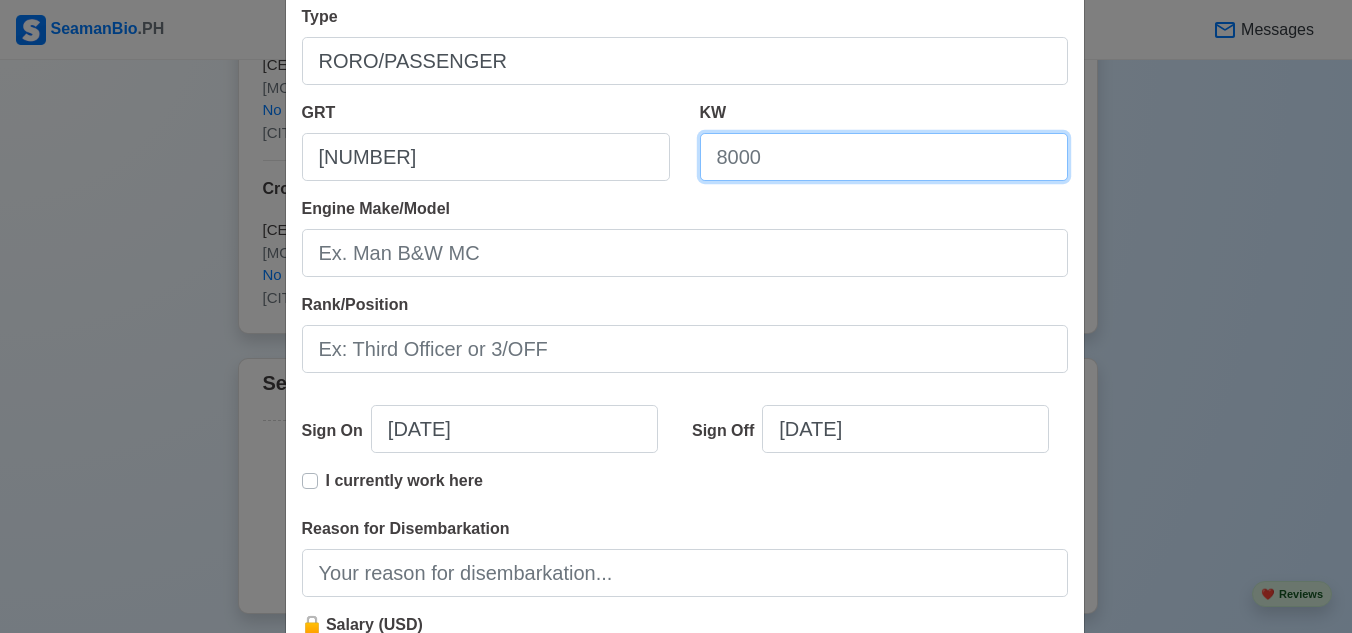 click on "KW" at bounding box center [884, 157] 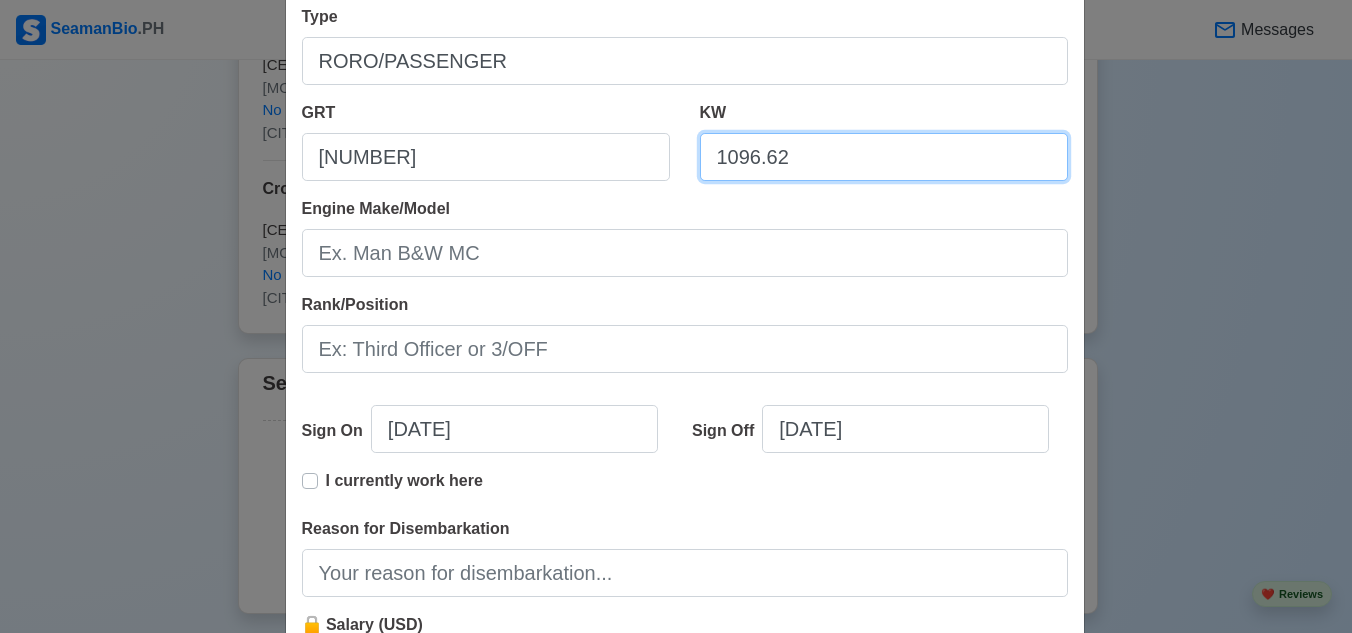 type on "1096.62" 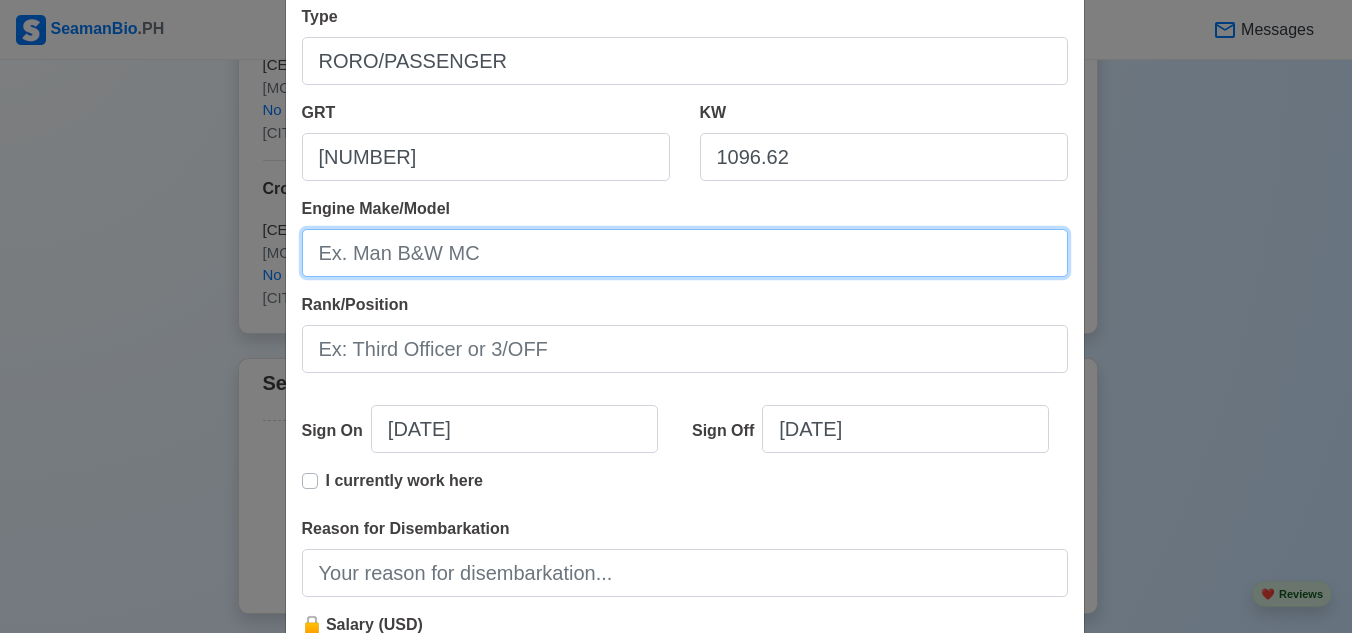 click on "Engine Make/Model" at bounding box center [685, 253] 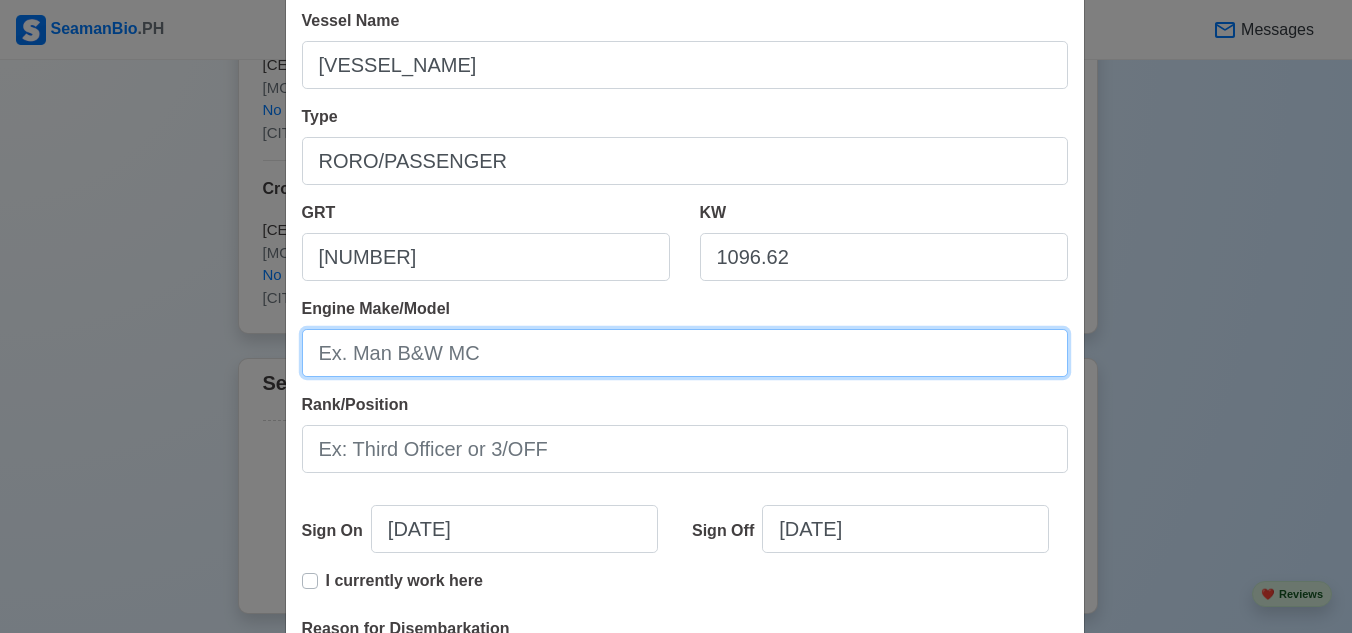 scroll, scrollTop: 100, scrollLeft: 0, axis: vertical 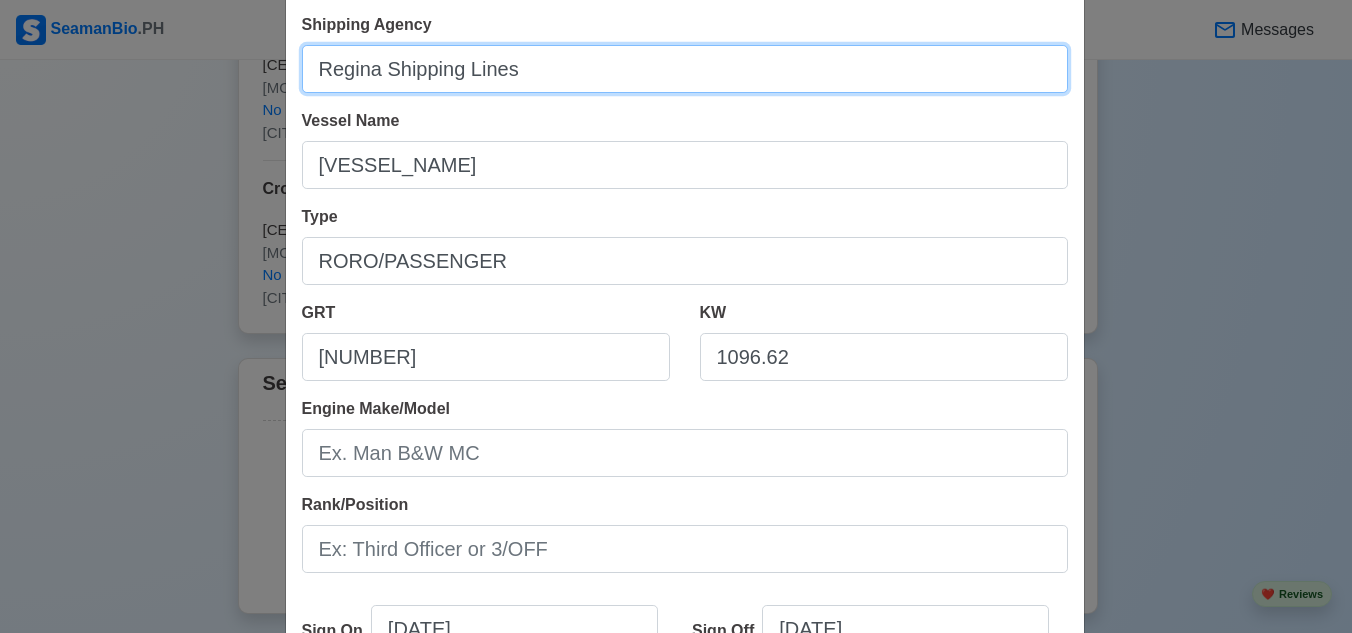 drag, startPoint x: 515, startPoint y: 74, endPoint x: 241, endPoint y: 58, distance: 274.46677 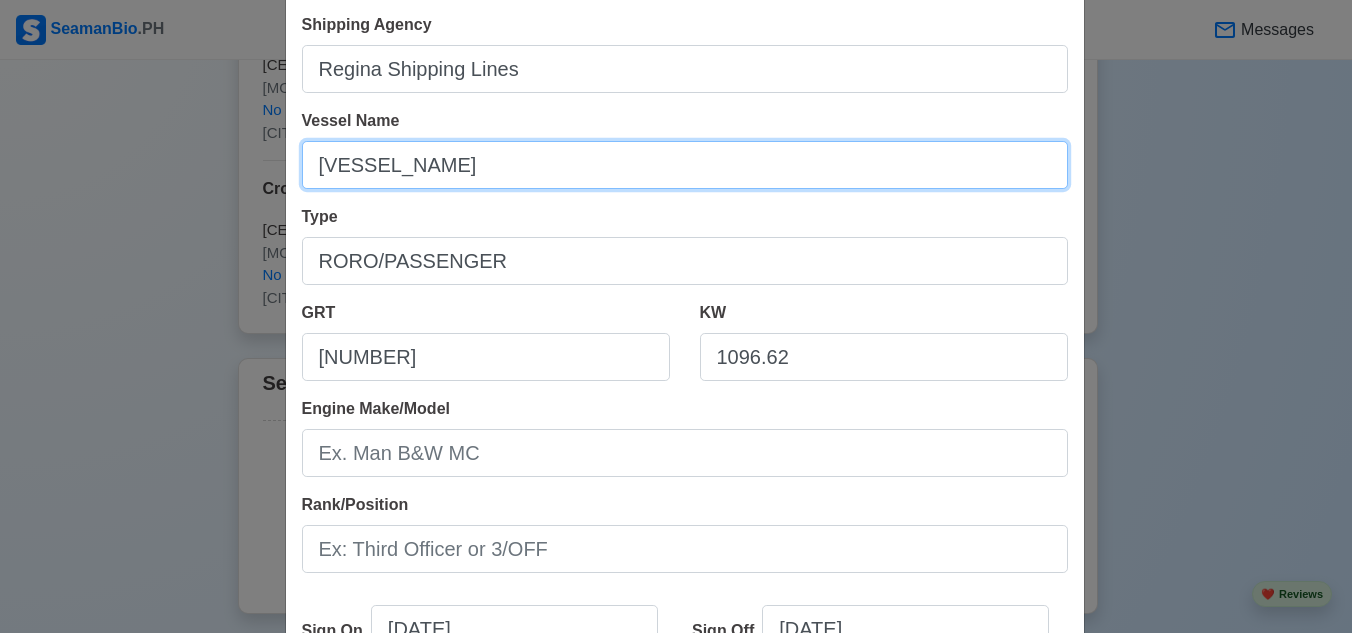 drag, startPoint x: 594, startPoint y: 172, endPoint x: 310, endPoint y: 176, distance: 284.02817 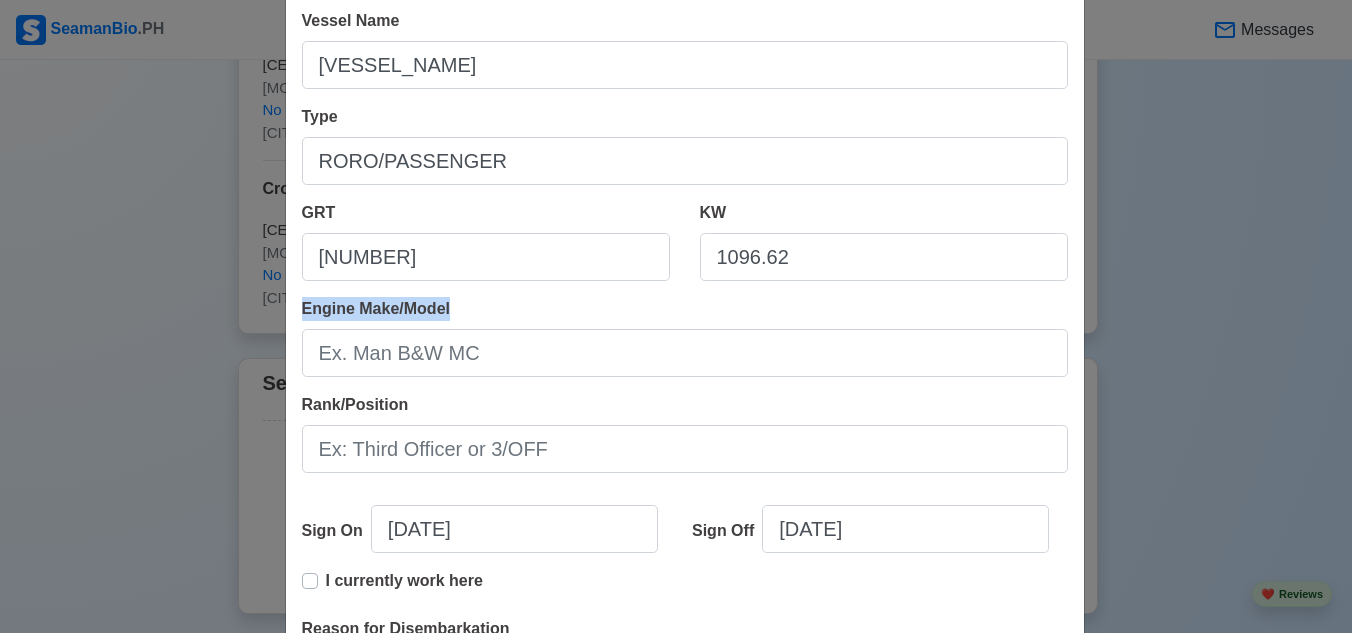 drag, startPoint x: 458, startPoint y: 302, endPoint x: 294, endPoint y: 315, distance: 164.51443 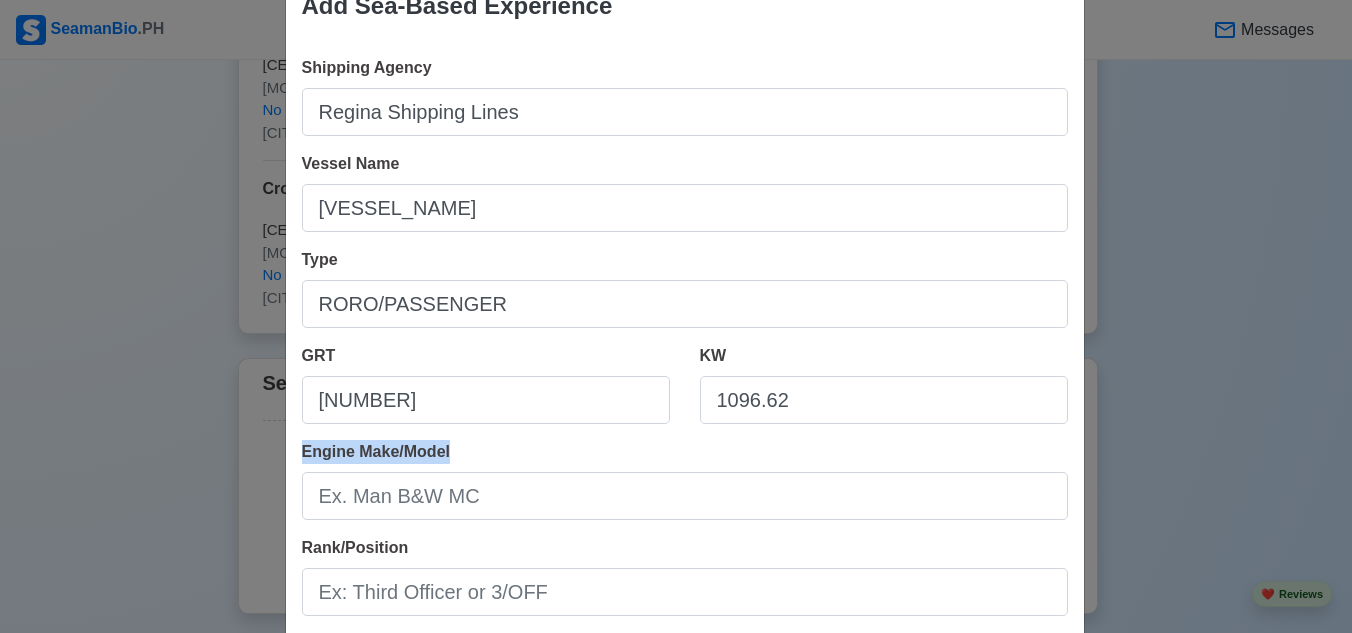 scroll, scrollTop: 0, scrollLeft: 0, axis: both 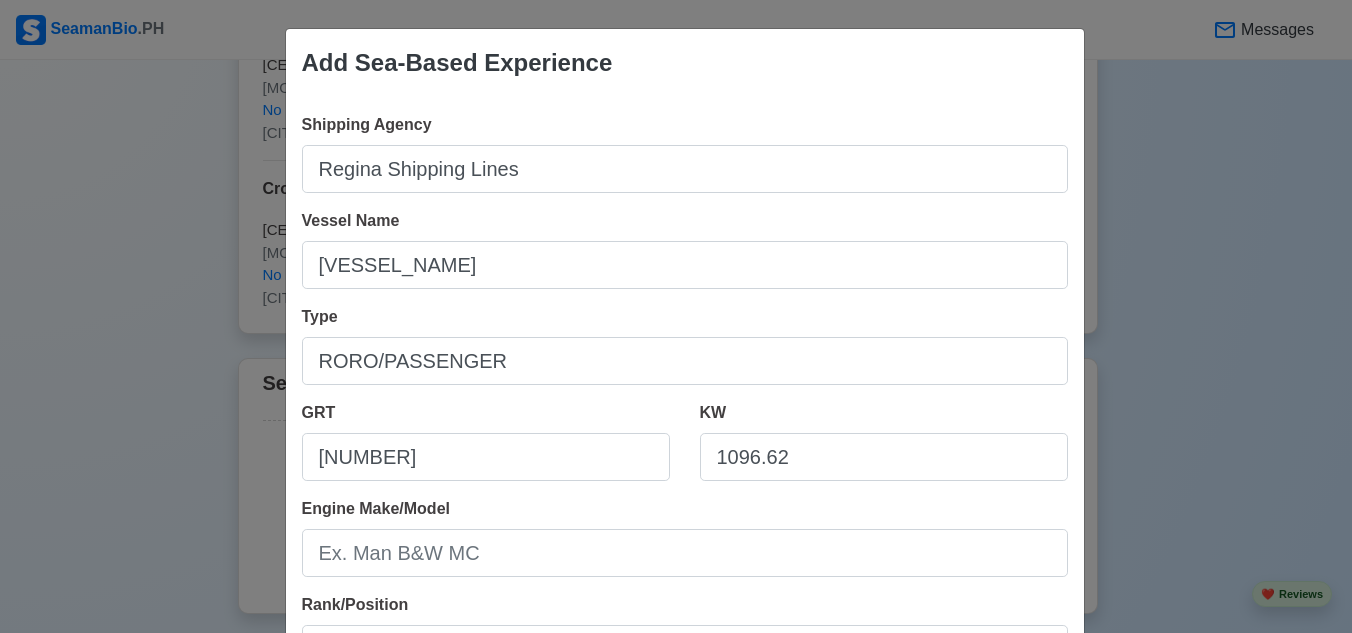 click on "Engine Make/Model" at bounding box center [685, 537] 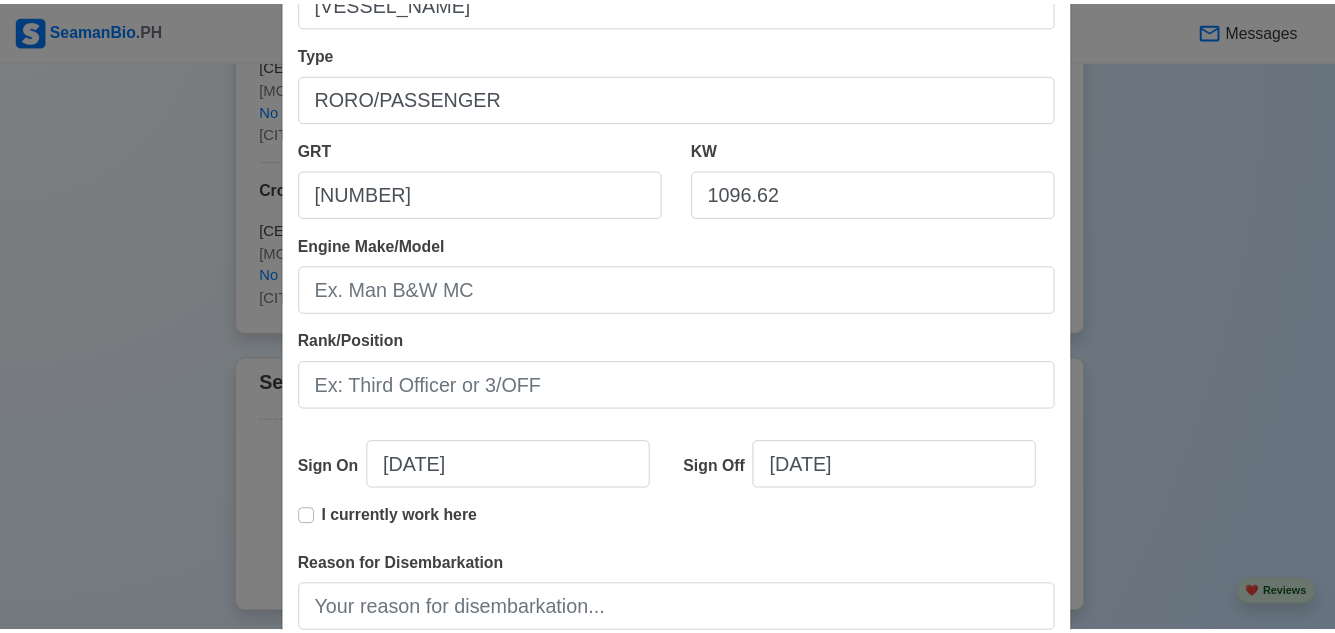 scroll, scrollTop: 507, scrollLeft: 0, axis: vertical 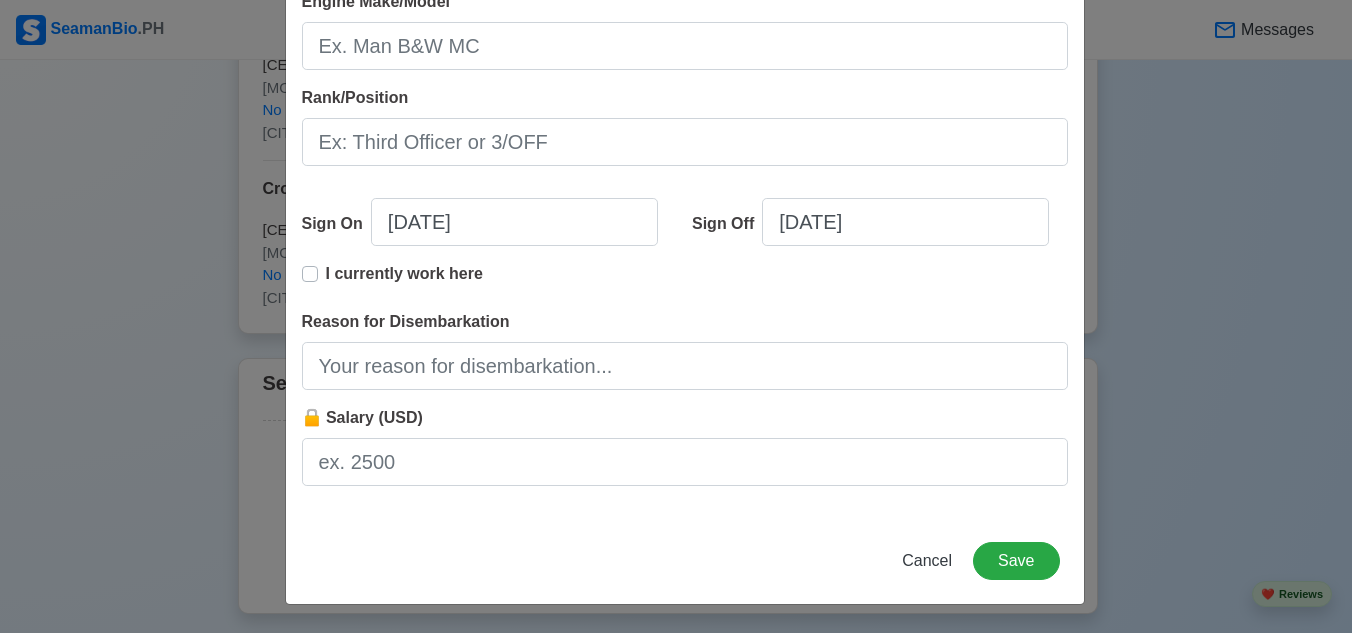 click on "Add Sea-Based Experience Shipping Agency Regina Shipping Lines Vessel Name VESSEL MV STARFERRY 1 Type RORO/PASSENGER GRT 1014 KW 1096.62 Engine Make/Model Rank/Position Sign On 07/14/2025 Sign Off 07/14/2025 I currently work here Reason for Disembarkation 🔒 Salary (USD) Cancel Save" at bounding box center [685, 63] 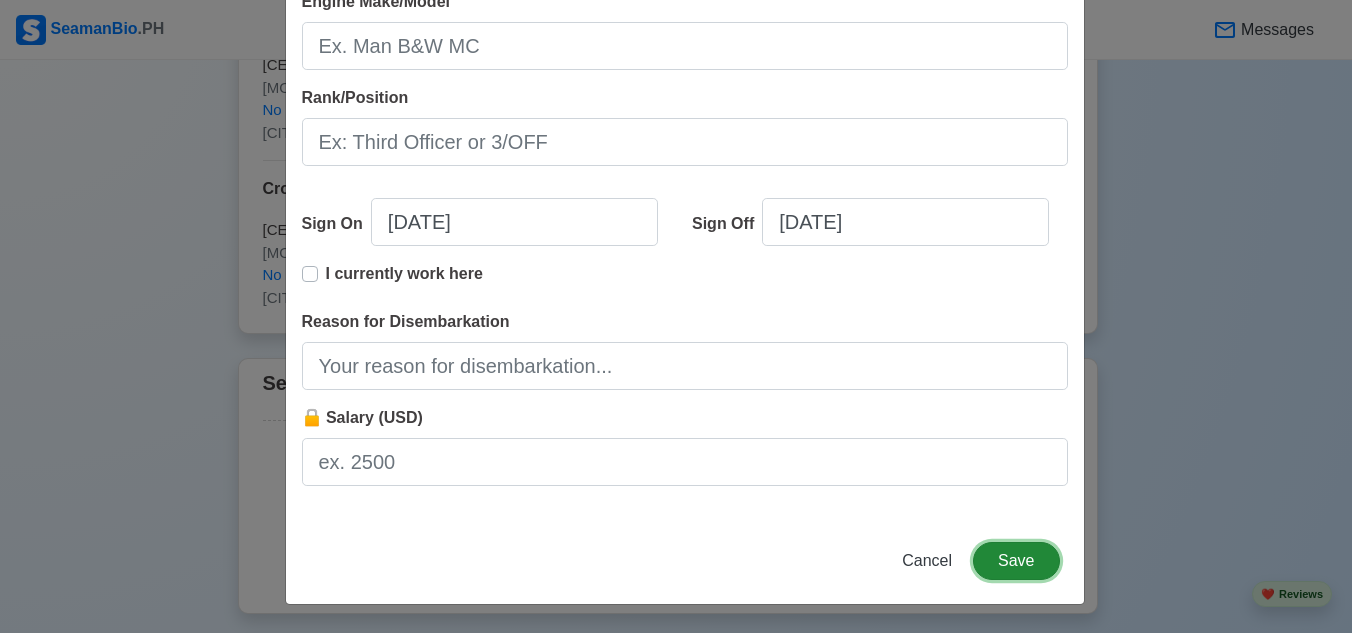 click on "Save" at bounding box center (1016, 561) 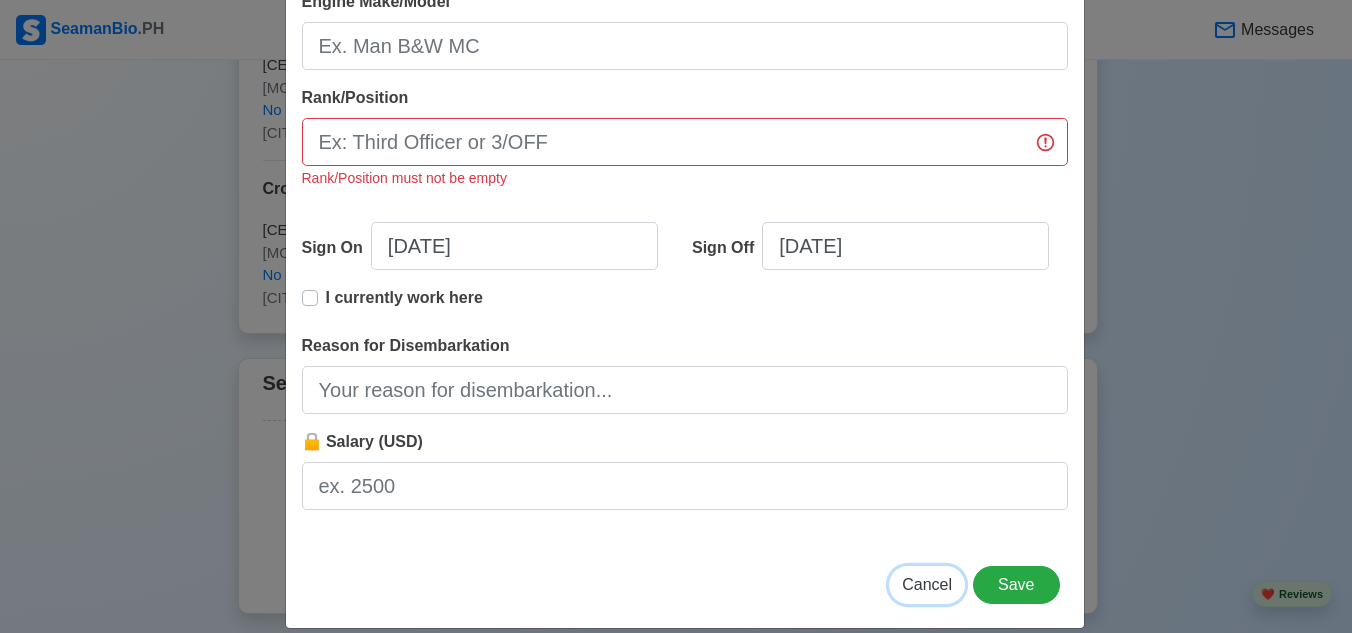 click on "Cancel" at bounding box center (927, 584) 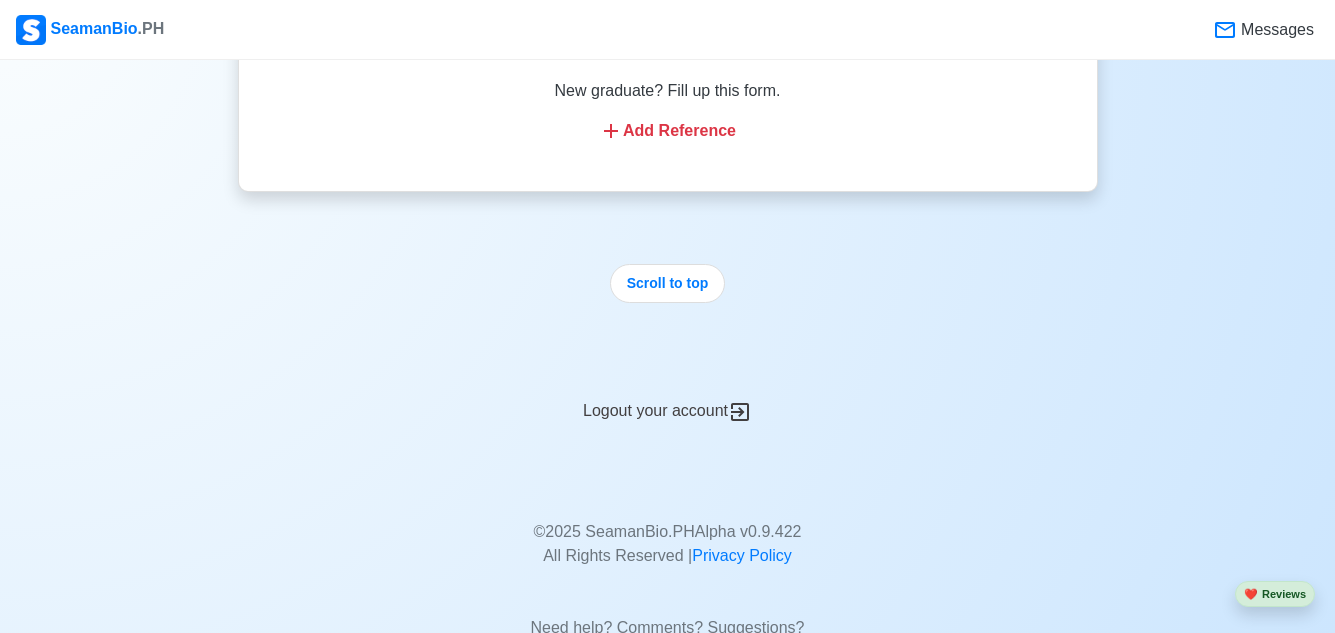 scroll, scrollTop: 5481, scrollLeft: 0, axis: vertical 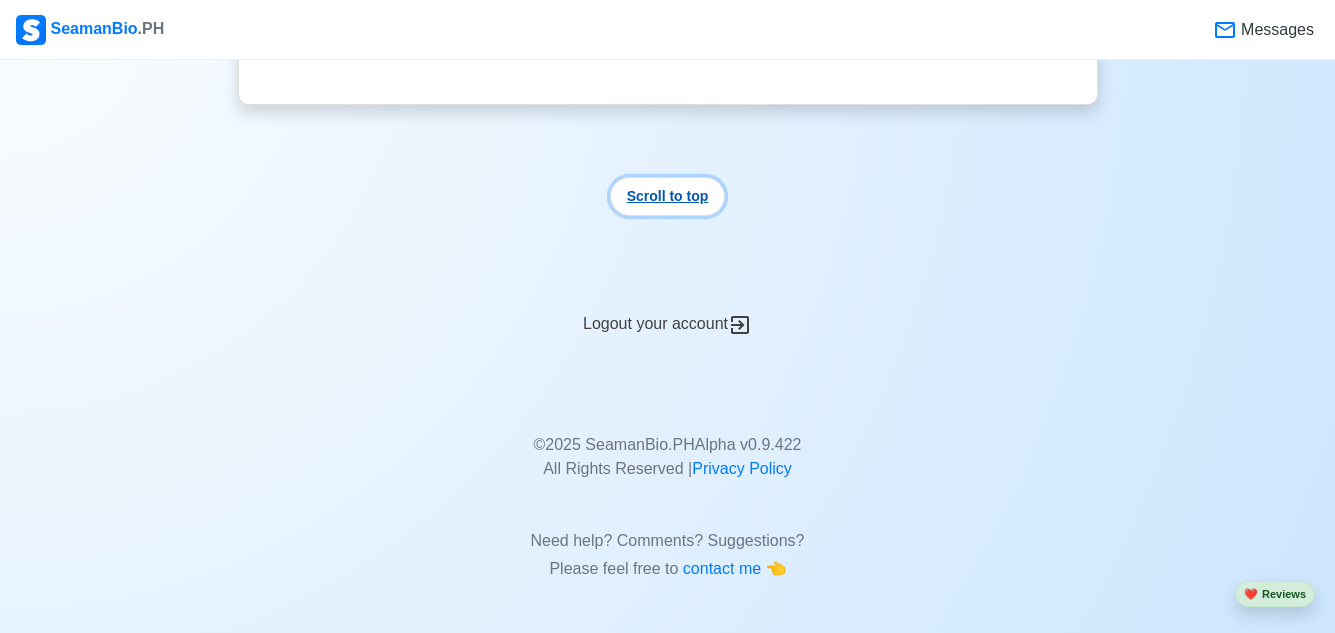 click on "Scroll to top" at bounding box center (668, 196) 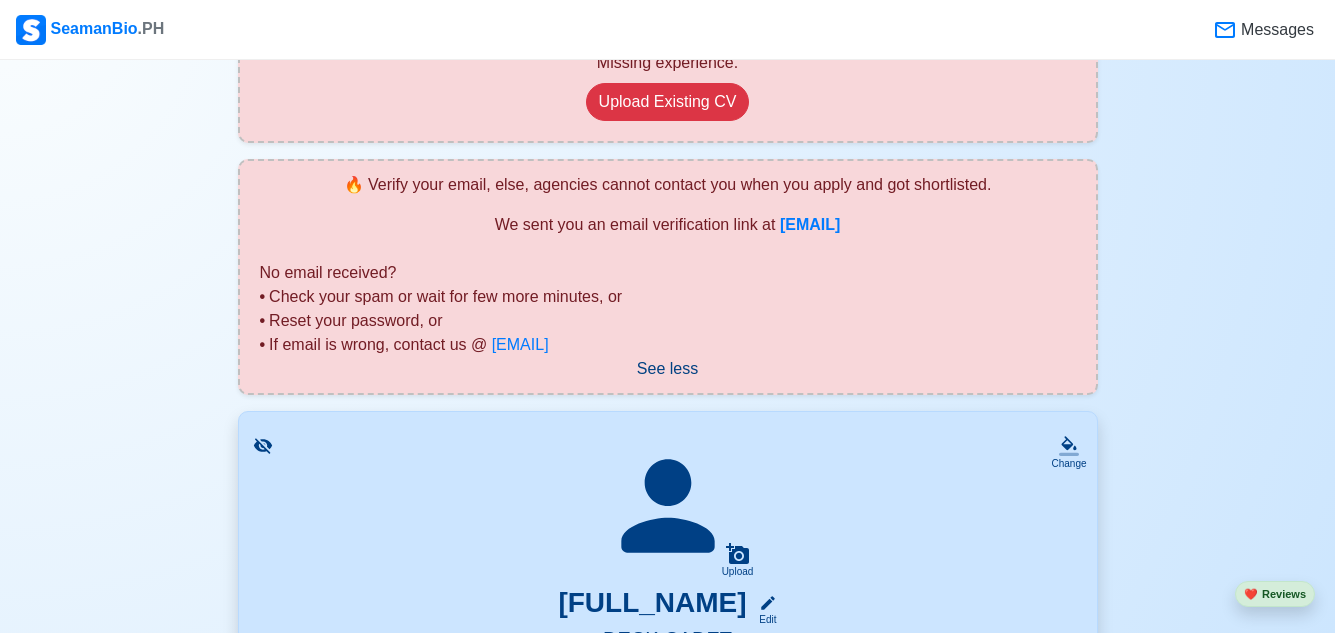 scroll, scrollTop: 0, scrollLeft: 0, axis: both 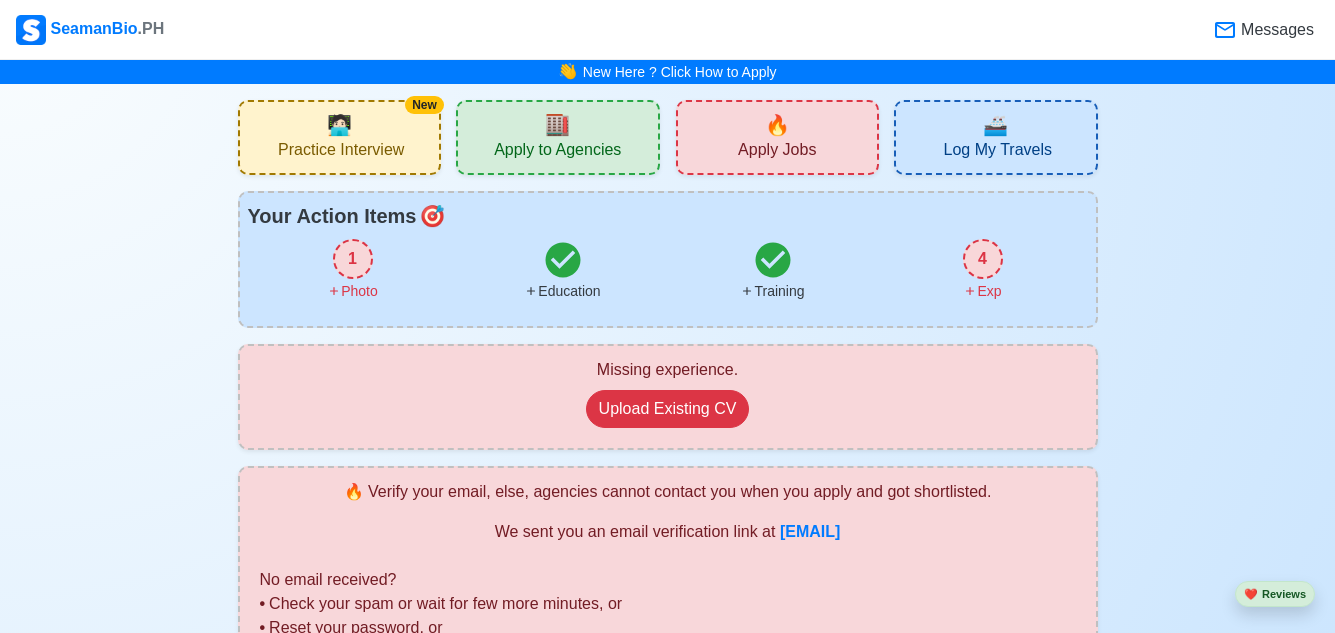 type 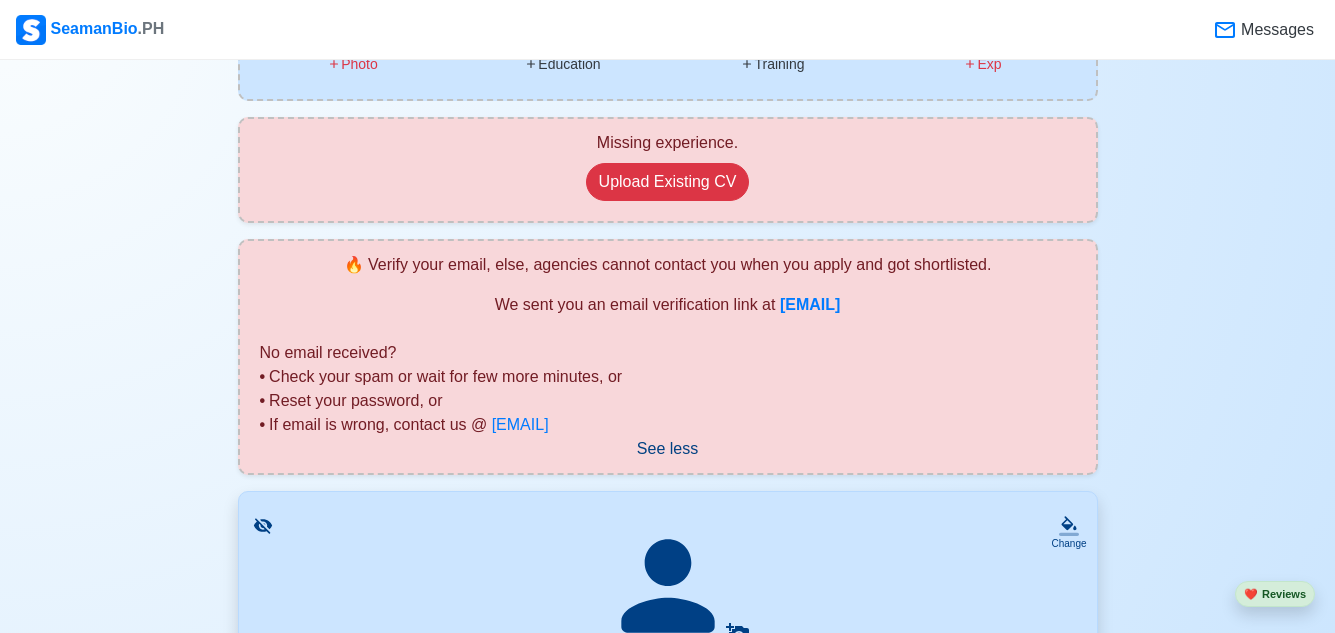scroll, scrollTop: 0, scrollLeft: 0, axis: both 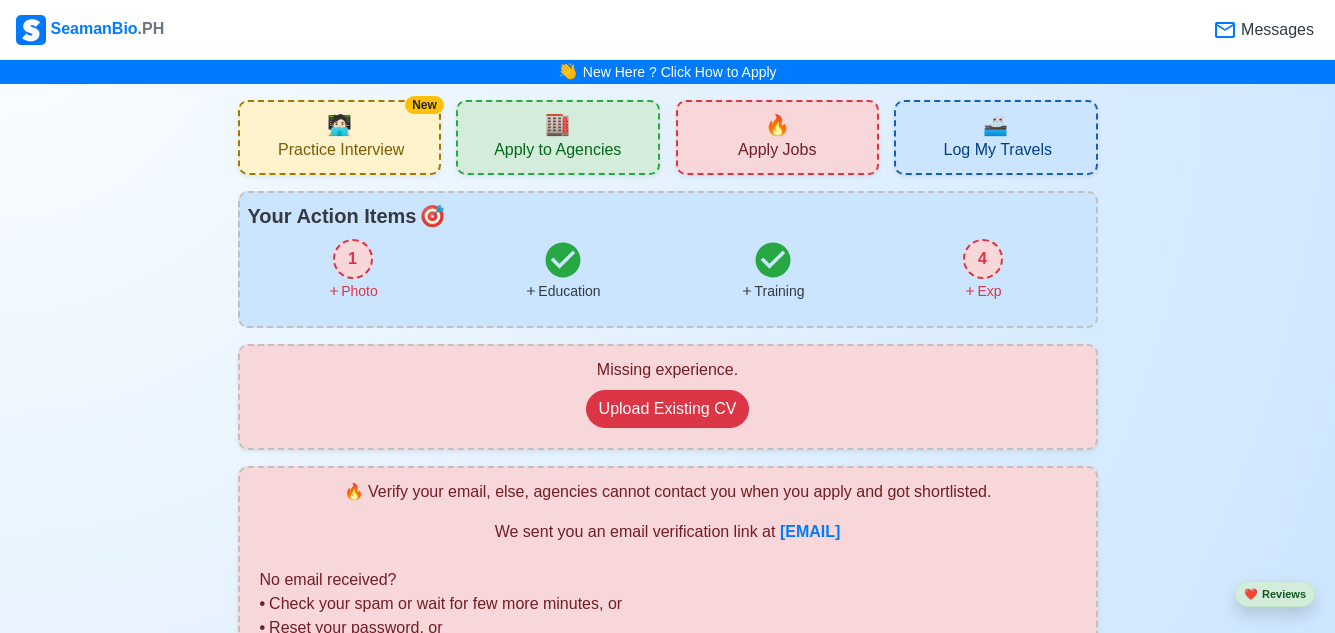 click on "🚢" at bounding box center [995, 125] 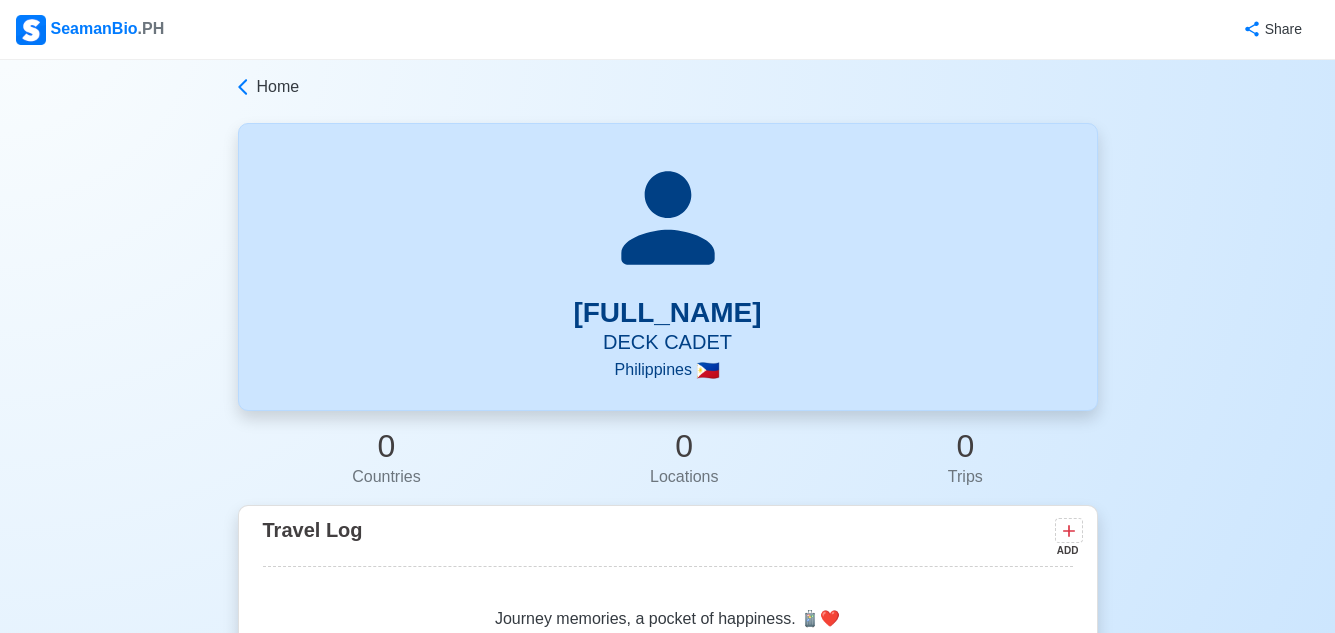 scroll, scrollTop: 0, scrollLeft: 0, axis: both 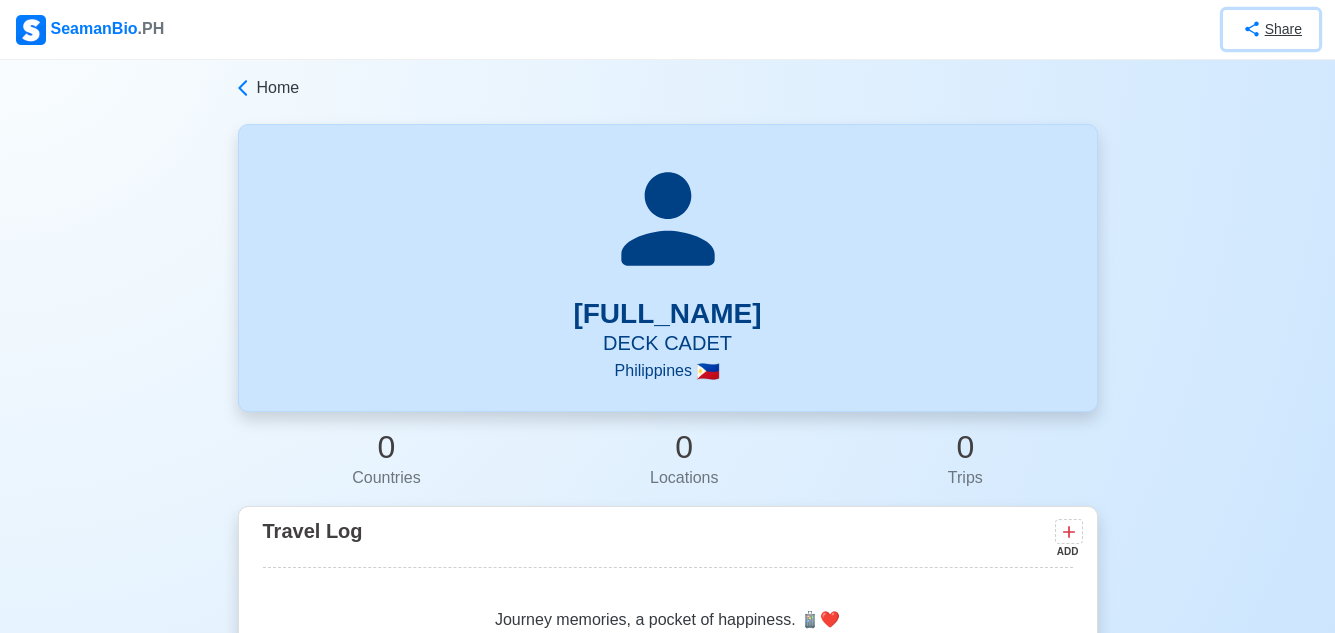 click on "Share" at bounding box center (1271, 29) 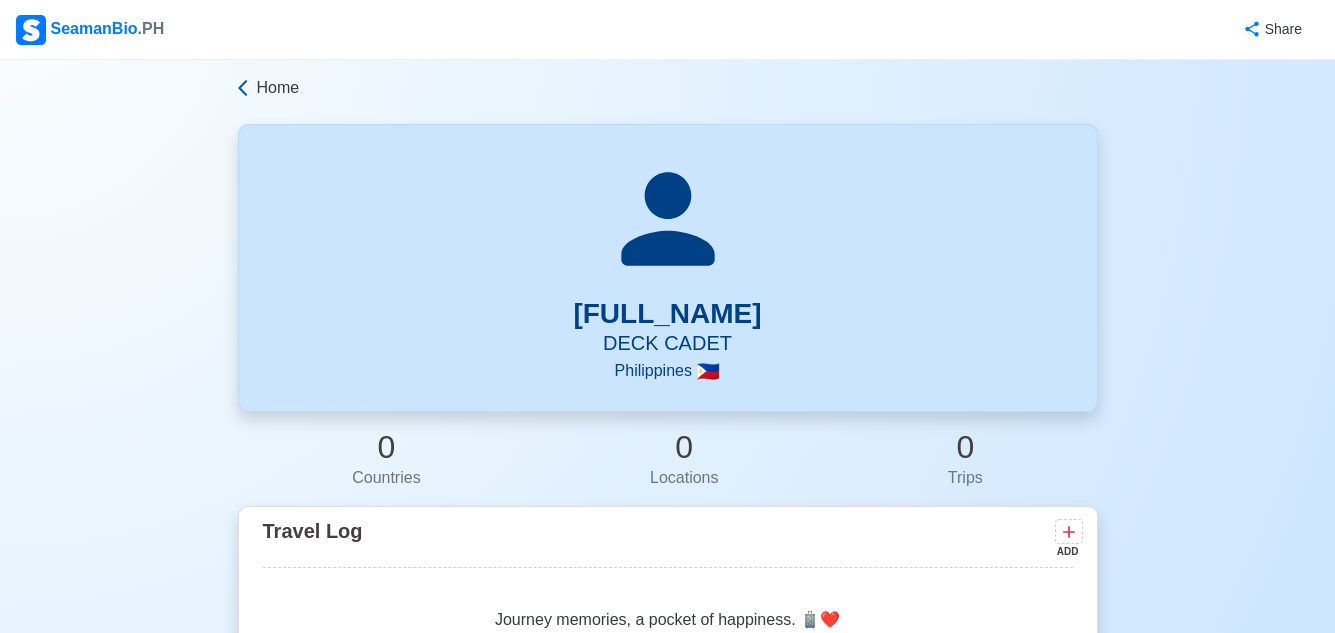 click on "Home" at bounding box center (278, 88) 